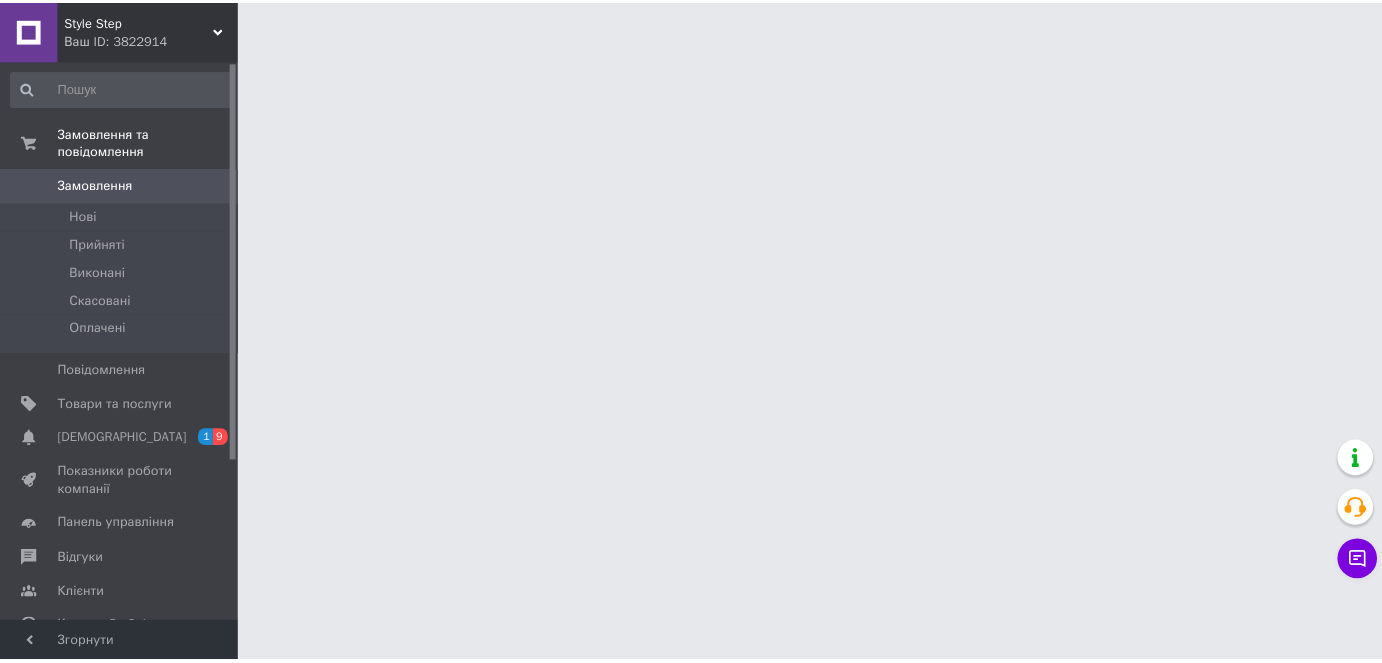 scroll, scrollTop: 0, scrollLeft: 0, axis: both 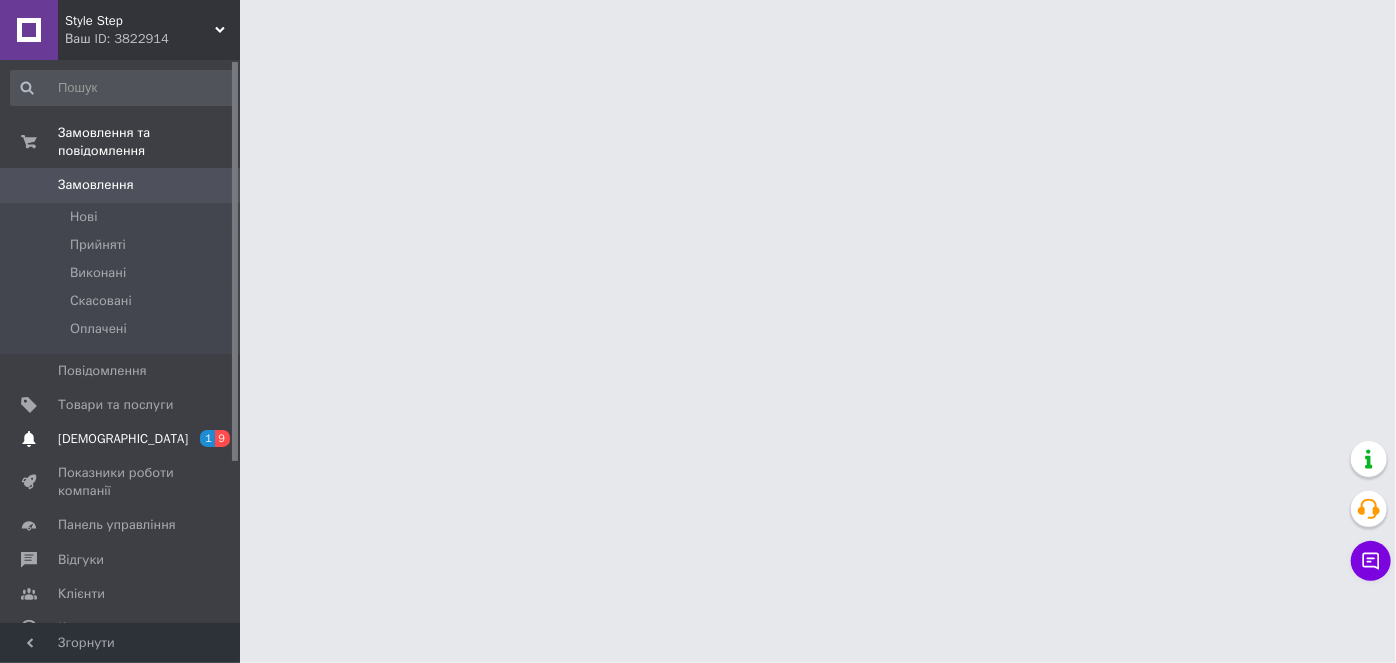 click on "[DEMOGRAPHIC_DATA]" at bounding box center (123, 439) 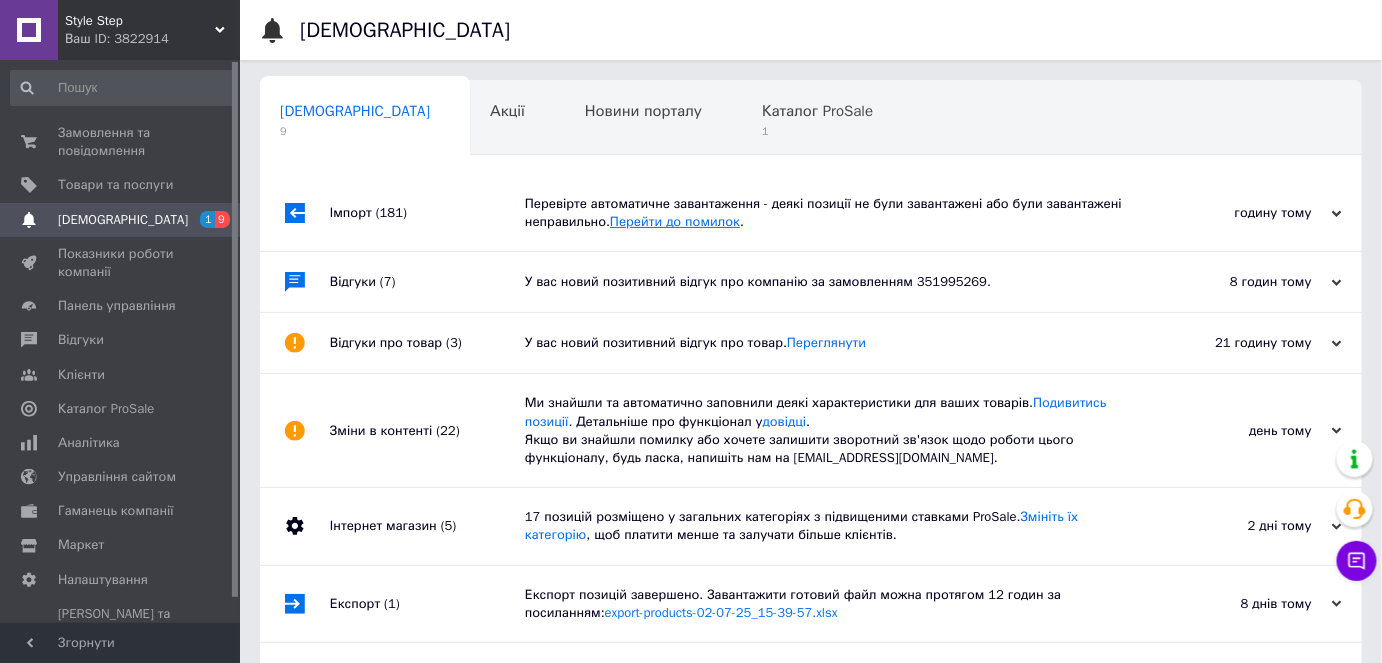 click on "Перейти до помилок" at bounding box center (675, 221) 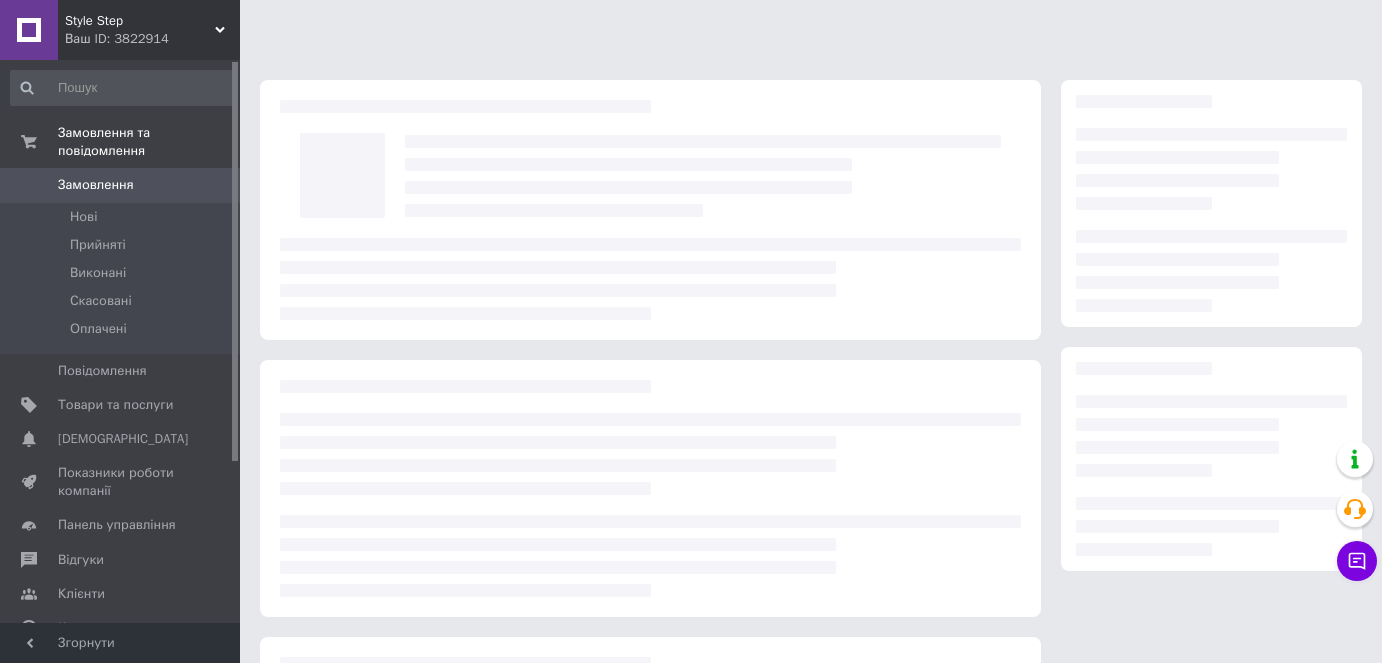 scroll, scrollTop: 0, scrollLeft: 0, axis: both 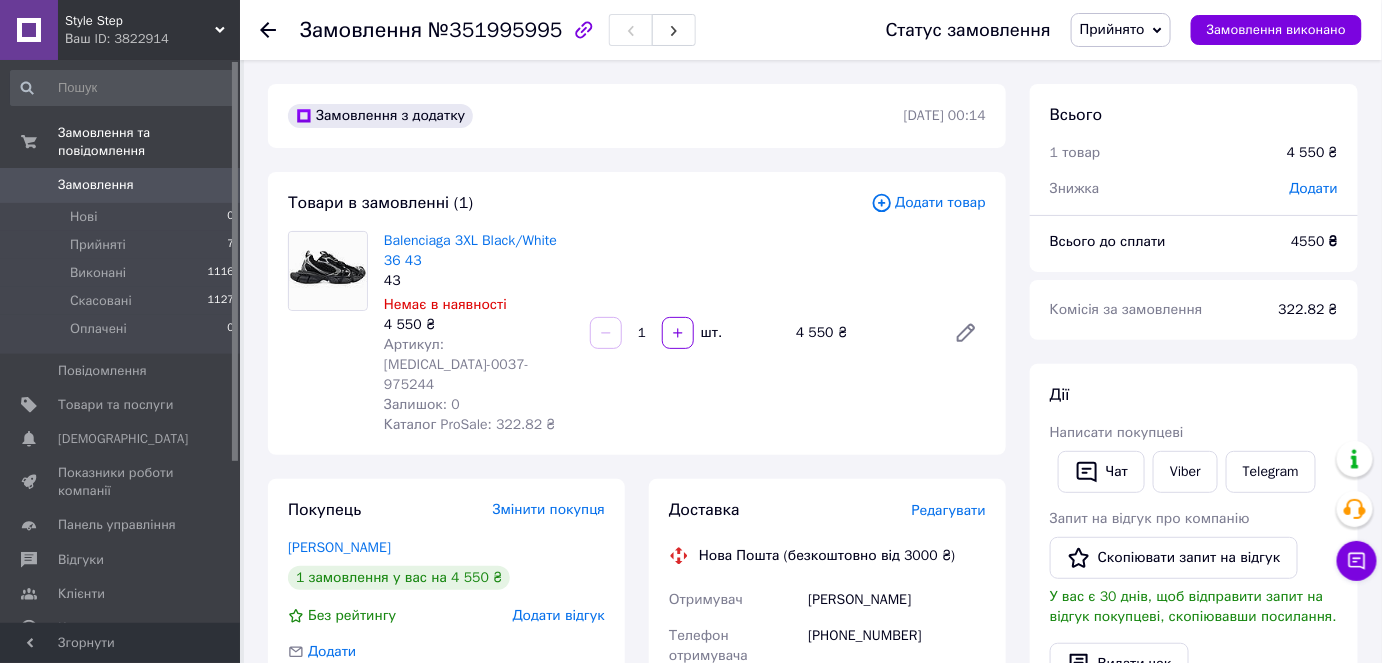 click 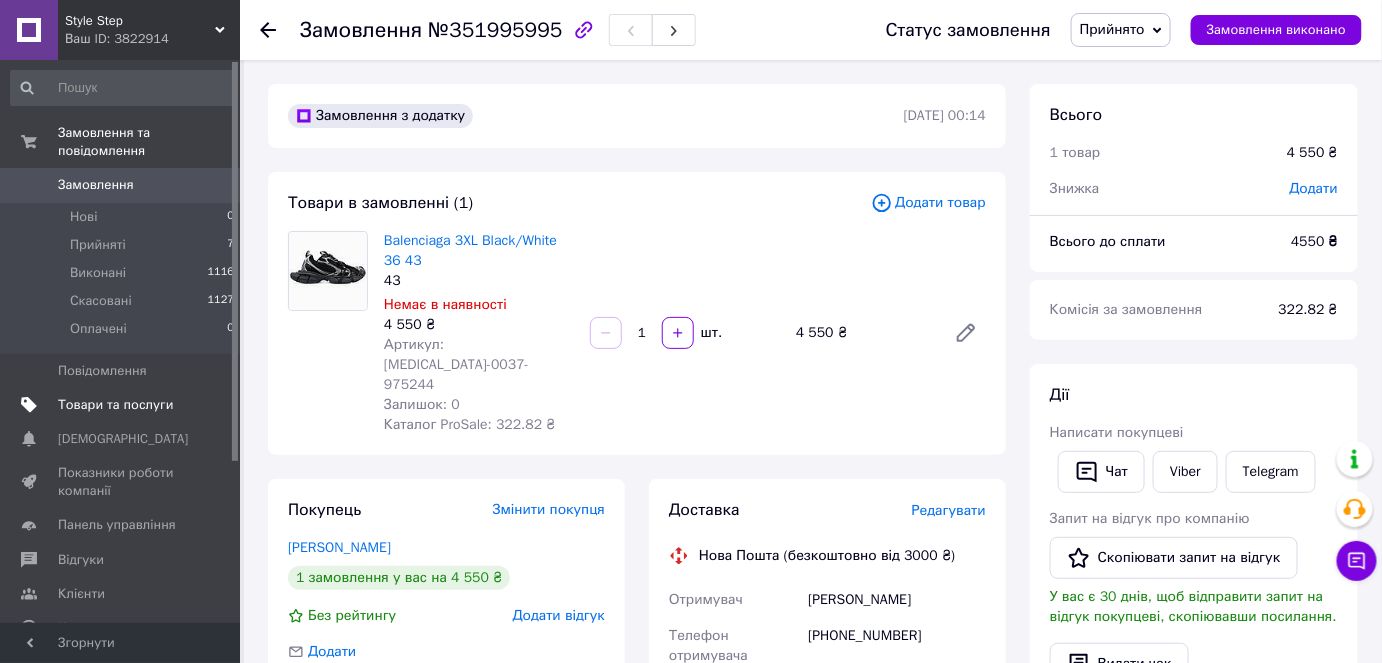 click on "Товари та послуги" at bounding box center (115, 405) 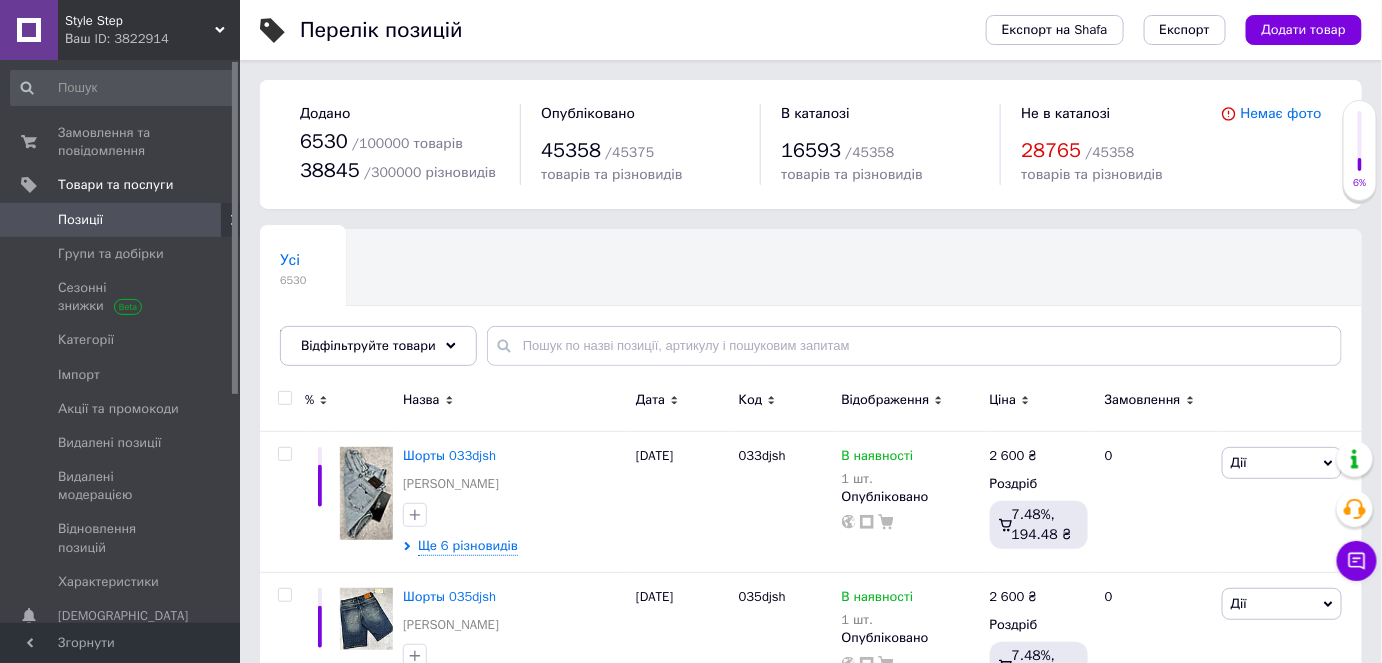 click on "Усі 6530 Товари з проблемними р... 24 Ok Відфільтровано...  Зберегти" at bounding box center (514, 306) 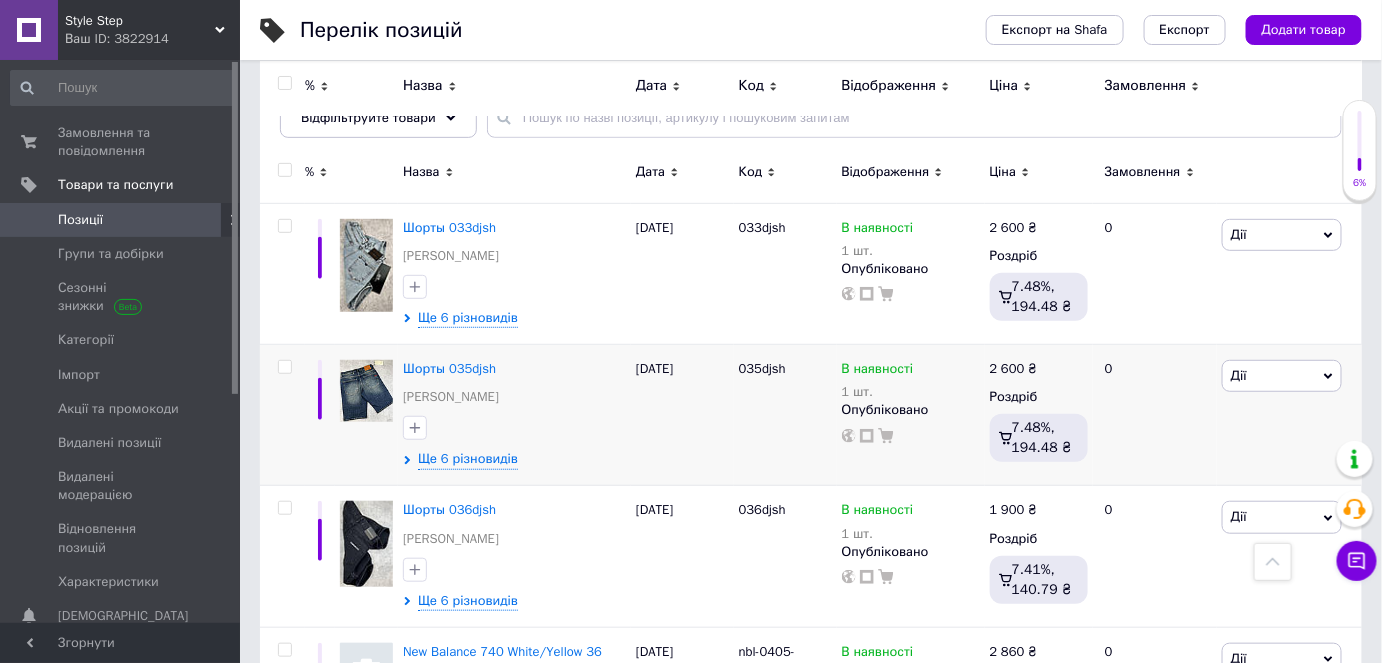 scroll, scrollTop: 36, scrollLeft: 0, axis: vertical 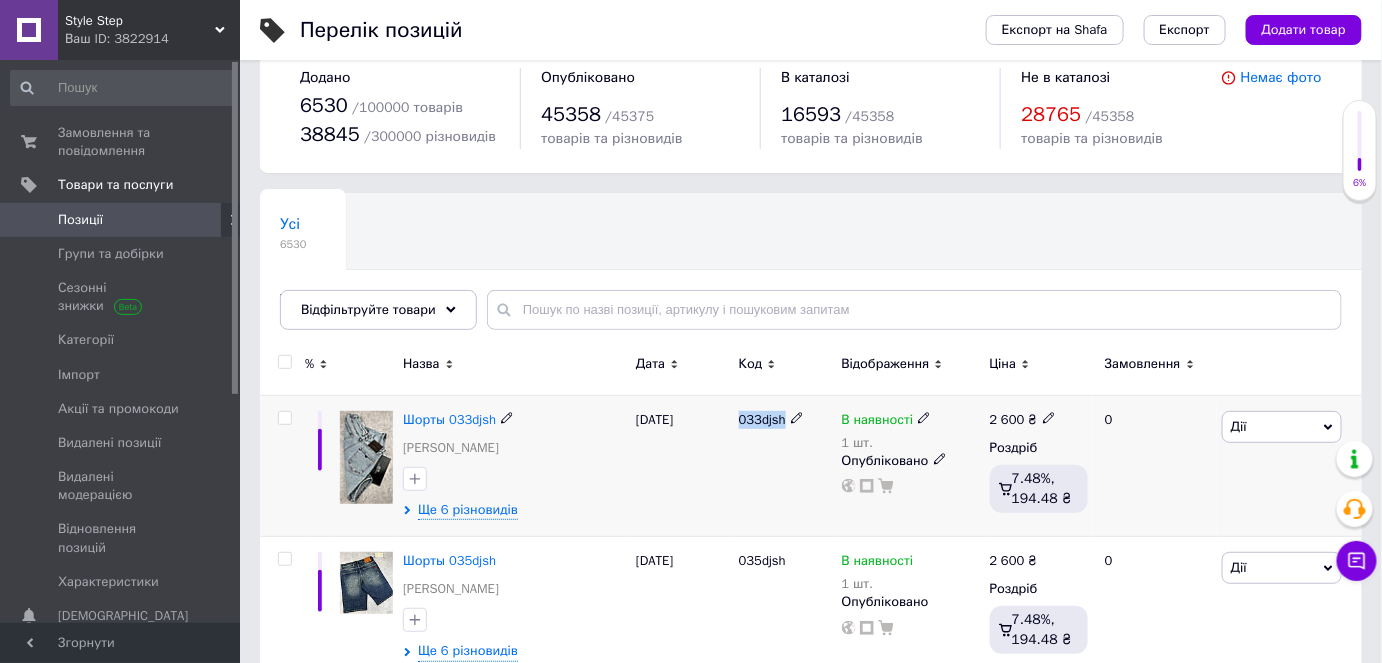 drag, startPoint x: 787, startPoint y: 414, endPoint x: 740, endPoint y: 421, distance: 47.518417 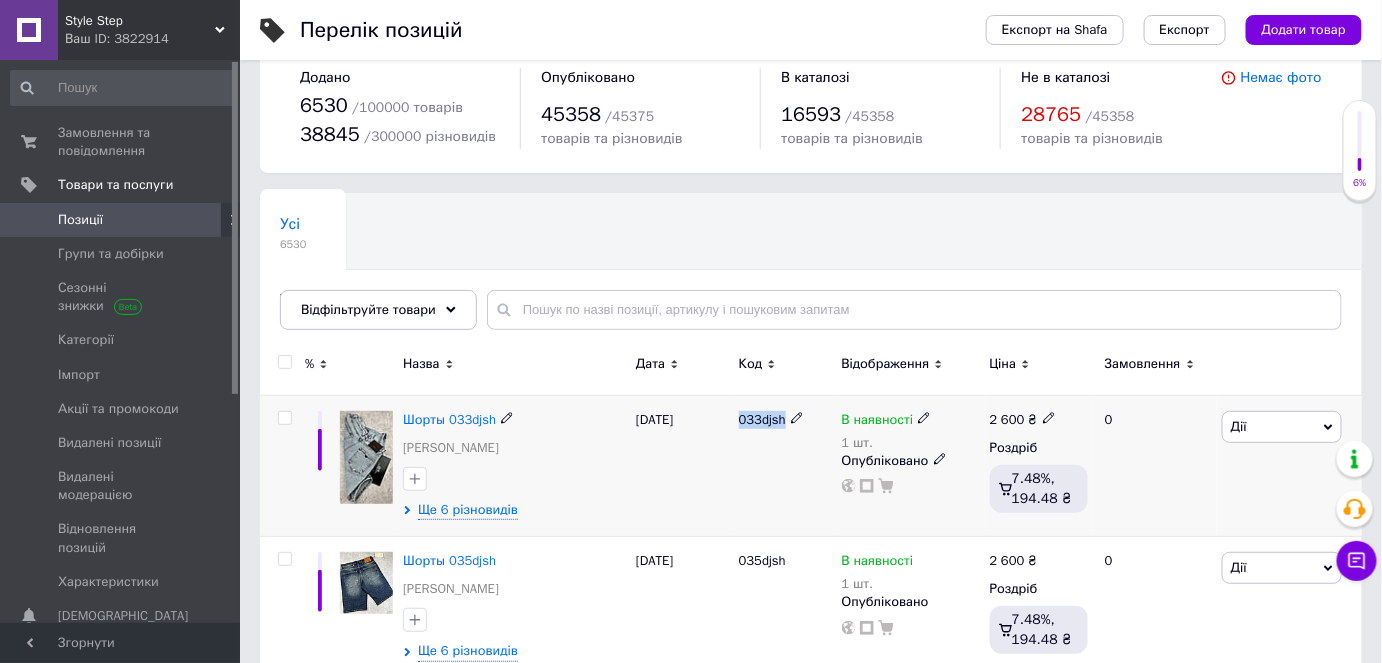 click at bounding box center [366, 458] 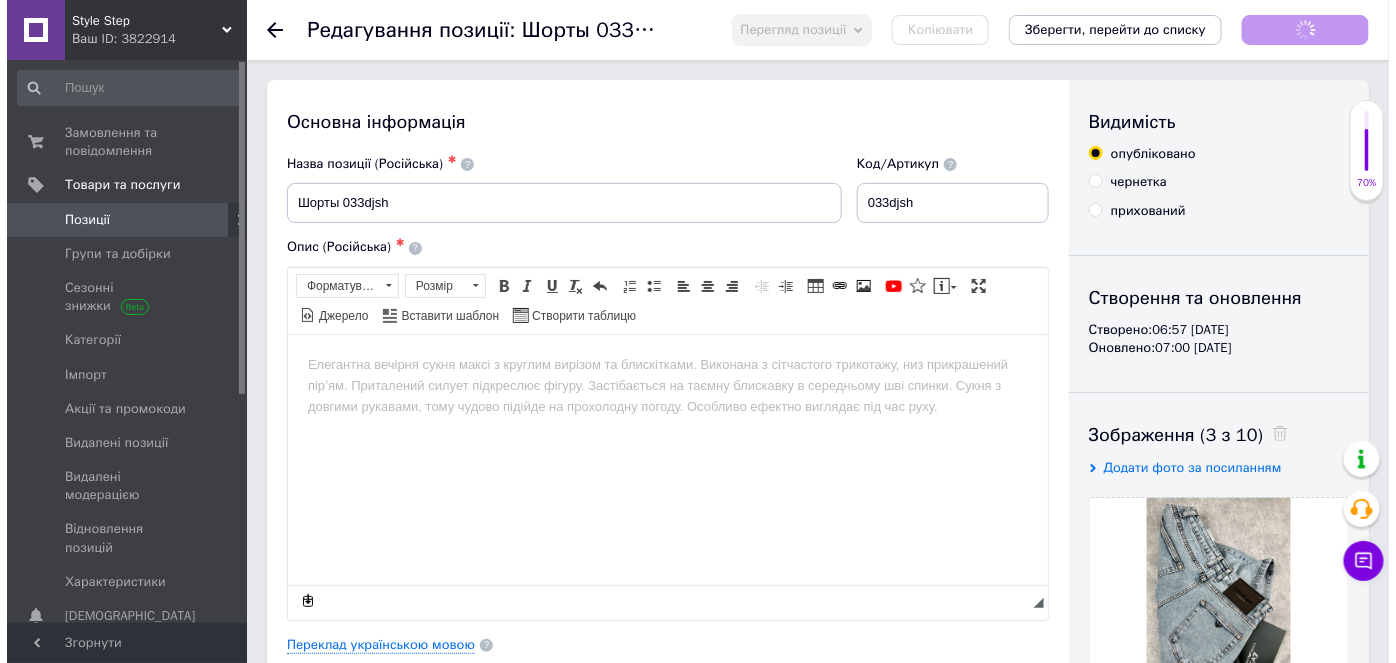 scroll, scrollTop: 0, scrollLeft: 0, axis: both 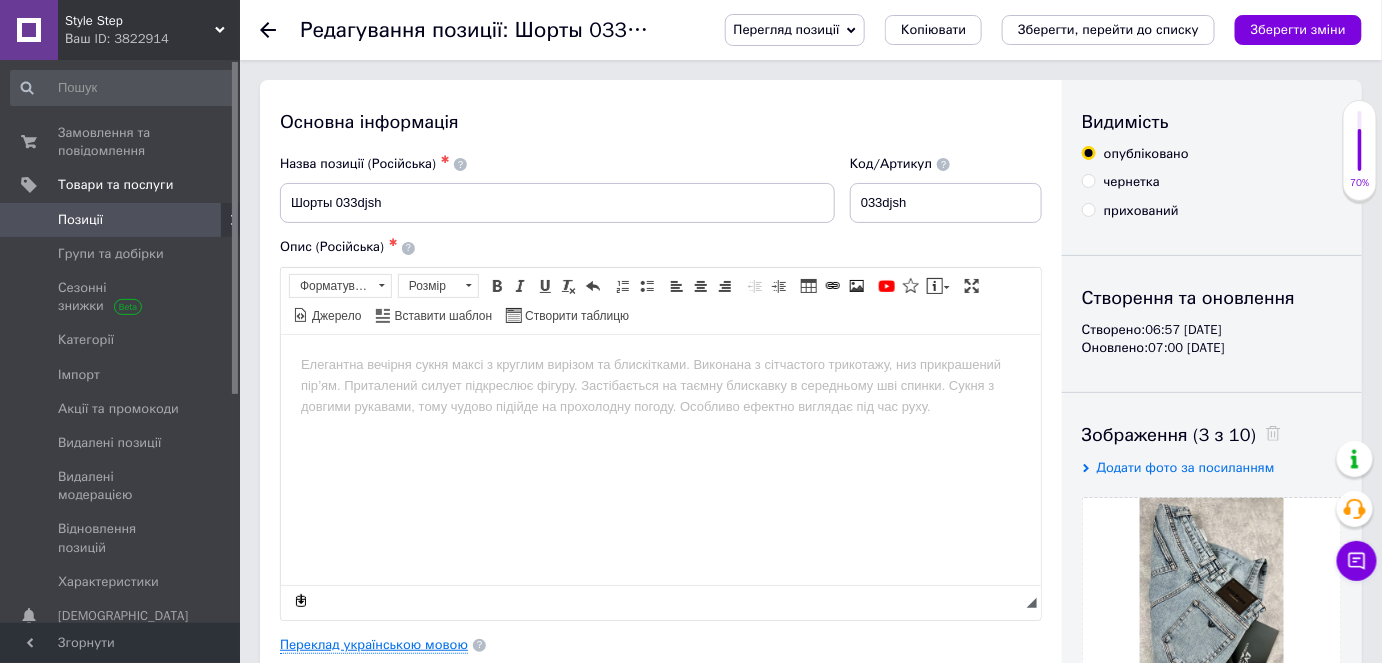click on "Переклад українською мовою" at bounding box center (374, 645) 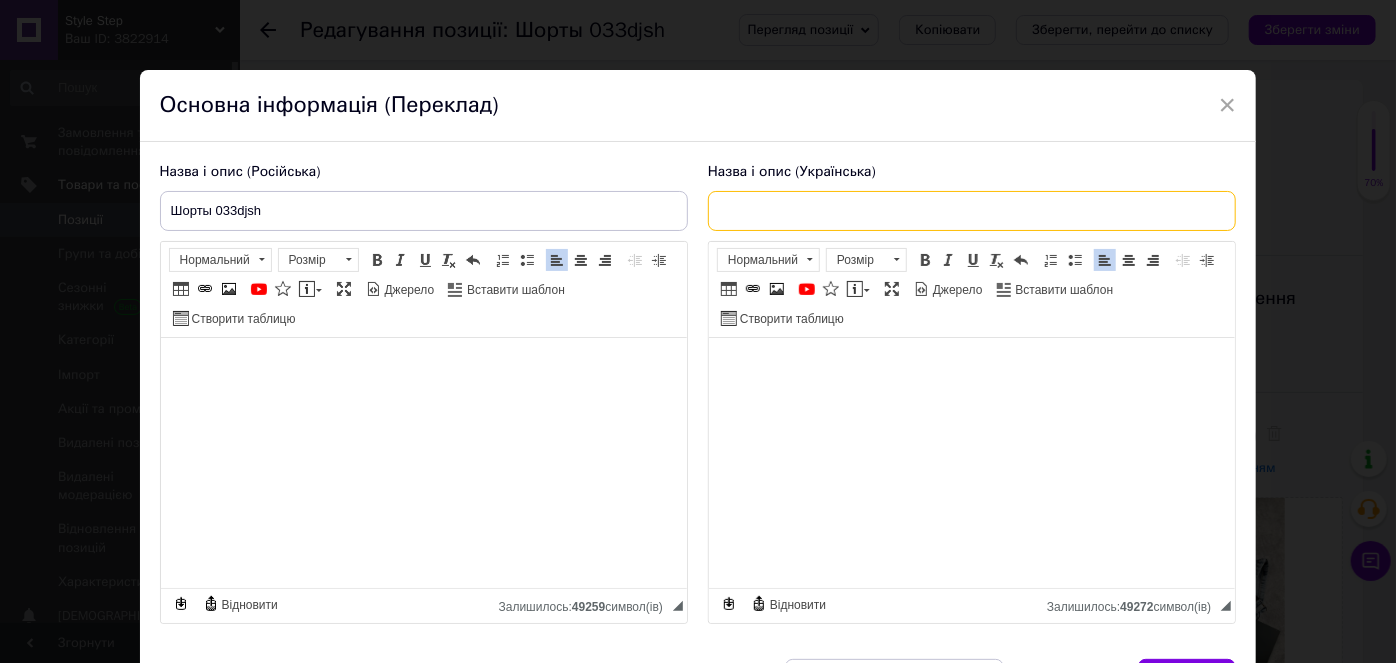 click at bounding box center (972, 211) 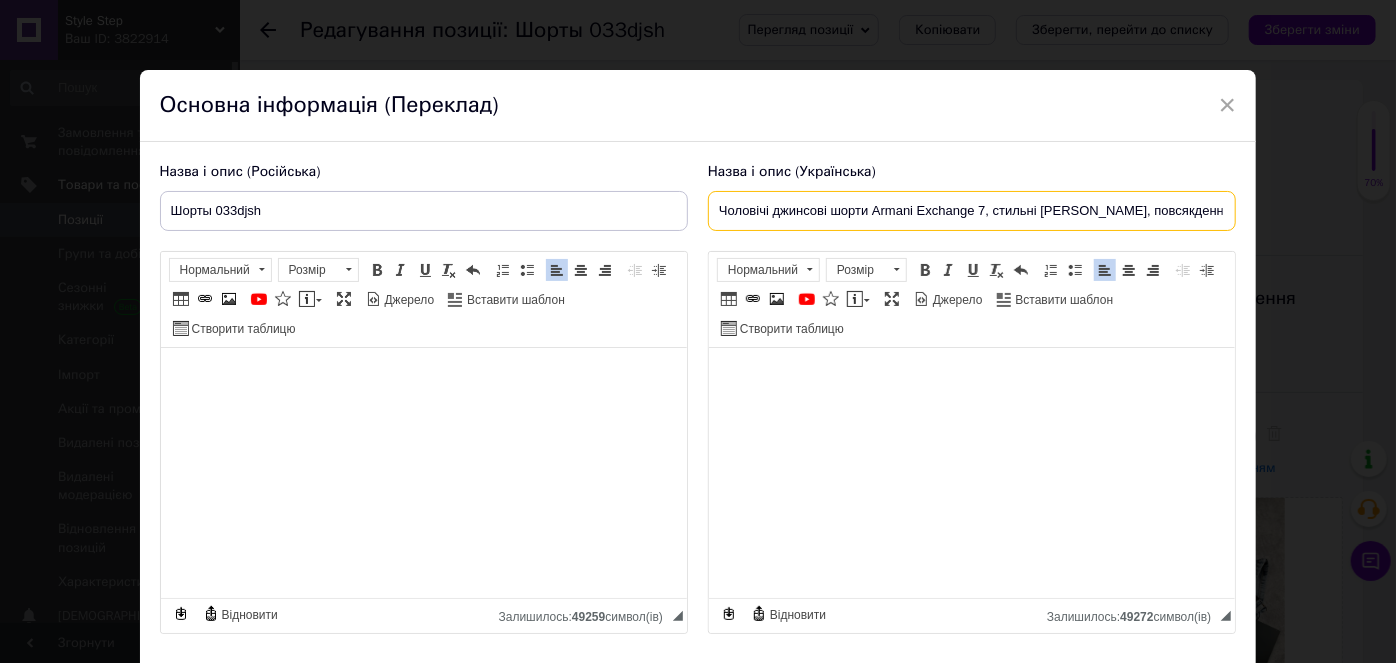 scroll, scrollTop: 0, scrollLeft: 93, axis: horizontal 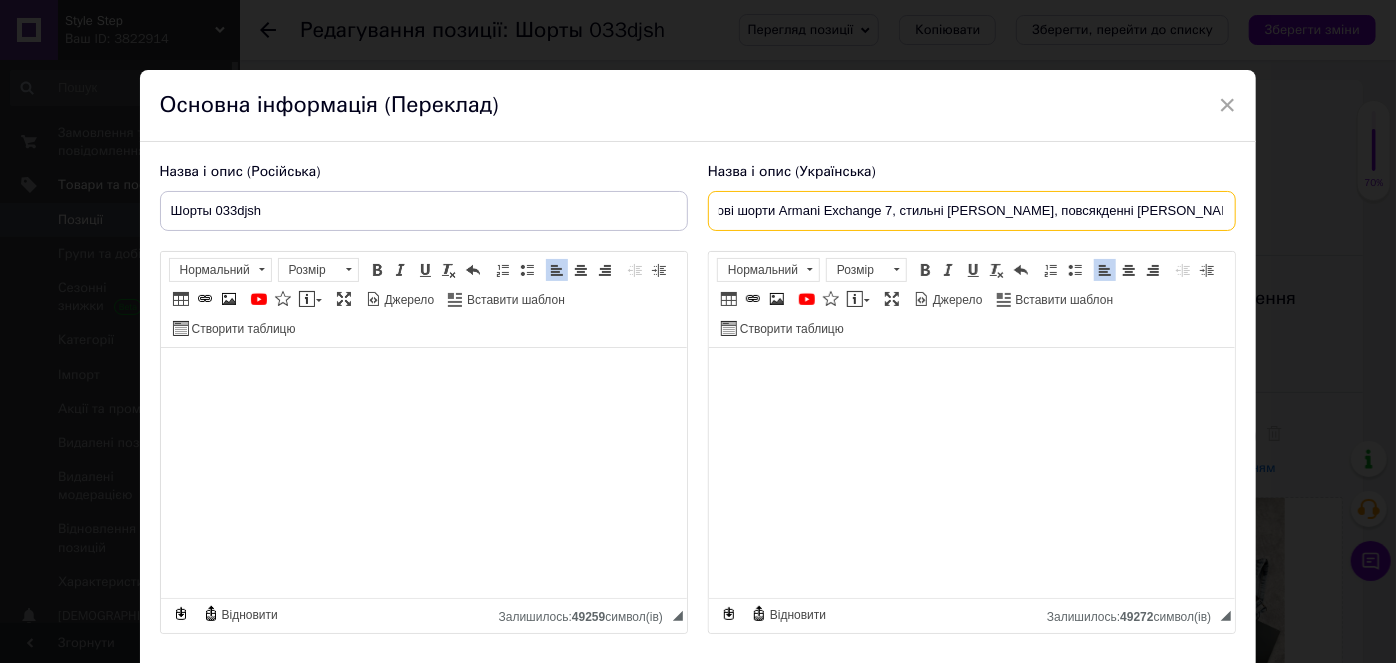 type on "Чоловічі джинсові шорти Armani Exchange 7, стильні [PERSON_NAME], повсякденні [PERSON_NAME]" 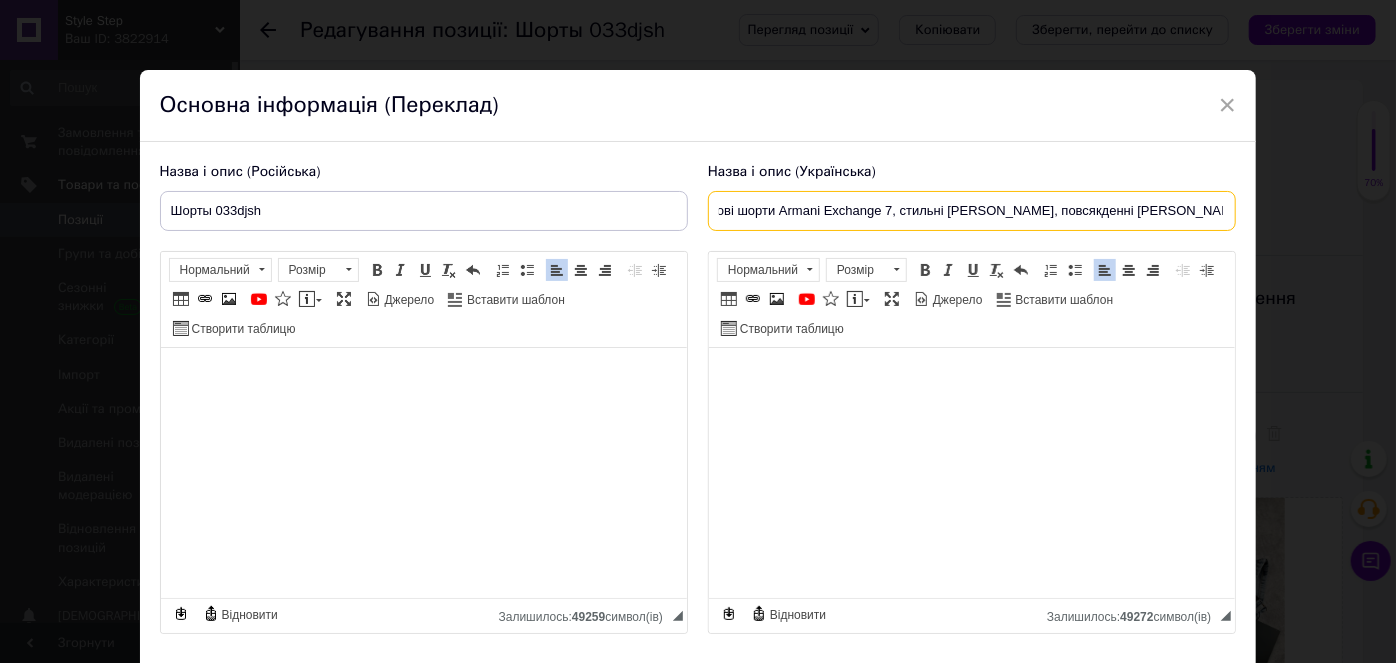 scroll, scrollTop: 0, scrollLeft: 0, axis: both 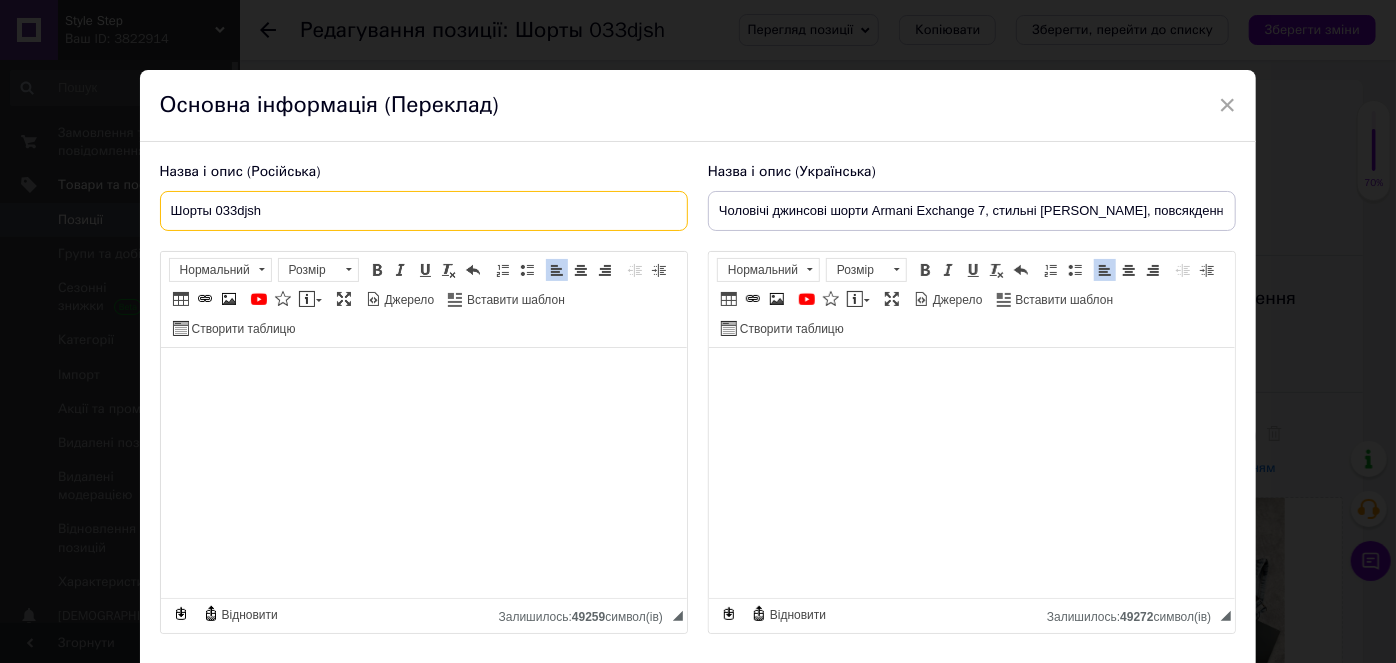 drag, startPoint x: 281, startPoint y: 218, endPoint x: 116, endPoint y: 214, distance: 165.04848 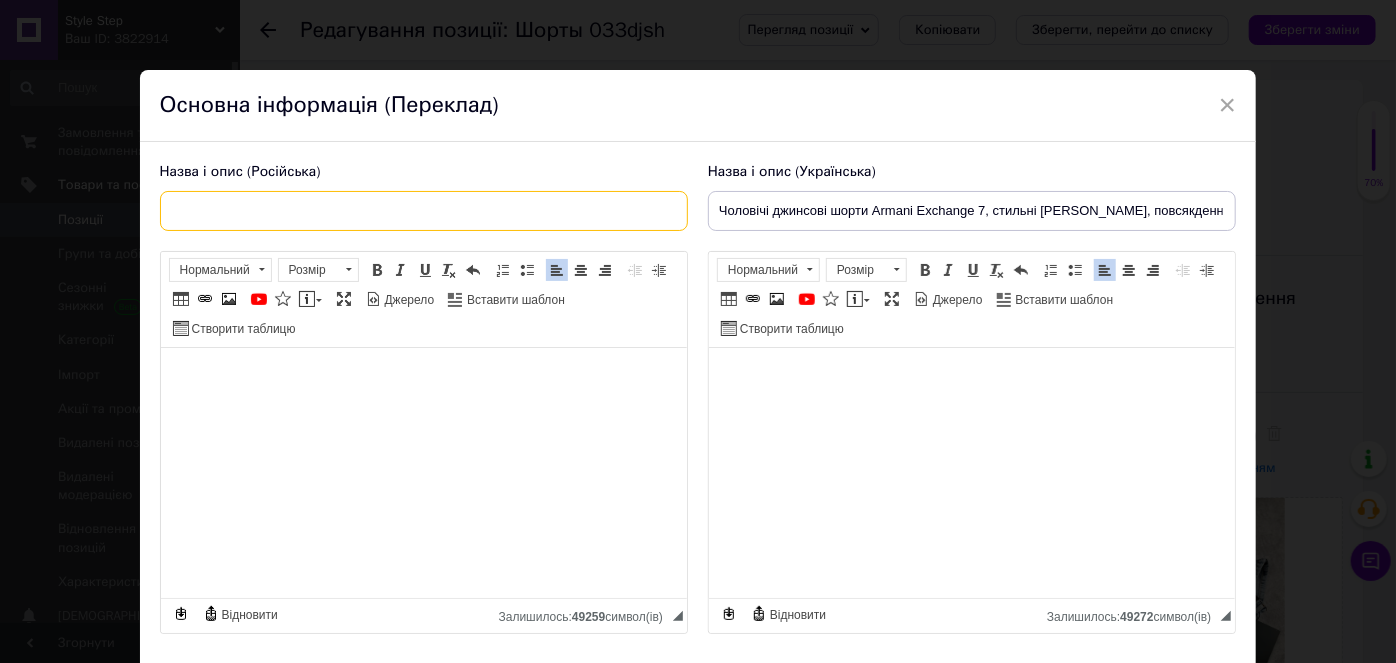 paste on "Мужские джинсовые шорты Armani Exchange 7, стильные джинсовые шорты, повседневные джинсовые шорты" 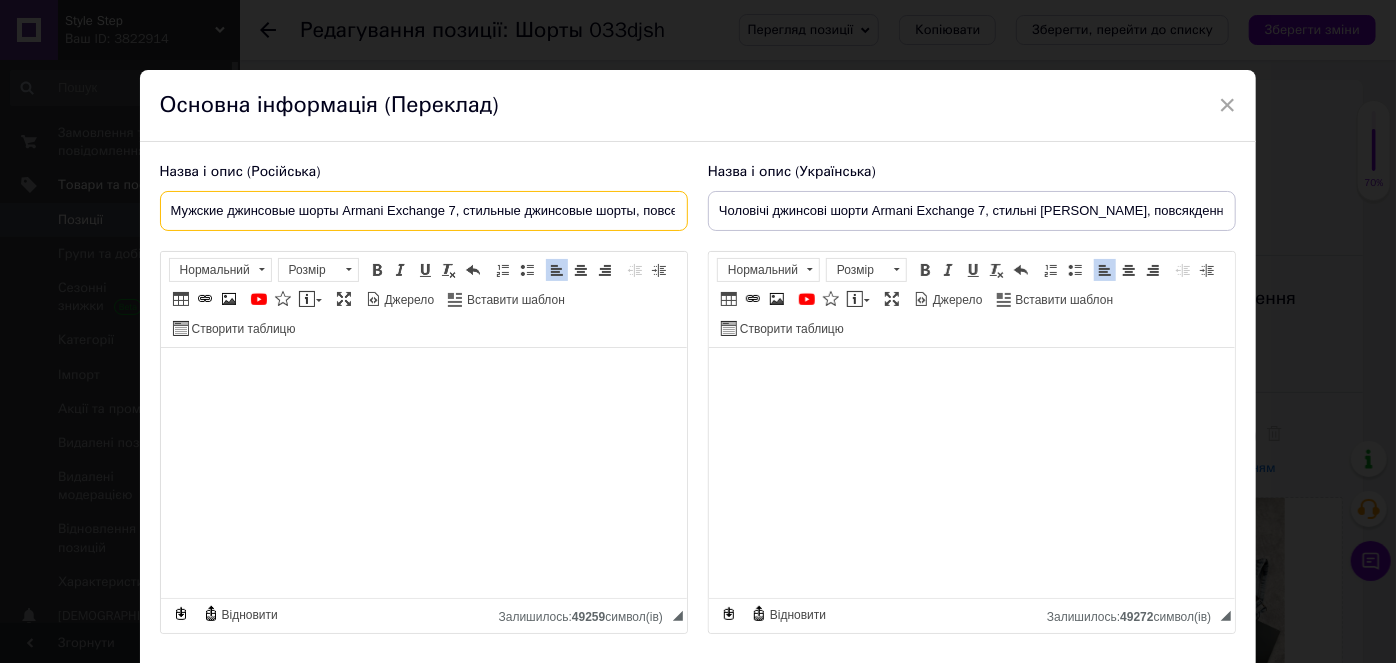scroll, scrollTop: 0, scrollLeft: 171, axis: horizontal 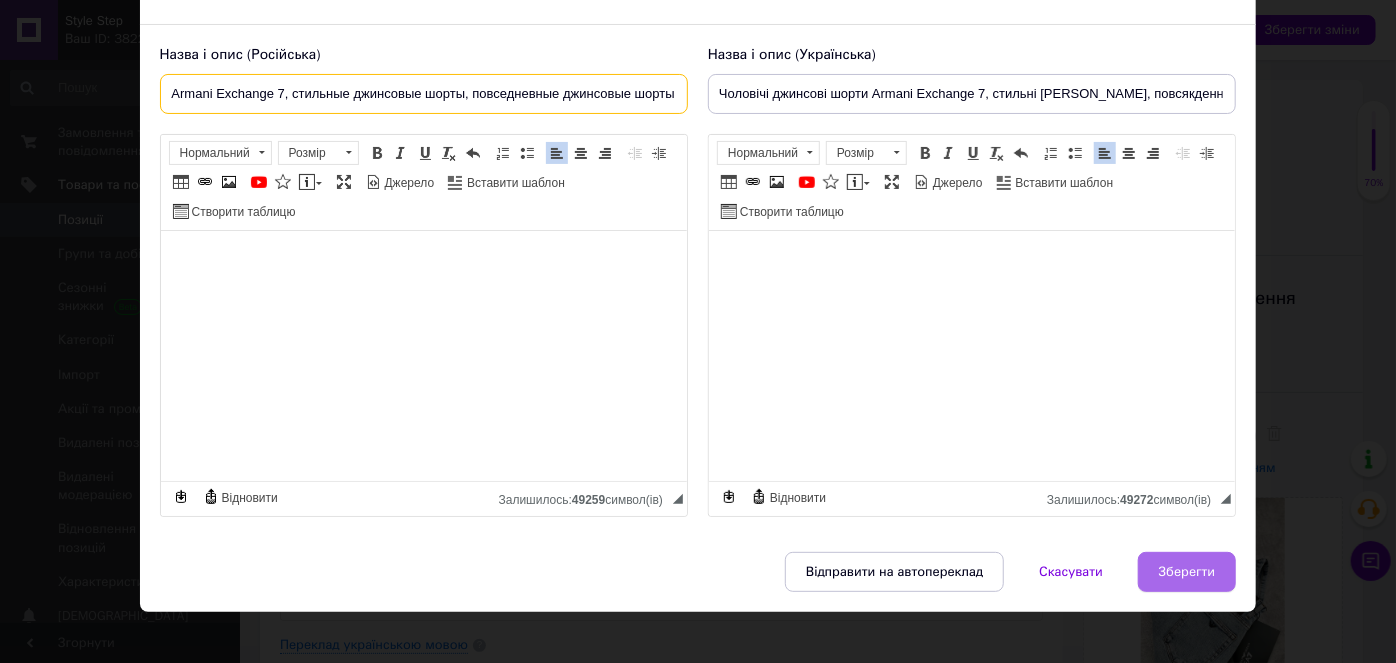 type on "Мужские джинсовые шорты Armani Exchange 7, стильные джинсовые шорты, повседневные джинсовые шорты" 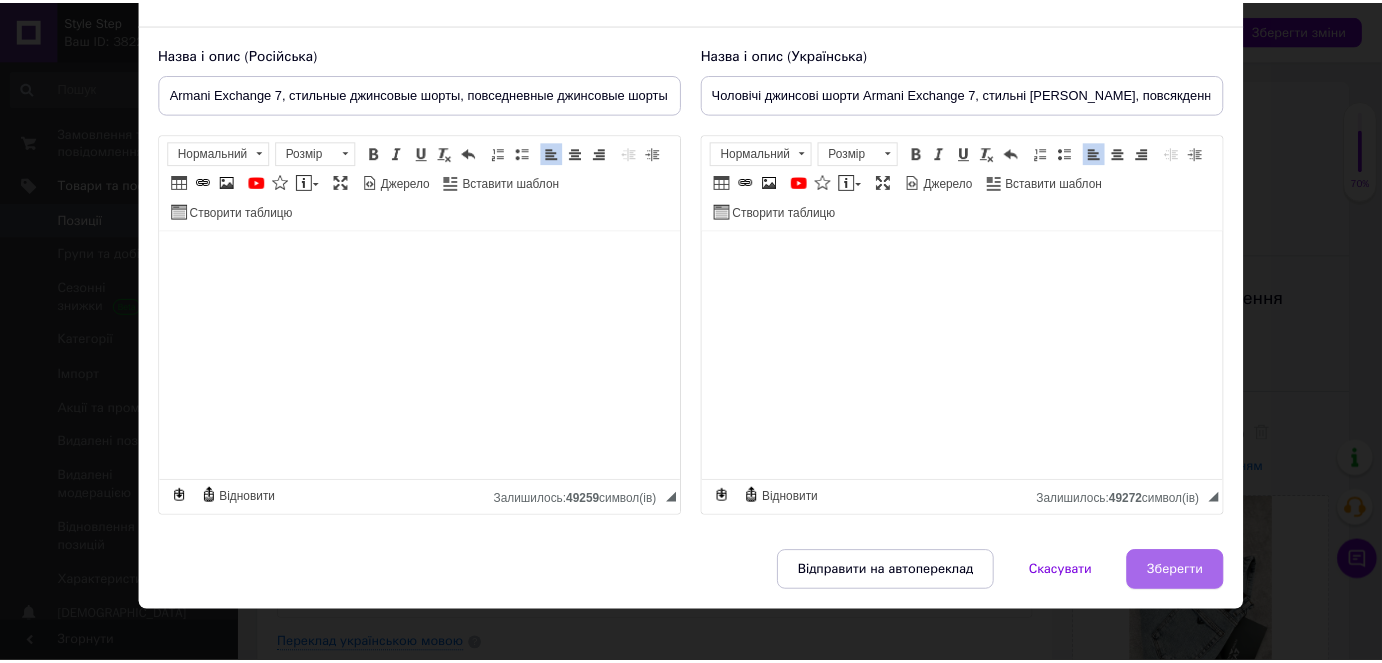 scroll, scrollTop: 0, scrollLeft: 0, axis: both 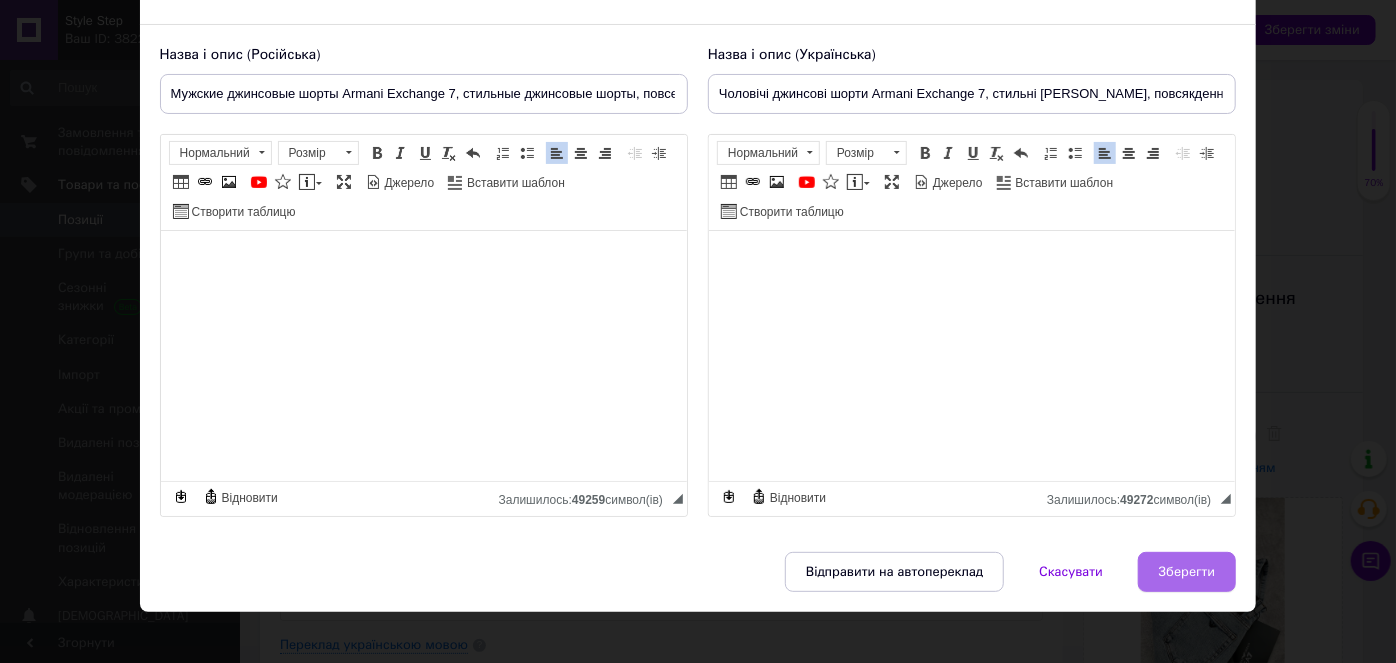 click on "Зберегти" at bounding box center [1187, 572] 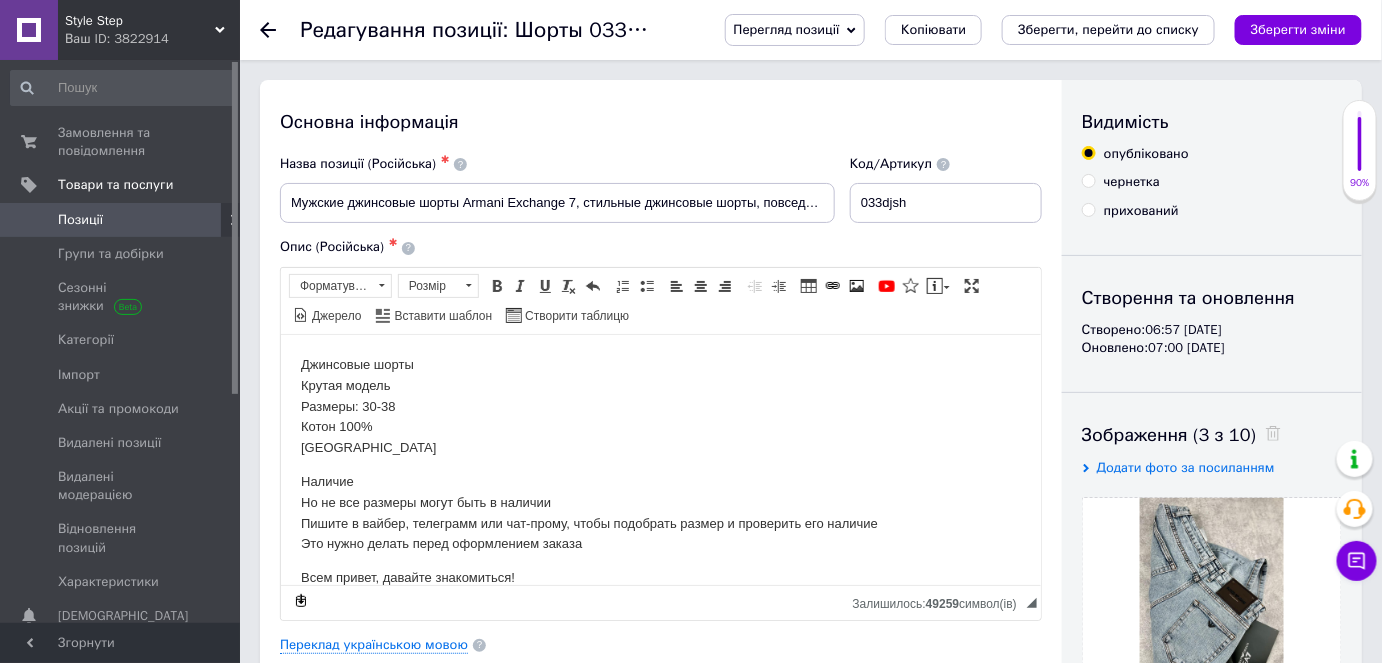 click on "Переклад українською мовою" at bounding box center (661, 645) 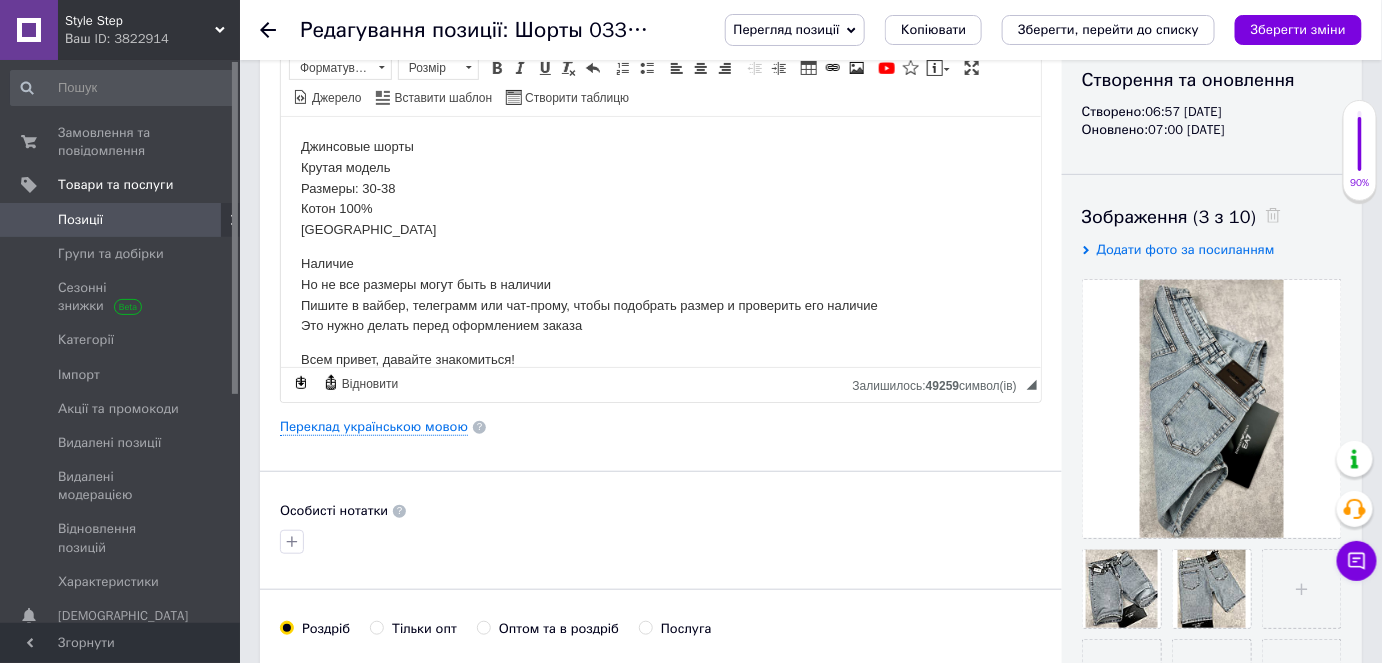 scroll, scrollTop: 363, scrollLeft: 0, axis: vertical 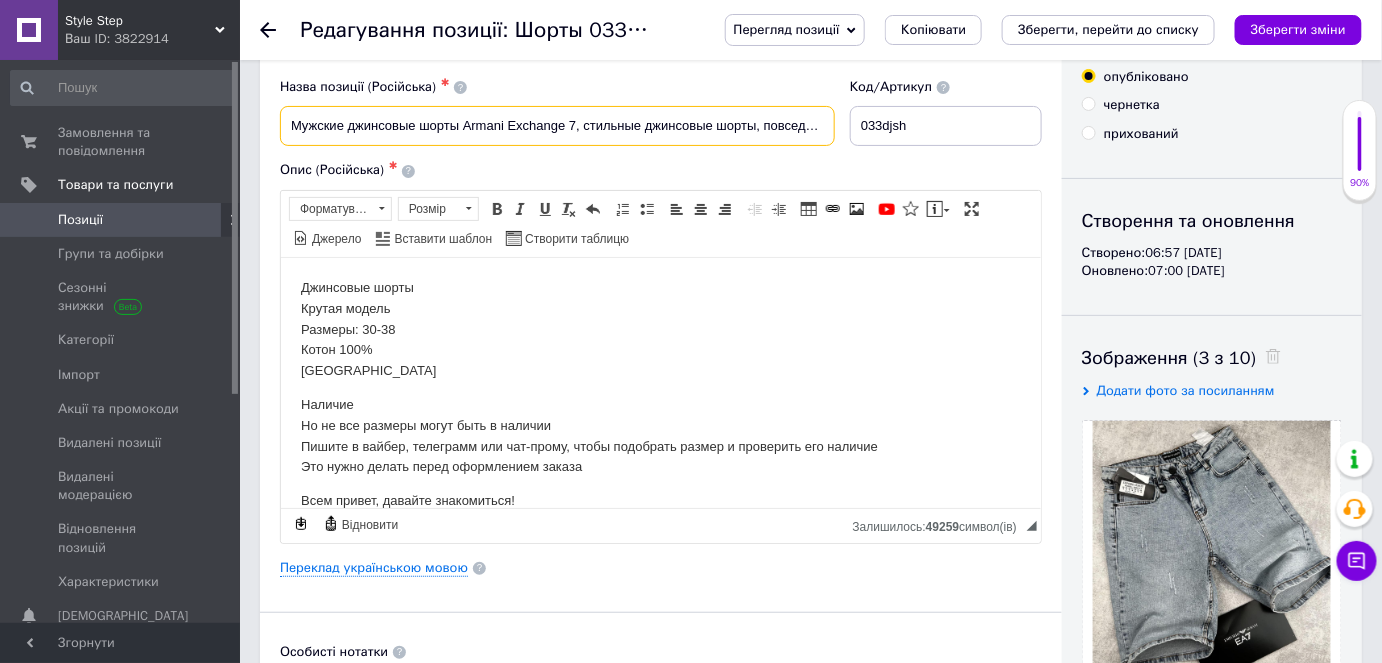 drag, startPoint x: 563, startPoint y: 123, endPoint x: 464, endPoint y: 124, distance: 99.00505 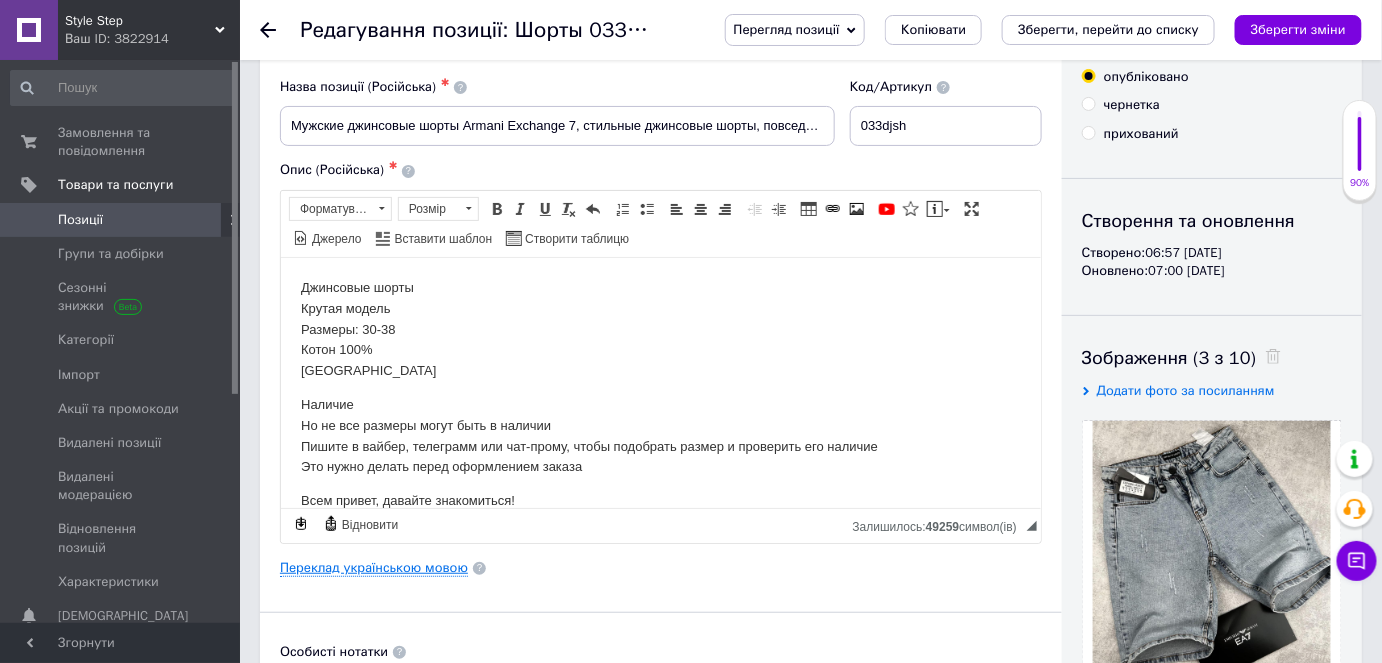 click on "Переклад українською мовою" at bounding box center (374, 568) 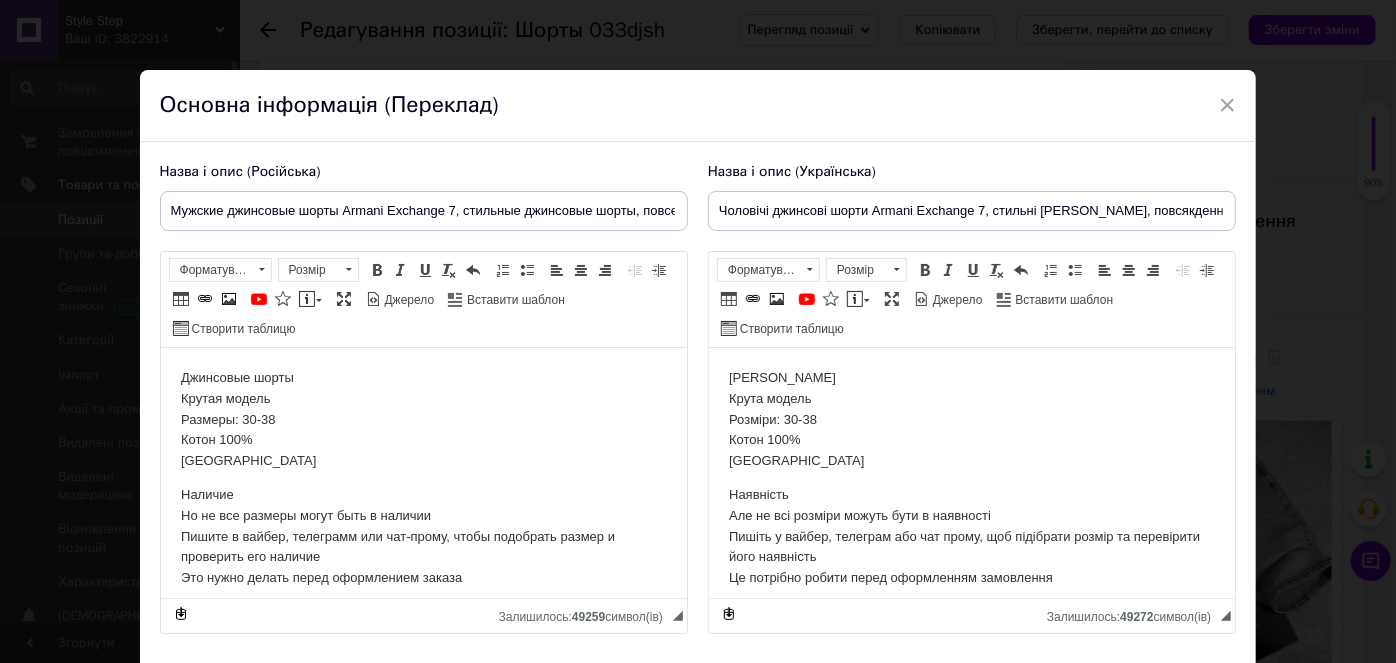 scroll, scrollTop: 0, scrollLeft: 0, axis: both 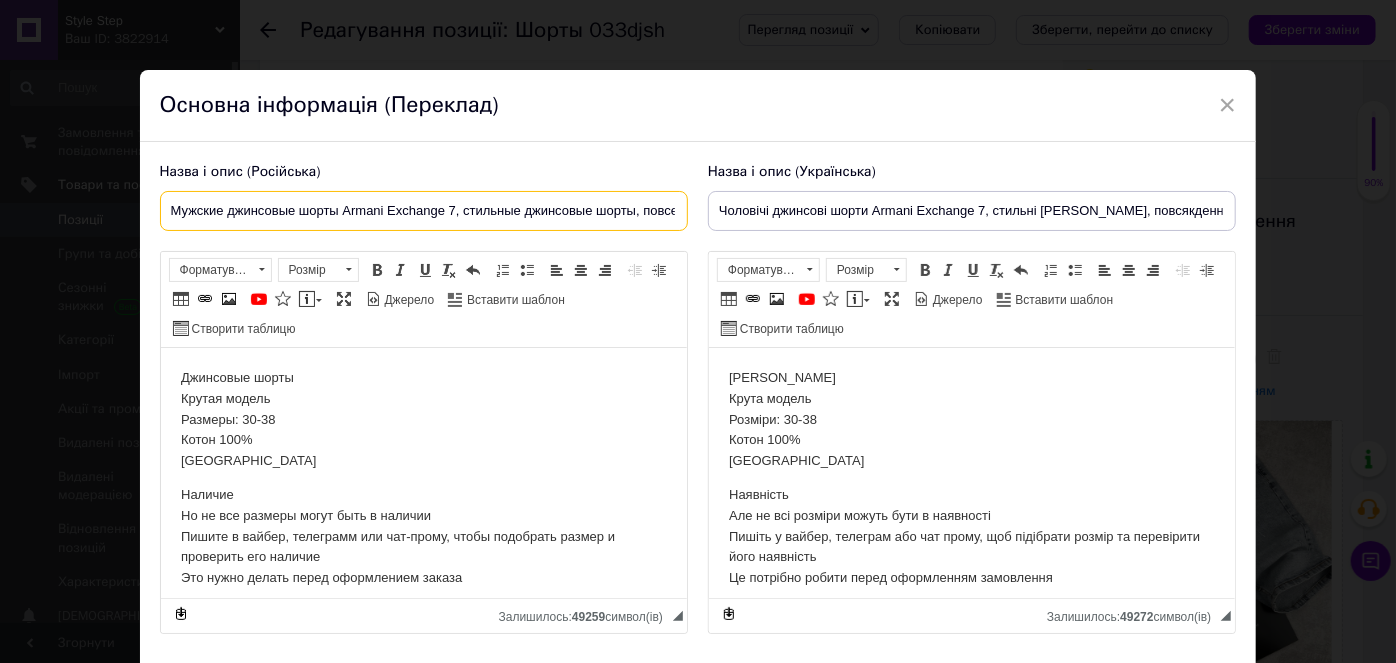 click on "Мужские джинсовые шорты Armani Exchange 7, стильные джинсовые шорты, повседневные джинсовые шорты" at bounding box center [424, 211] 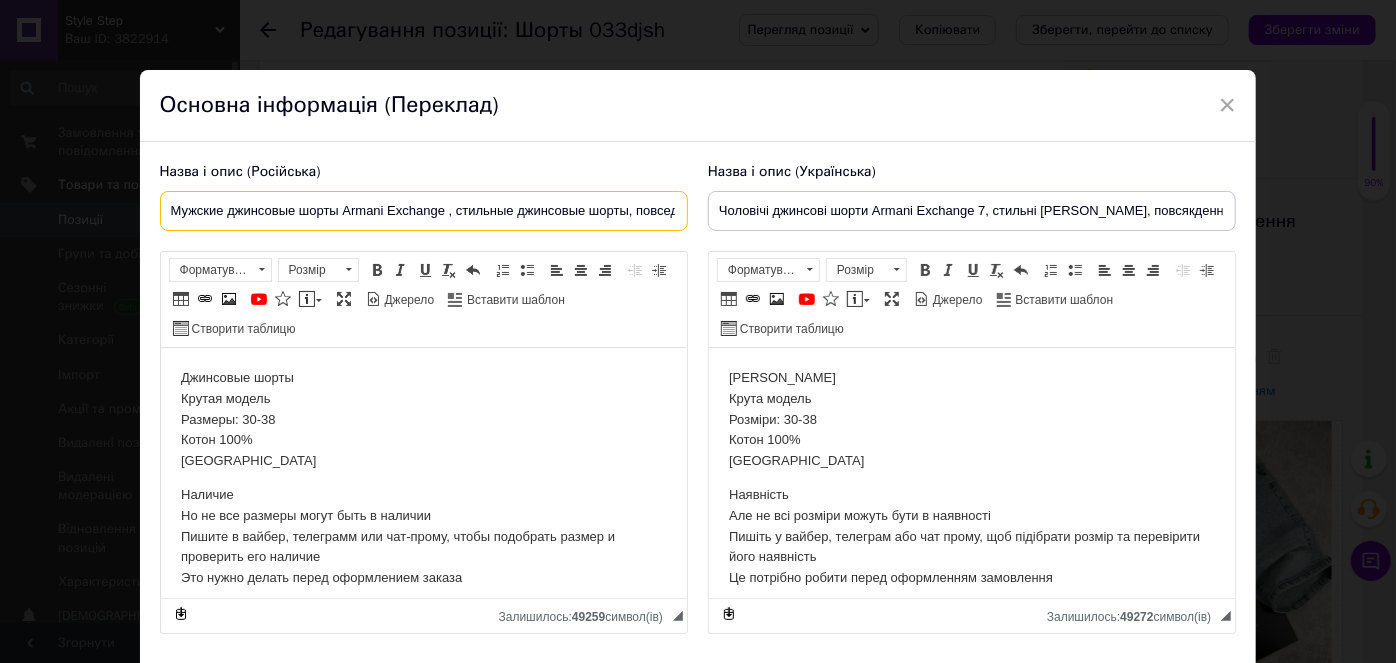 type on "Мужские джинсовые шорты Armani Exchange , стильные джинсовые шорты, повседневные джинсовые шорты" 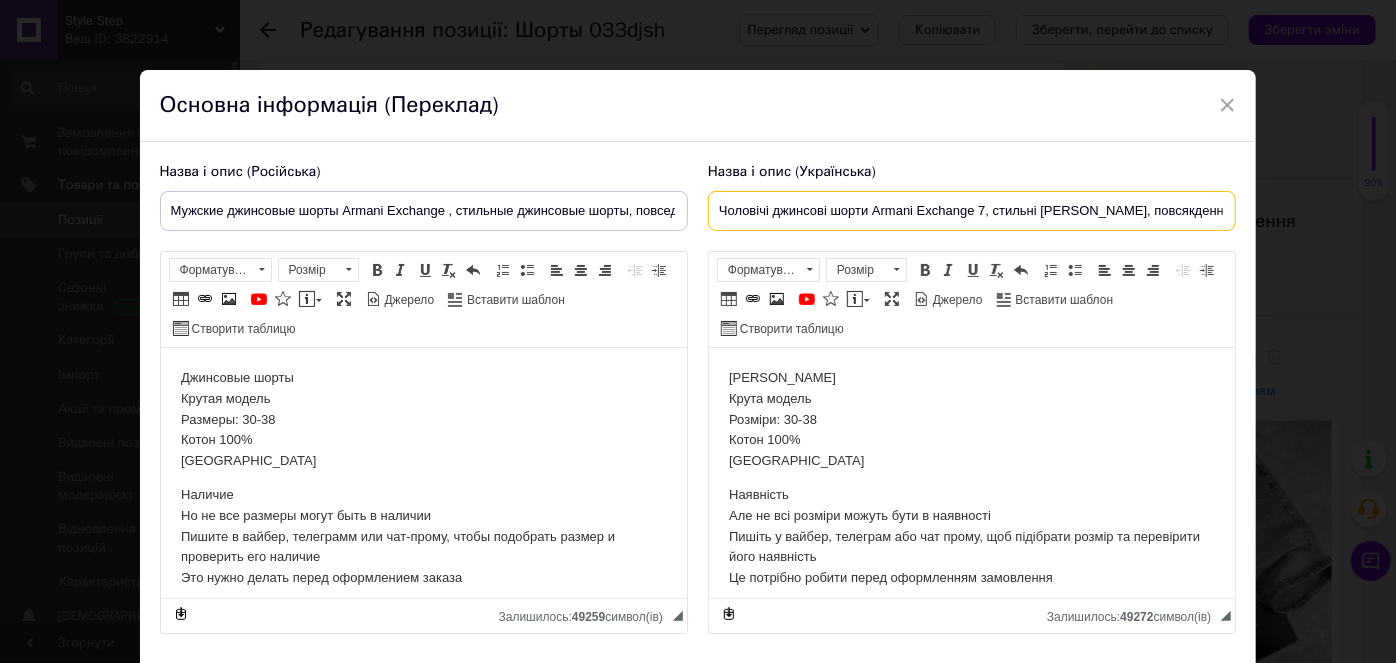 click on "Чоловічі джинсові шорти Armani Exchange 7, стильні [PERSON_NAME], повсякденні [PERSON_NAME]" at bounding box center [972, 211] 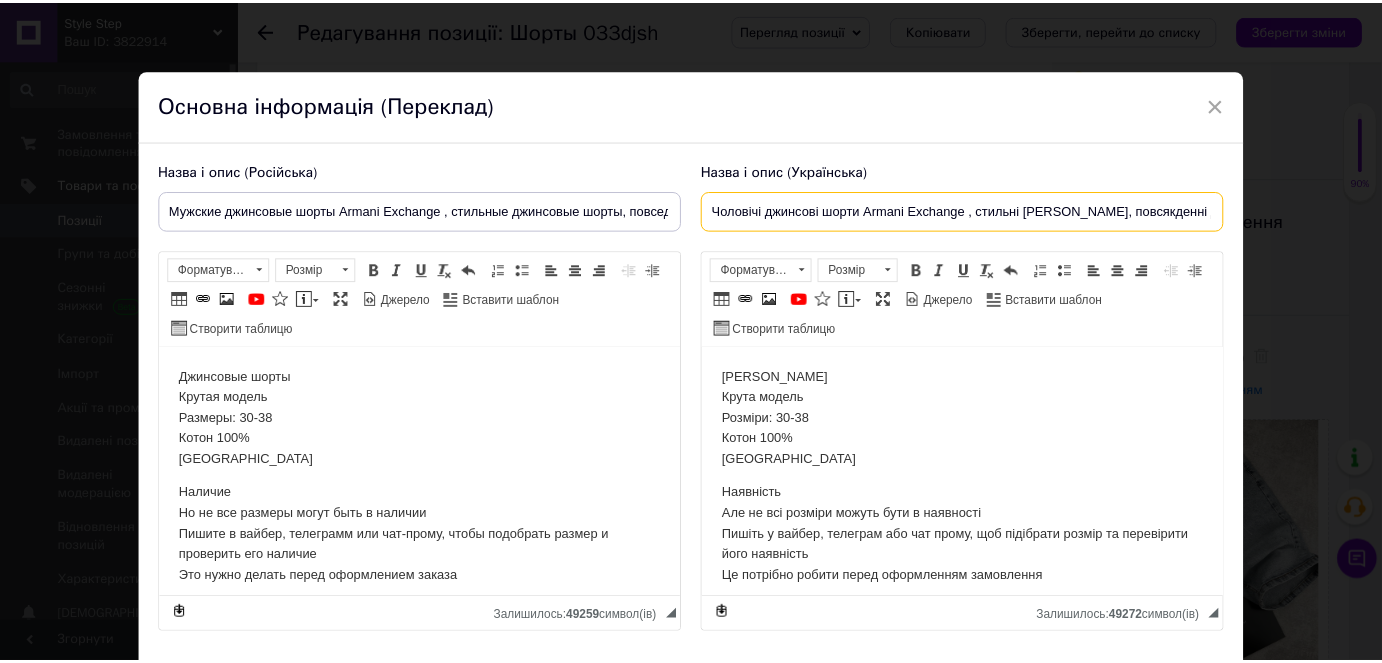 scroll, scrollTop: 132, scrollLeft: 0, axis: vertical 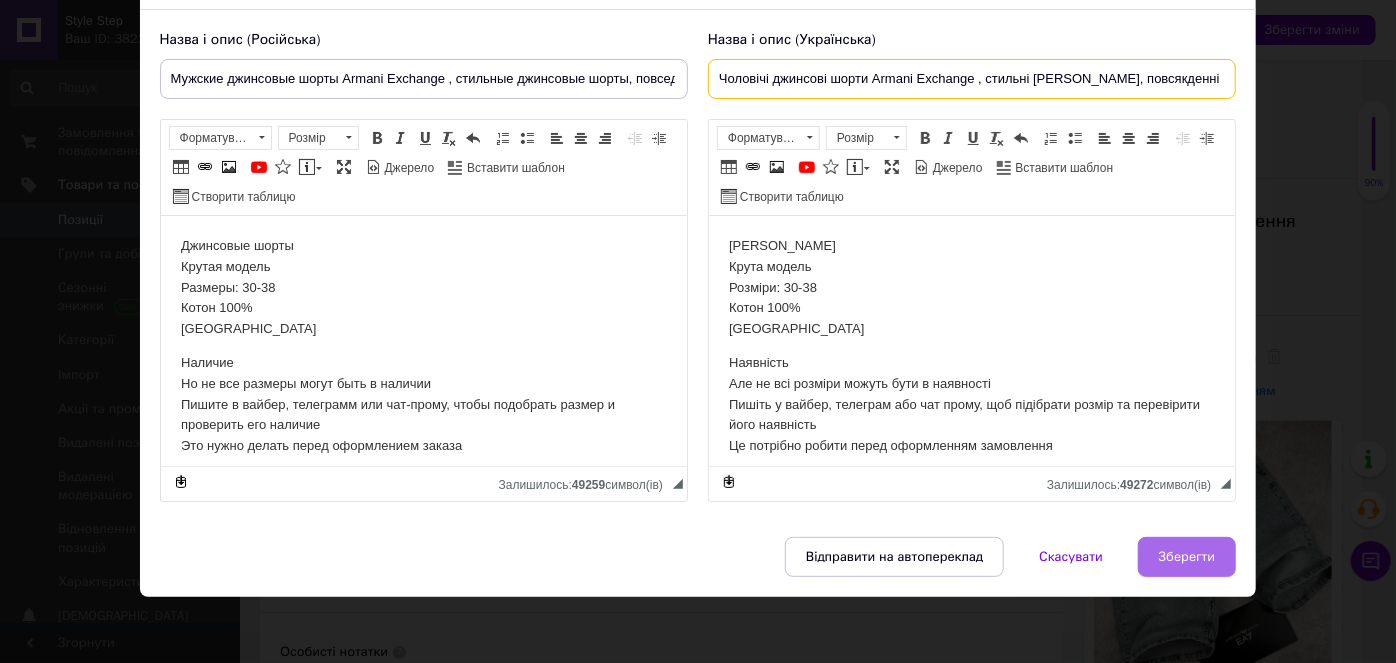 type on "Чоловічі джинсові шорти Armani Exchange , стильні [PERSON_NAME], повсякденні джинсові шорти" 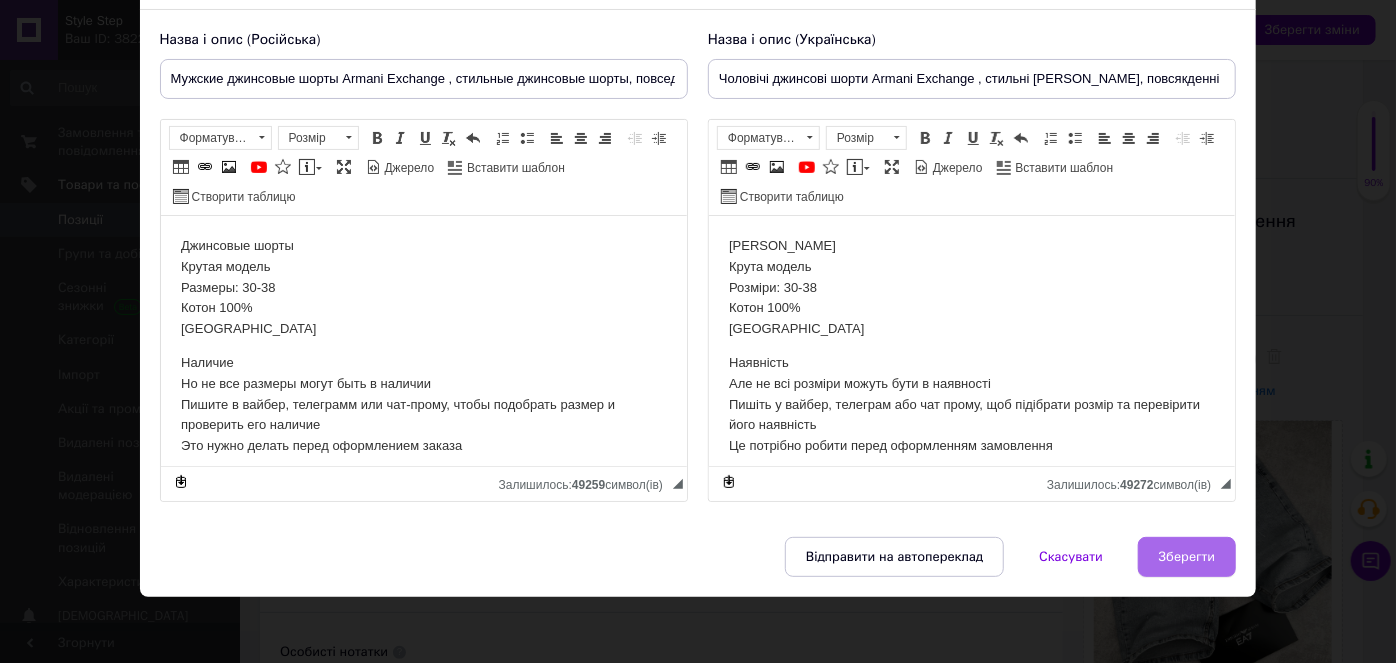 click on "Зберегти" at bounding box center [1187, 557] 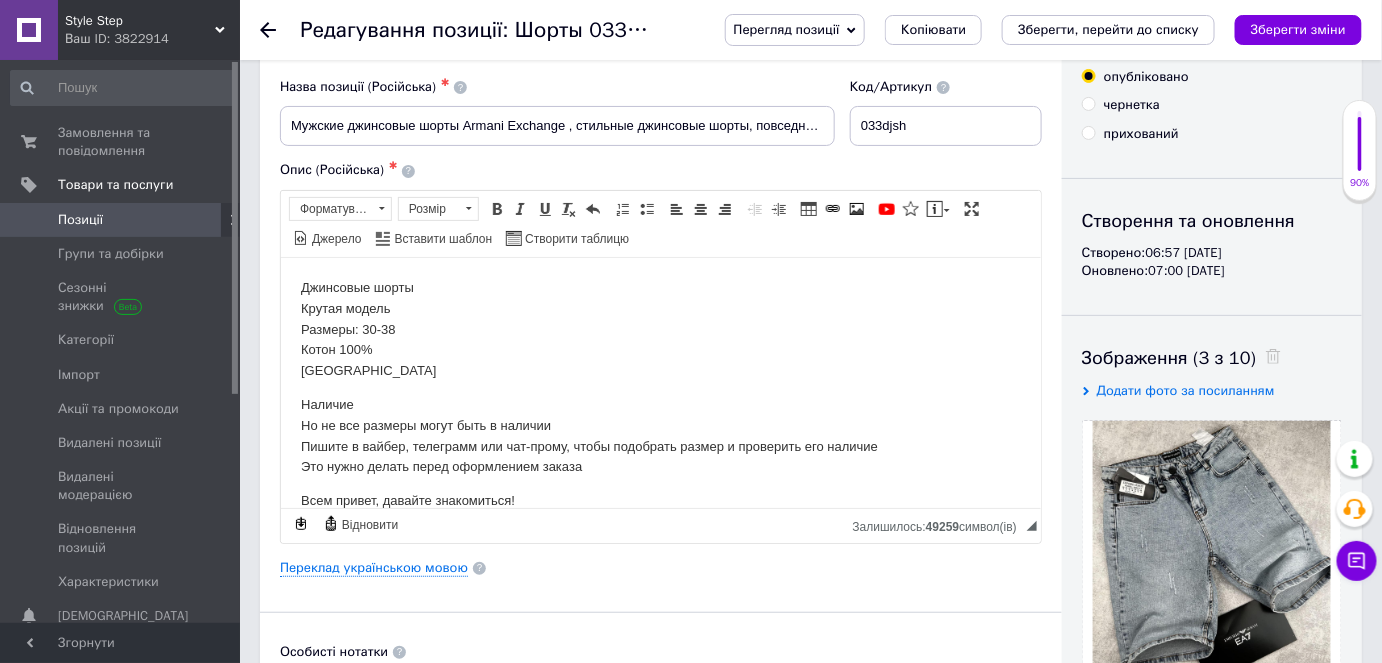 click on "Основна інформація Назва позиції (Російська) ✱ Мужские джинсовые шорты Armani Exchange , стильные джинсовые шорты, повседневные джинсовые шорты Код/Артикул 033djsh Опис (Російська) ✱ Джинсовые шорты
Крутая модель
Размеры: 30-38
Котон 100%
Турция
Наличие
Но не все размеры могут быть в наличии
Пишите в вайбер, телеграмм или чат-прому, чтобы подобрать размер и проверить его наличие
Это нужно делать перед оформлением заказа
Всем привет, давайте знакомиться!
Мы стремимся к тому, чтобы каждый клиент остался доволен качеством нашего товара и сервиса.
Форматування" at bounding box center (661, 561) 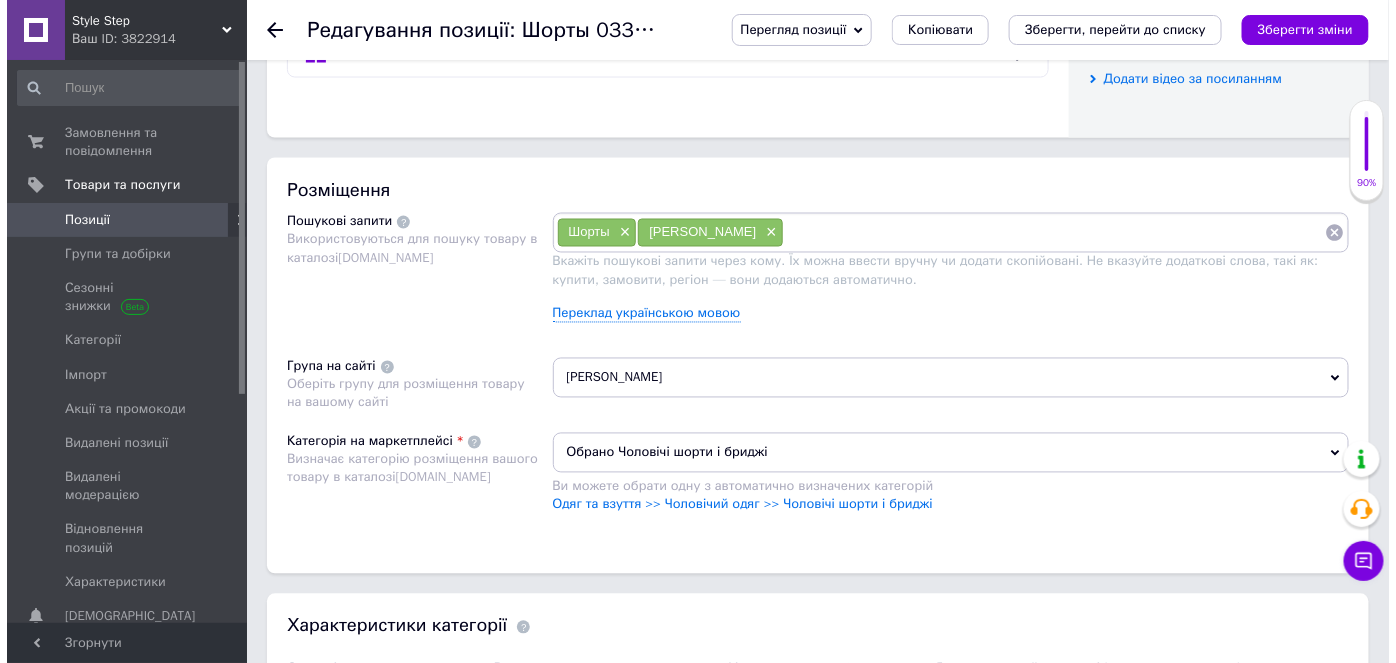scroll, scrollTop: 1059, scrollLeft: 0, axis: vertical 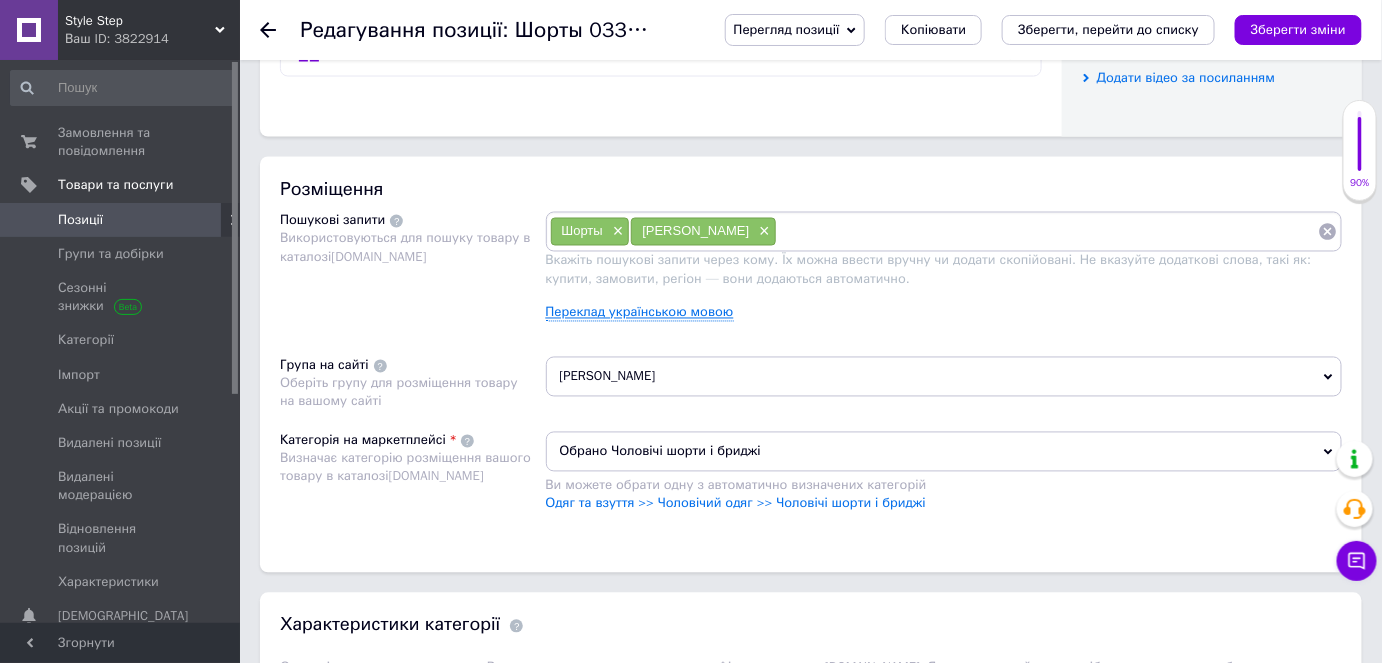click on "Переклад українською мовою" at bounding box center [640, 313] 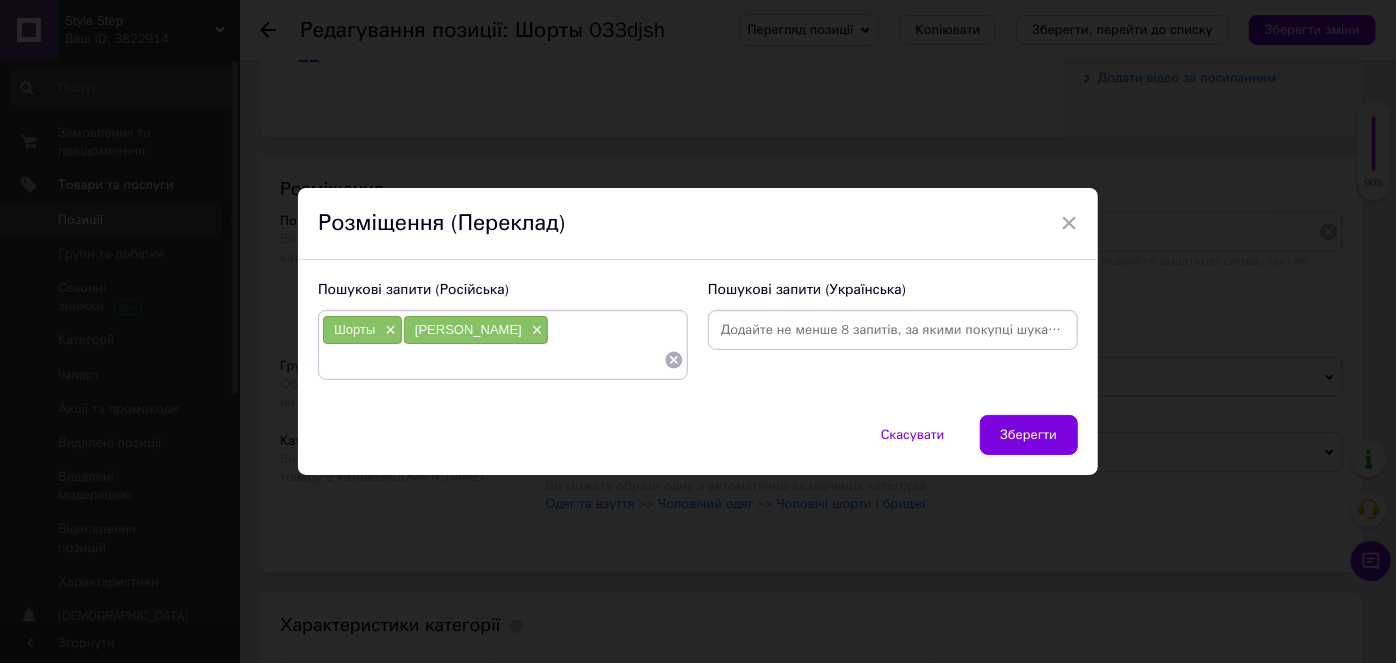 click at bounding box center [893, 330] 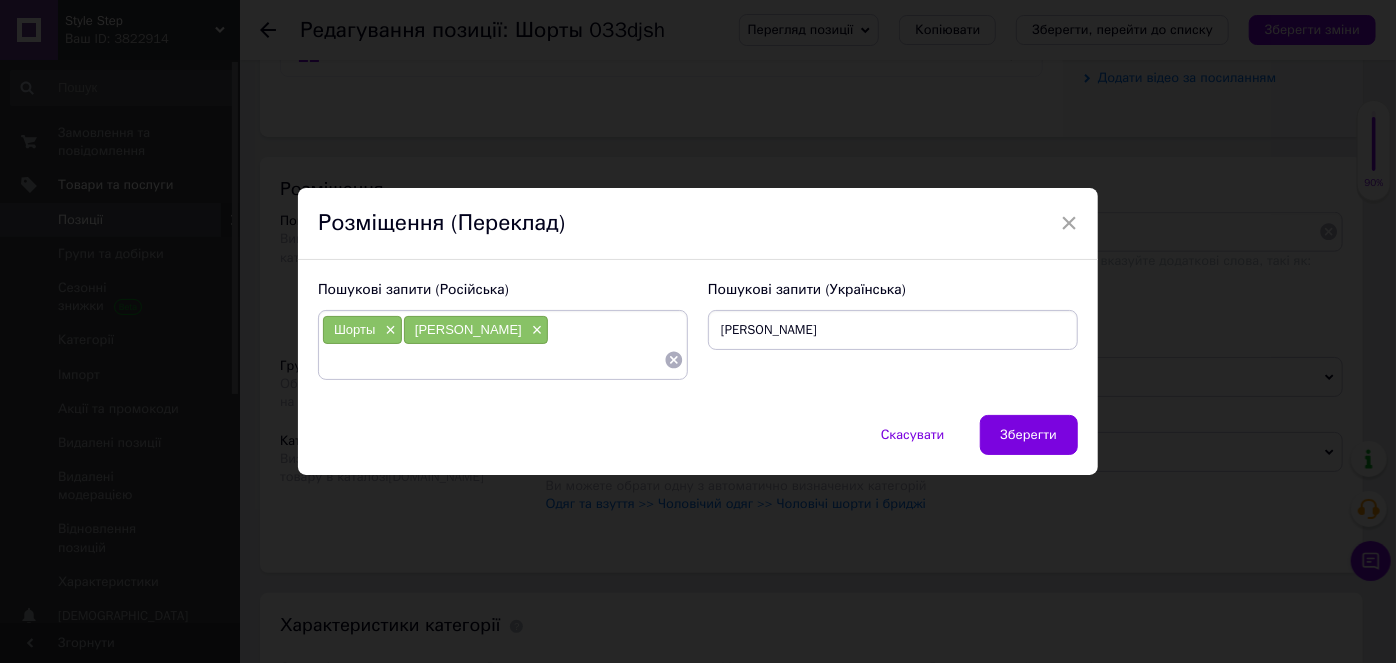 type on "[PERSON_NAME]" 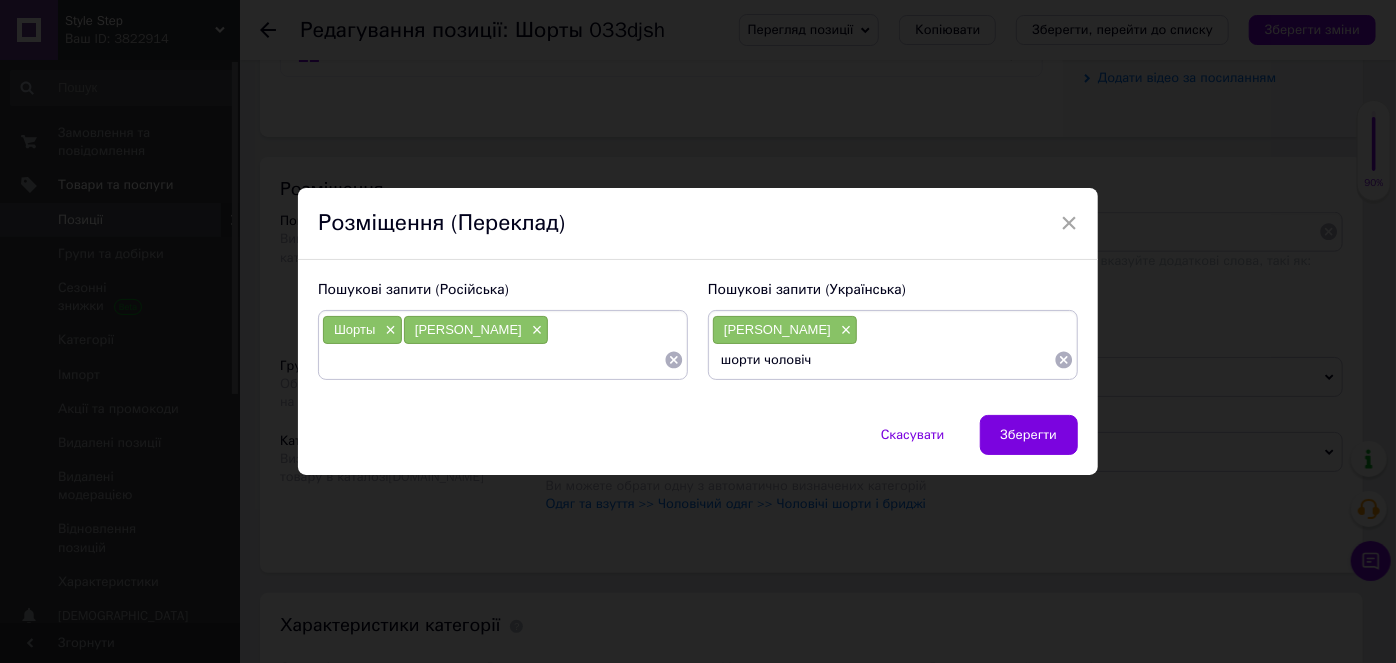 type on "шорти чоловічі" 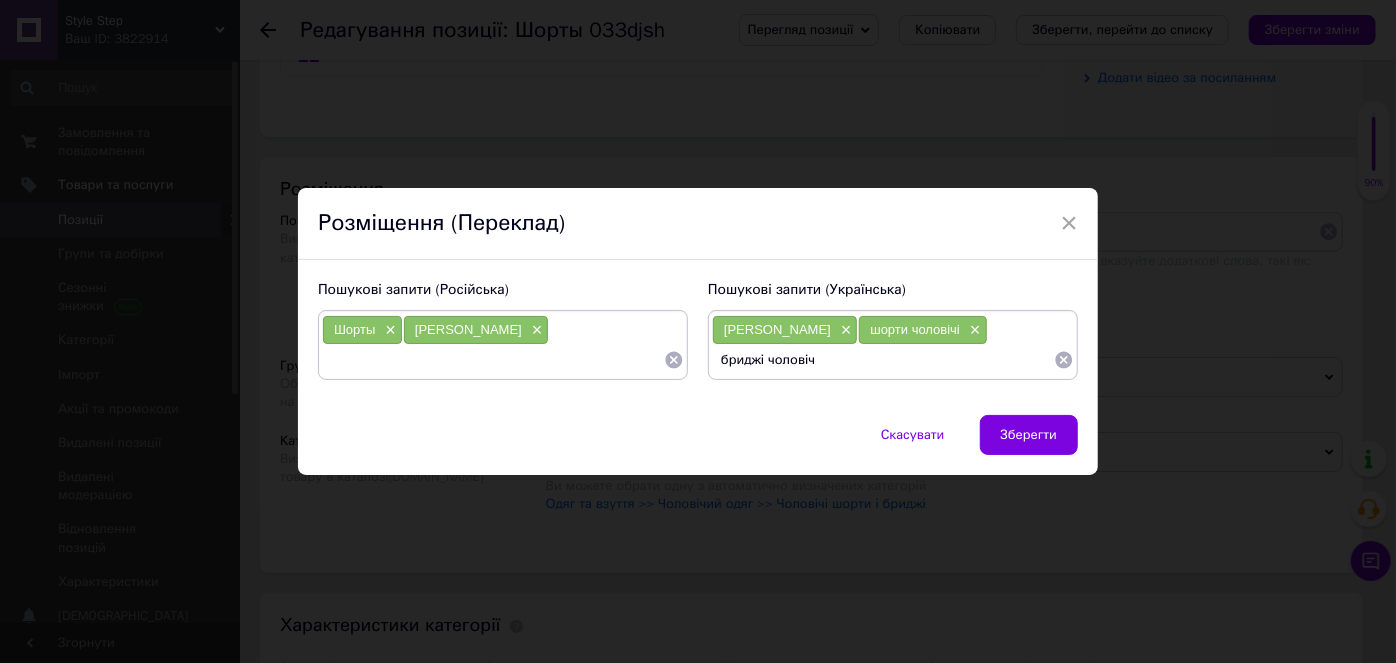 type on "бриджі чоловічі" 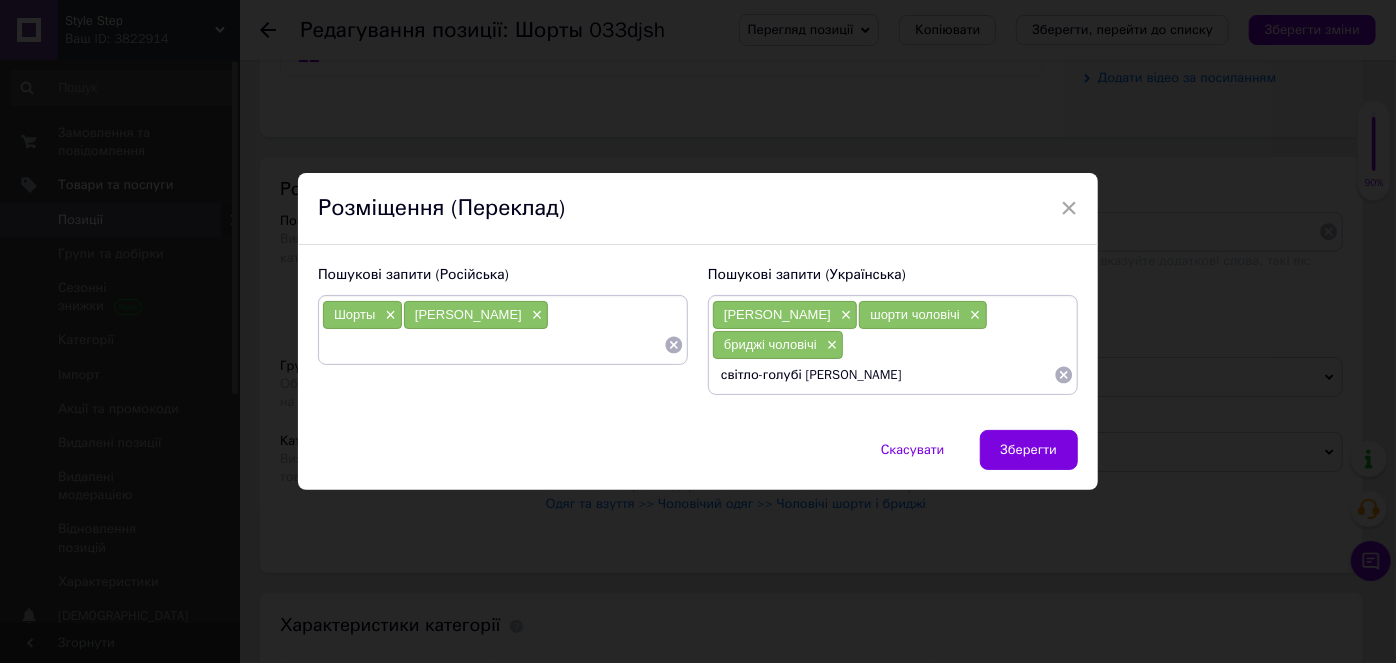 type on "світло-голубі джинсові шорти" 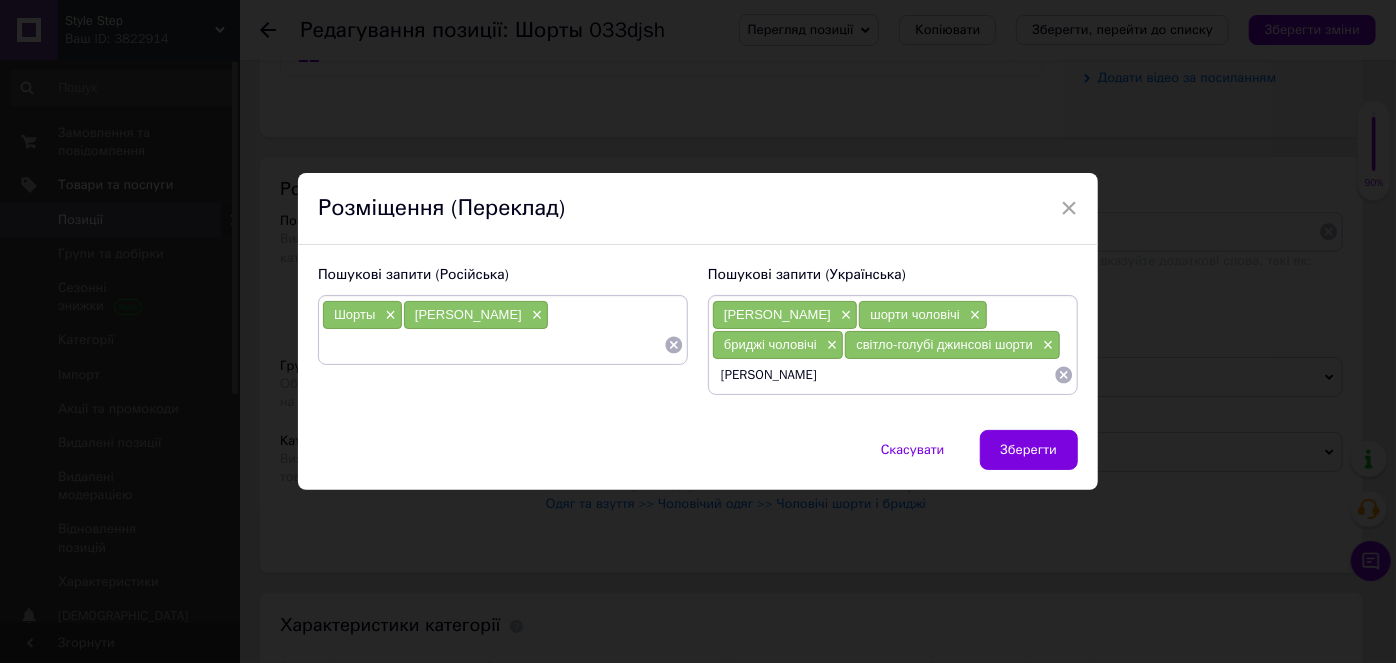 paste on "Armani Exchange" 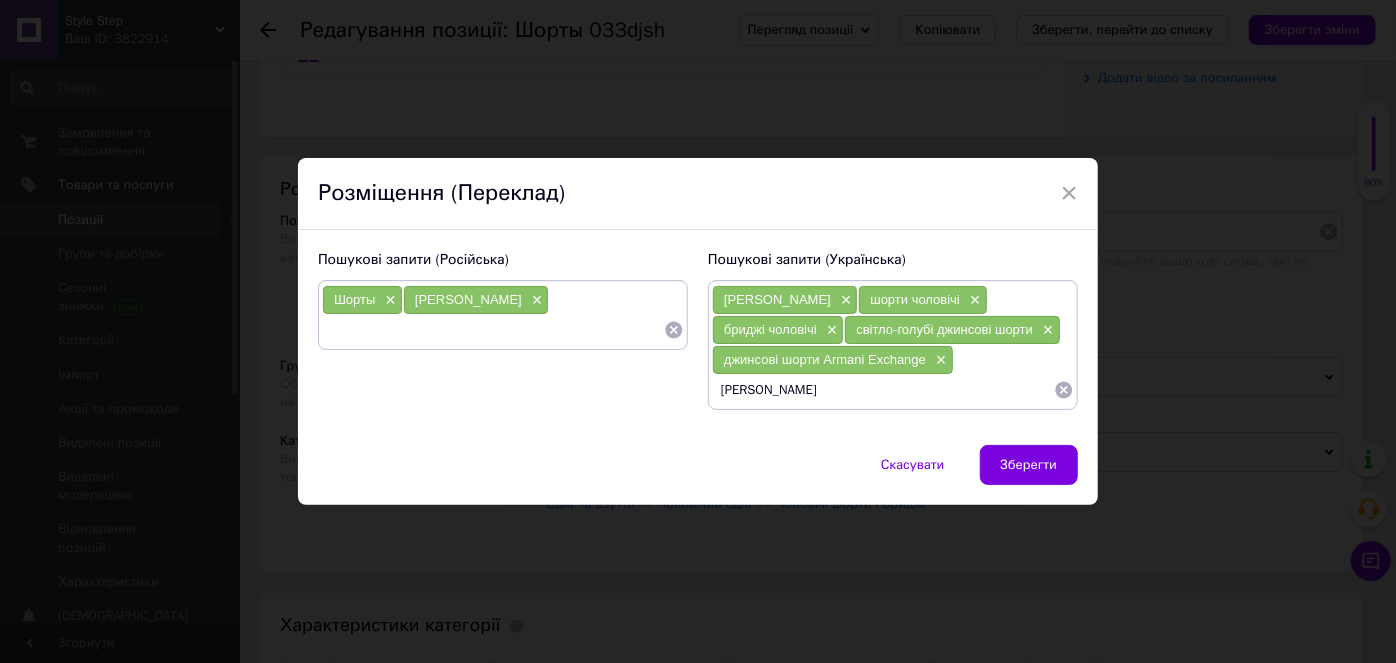 paste on "Armani Exchange" 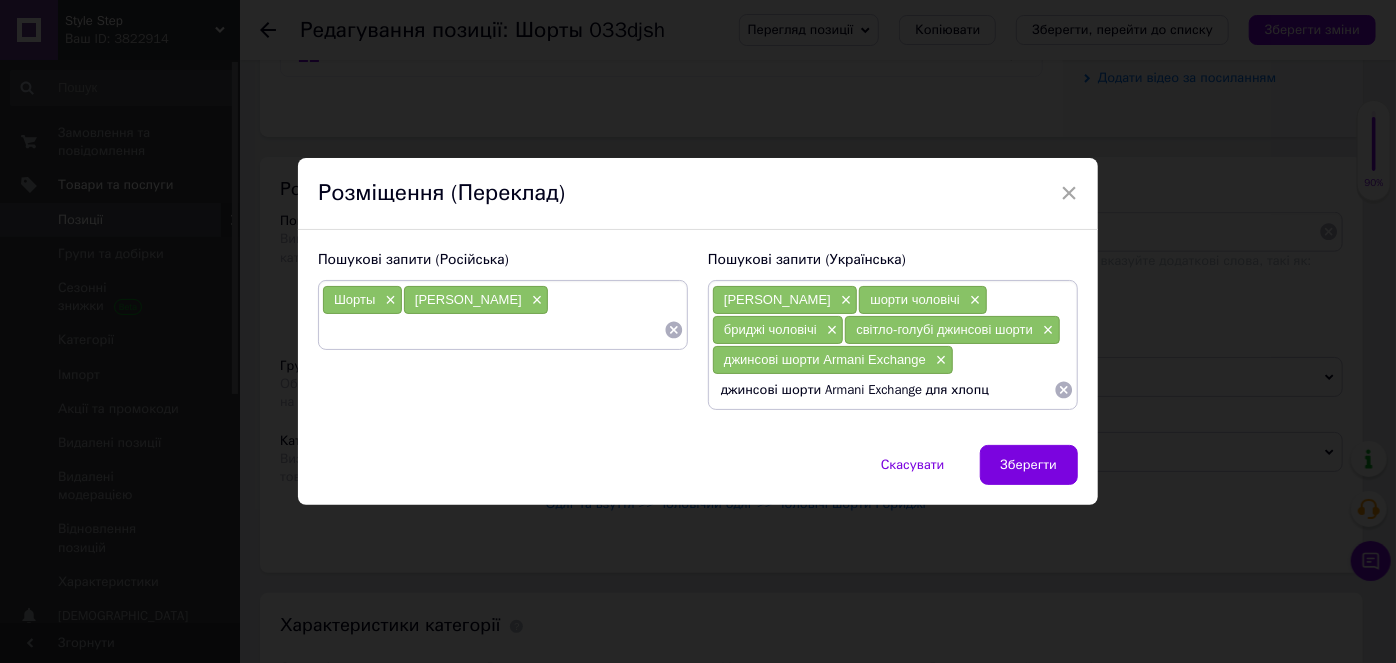 type on "джинсові шорти Armani Exchange для хлопця" 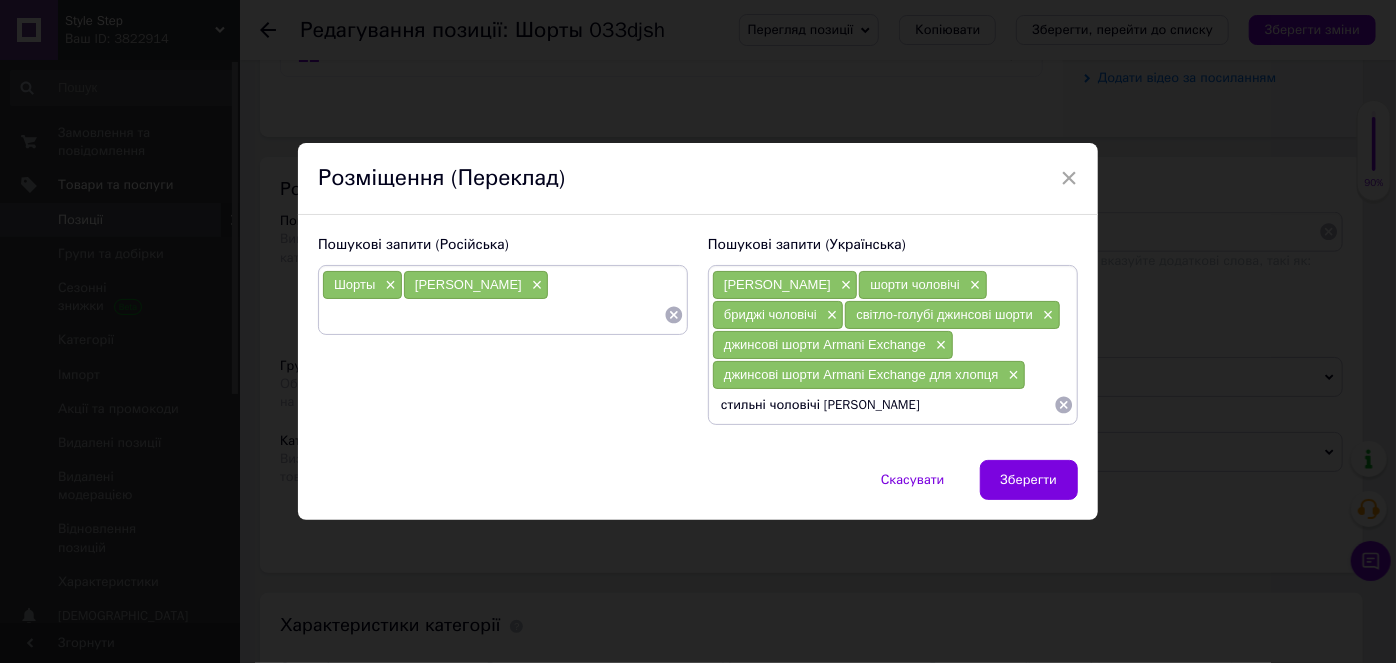 type on "стильні чоловічі [PERSON_NAME]" 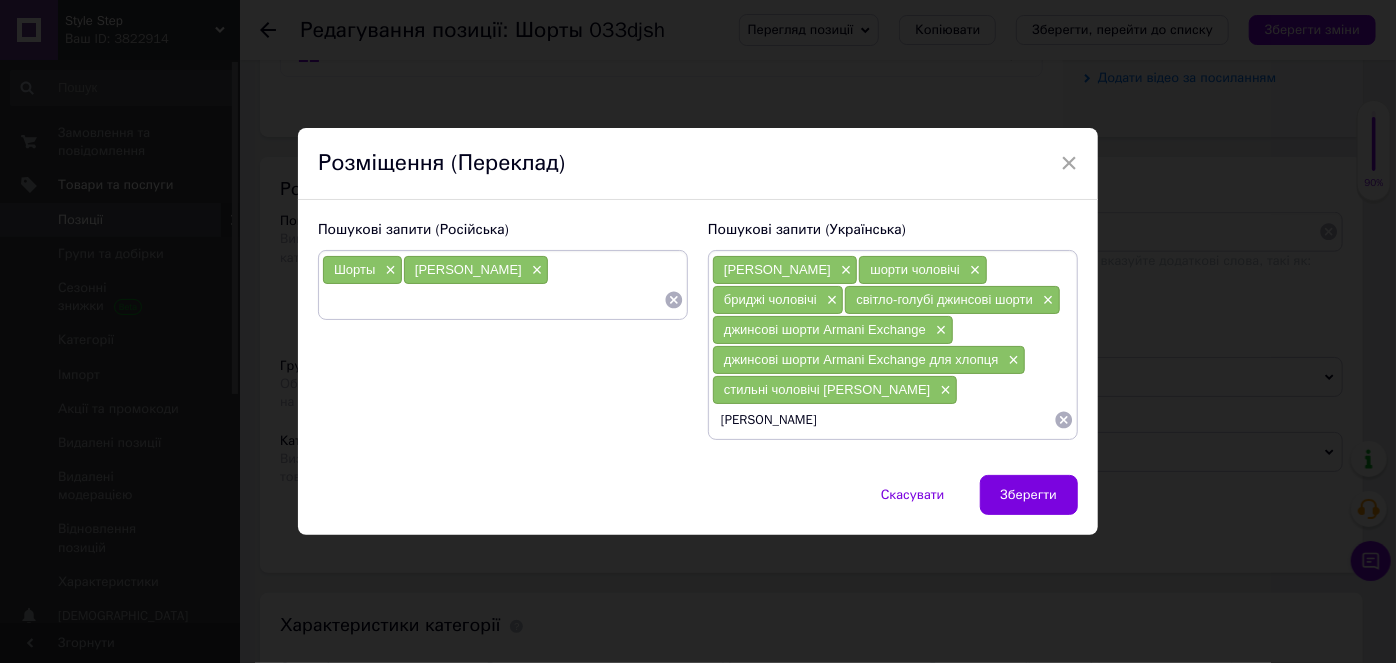 type on "[PERSON_NAME]" 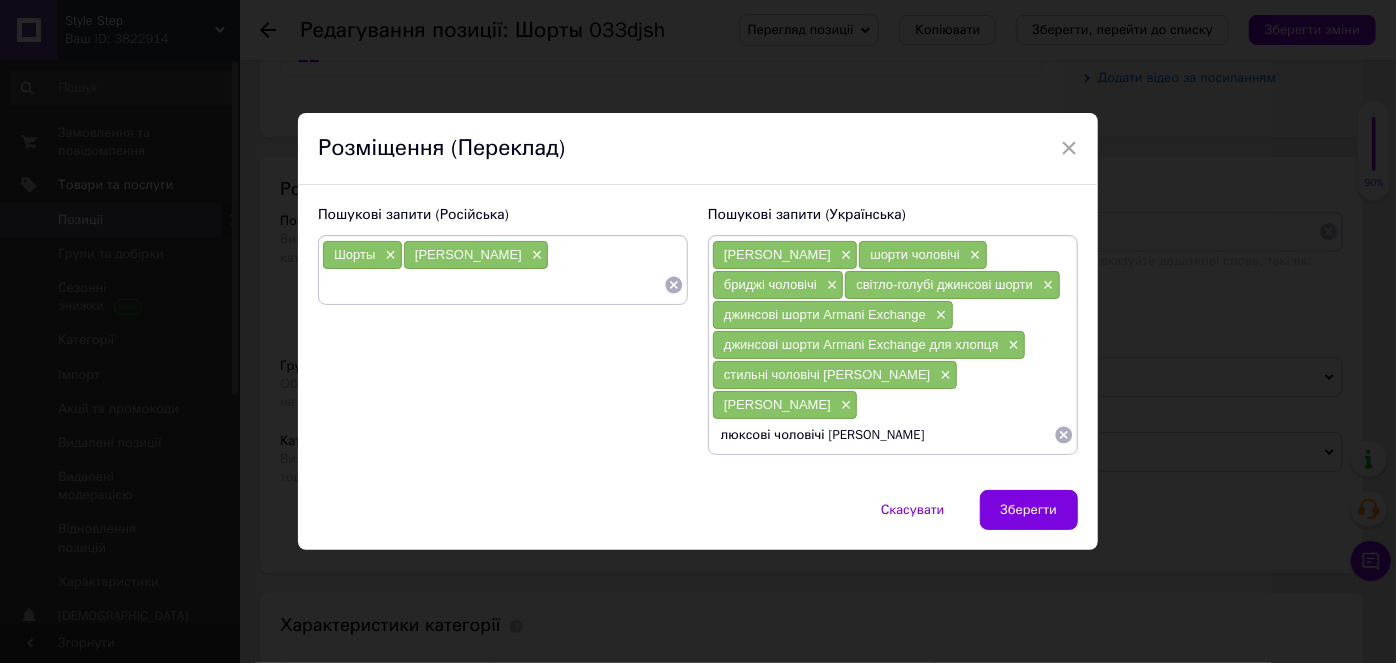 type on "люксові чоловічі [PERSON_NAME]" 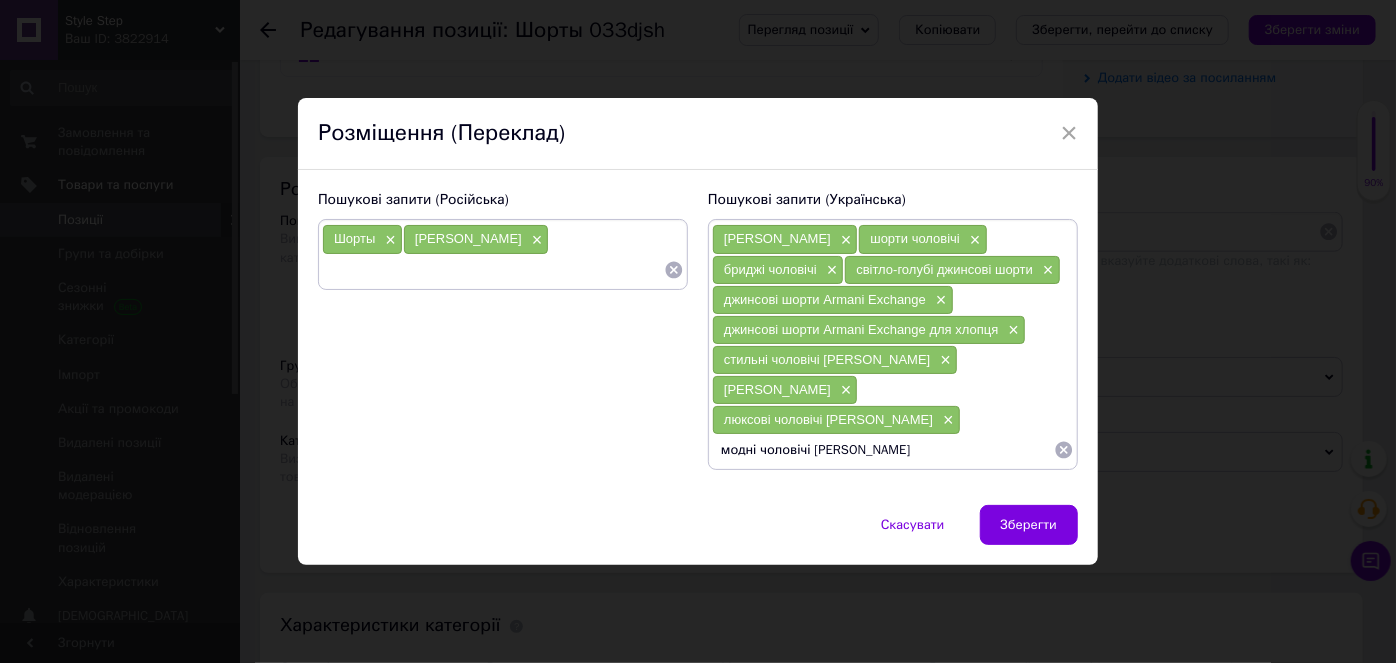 type on "модні чоловічі джинсові шорти" 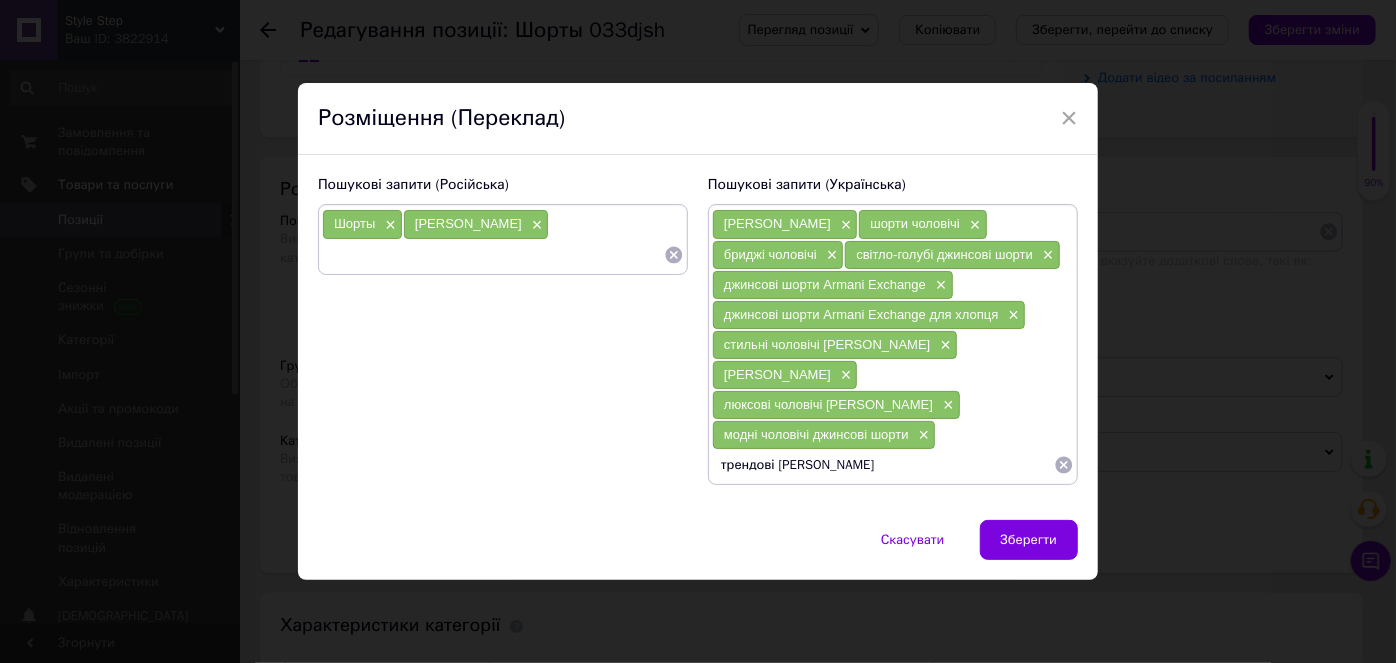 type on "трендові [PERSON_NAME]" 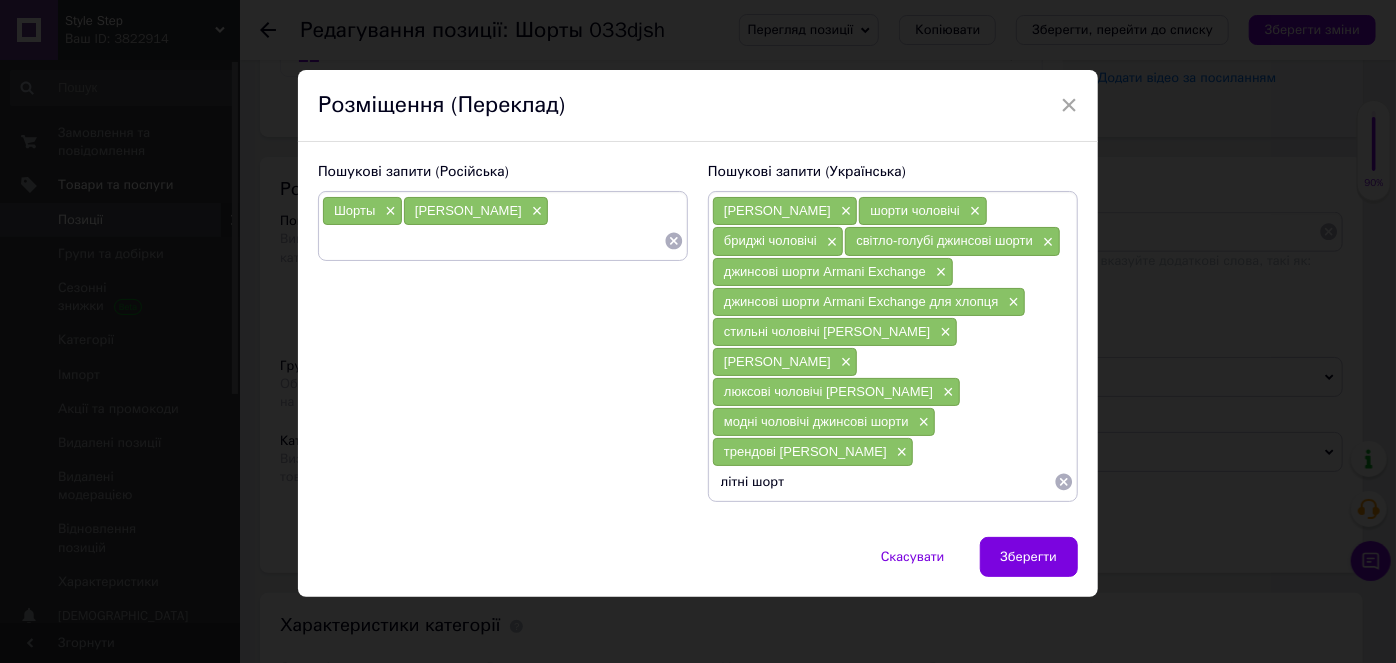 type on "літні шорти" 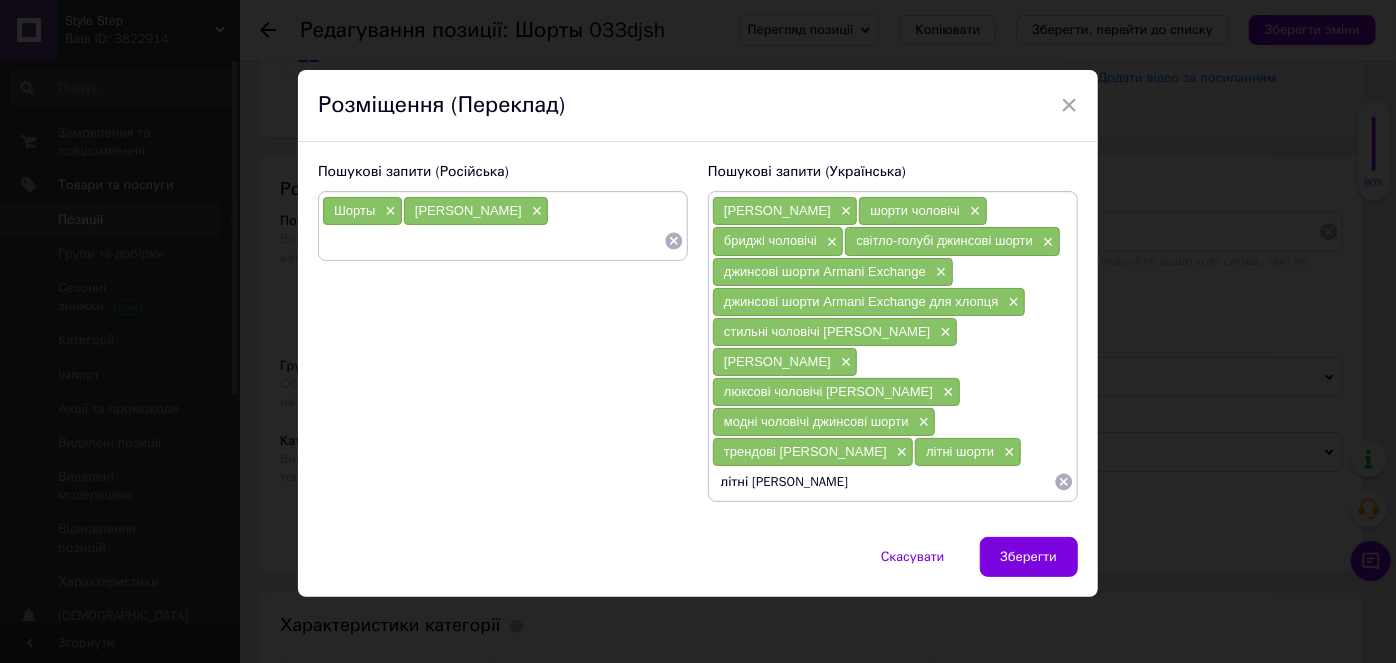 type on "літні [PERSON_NAME]" 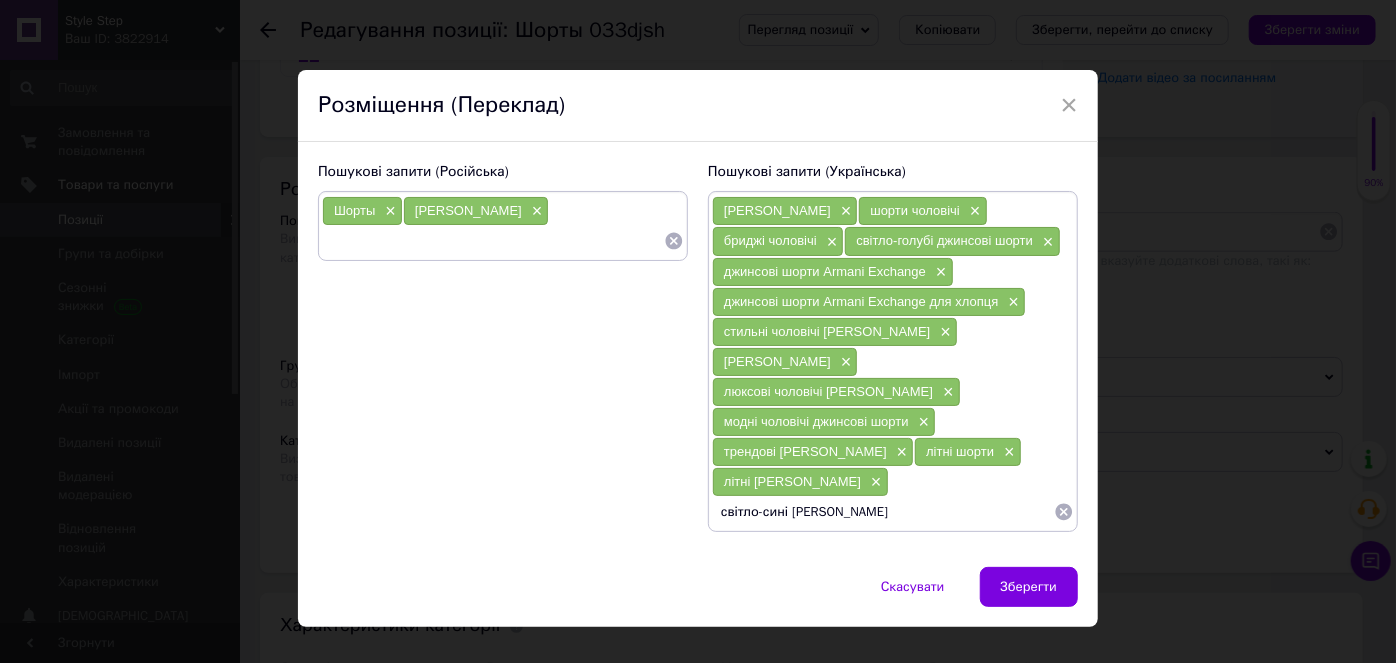 type on "світло-сині [PERSON_NAME]" 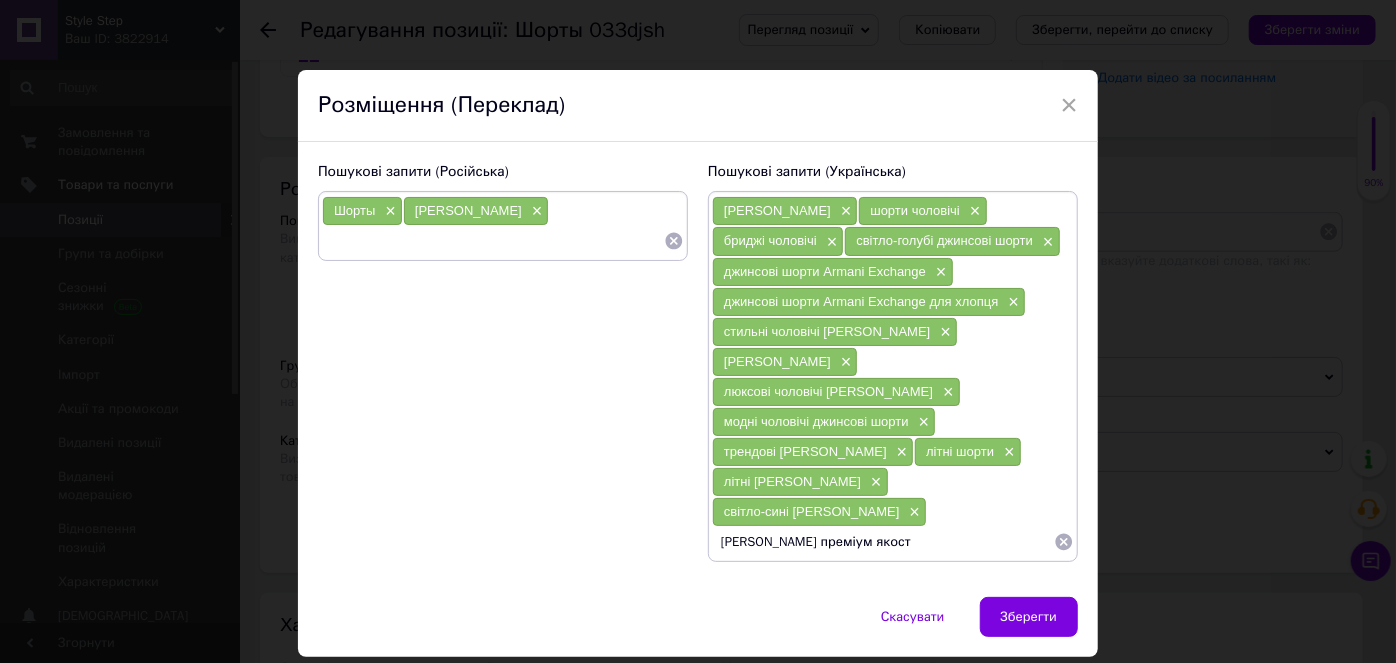 type on "[PERSON_NAME] преміум якості" 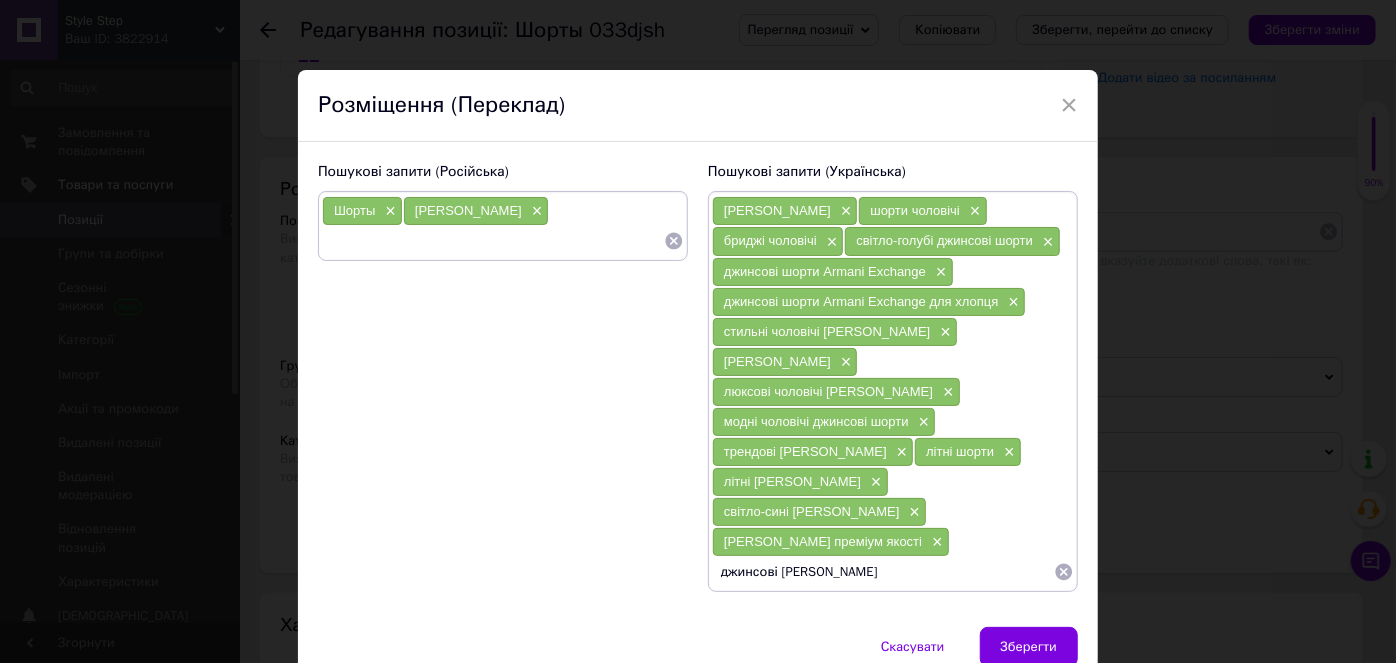 type on "джинсові [PERSON_NAME]" 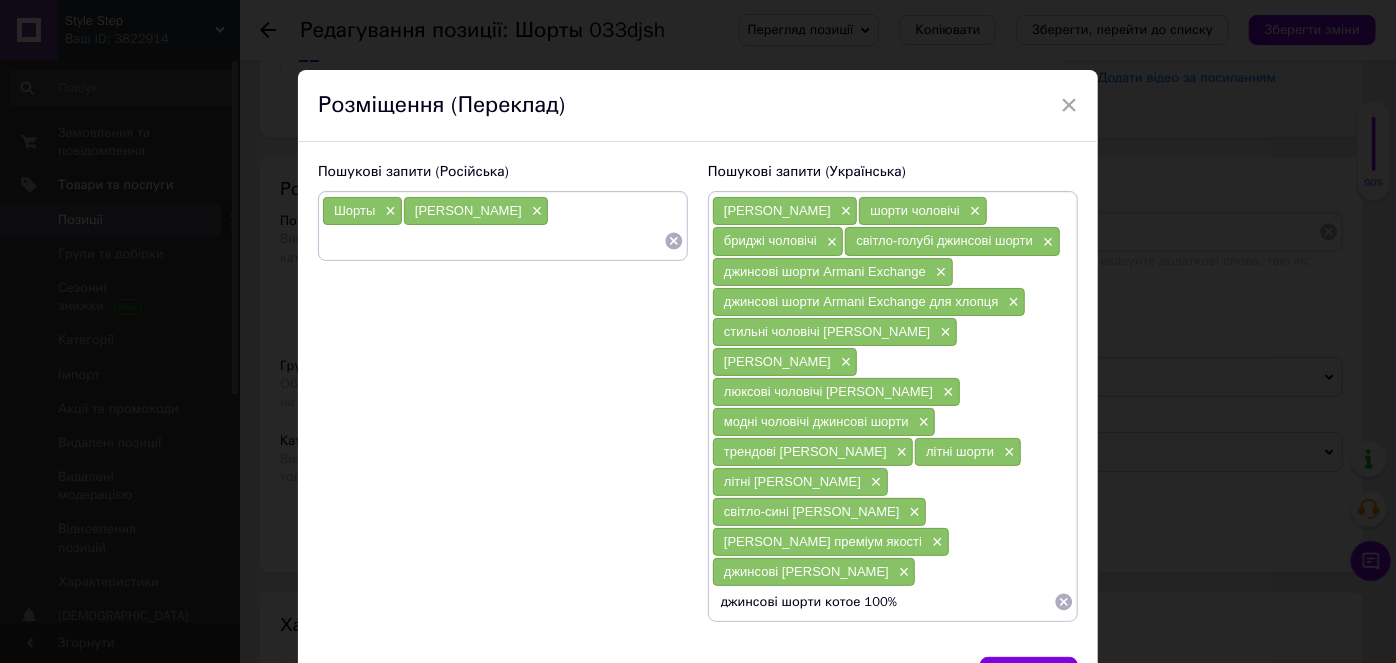 click on "джинсові шорти котое 100%" at bounding box center [883, 602] 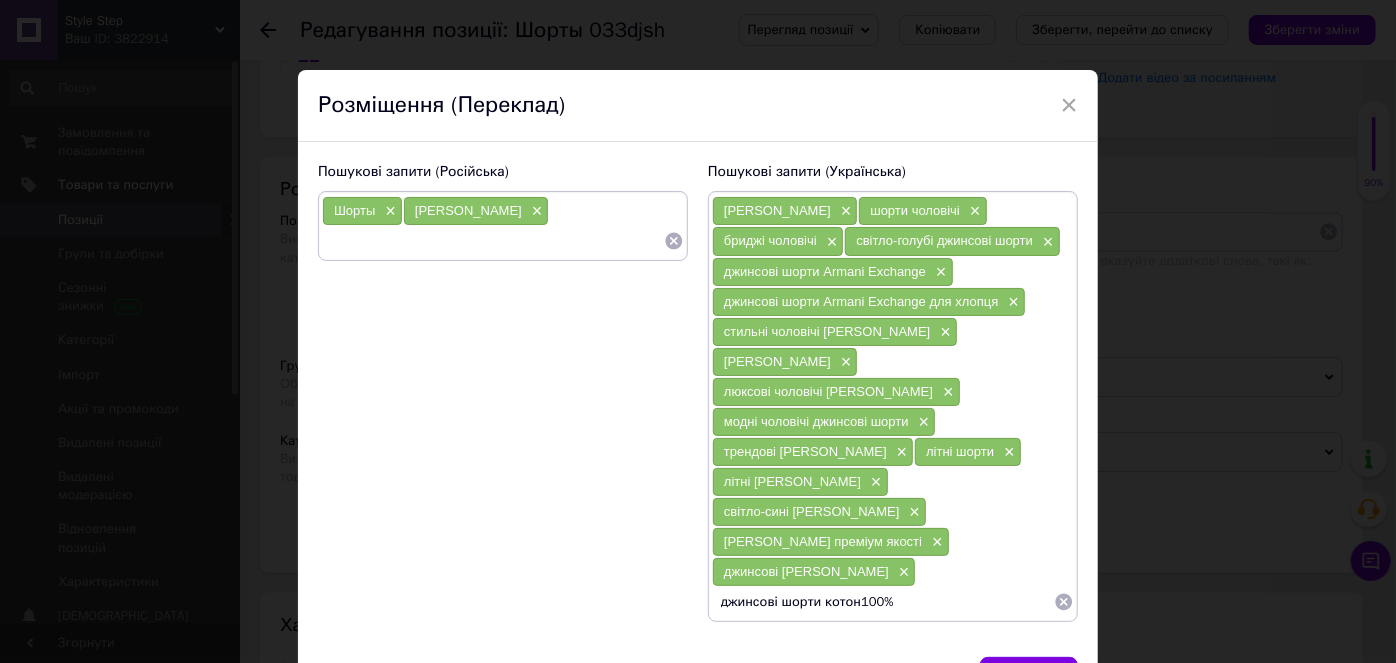 type on "джинсові шорти котон 100%" 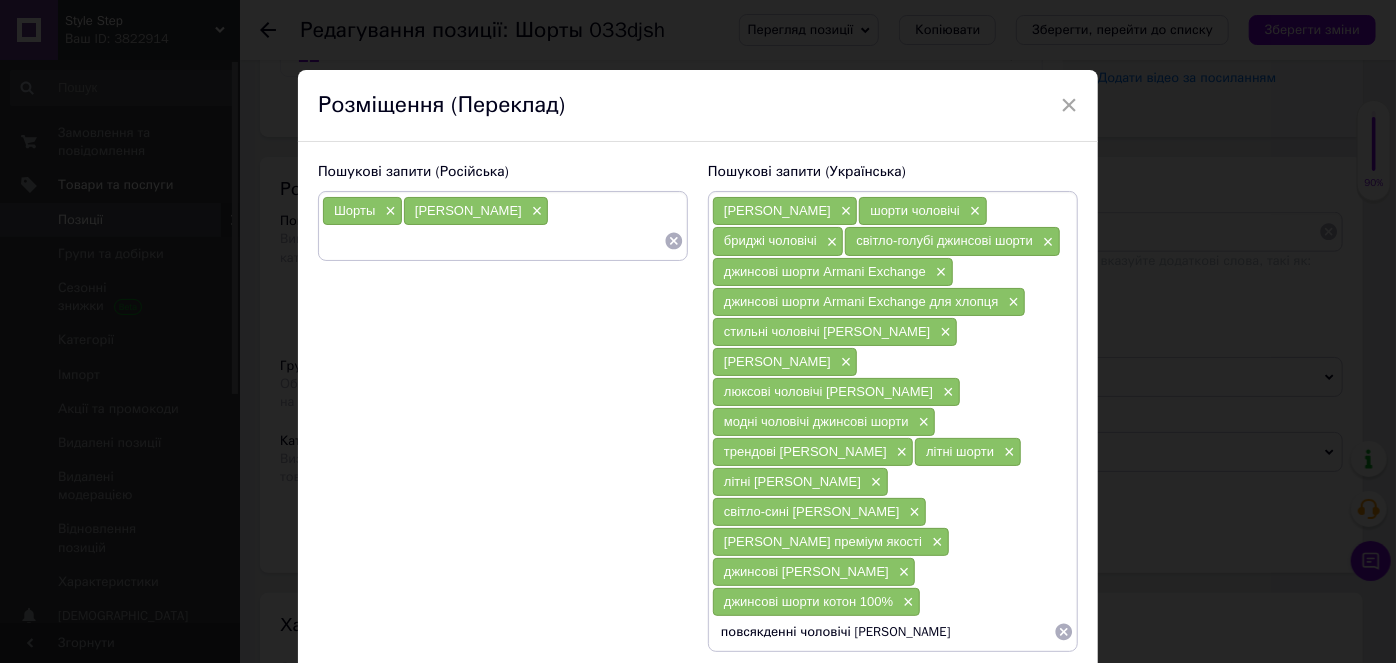 type on "повсякденні чоловічі [PERSON_NAME]" 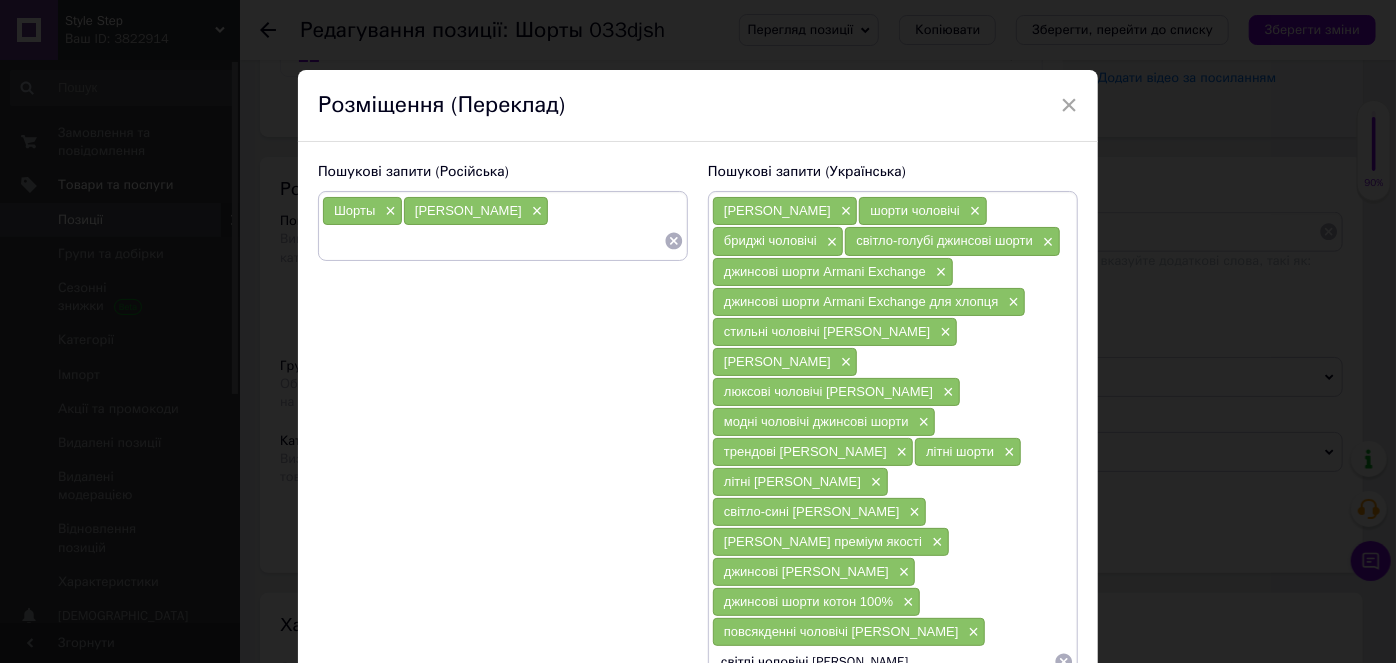 type on "світлі чоловічі [PERSON_NAME]" 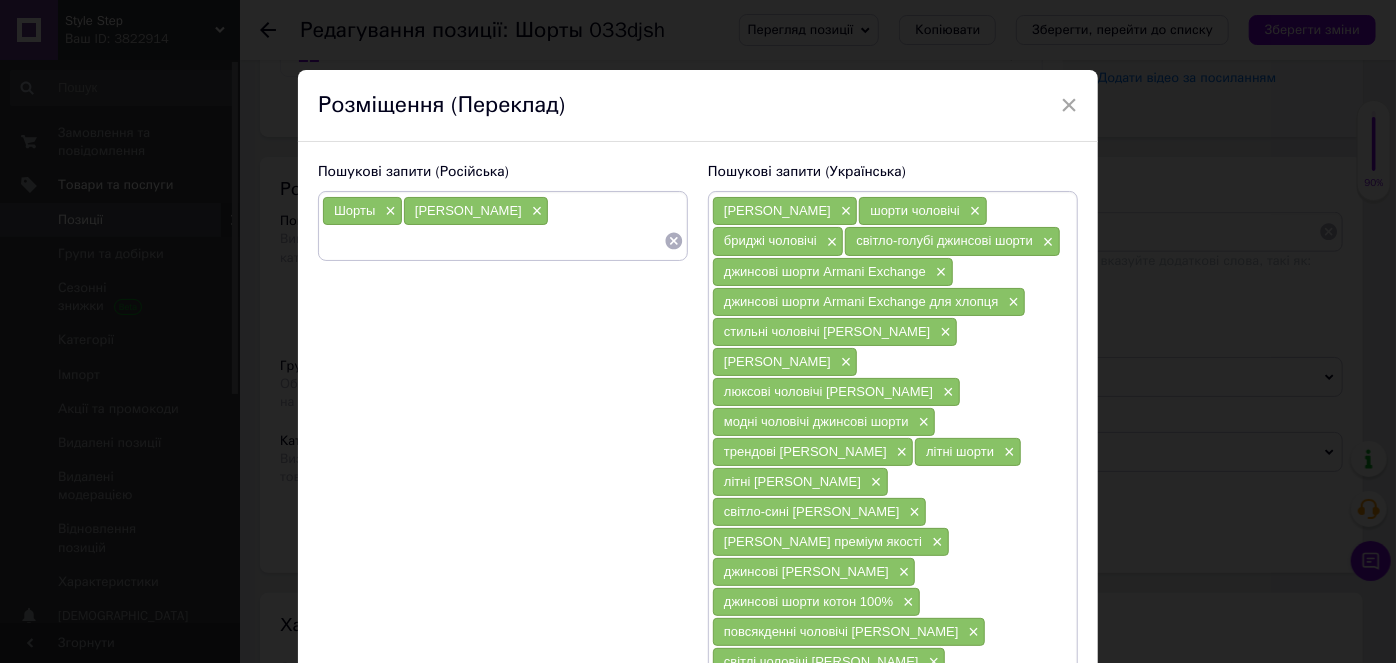 click on "джинсові шорти × шорти чоловічі × бриджі чоловічі × світло-голубі джинсові шорти × джинсові шорти Armani Exchange × джинсові шорти Armani Exchange для хлопця × стильні чоловічі джинсові шорти × джинсові шорти армані чоловічі × люксові чоловічі джинсові шорти × модні чоловічі джинсові шорти × трендові джинсові шорти × літні шорти × літні джинсові шорти × світло-сині джинсові шорти × джинсові шорти преміум якості × [PERSON_NAME] × джинсові шорти котон 100% × повсякденні чоловічі джинсові шорти × світлі чоловічі джинсові шорти ×" at bounding box center (893, 451) 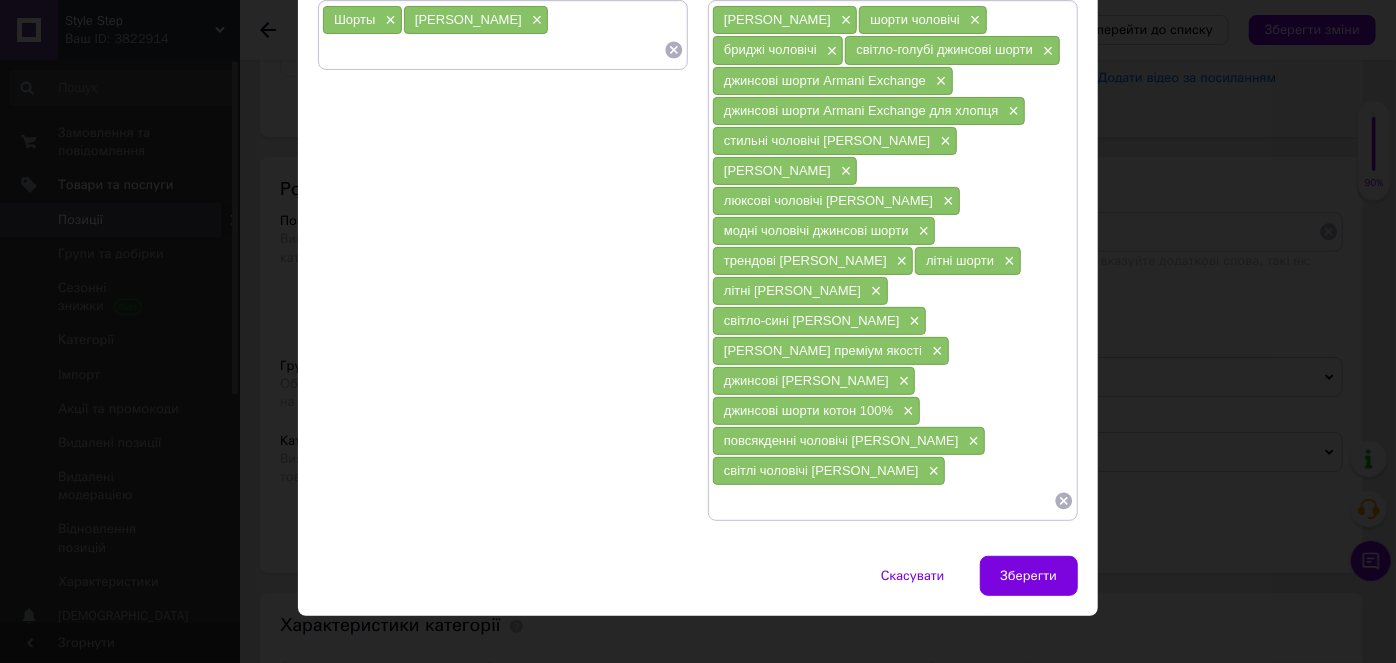 scroll, scrollTop: 195, scrollLeft: 0, axis: vertical 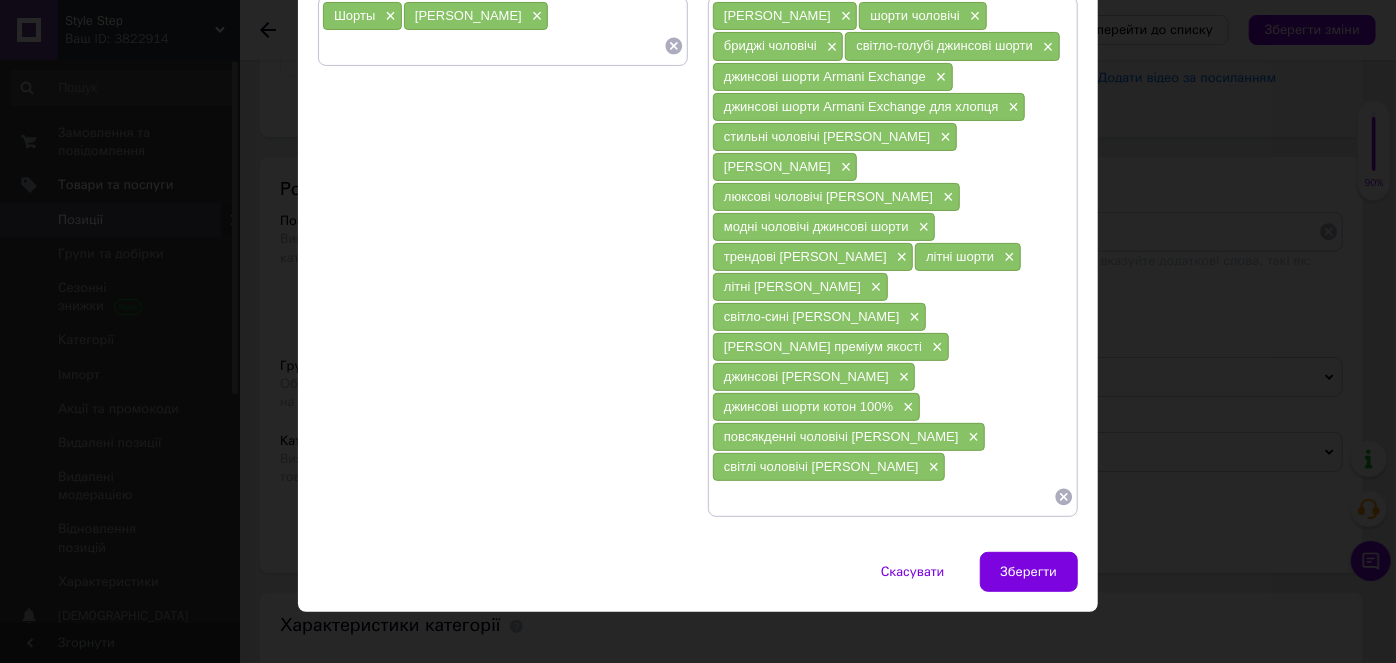click at bounding box center [883, 497] 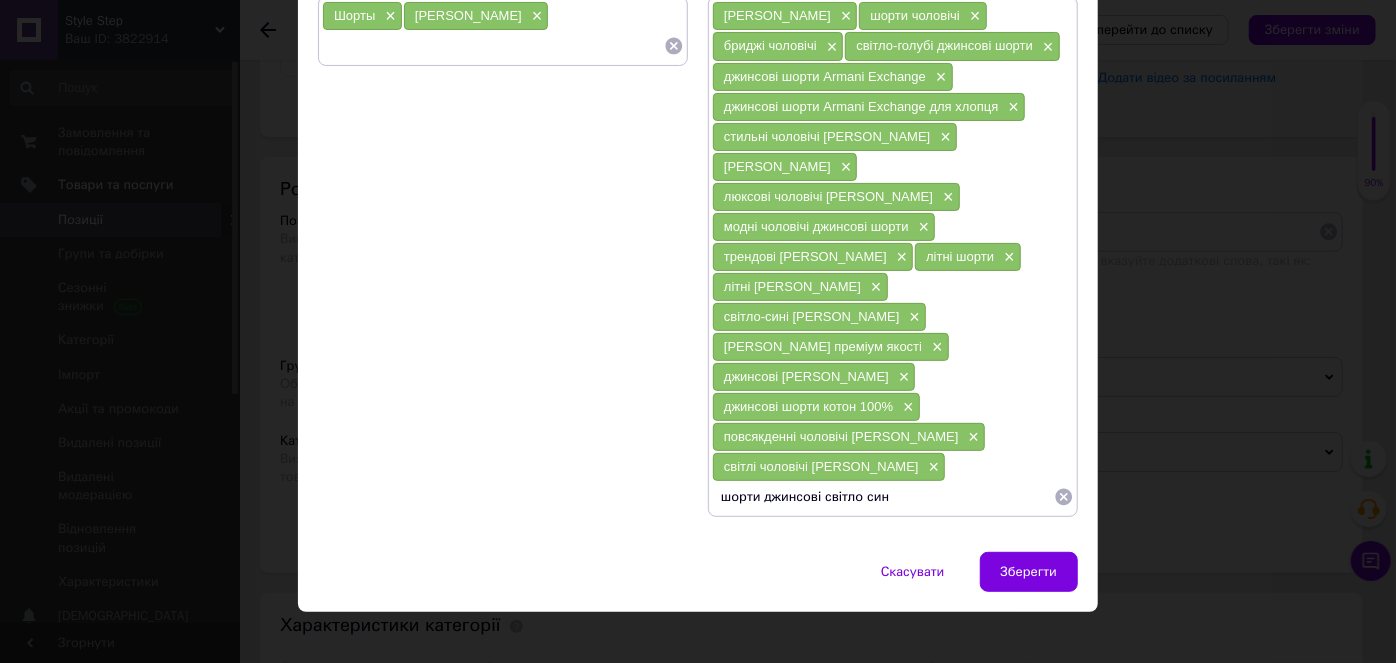 type on "шорти джинсові світло сині" 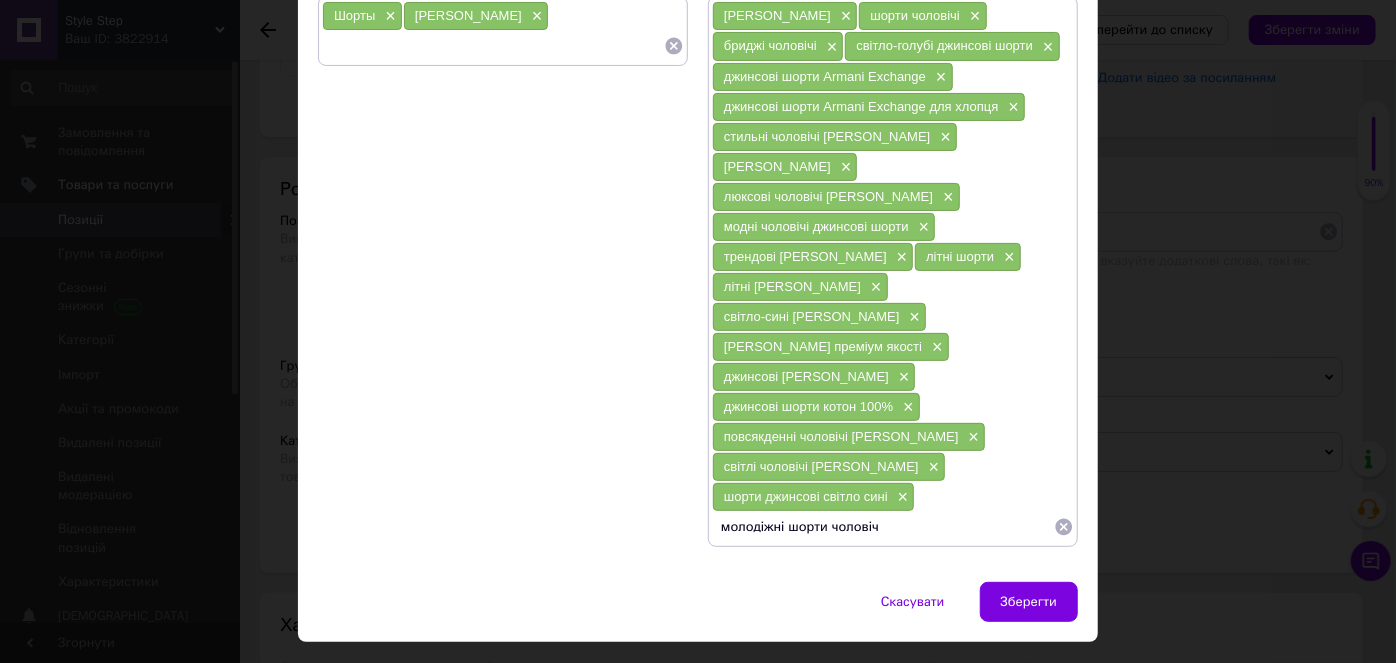 type on "молодіжні шорти чоловічі" 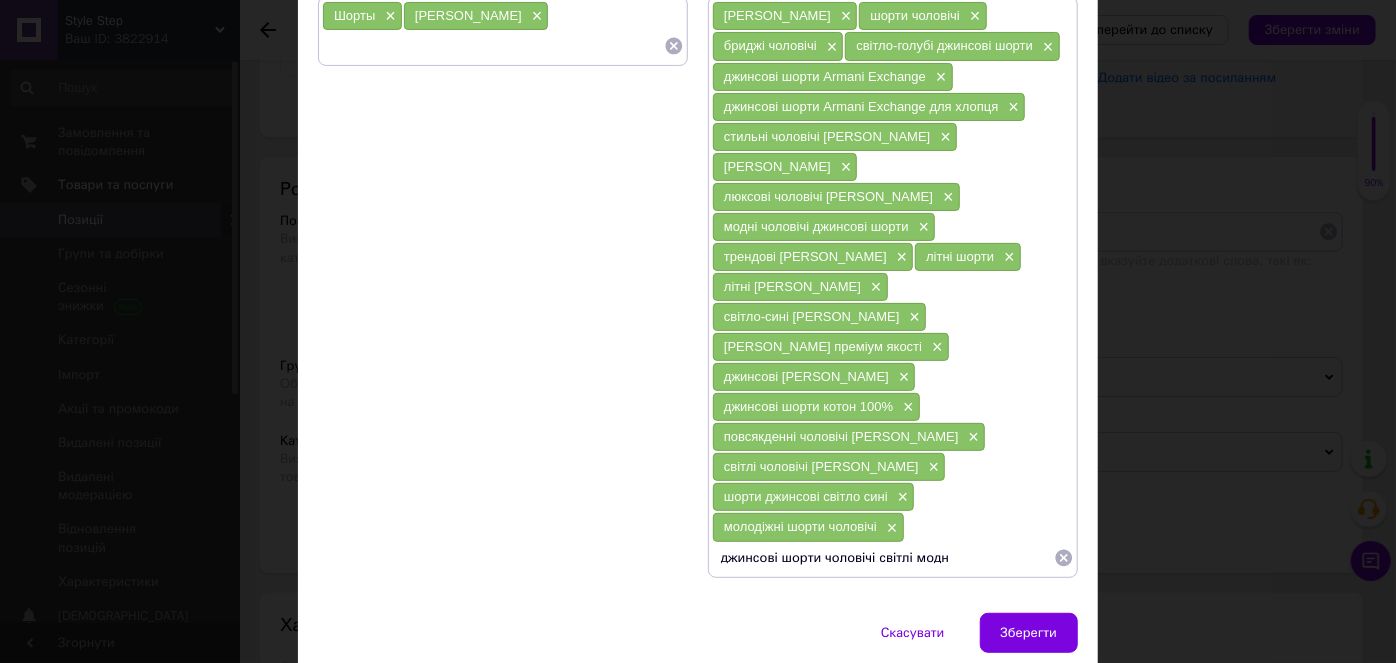 type on "джинсові шорти чоловічі світлі модні" 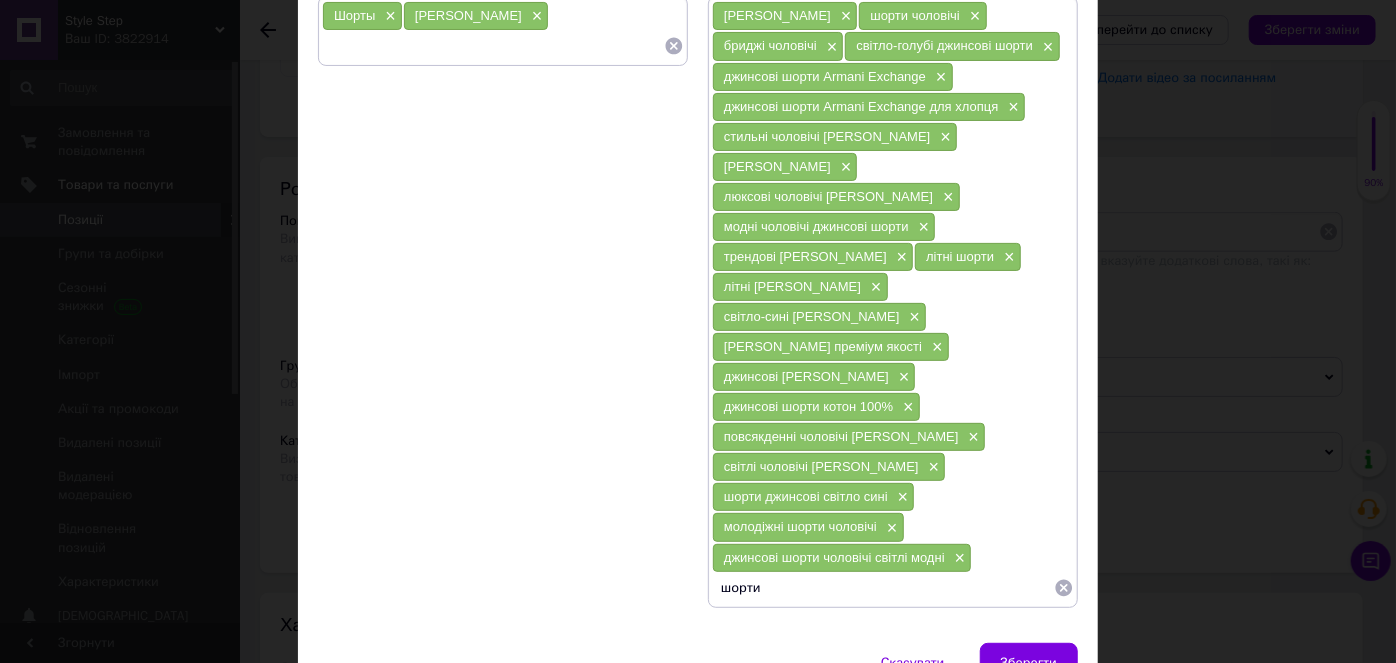 paste on "Armani Exchange" 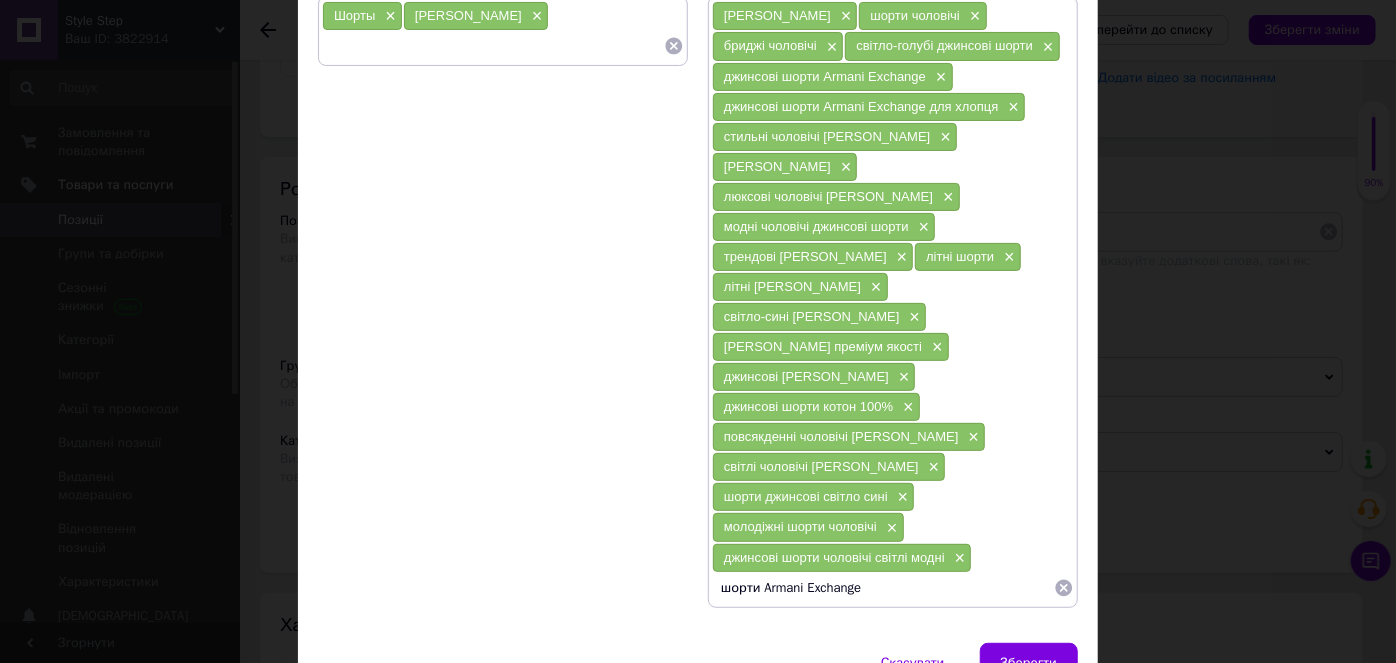 type 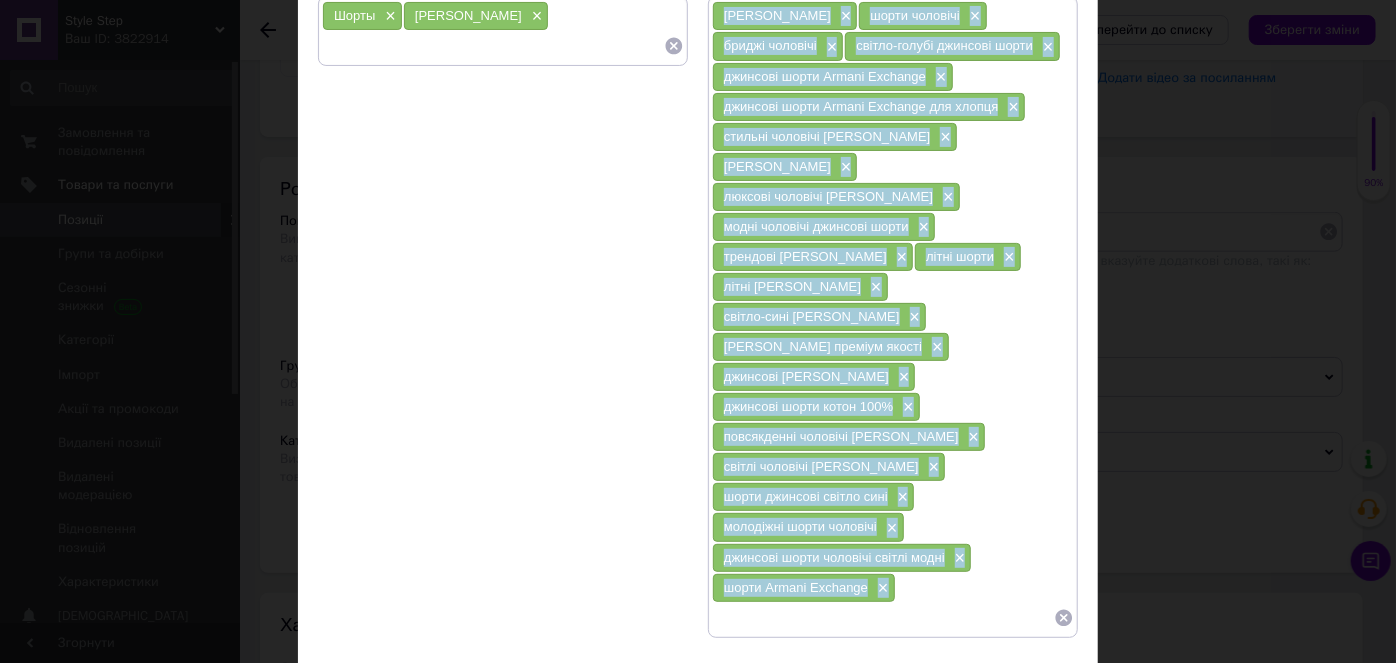 drag, startPoint x: 717, startPoint y: 9, endPoint x: 893, endPoint y: 574, distance: 591.77783 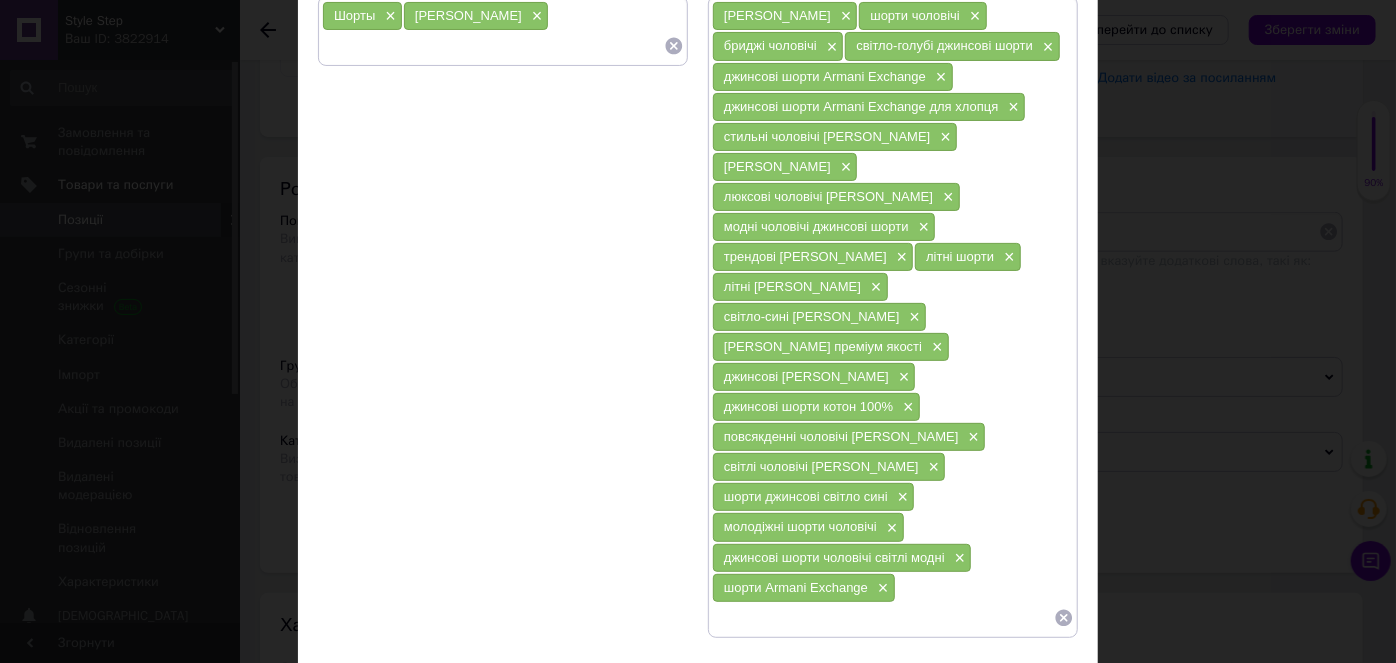 click at bounding box center [493, 46] 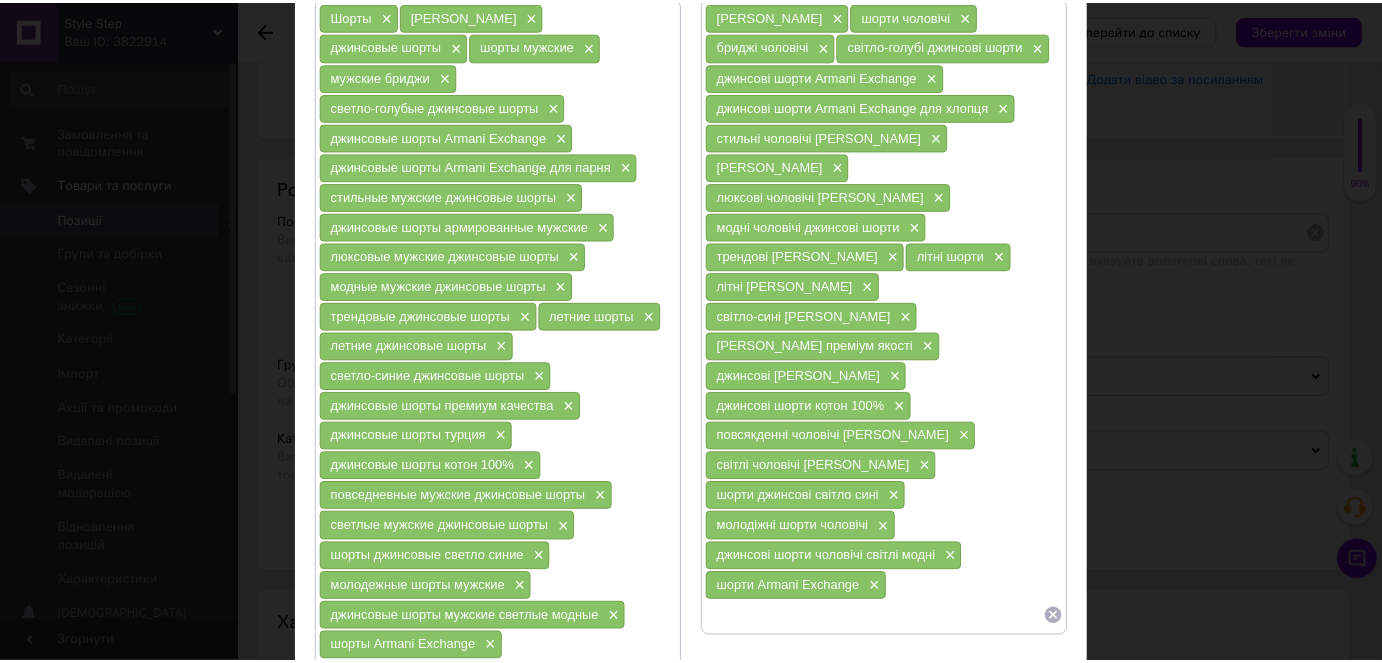 scroll, scrollTop: 340, scrollLeft: 0, axis: vertical 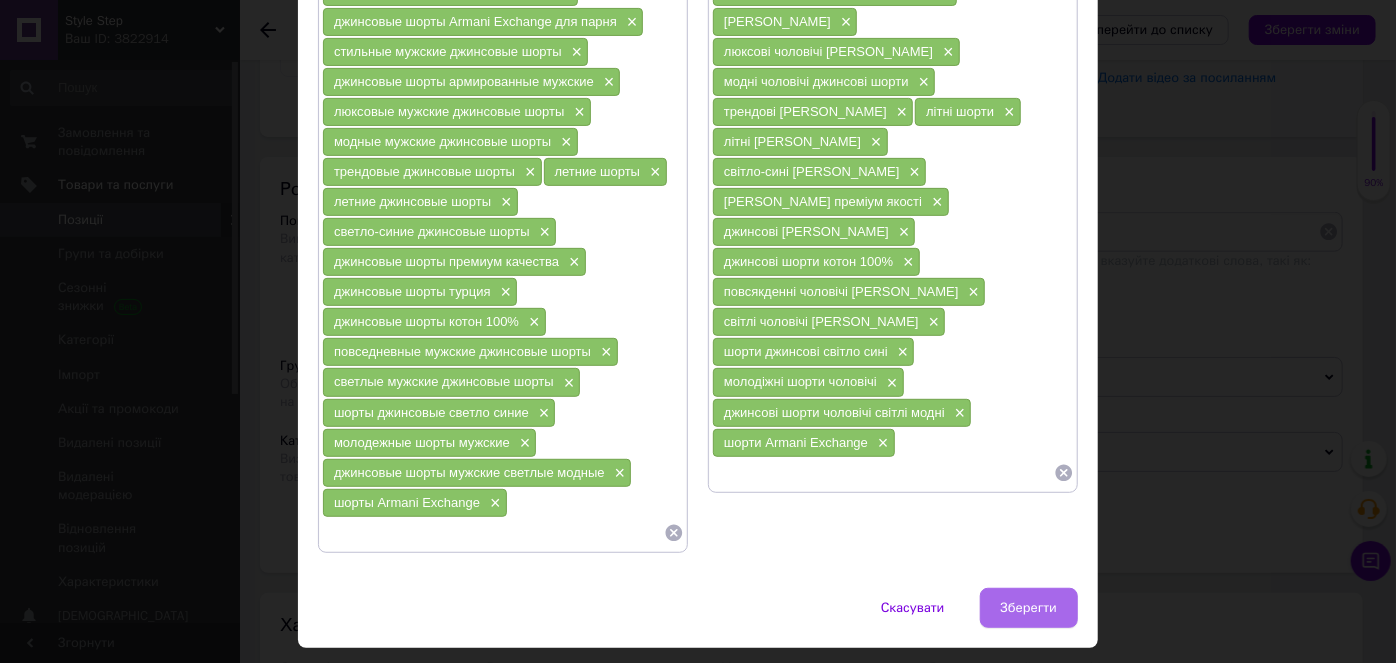 click on "Зберегти" at bounding box center [1029, 608] 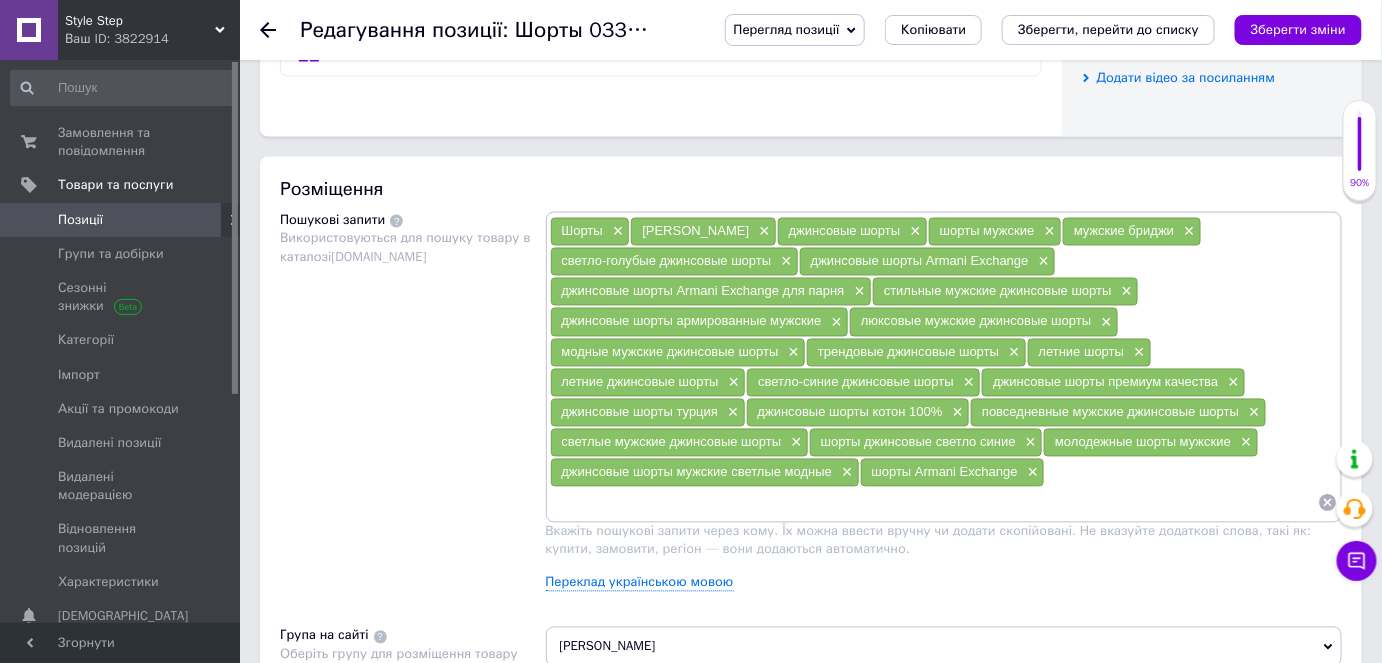 click on "Переклад українською мовою" at bounding box center (944, 583) 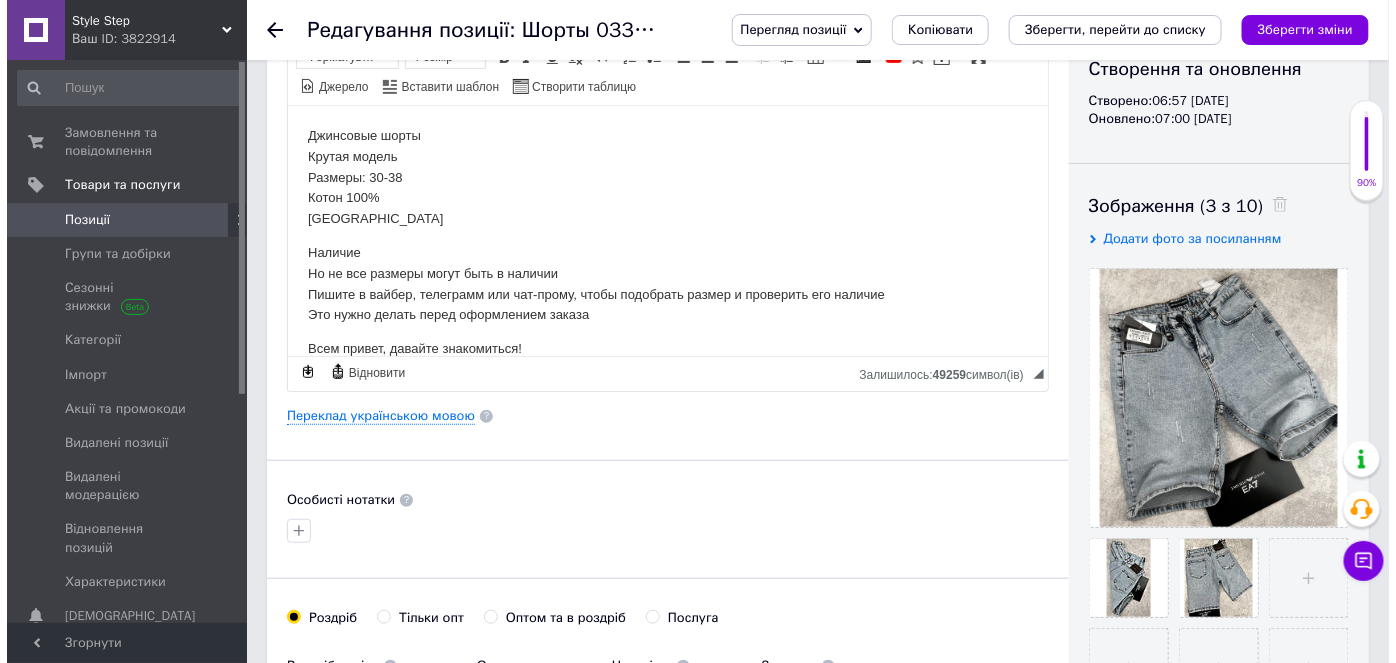 scroll, scrollTop: 290, scrollLeft: 0, axis: vertical 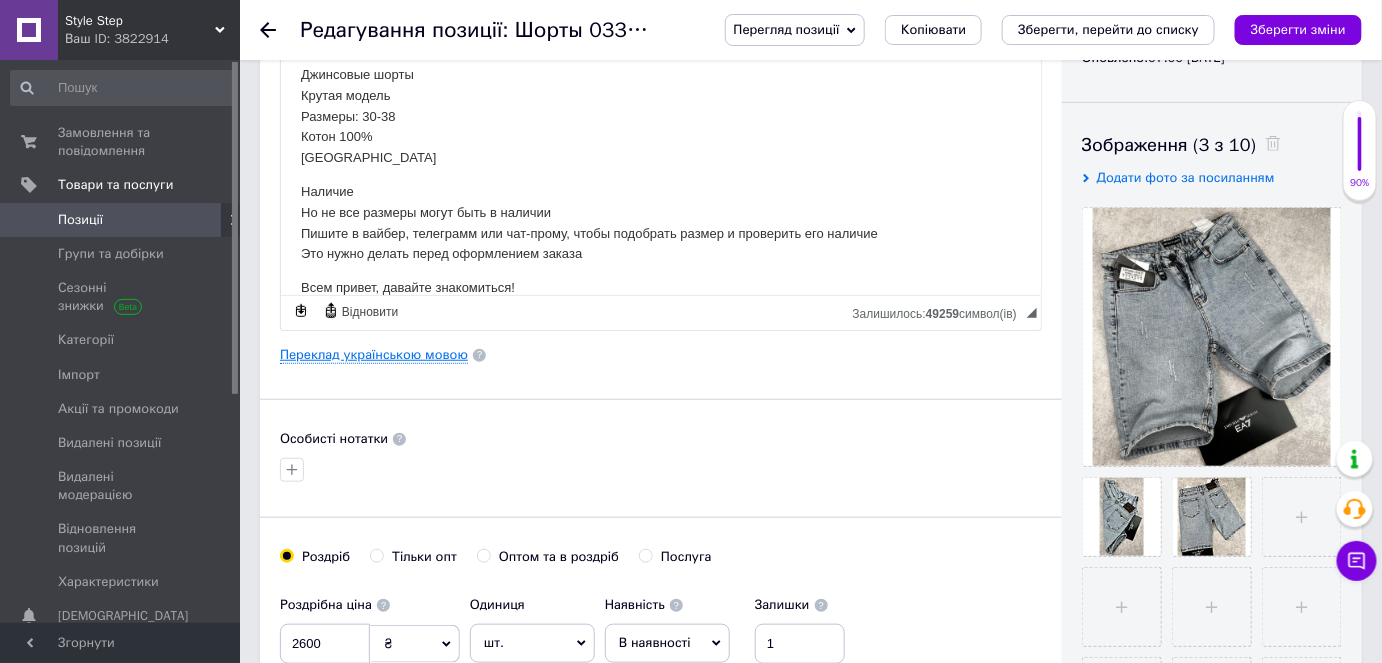 click on "Переклад українською мовою" at bounding box center (374, 355) 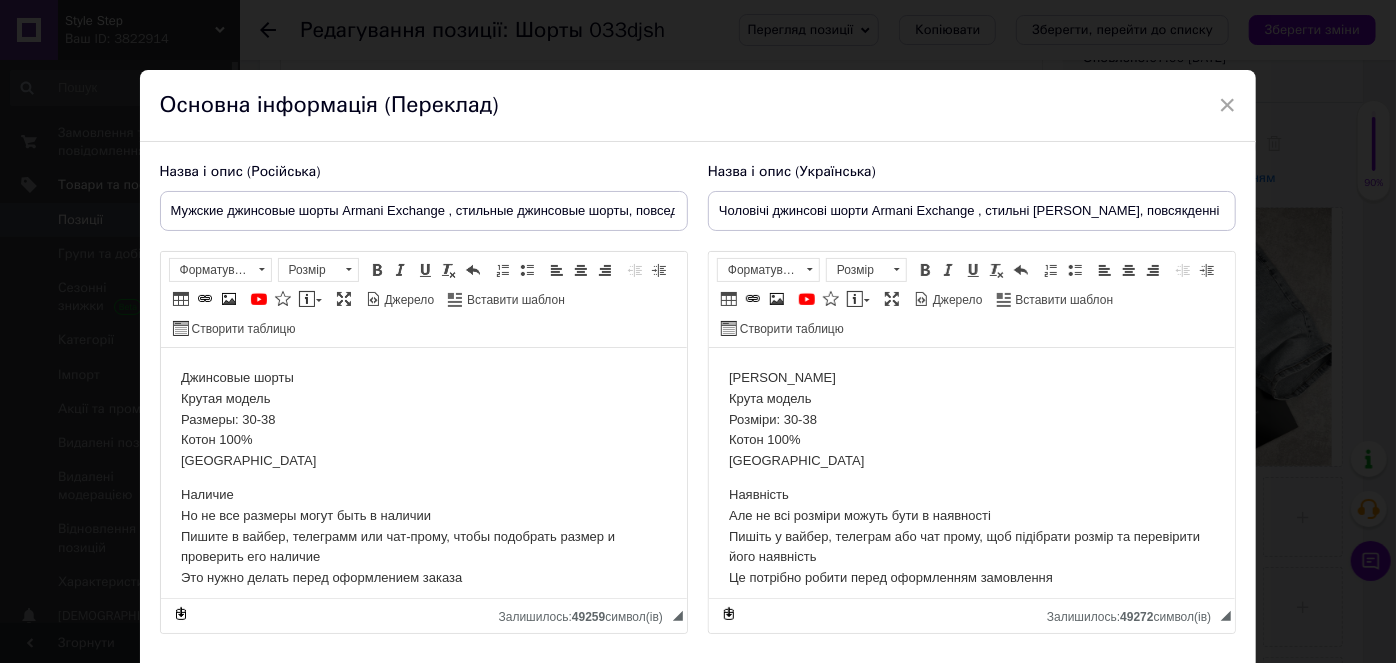 scroll, scrollTop: 0, scrollLeft: 0, axis: both 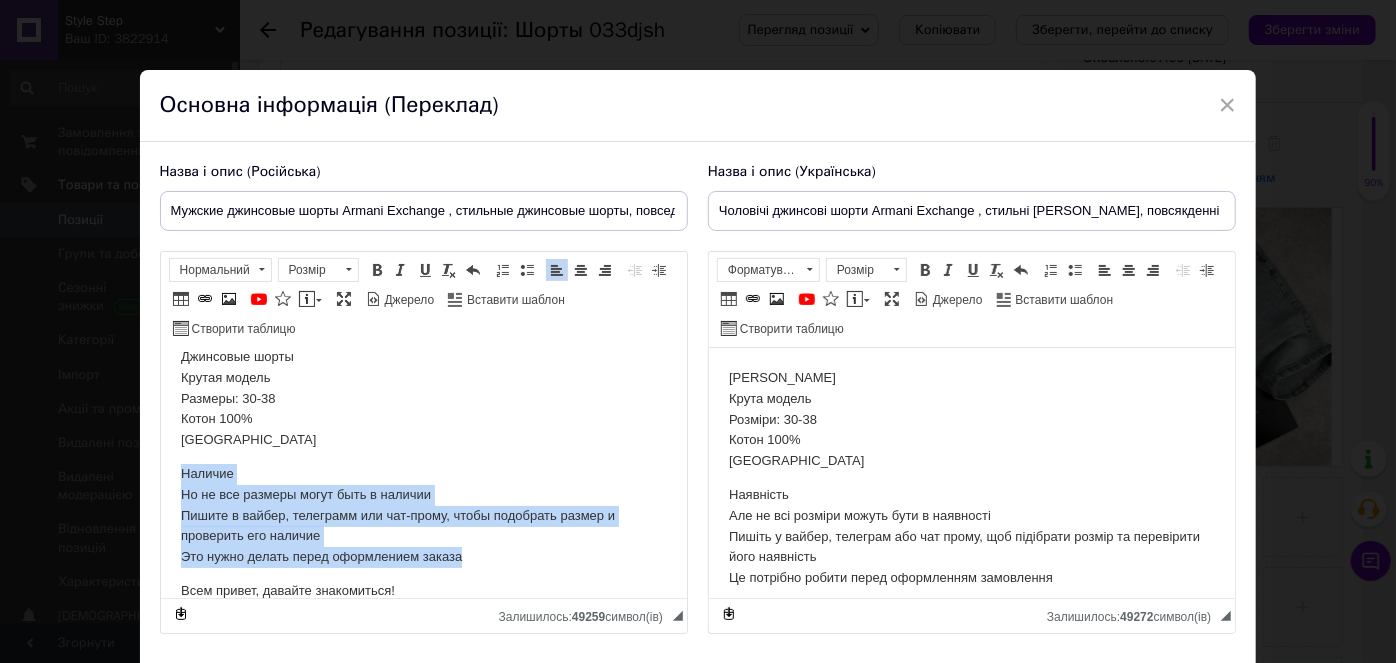 drag, startPoint x: 178, startPoint y: 499, endPoint x: 481, endPoint y: 556, distance: 308.3148 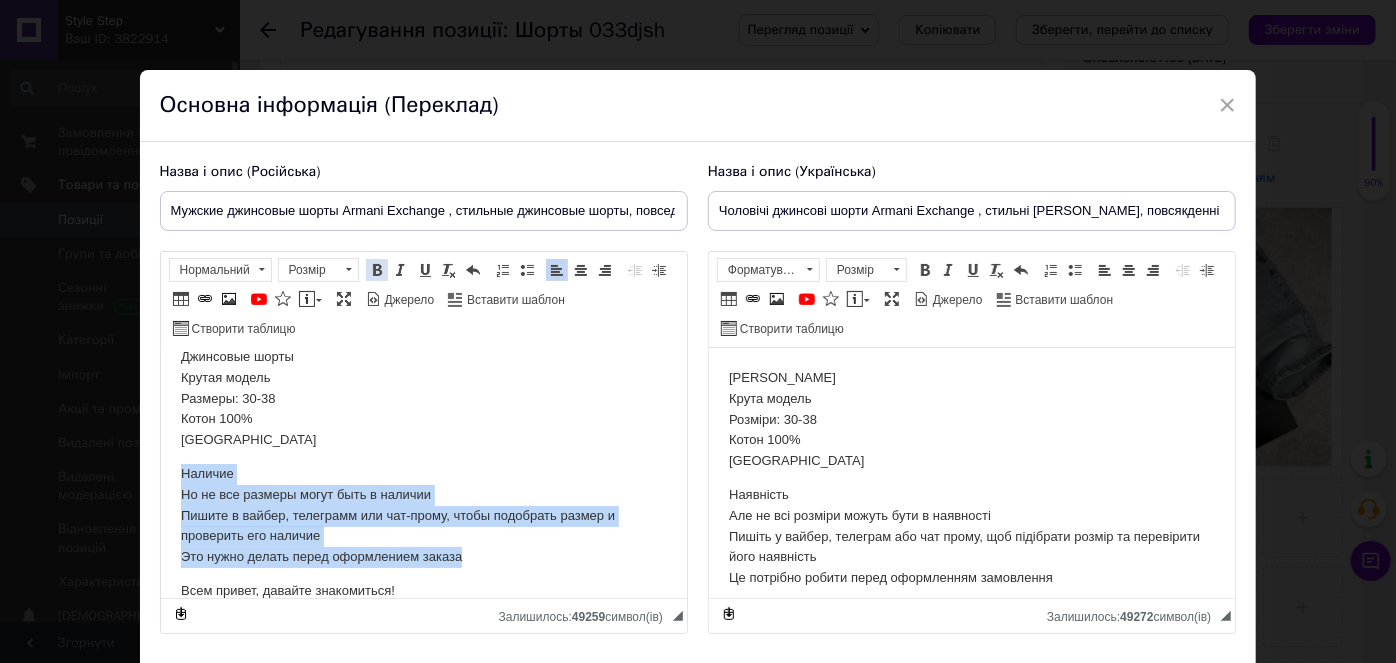 click at bounding box center [377, 270] 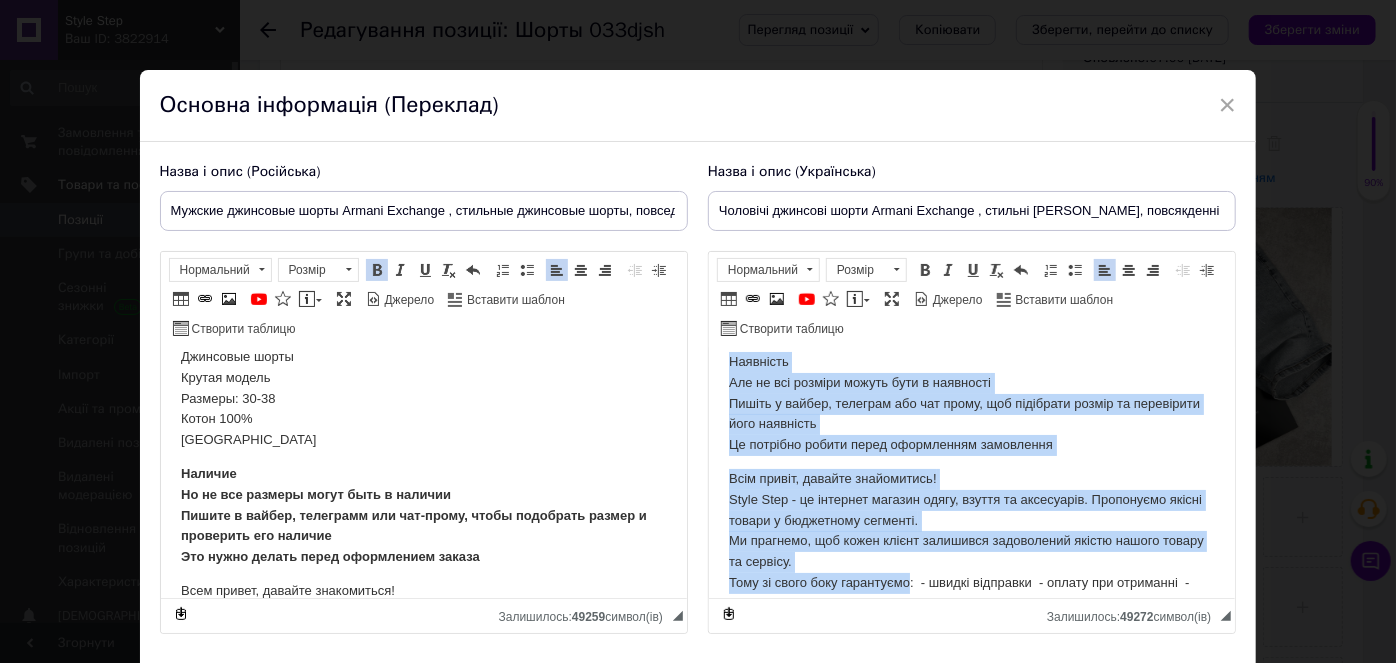 scroll, scrollTop: 162, scrollLeft: 0, axis: vertical 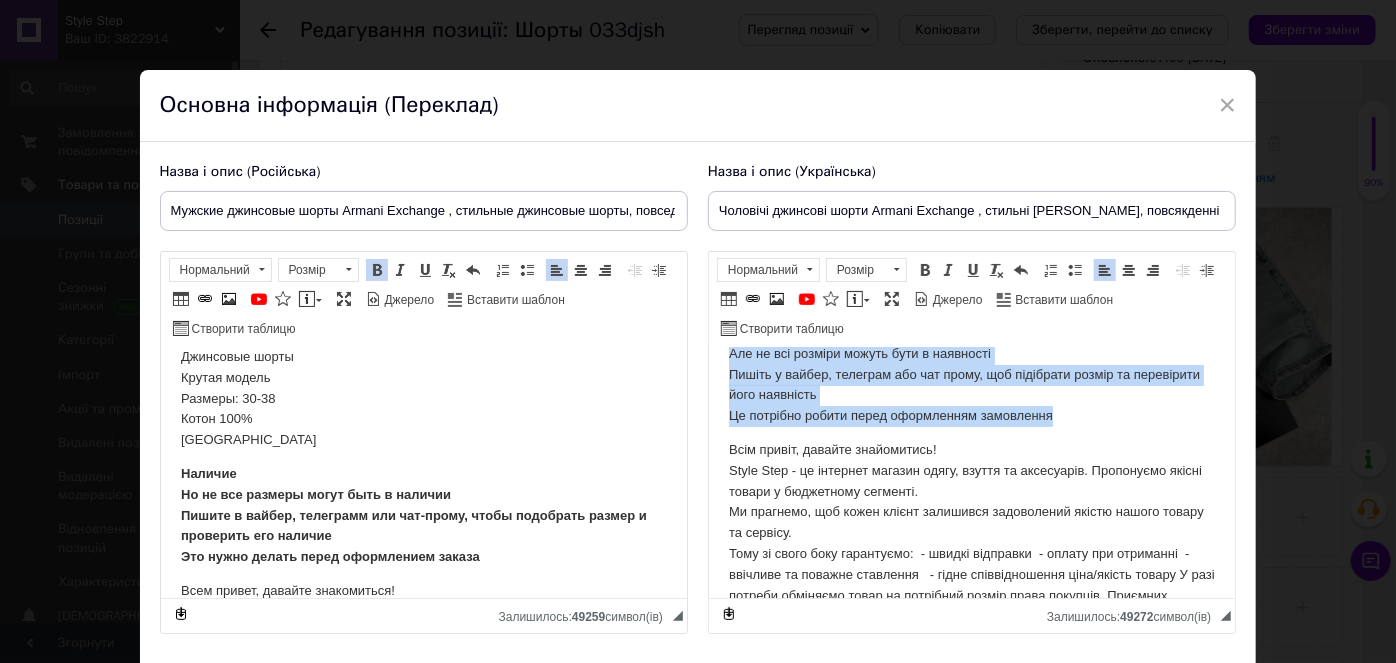 drag, startPoint x: 730, startPoint y: 498, endPoint x: 1070, endPoint y: 421, distance: 348.6101 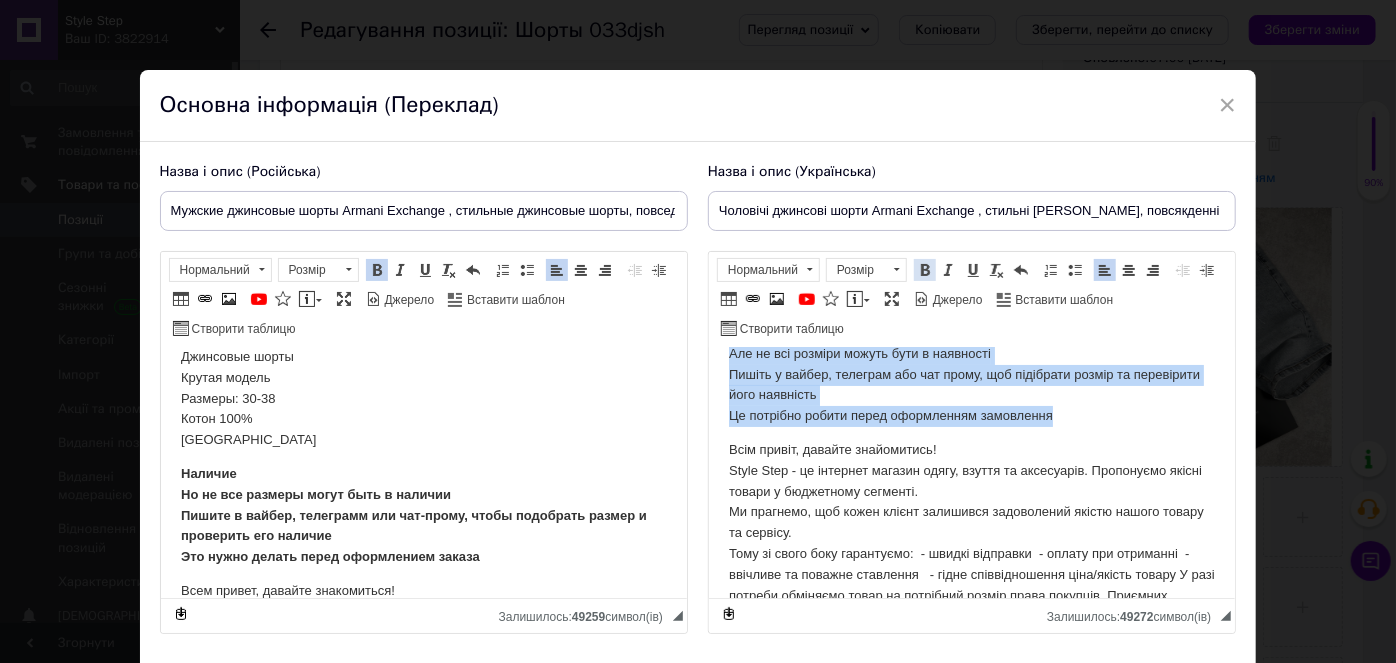click at bounding box center [925, 270] 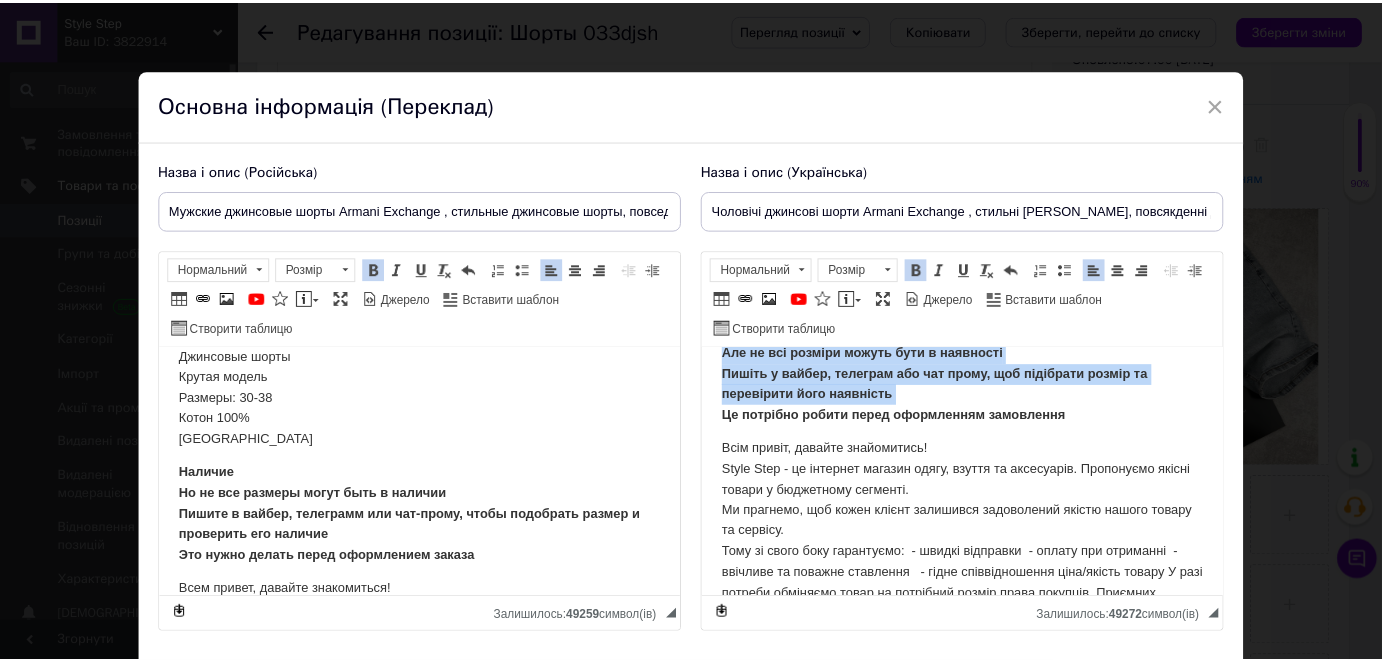 scroll, scrollTop: 97, scrollLeft: 0, axis: vertical 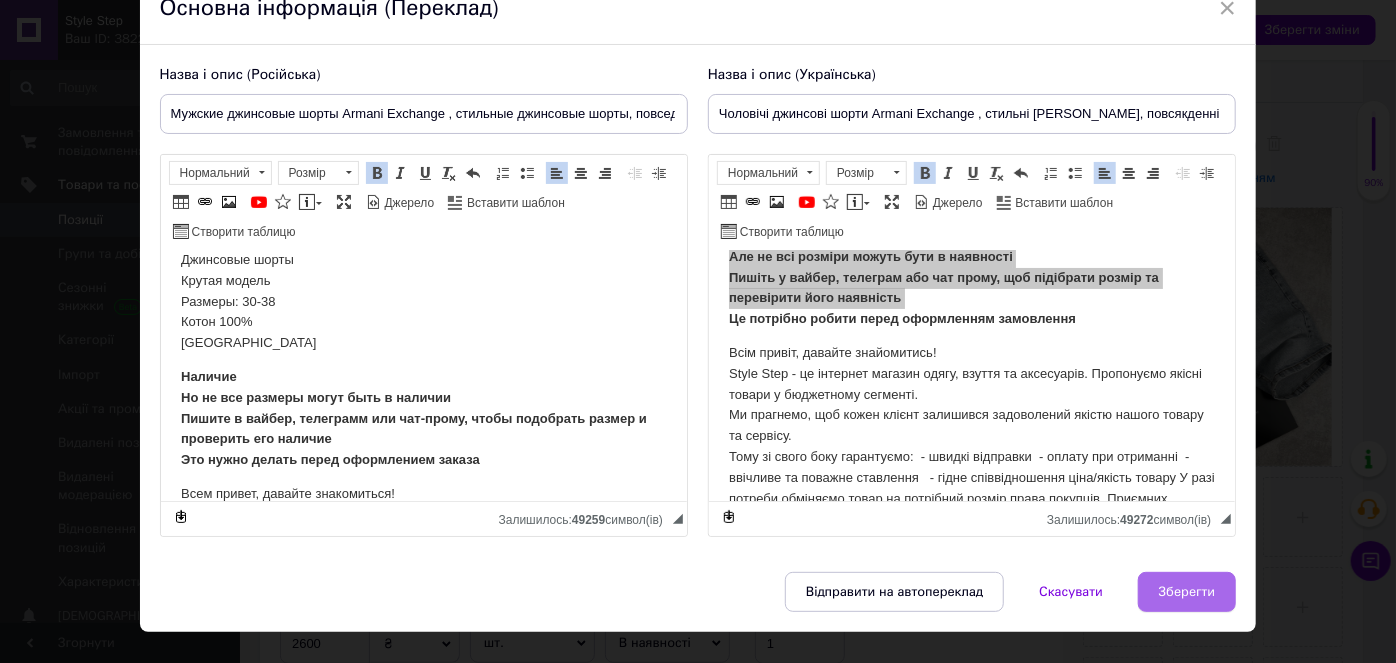 click on "Зберегти" at bounding box center (1187, 592) 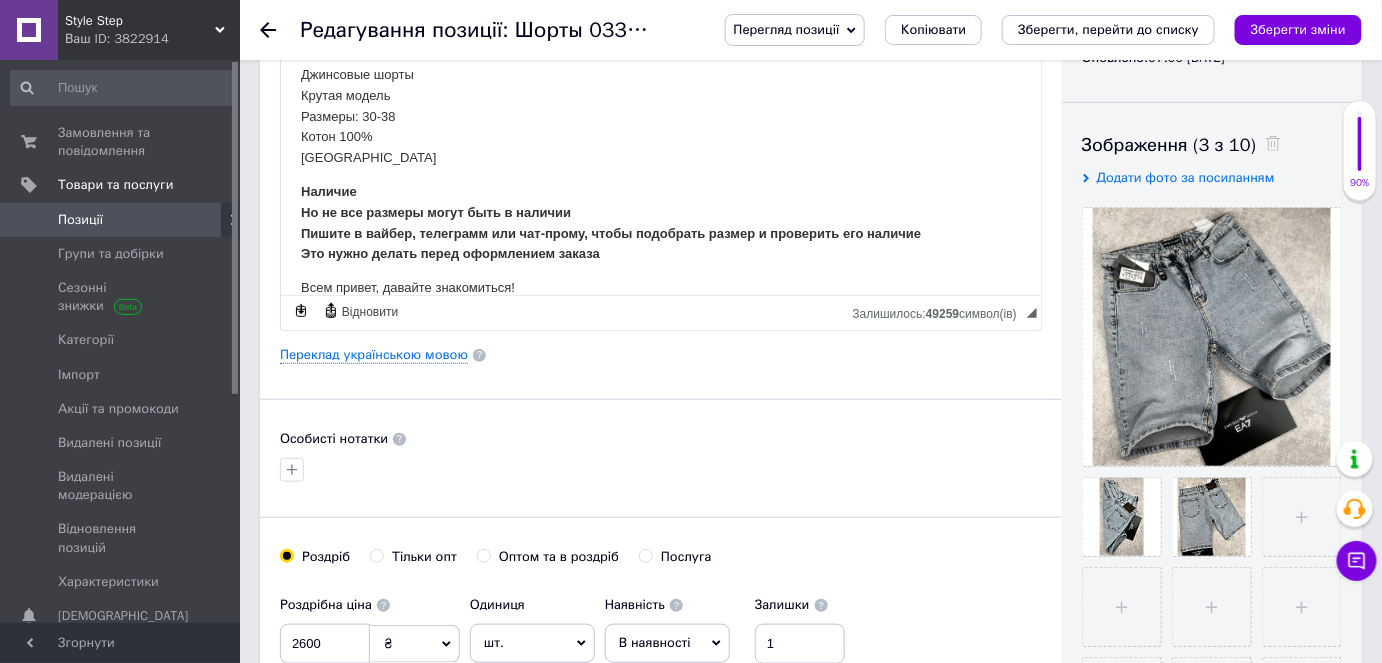 click on "Роздрібна ціна 2600 ₴ $ EUR CHF GBP ¥ PLN ₸ MDL HUF KGS CNY TRY KRW lei Встановити «ціна від» Одиниця шт. Популярне комплект упаковка кв.м пара м кг пог.м послуга т а автоцистерна ампула б балон банка блістер бобіна бочка бут бухта в ват виїзд відро г г га година гр/кв.м гігакалорія д дав два місяці день доба доза є єврокуб з зміна к кВт каністра карат кв.дм кв.м кв.см кв.фут квартал кг кг/кв.м км колесо комплект коробка куб.дм куб.м л л лист м м мВт мл мм моток місяць мішок н набір номер о об'єкт од. п палетомісце пара партія пач пог.м послуга посівна одиниця птахомісце півроку пігулка" at bounding box center (661, 681) 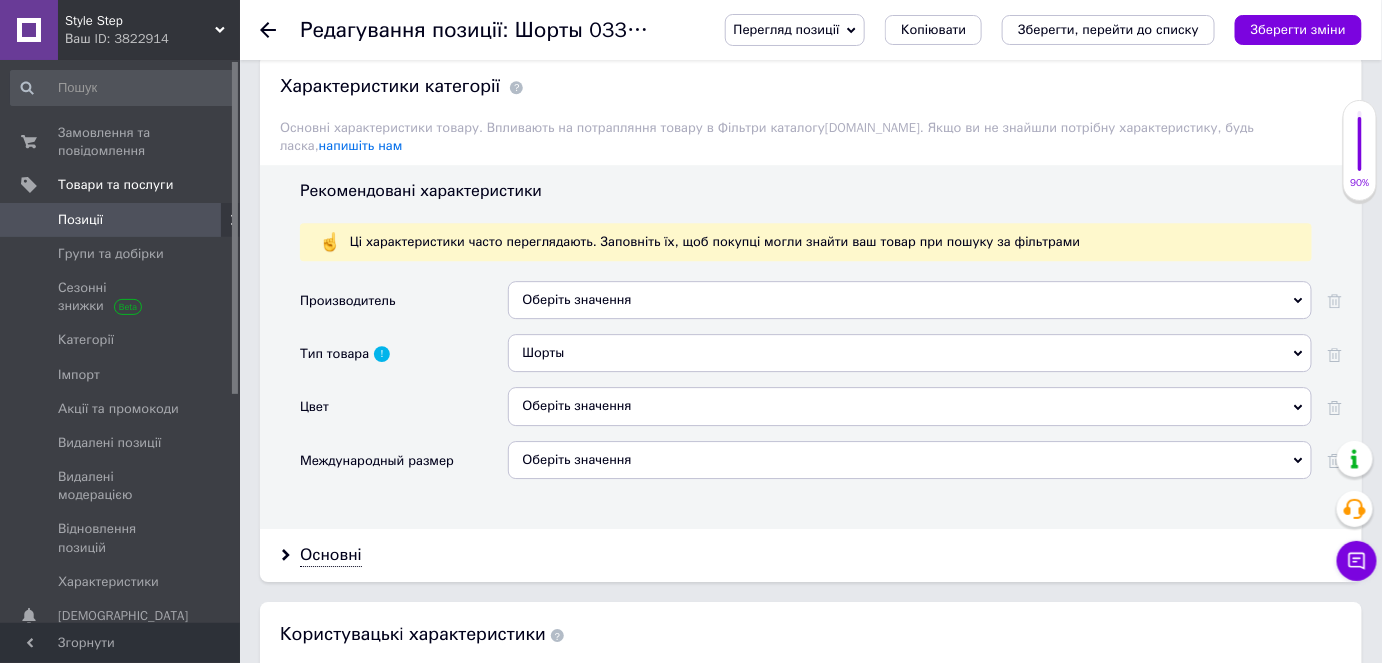 scroll, scrollTop: 1963, scrollLeft: 0, axis: vertical 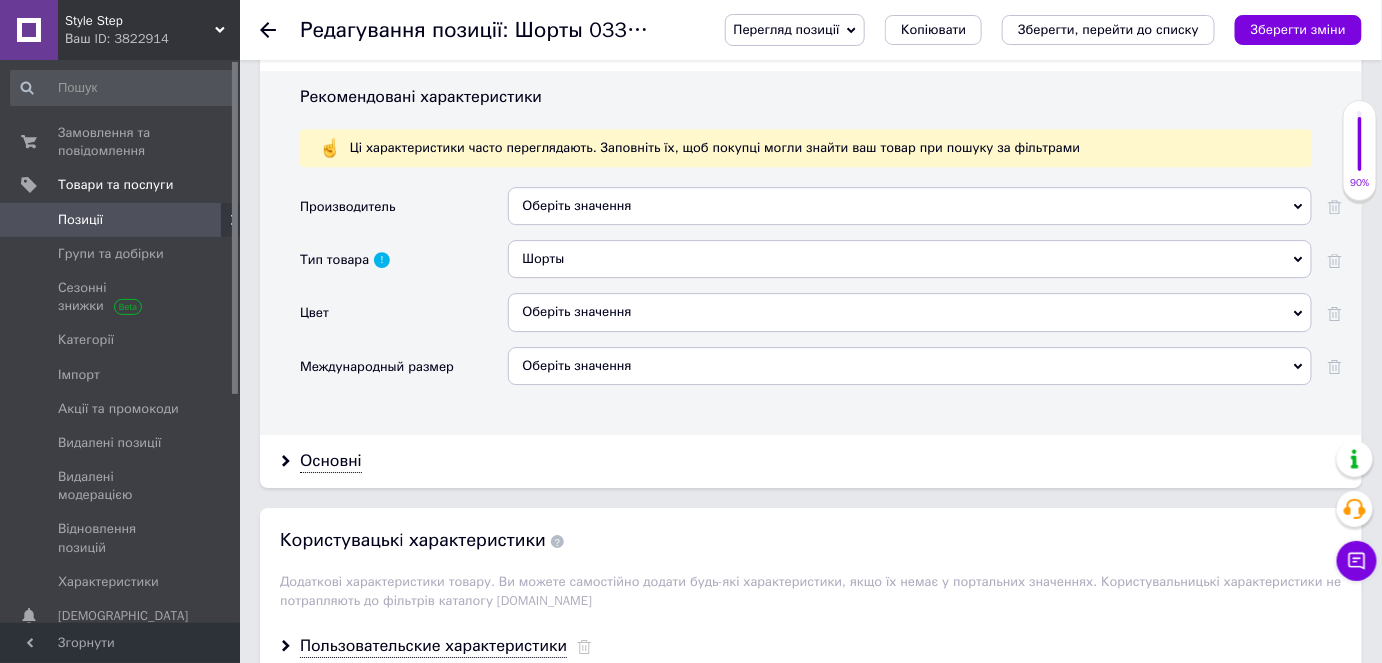 click on "Оберіть значення" at bounding box center [910, 206] 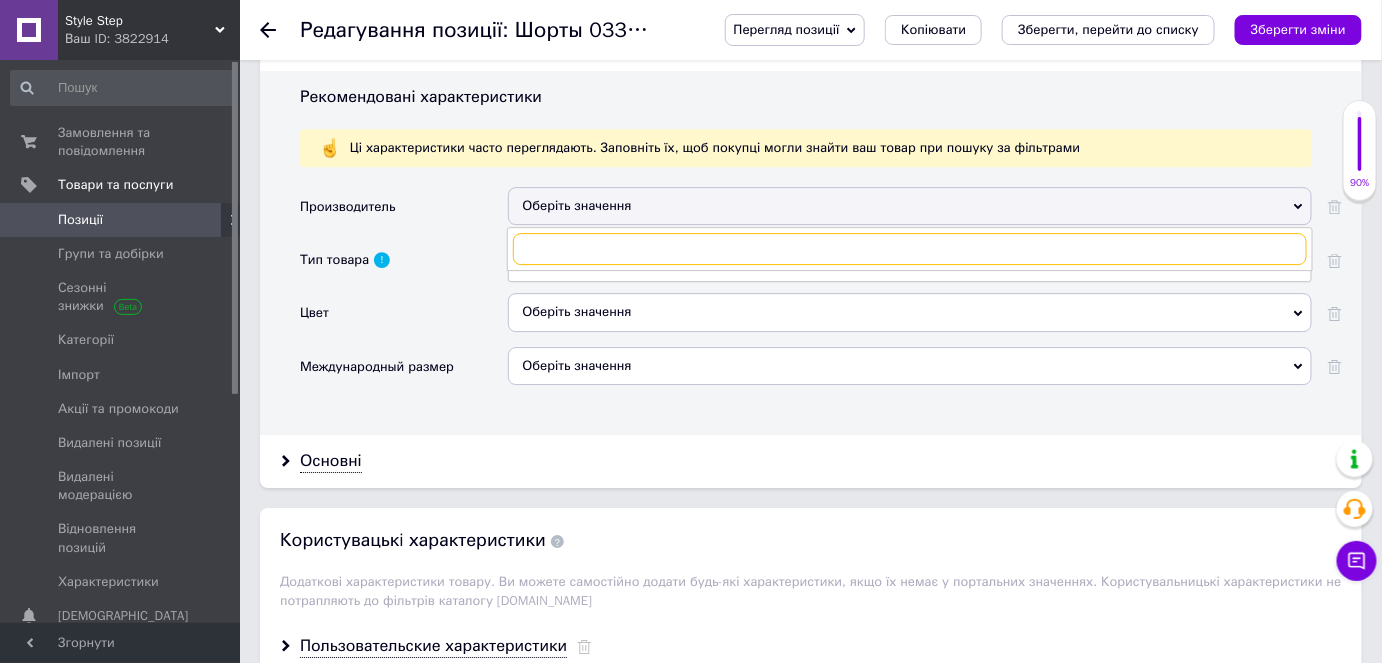 paste on "джинсовые шорты, шорты мужские, мужские бриджи, светло-голубые джинсовые шорты, джинсовые шорты Armani Exchange, джинсовые шорты Armani Exchange для парня, стильные мужские джинсовые шорты, джинсовые шорты армированные мужские, люксовые мужские джинсовые" 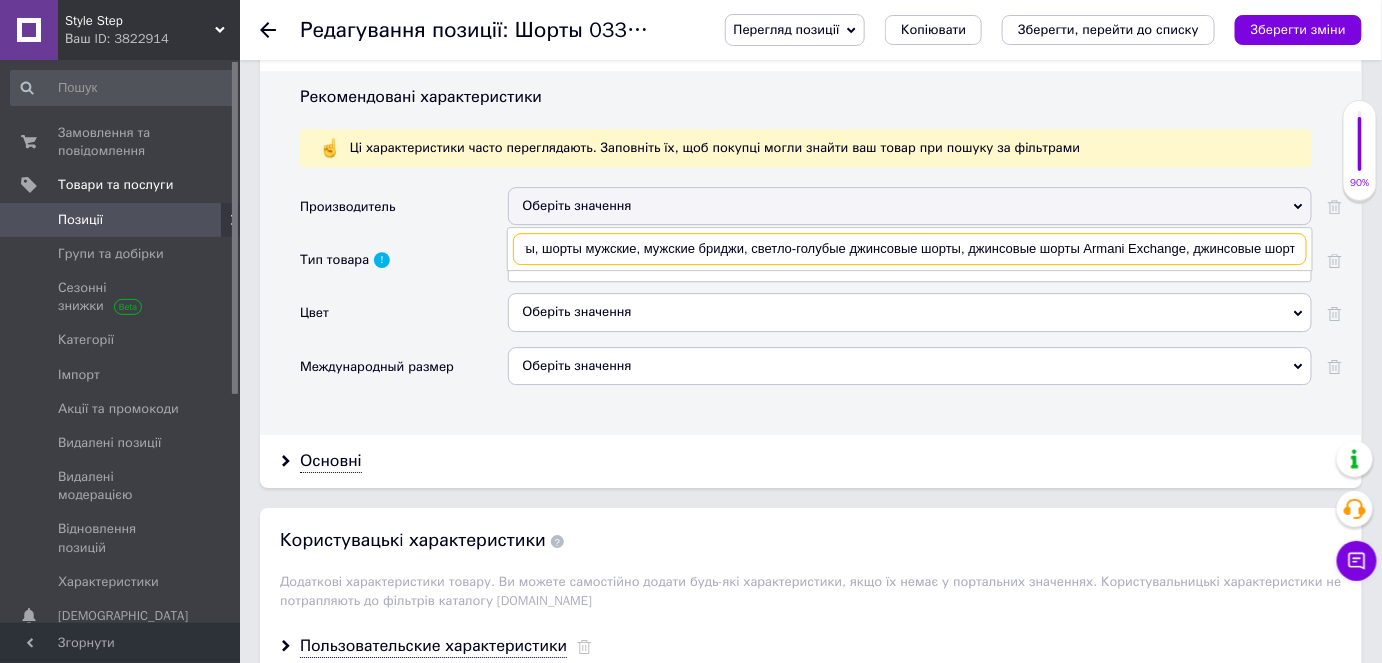scroll, scrollTop: 0, scrollLeft: 101, axis: horizontal 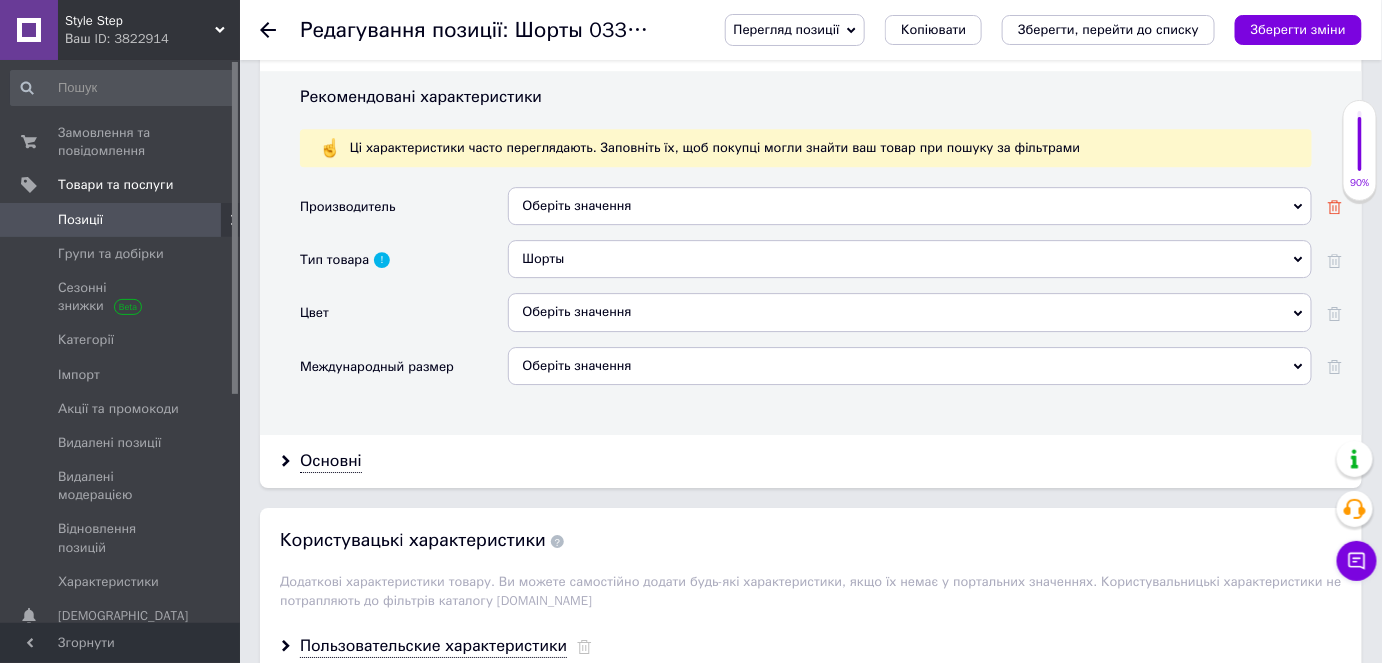 click 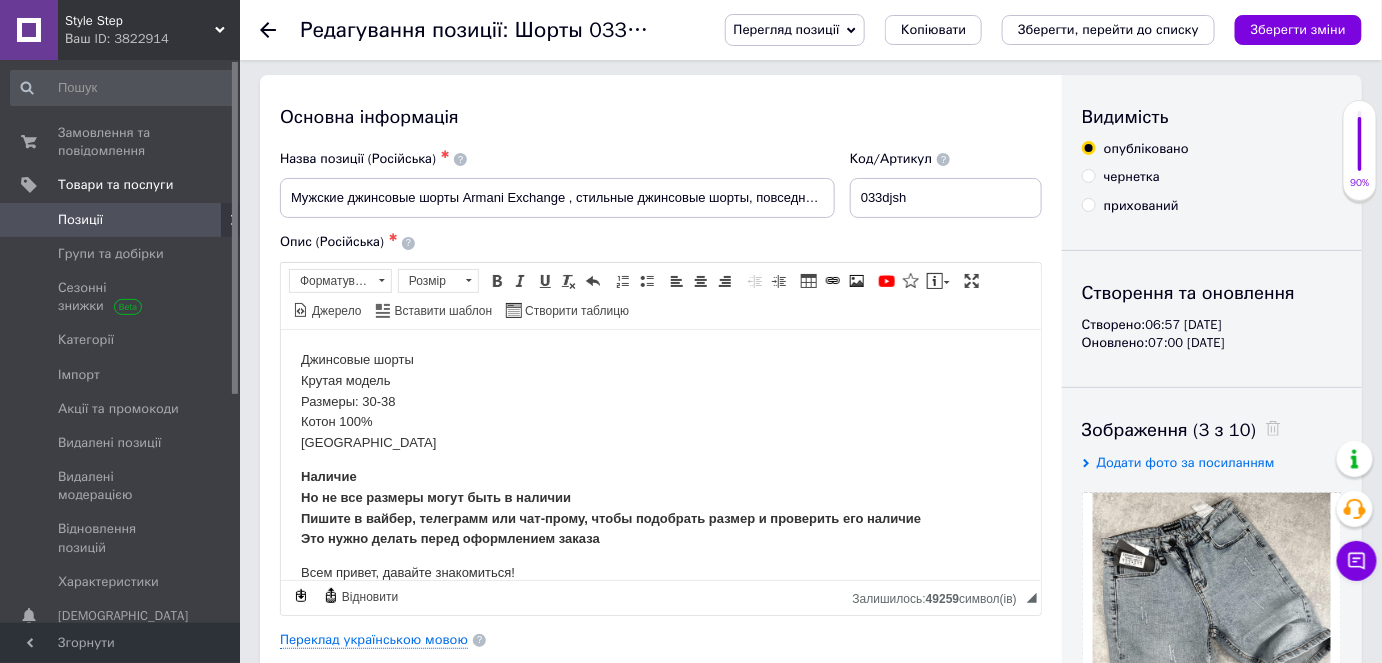 scroll, scrollTop: 0, scrollLeft: 0, axis: both 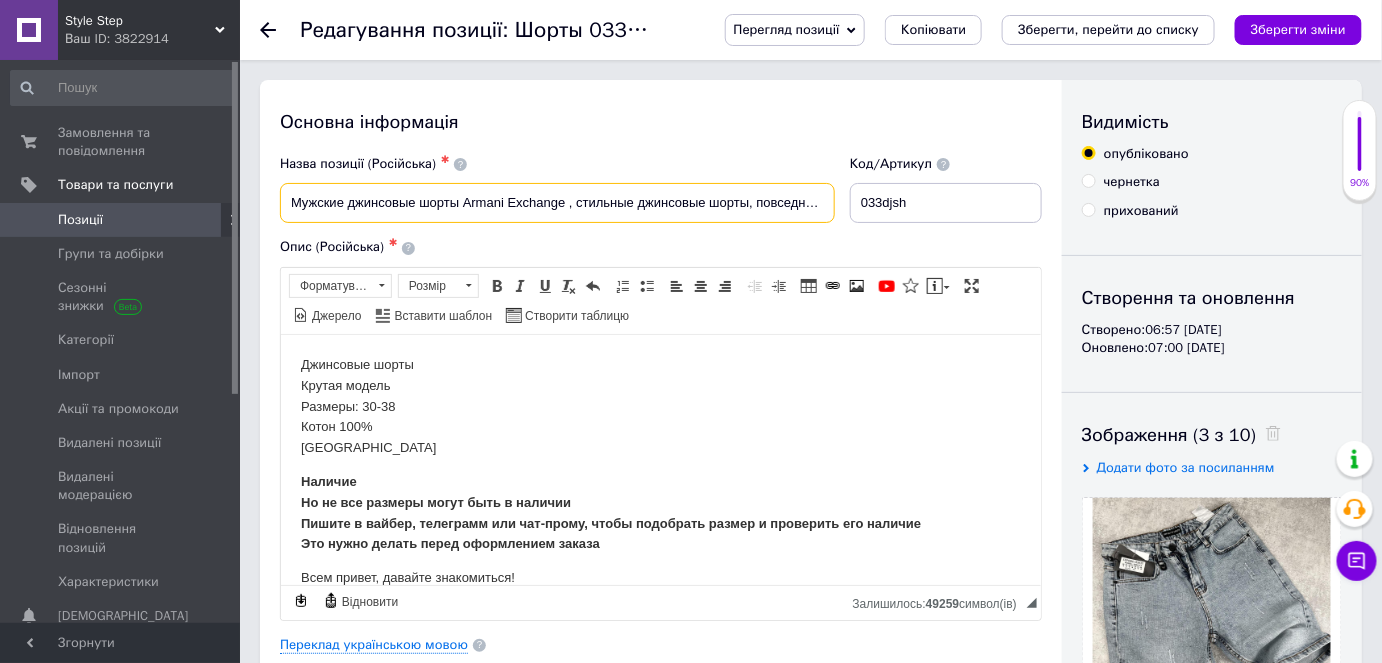 drag, startPoint x: 567, startPoint y: 203, endPoint x: 465, endPoint y: 198, distance: 102.122475 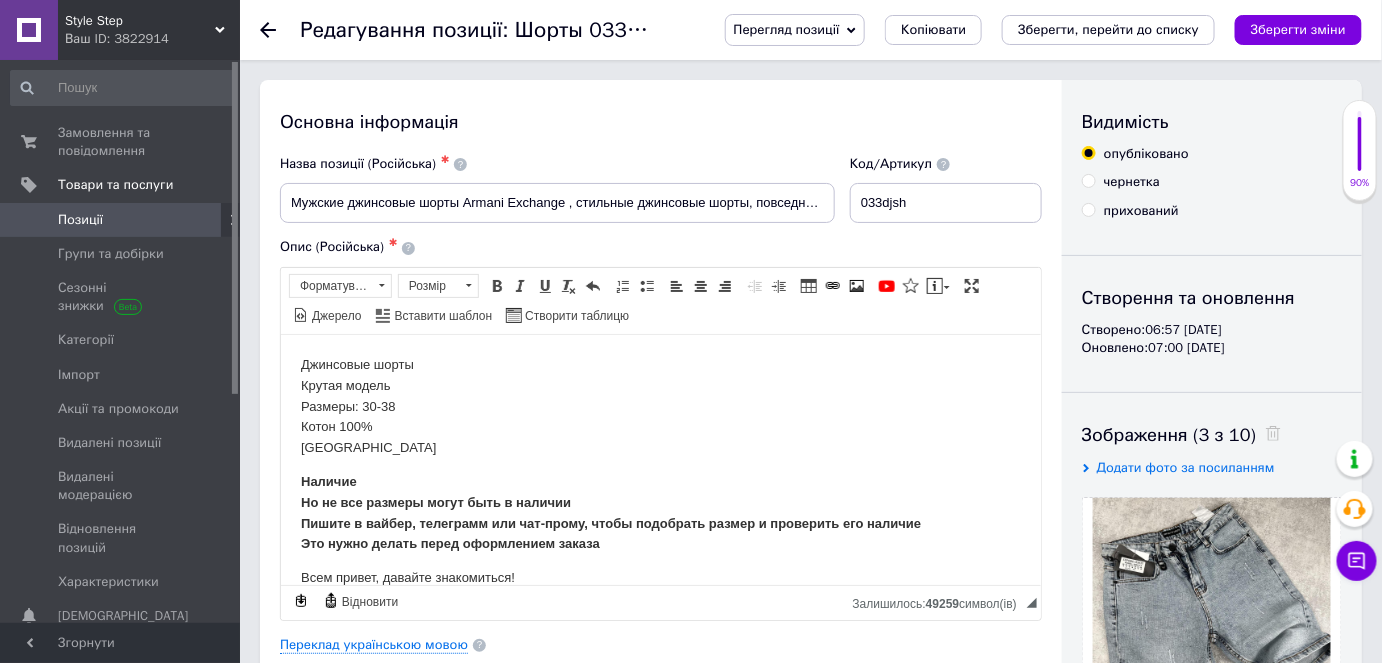 click on "Переклад українською мовою" at bounding box center (661, 645) 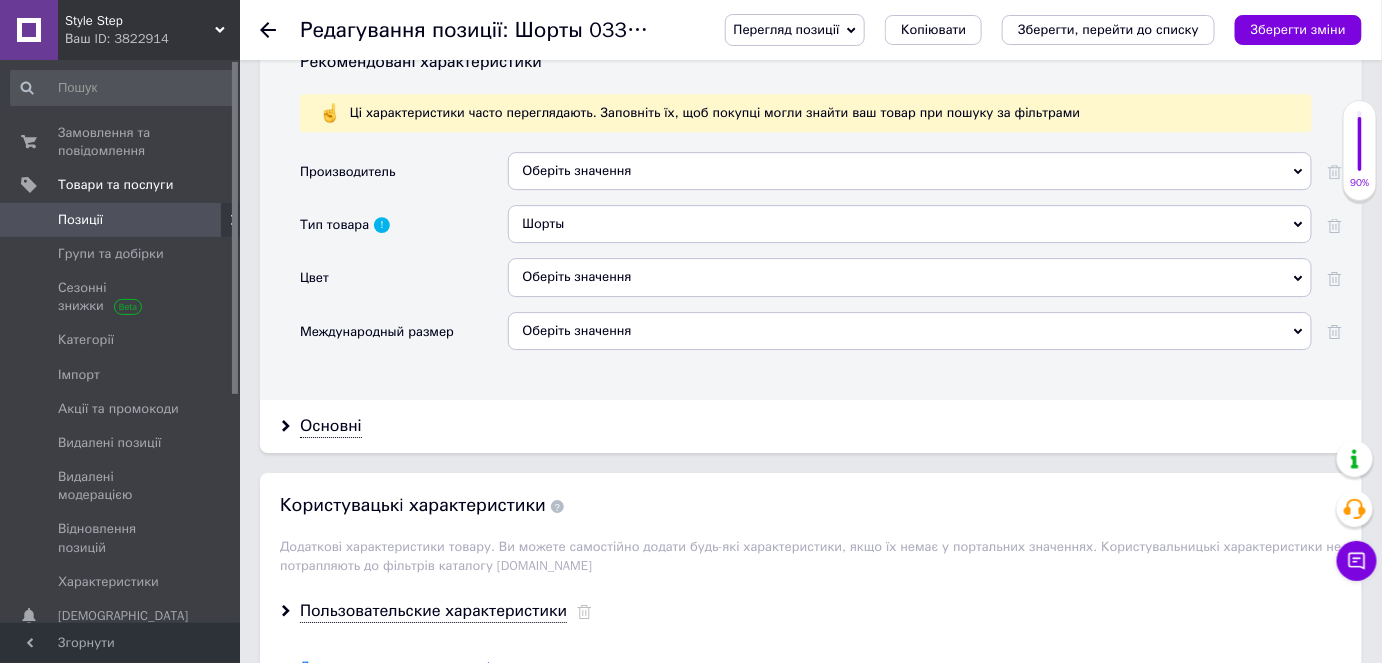 scroll, scrollTop: 2000, scrollLeft: 0, axis: vertical 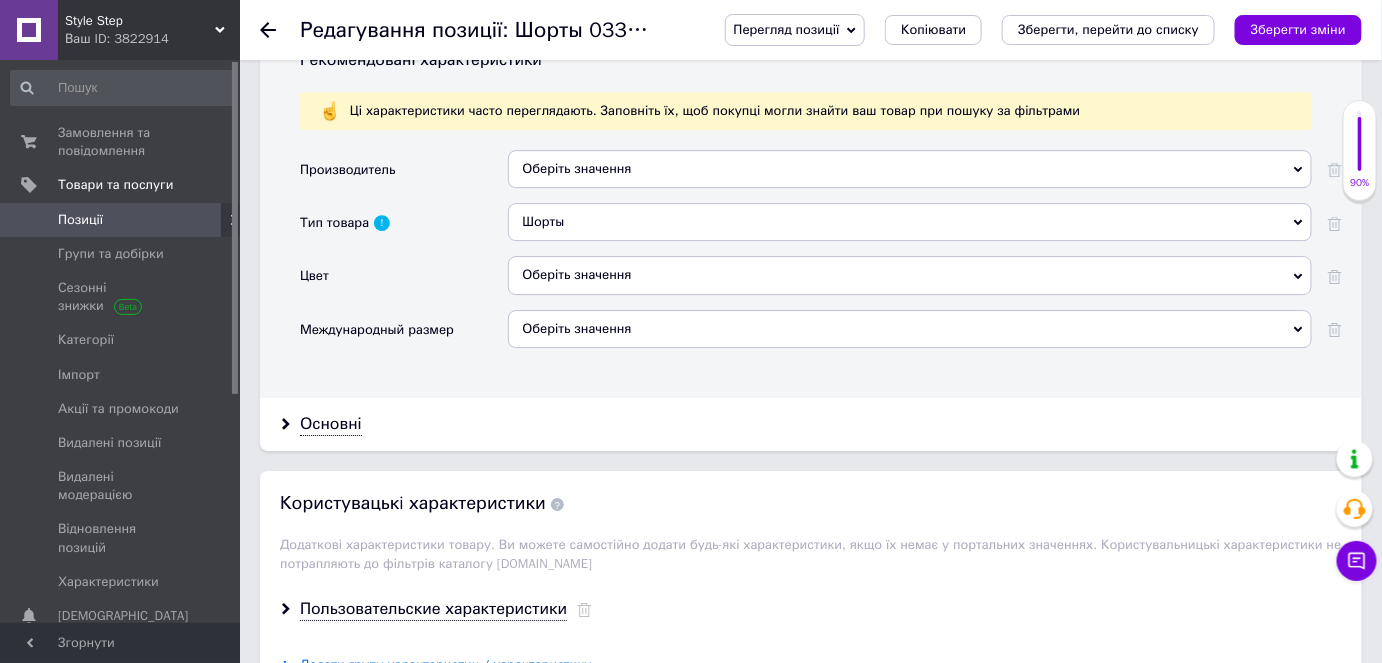 click on "Оберіть значення" at bounding box center (910, 169) 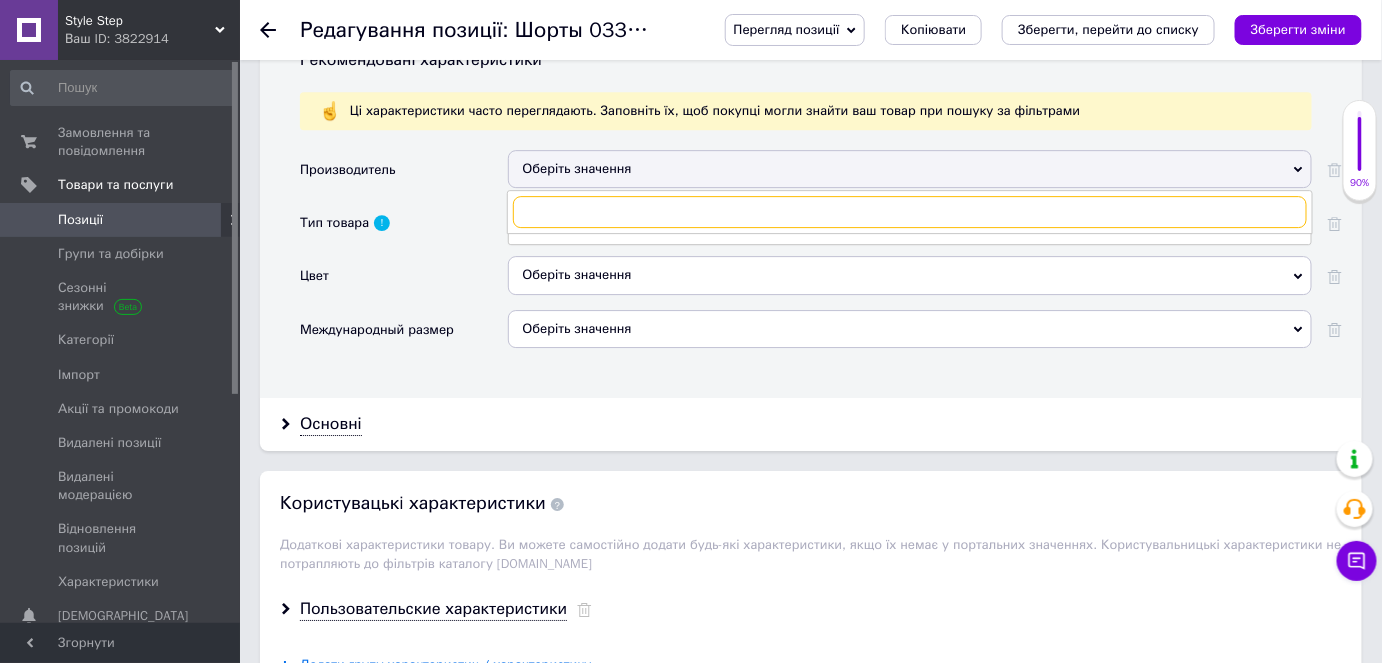 scroll, scrollTop: 0, scrollLeft: 0, axis: both 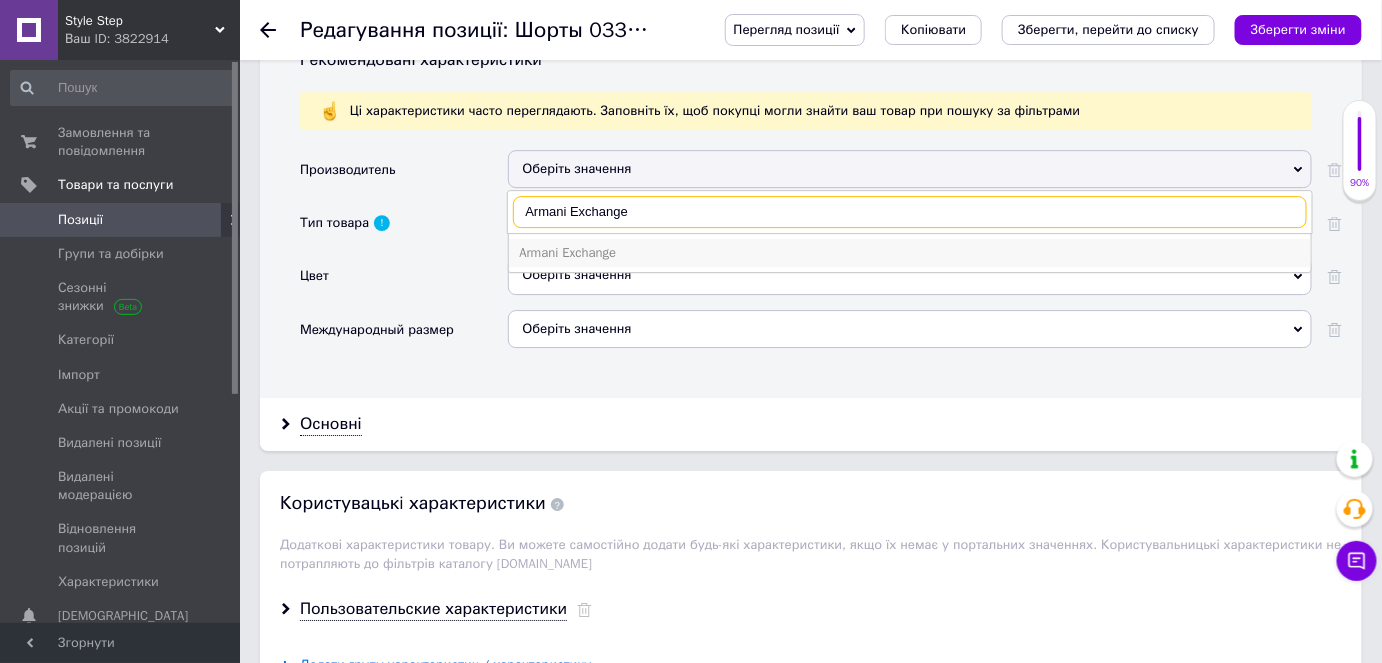 type on "Armani Exchange" 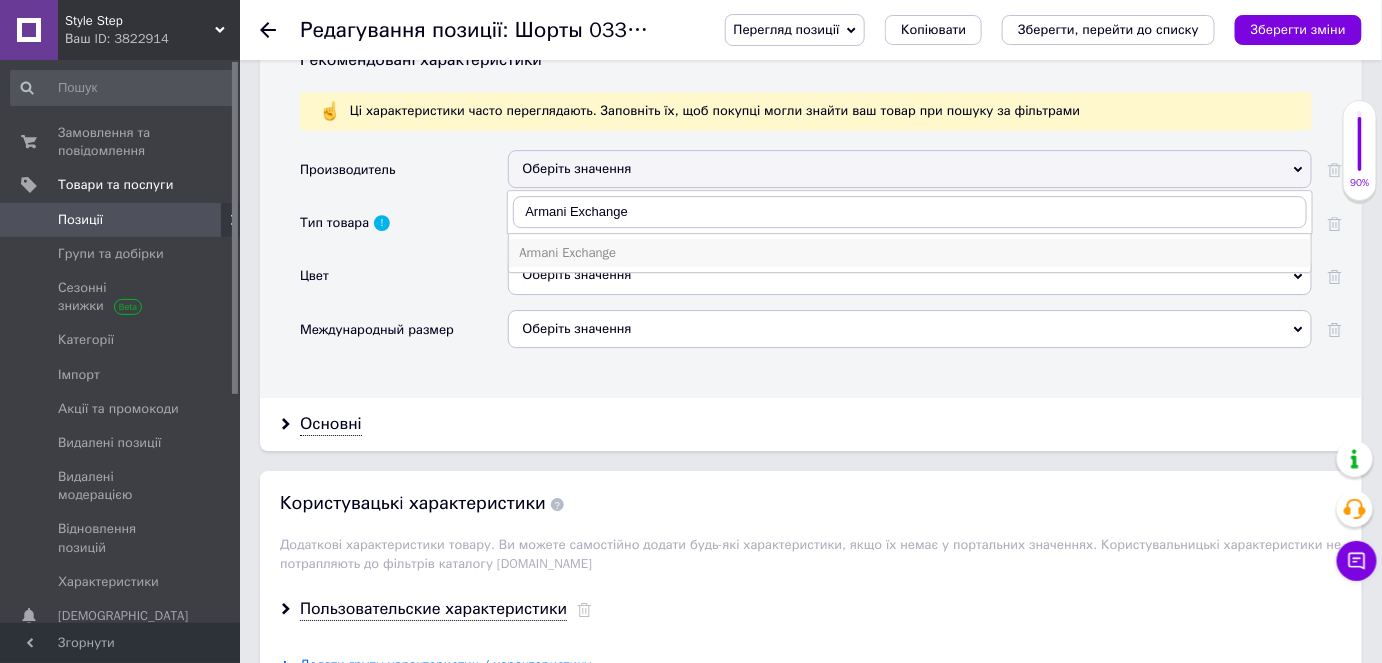 click on "Armani Exchange" at bounding box center [910, 253] 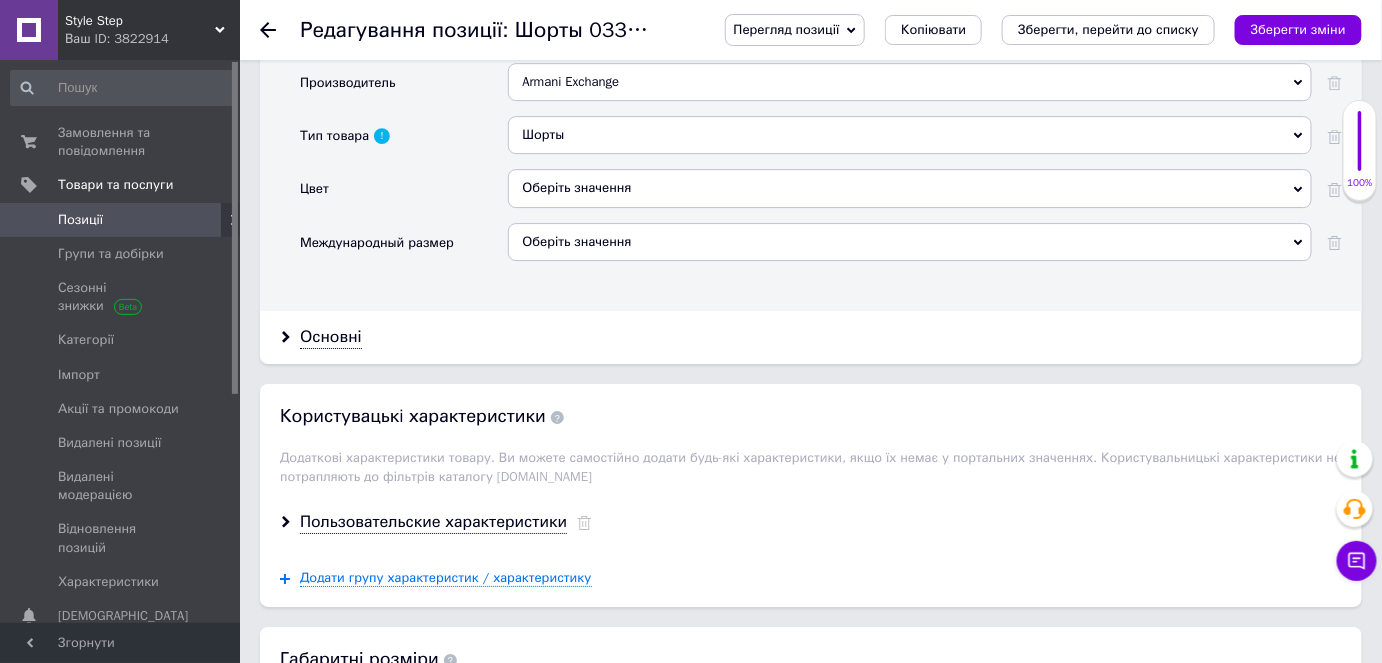 scroll, scrollTop: 2109, scrollLeft: 0, axis: vertical 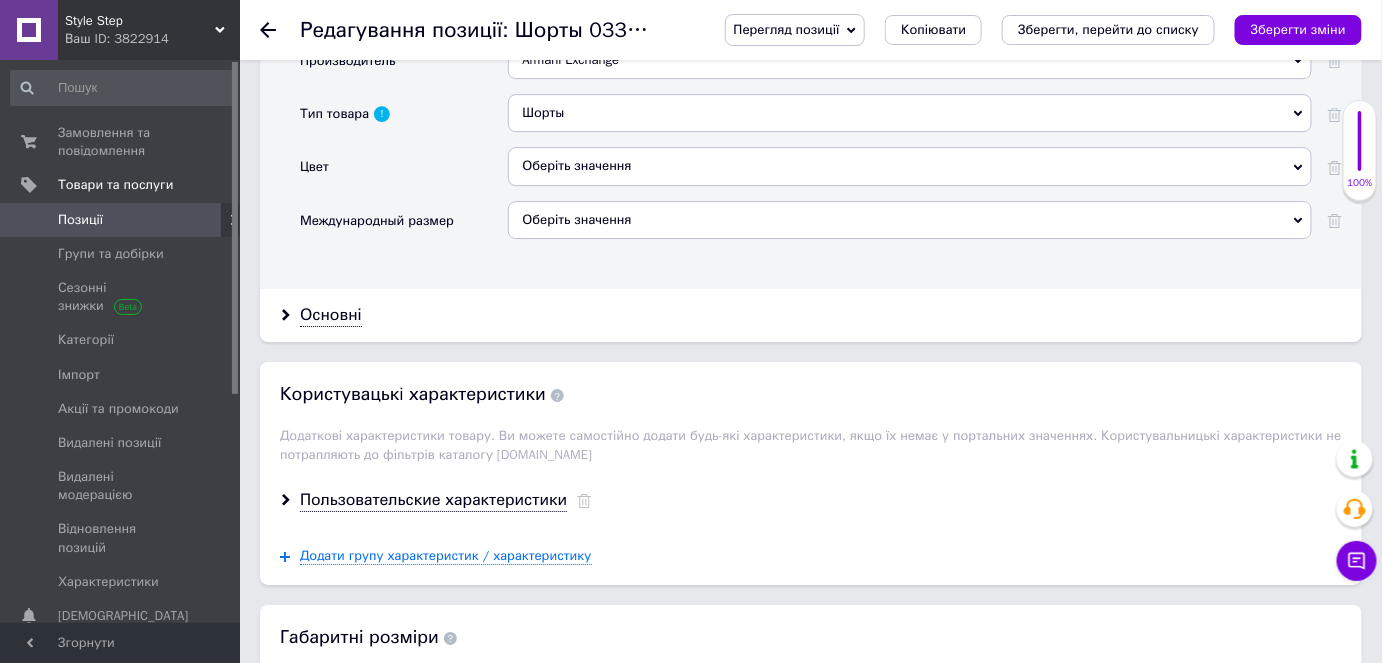 click on "Оберіть значення" at bounding box center [910, 166] 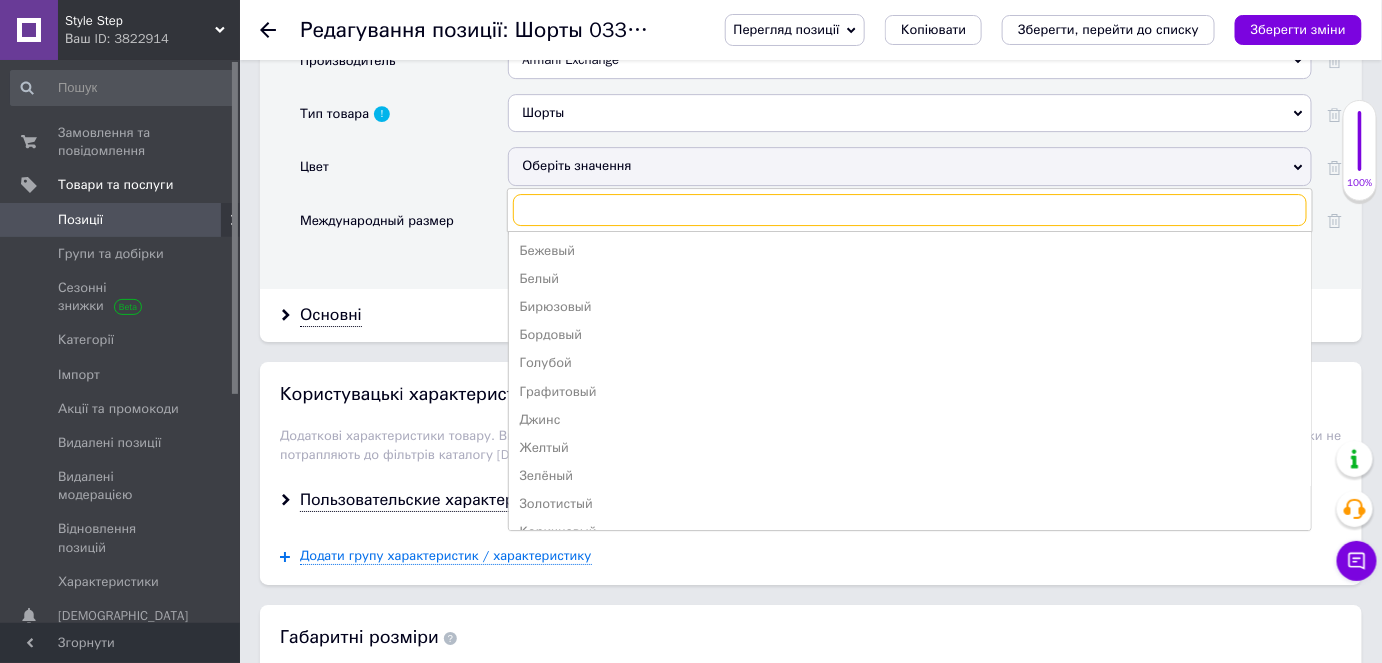 type on "с" 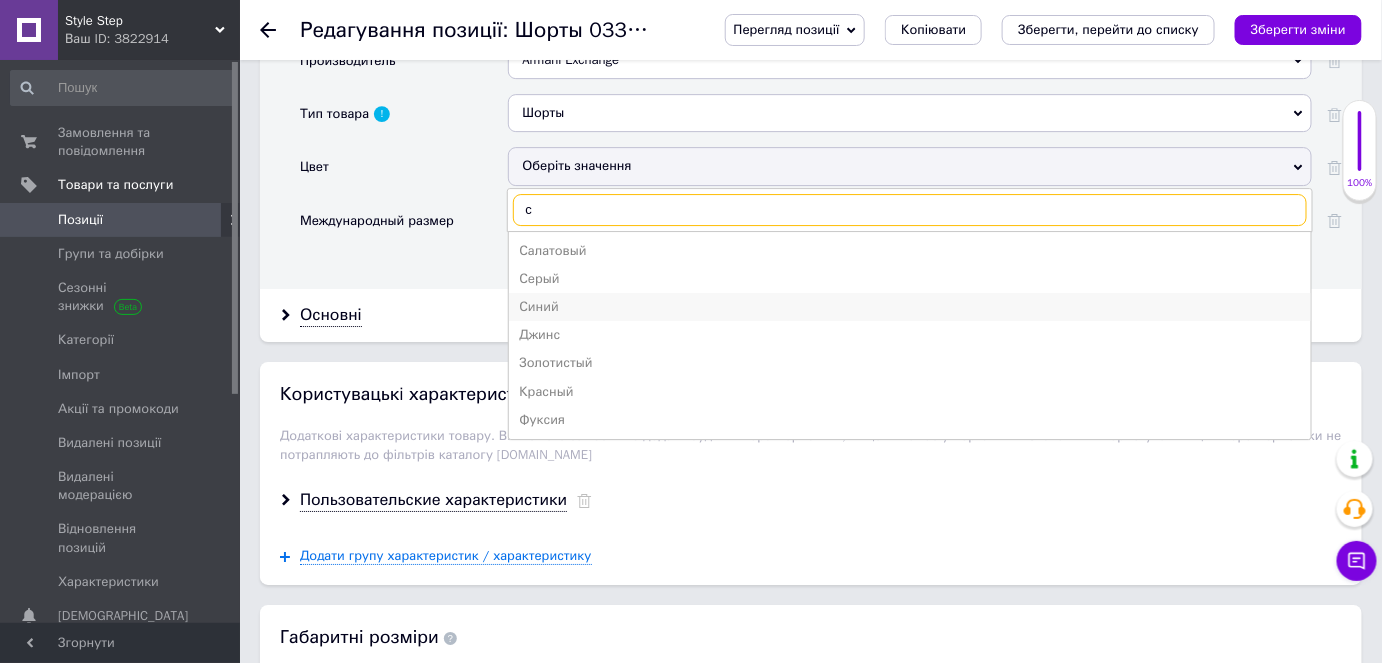 type on "с" 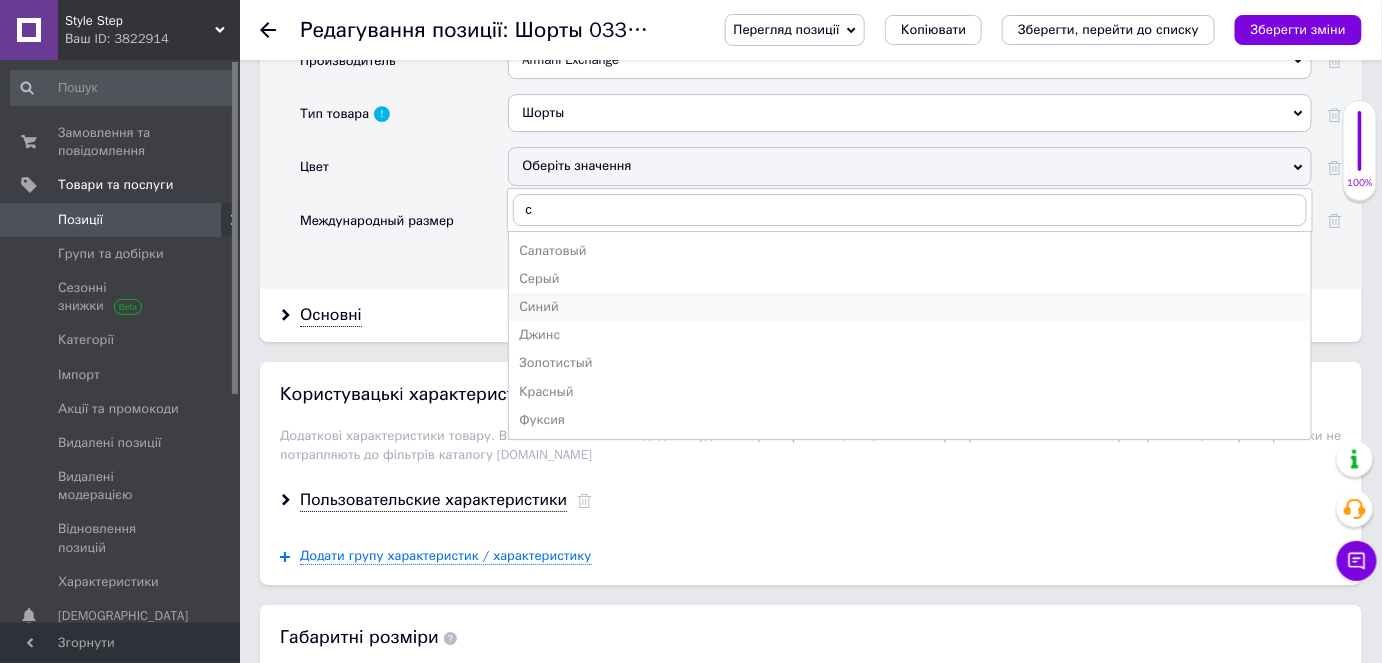 click on "Синий" at bounding box center (910, 307) 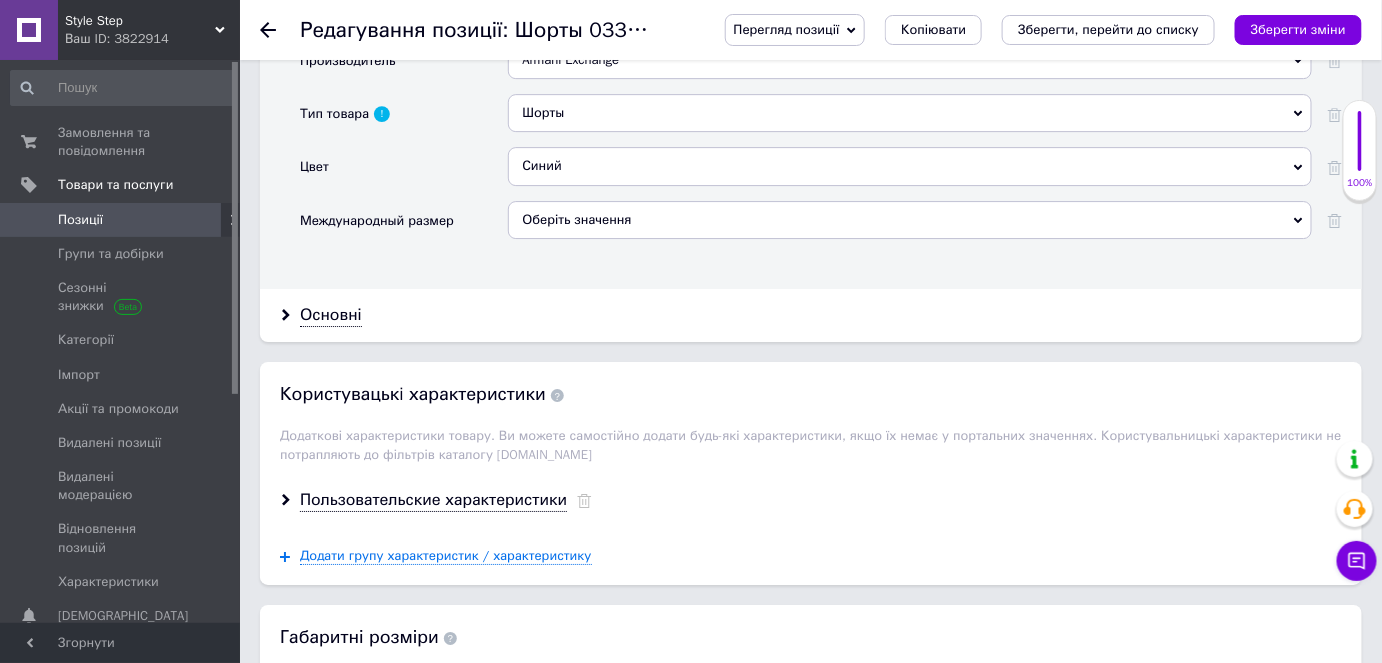 click on "Оберіть значення" at bounding box center (910, 220) 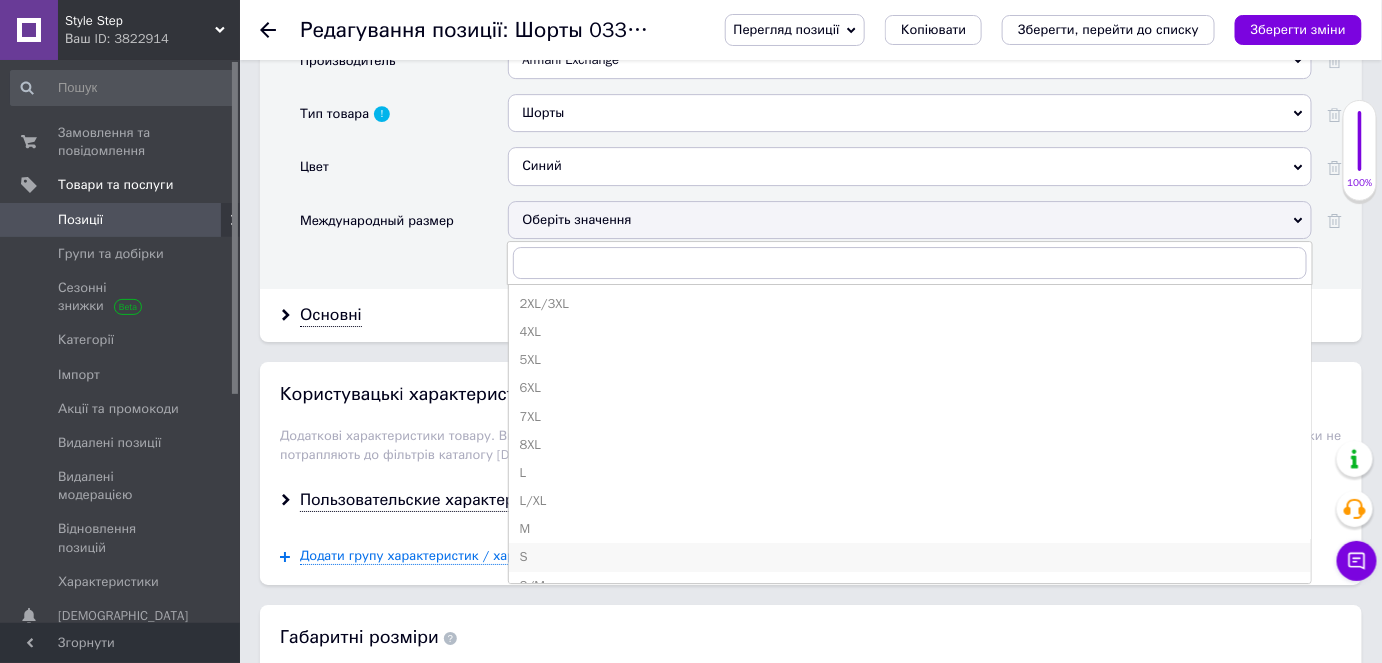 click on "S" at bounding box center (910, 557) 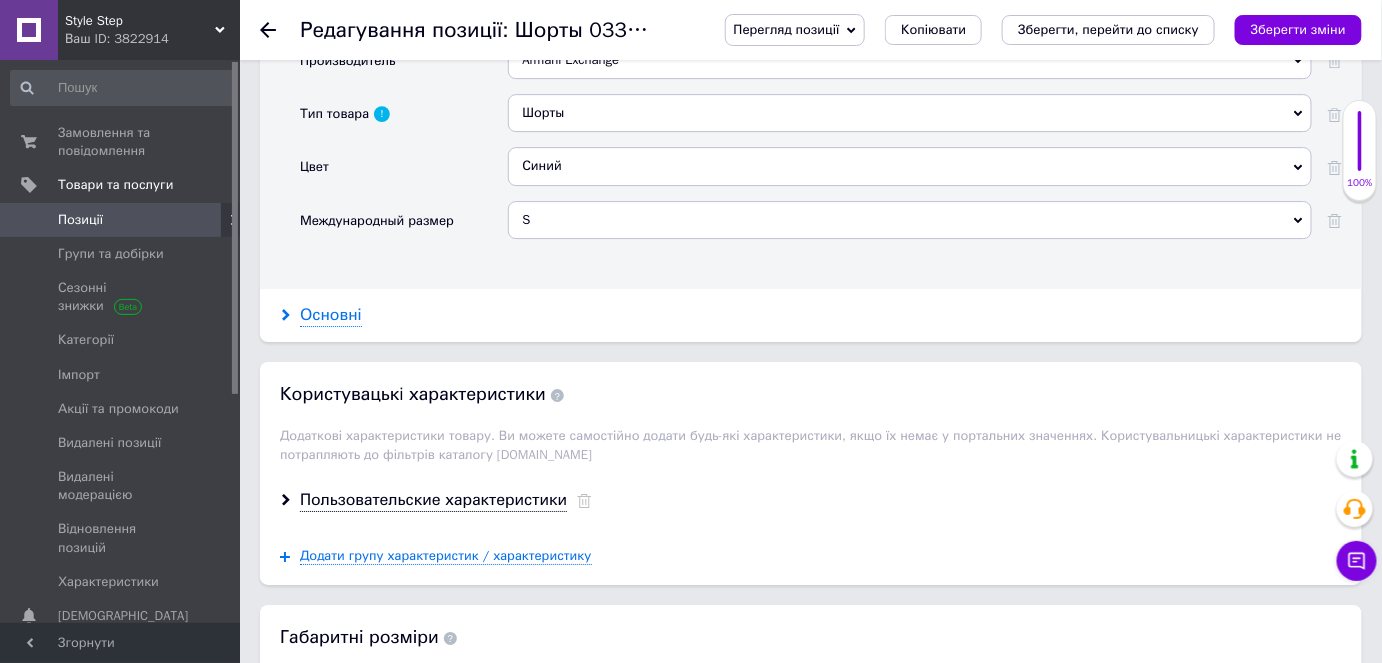 click on "Основні" at bounding box center (331, 315) 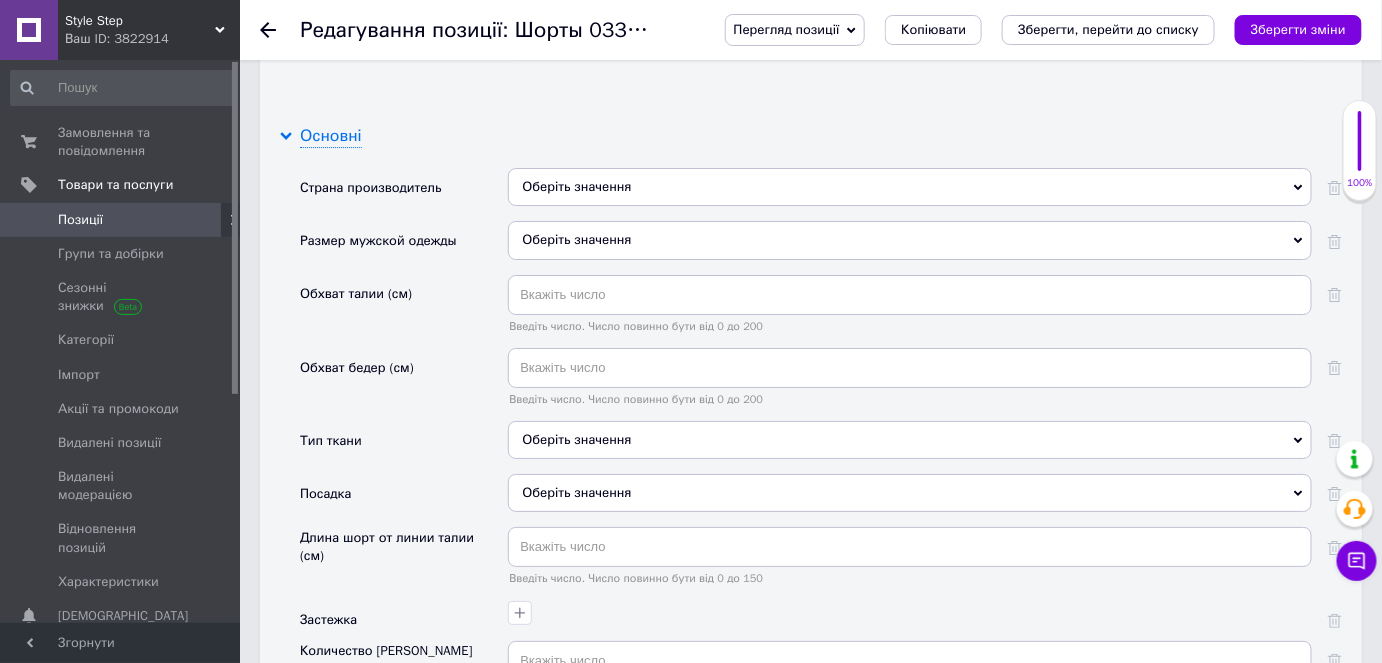 scroll, scrollTop: 2290, scrollLeft: 0, axis: vertical 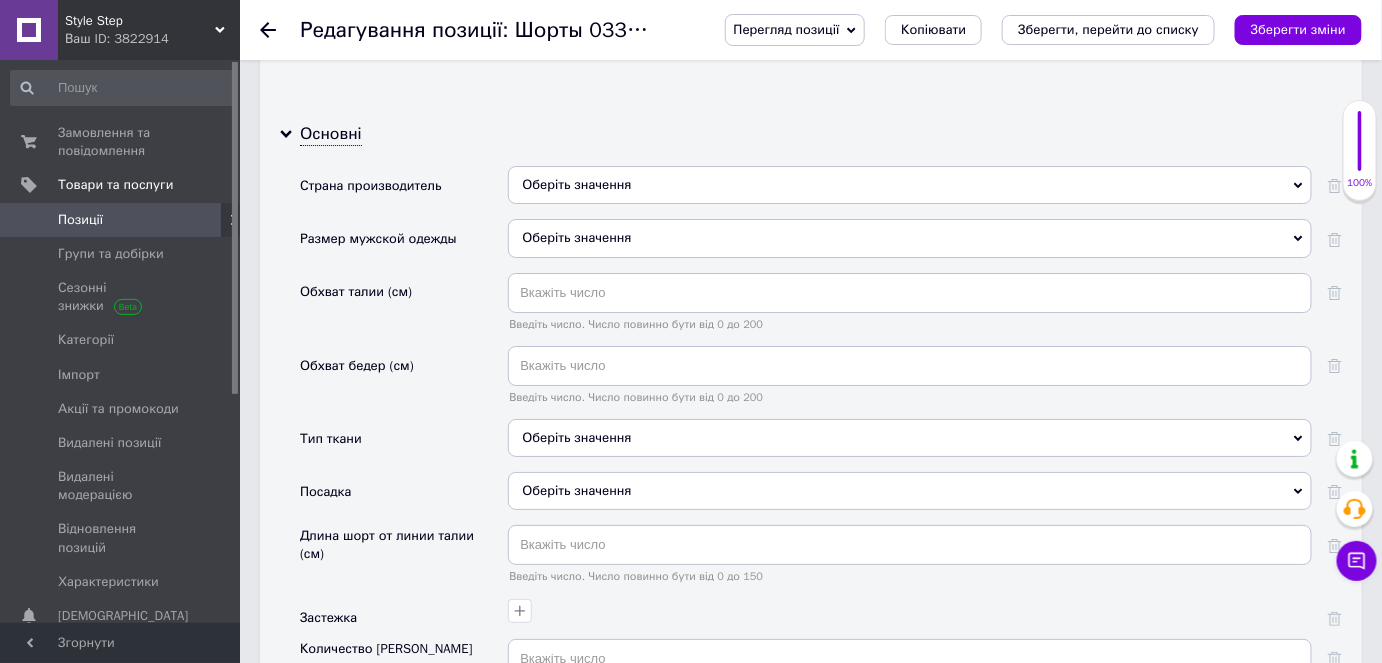 click on "Оберіть значення" at bounding box center (910, 185) 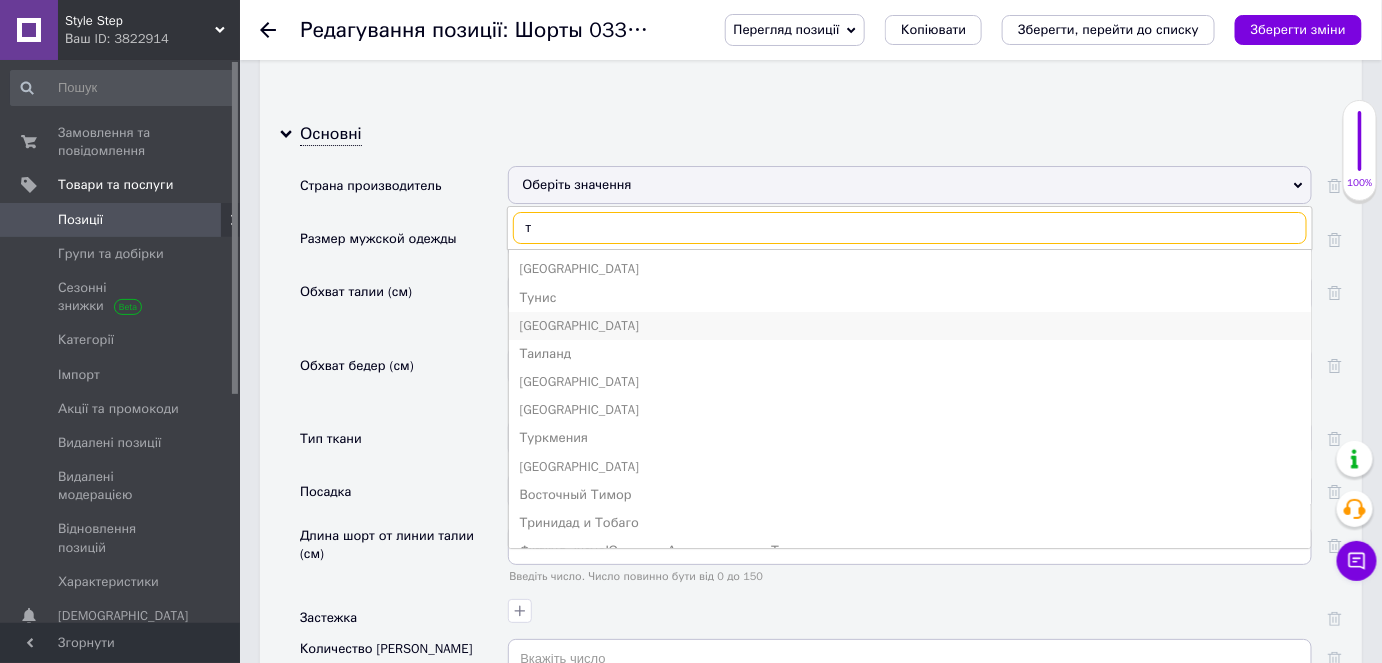 type on "т" 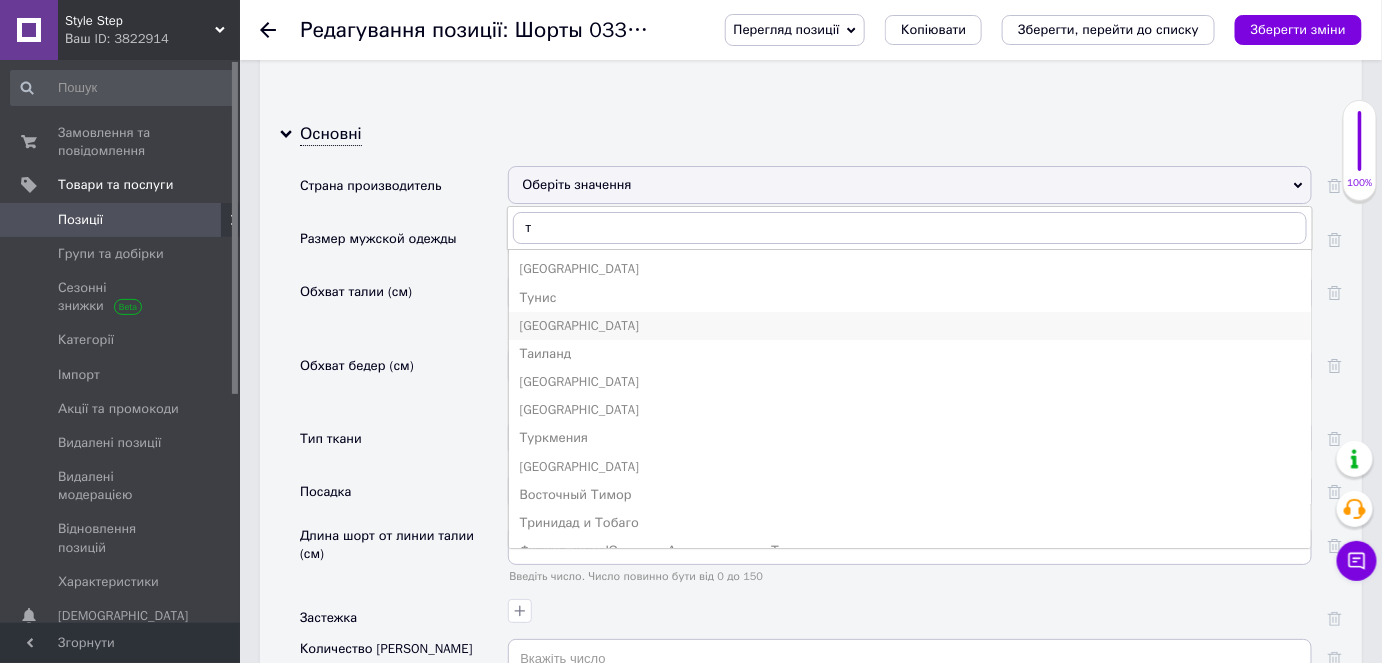 click on "[GEOGRAPHIC_DATA]" at bounding box center [910, 326] 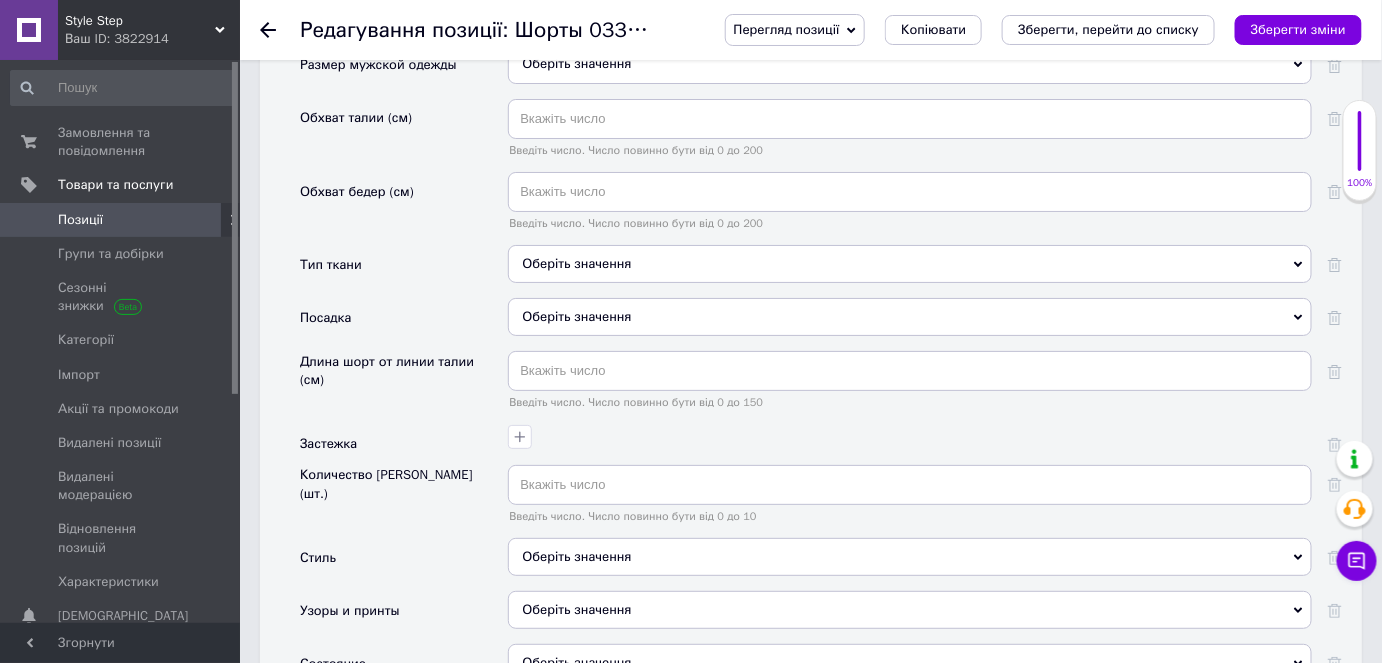 scroll, scrollTop: 2472, scrollLeft: 0, axis: vertical 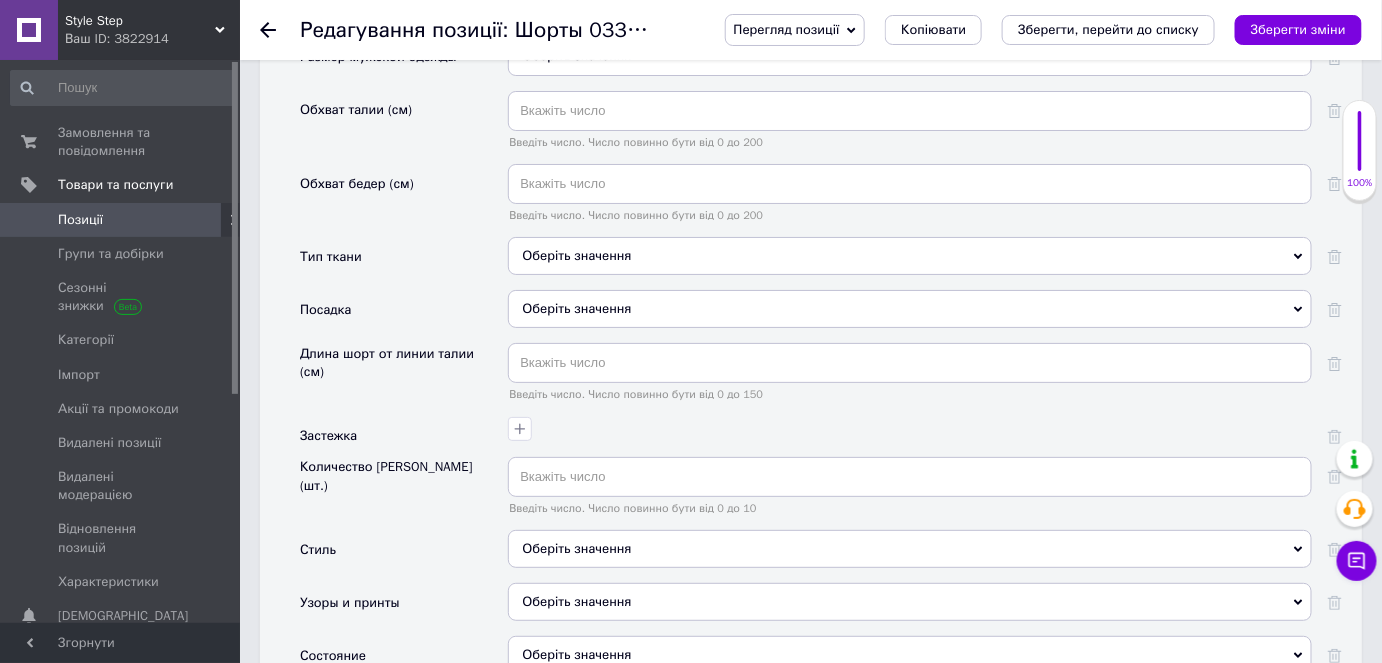 click on "Оберіть значення" at bounding box center (910, 256) 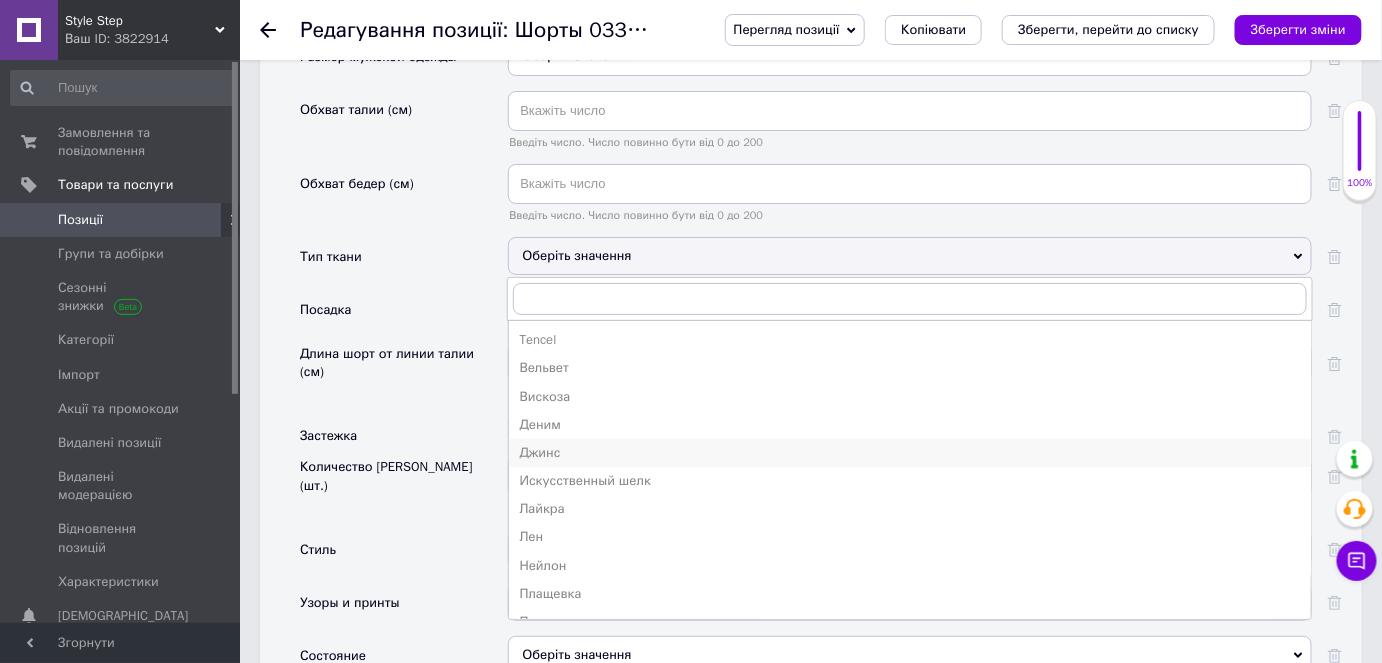 click on "Джинс" at bounding box center (910, 453) 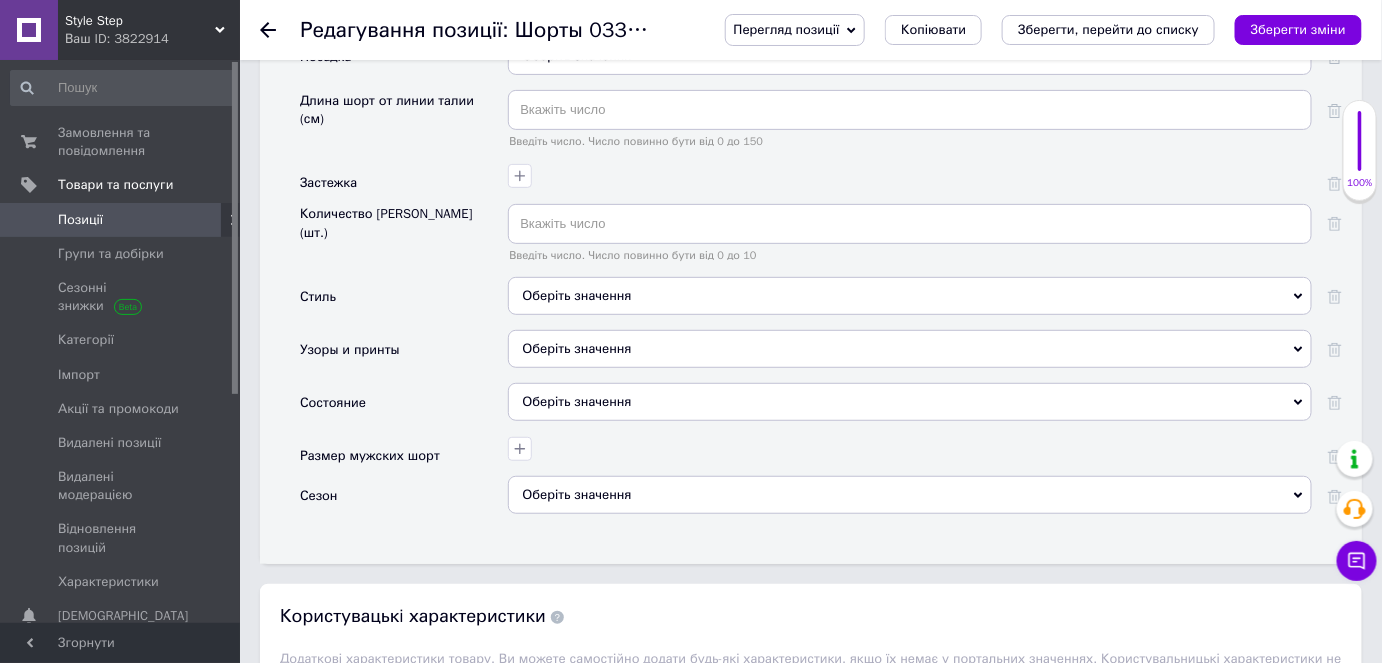 scroll, scrollTop: 2727, scrollLeft: 0, axis: vertical 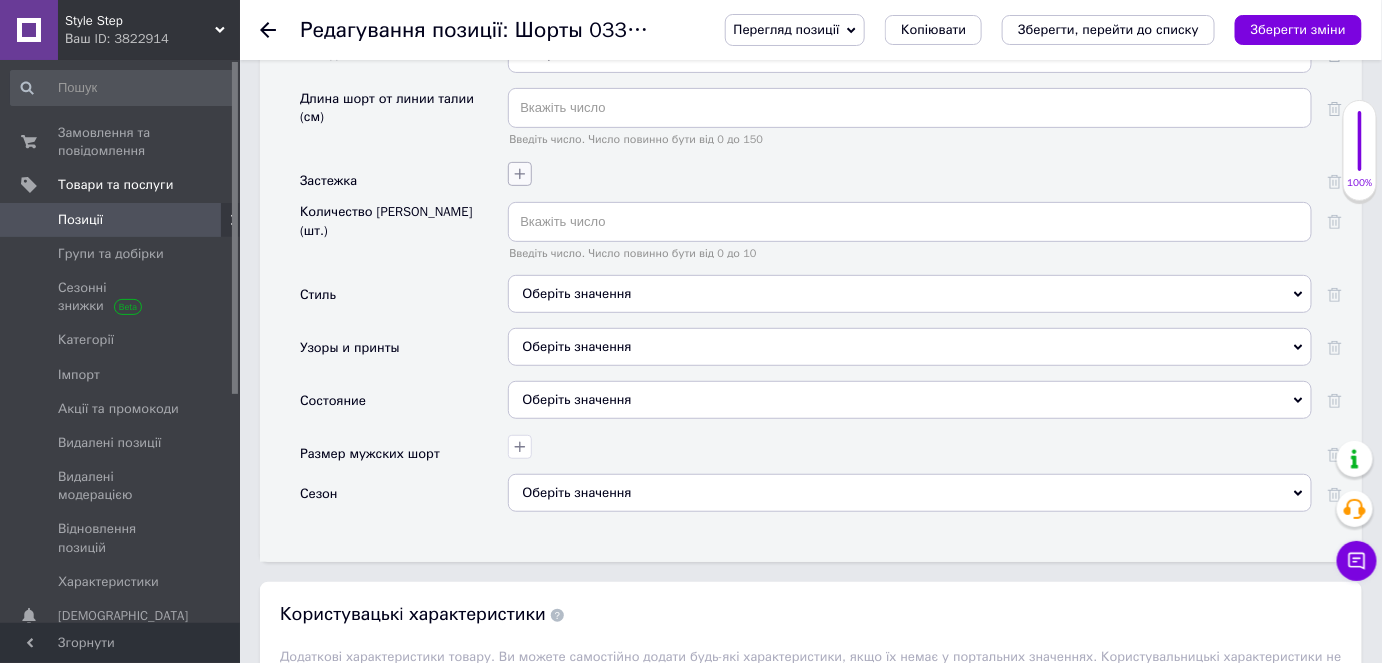 click 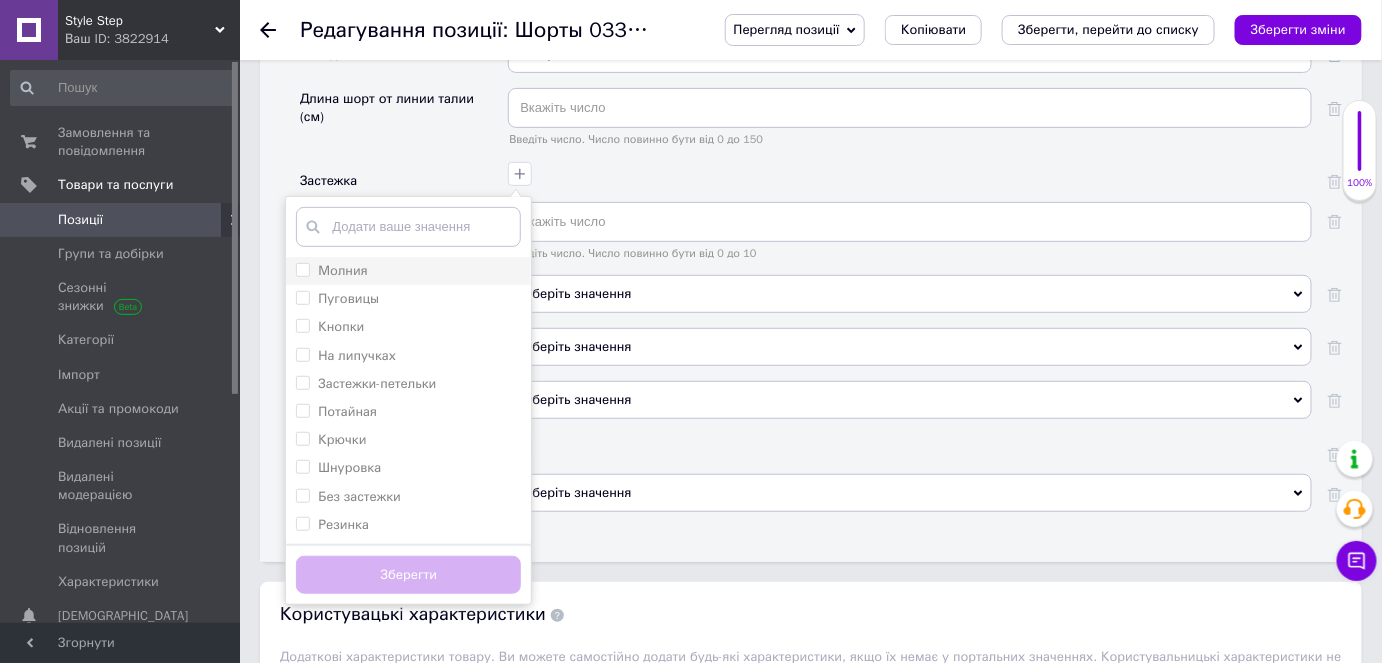 click on "Молния" at bounding box center [302, 269] 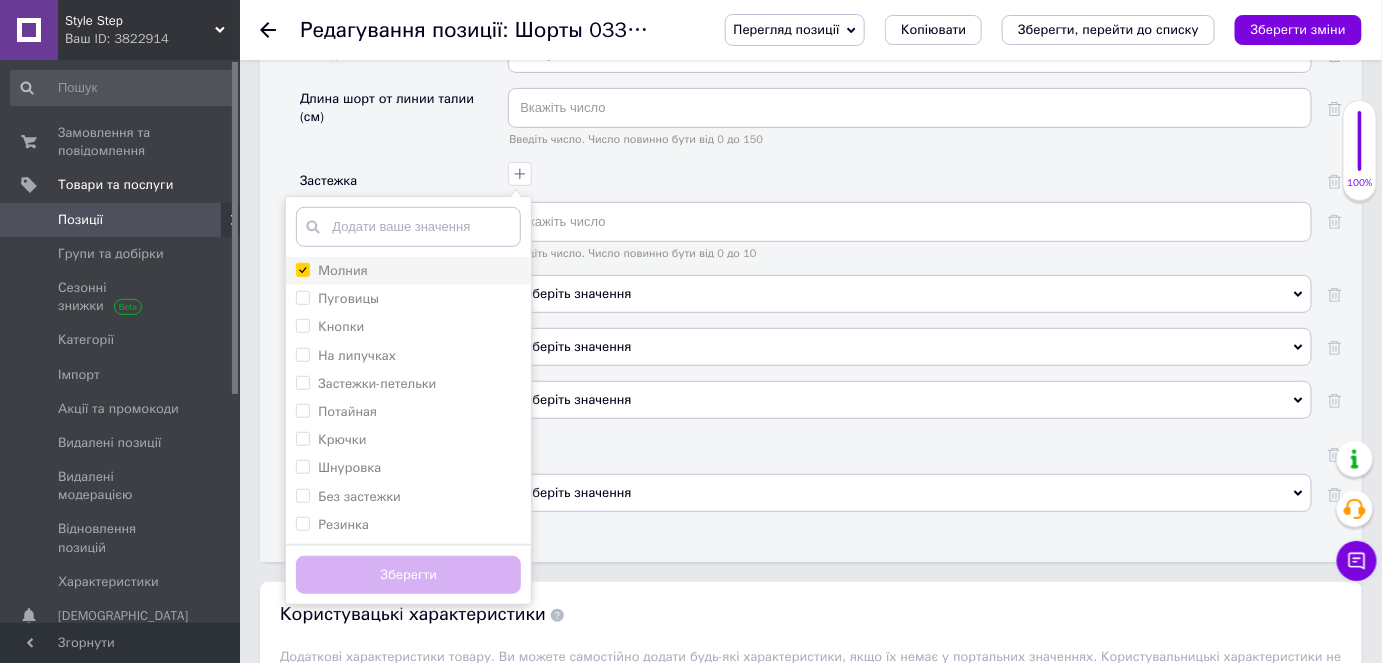 checkbox on "true" 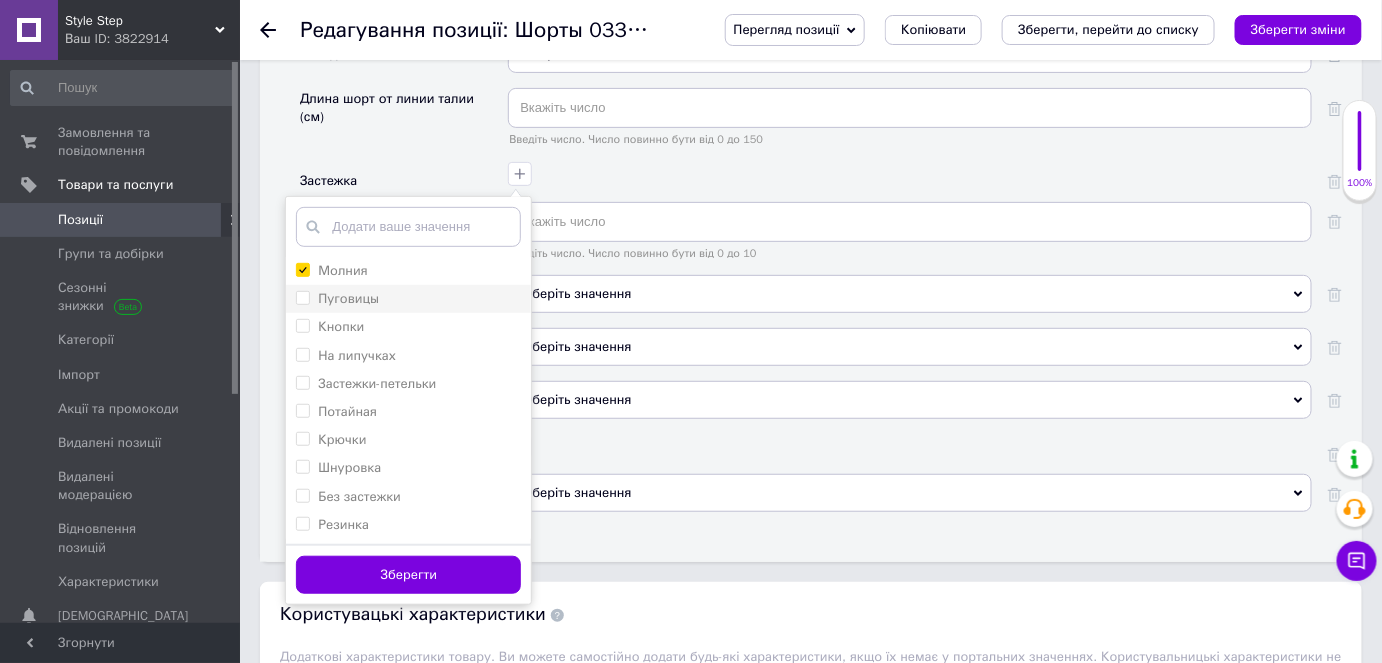 click on "Пуговицы" at bounding box center (408, 299) 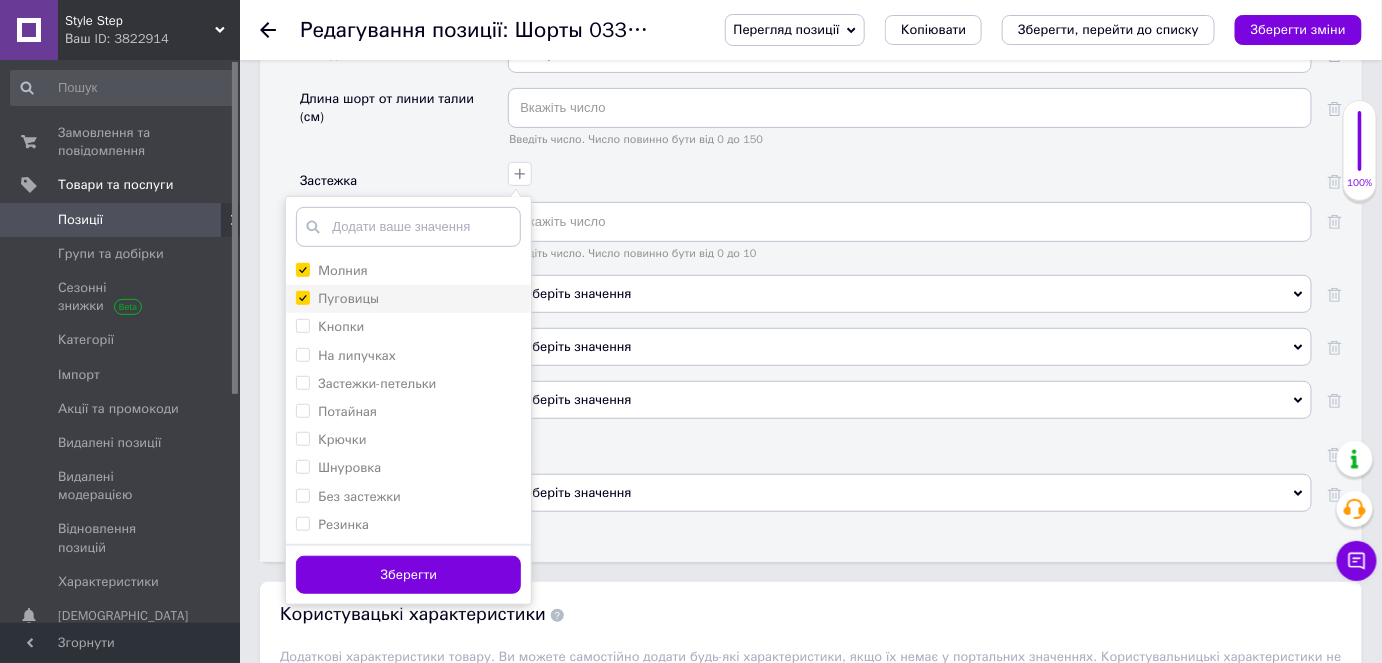 checkbox on "true" 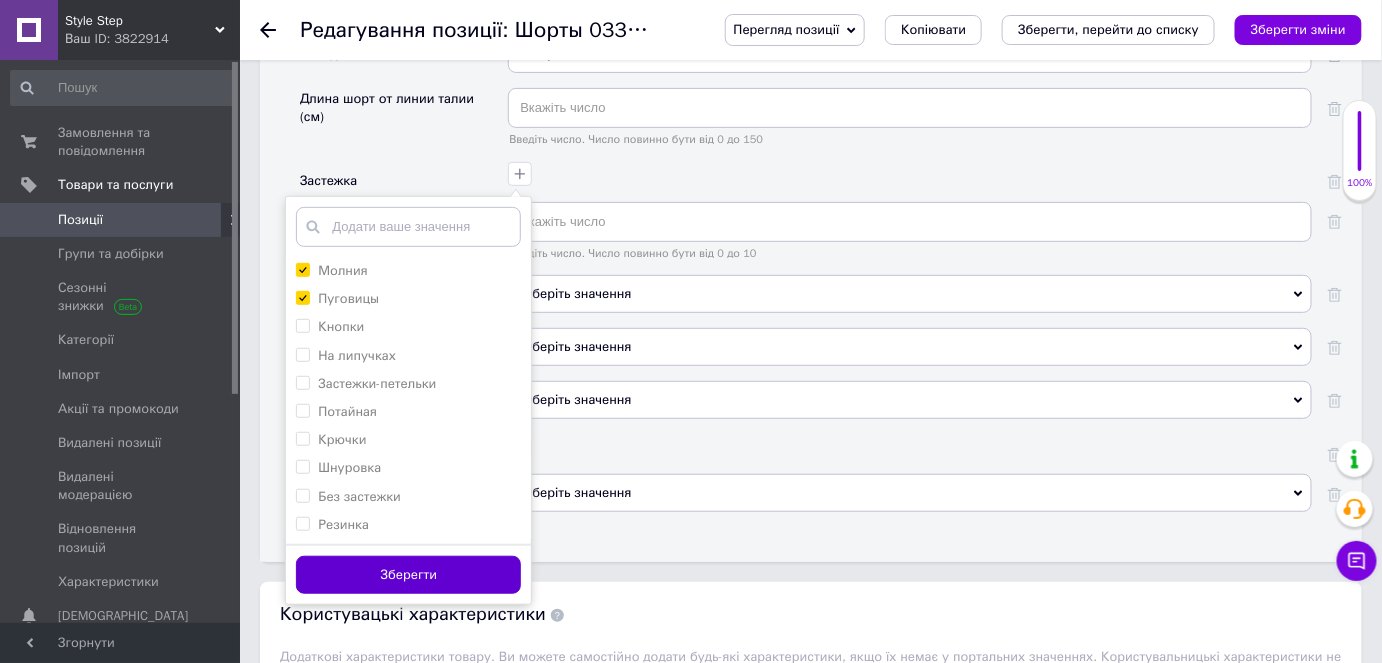 click on "Зберегти" at bounding box center (408, 575) 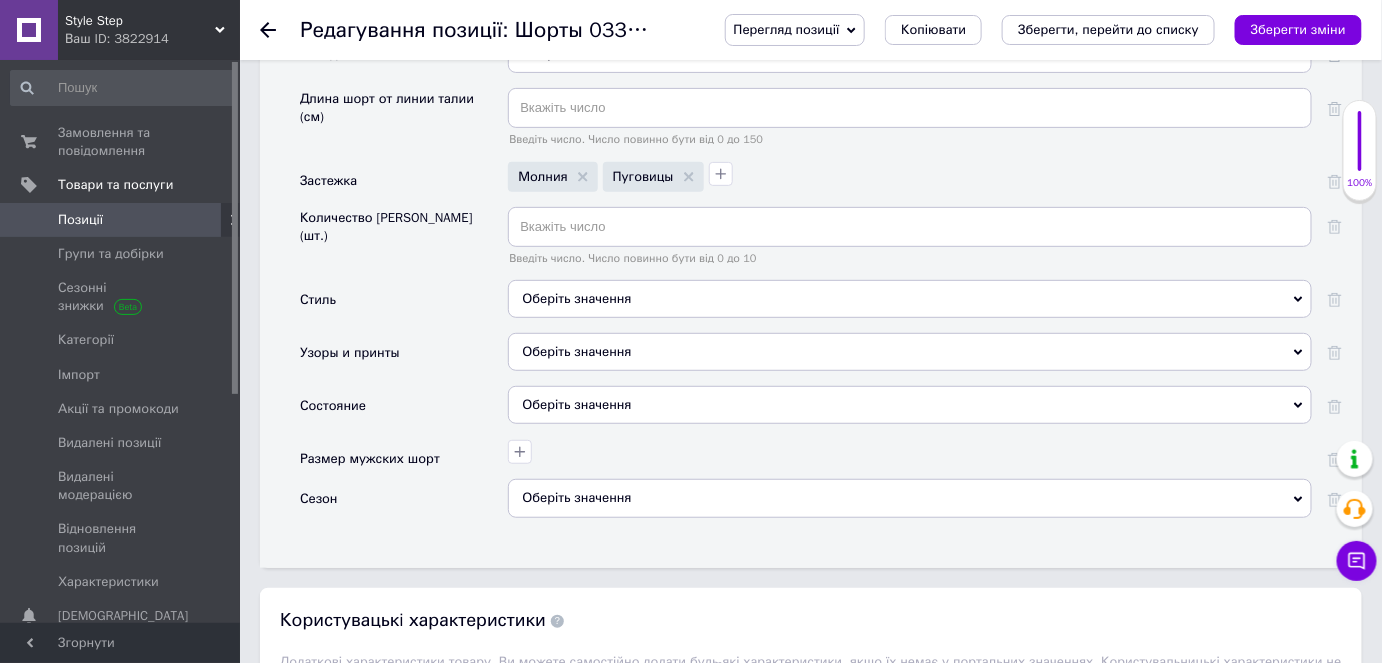 click on "Оберіть значення" at bounding box center (910, 498) 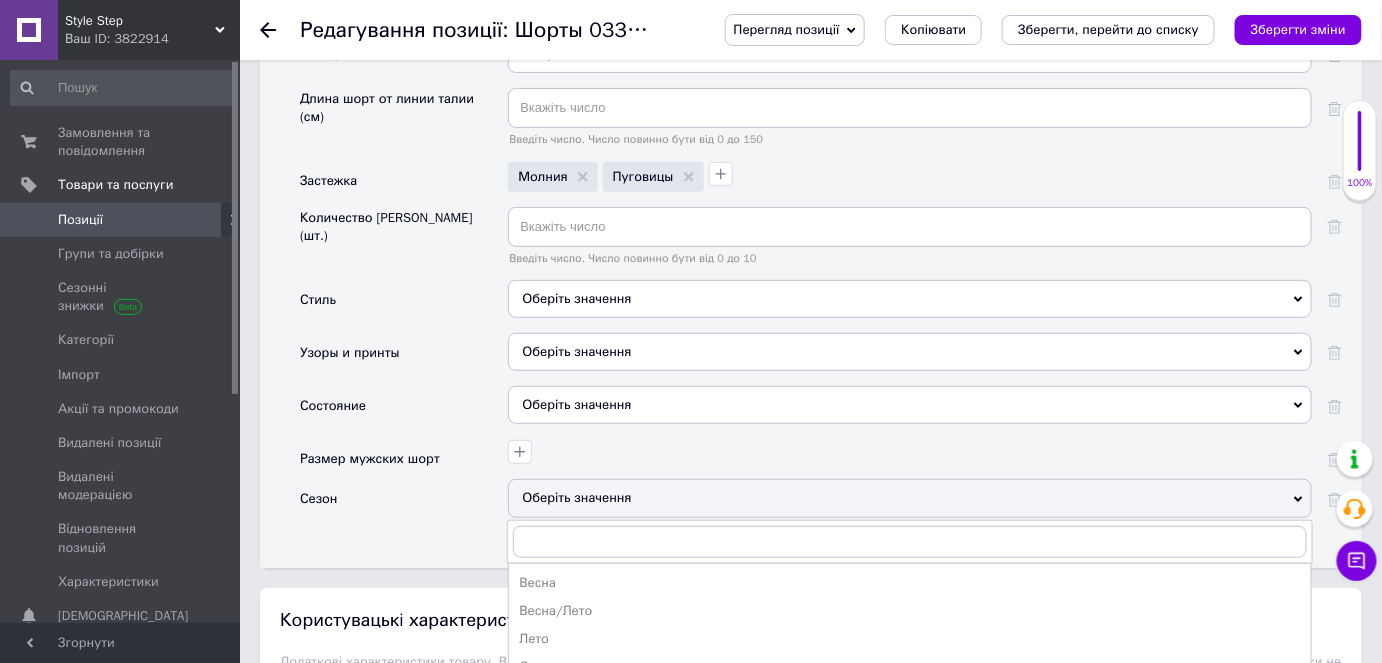 click on "Основні Страна производитель [GEOGRAPHIC_DATA] [GEOGRAPHIC_DATA] [GEOGRAPHIC_DATA] [GEOGRAPHIC_DATA] [GEOGRAPHIC_DATA] [GEOGRAPHIC_DATA] [GEOGRAPHIC_DATA] [GEOGRAPHIC_DATA] [GEOGRAPHIC_DATA] [GEOGRAPHIC_DATA] [GEOGRAPHIC_DATA] [GEOGRAPHIC_DATA] [GEOGRAPHIC_DATA] [GEOGRAPHIC_DATA] [GEOGRAPHIC_DATA] [GEOGRAPHIC_DATA] [GEOGRAPHIC_DATA] [GEOGRAPHIC_DATA] [GEOGRAPHIC_DATA] [GEOGRAPHIC_DATA] [GEOGRAPHIC_DATA] [GEOGRAPHIC_DATA] [GEOGRAPHIC_DATA] [GEOGRAPHIC_DATA] [GEOGRAPHIC_DATA] [GEOGRAPHIC_DATA] [GEOGRAPHIC_DATA] [GEOGRAPHIC_DATA] [GEOGRAPHIC_DATA] Венгрия [GEOGRAPHIC_DATA] Восточный Тимор Вьетнам [GEOGRAPHIC_DATA] [GEOGRAPHIC_DATA] [GEOGRAPHIC_DATA] Гана [GEOGRAPHIC_DATA] [GEOGRAPHIC_DATA] Голландия Гондурас Гонконг Гренада Греция [GEOGRAPHIC_DATA] [GEOGRAPHIC_DATA] [GEOGRAPHIC_DATA] Доминиканская [GEOGRAPHIC_DATA] [GEOGRAPHIC_DATA] [GEOGRAPHIC_DATA] [GEOGRAPHIC_DATA] Tencel" at bounding box center [811, 119] 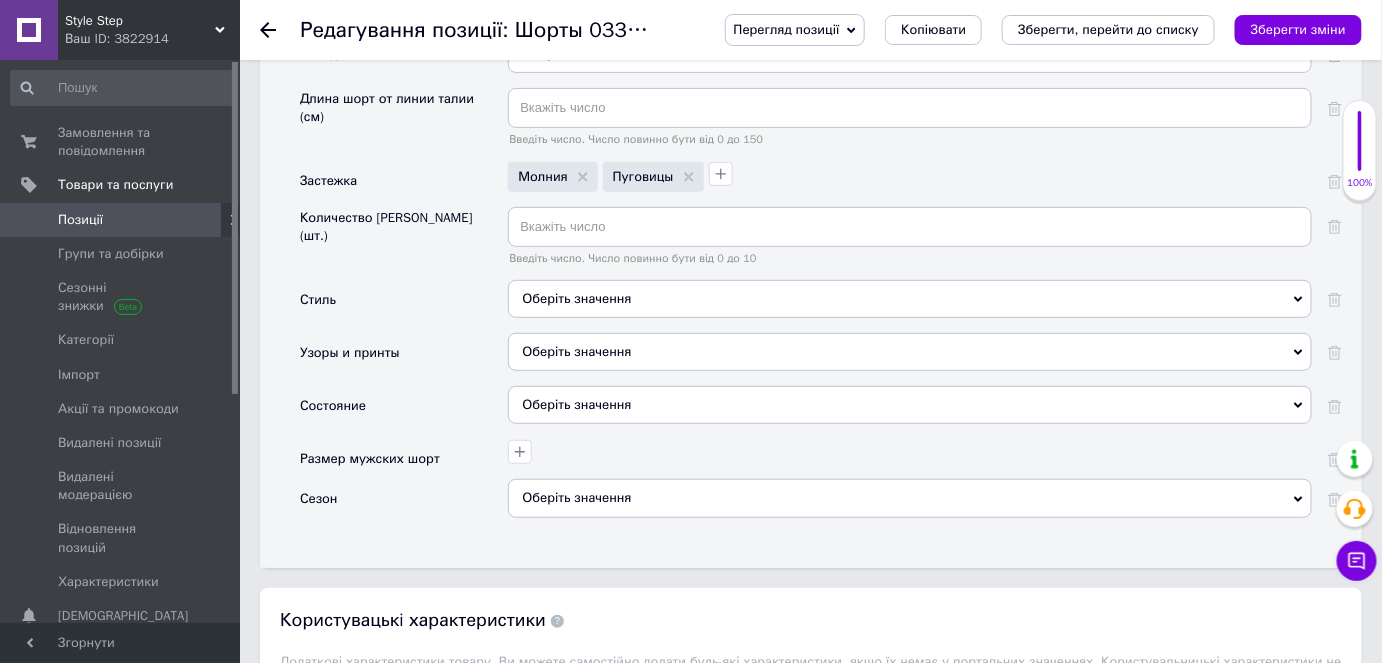 click on "Оберіть значення" at bounding box center (910, 405) 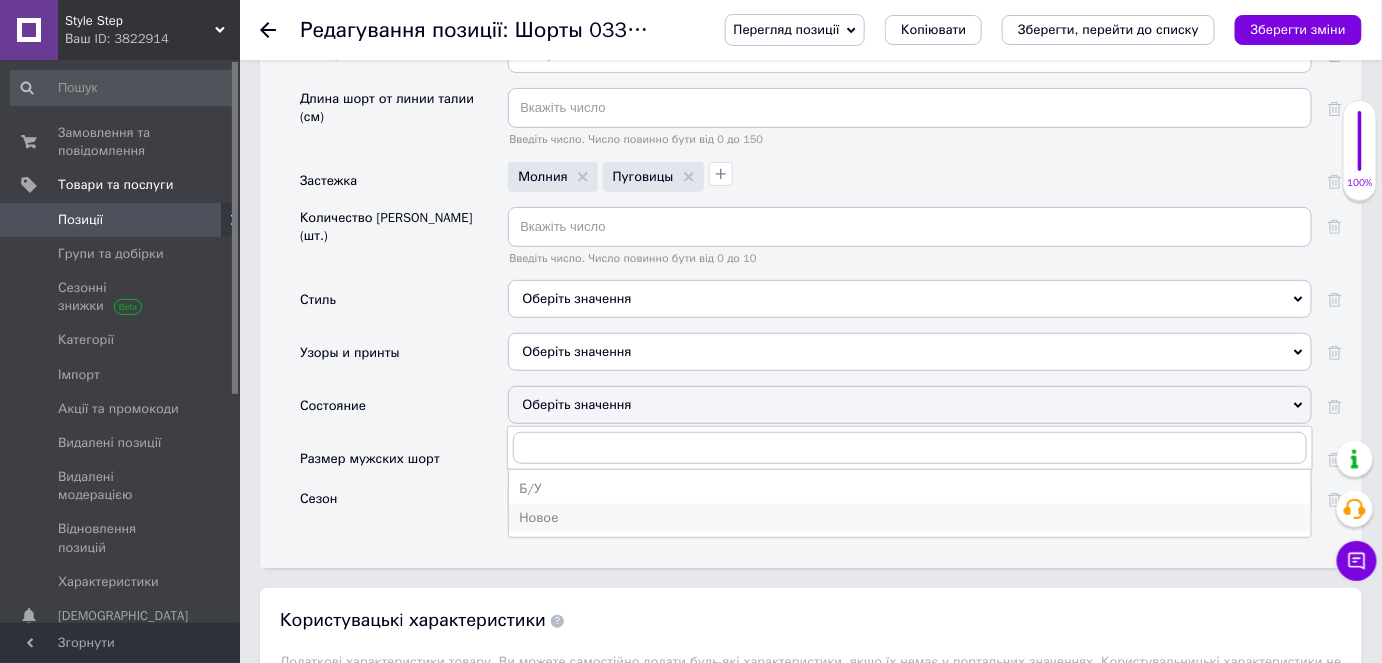 click on "Новое" at bounding box center (910, 518) 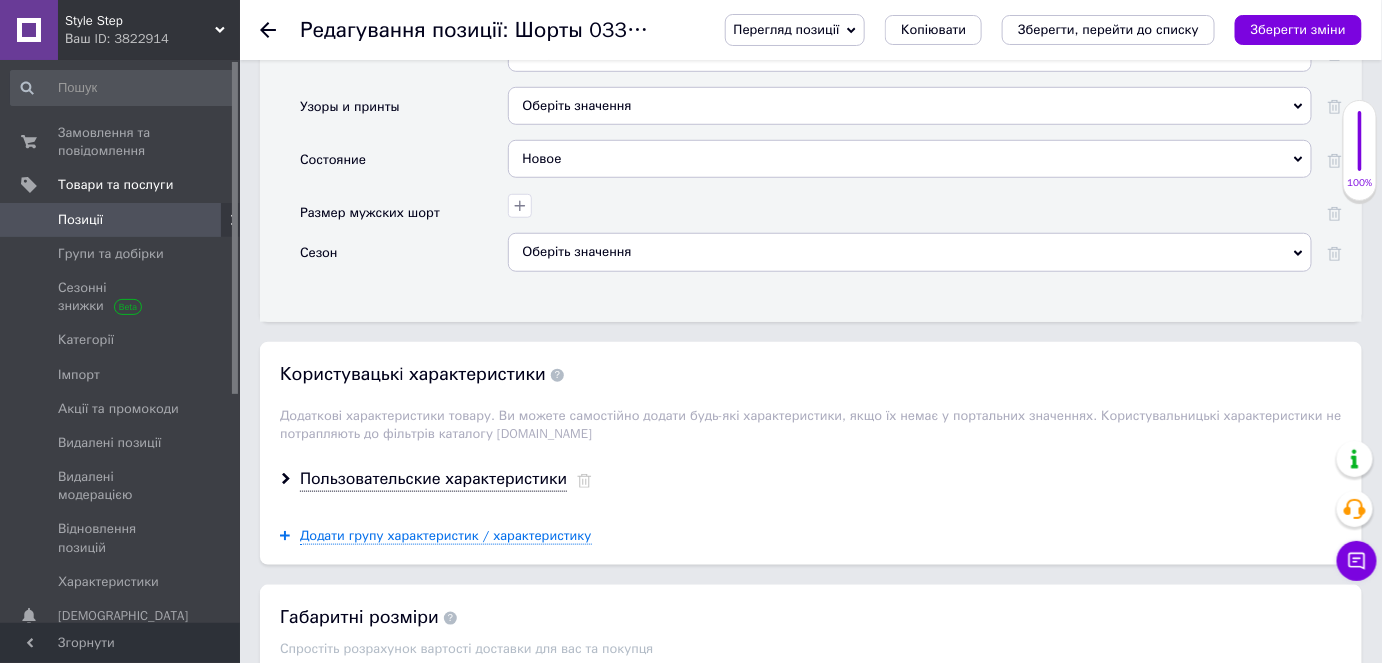 scroll, scrollTop: 2981, scrollLeft: 0, axis: vertical 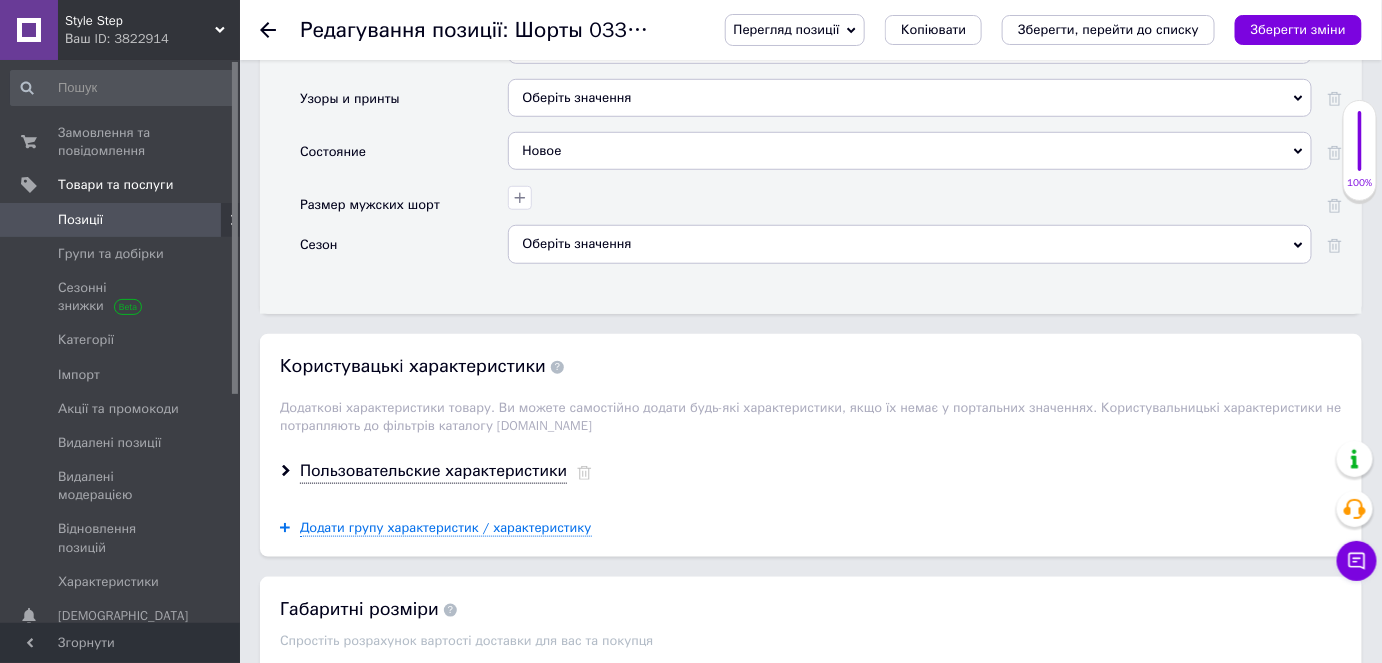 click at bounding box center [907, 195] 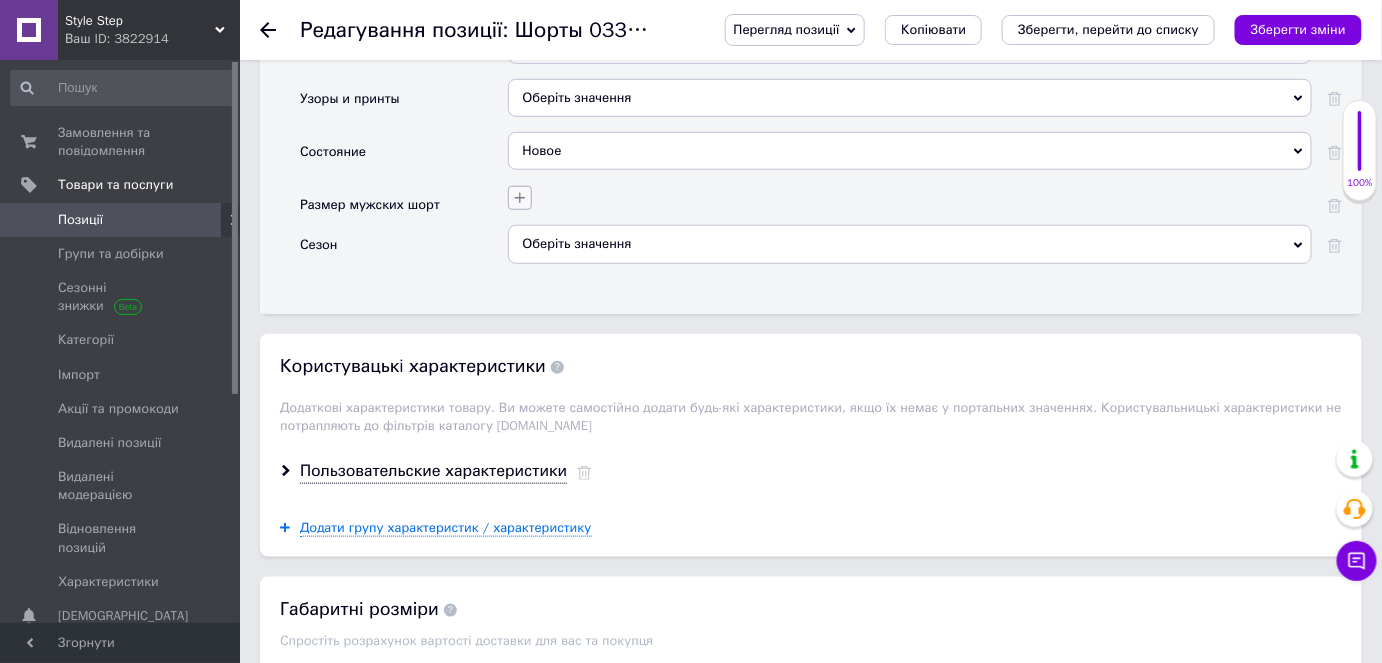 click 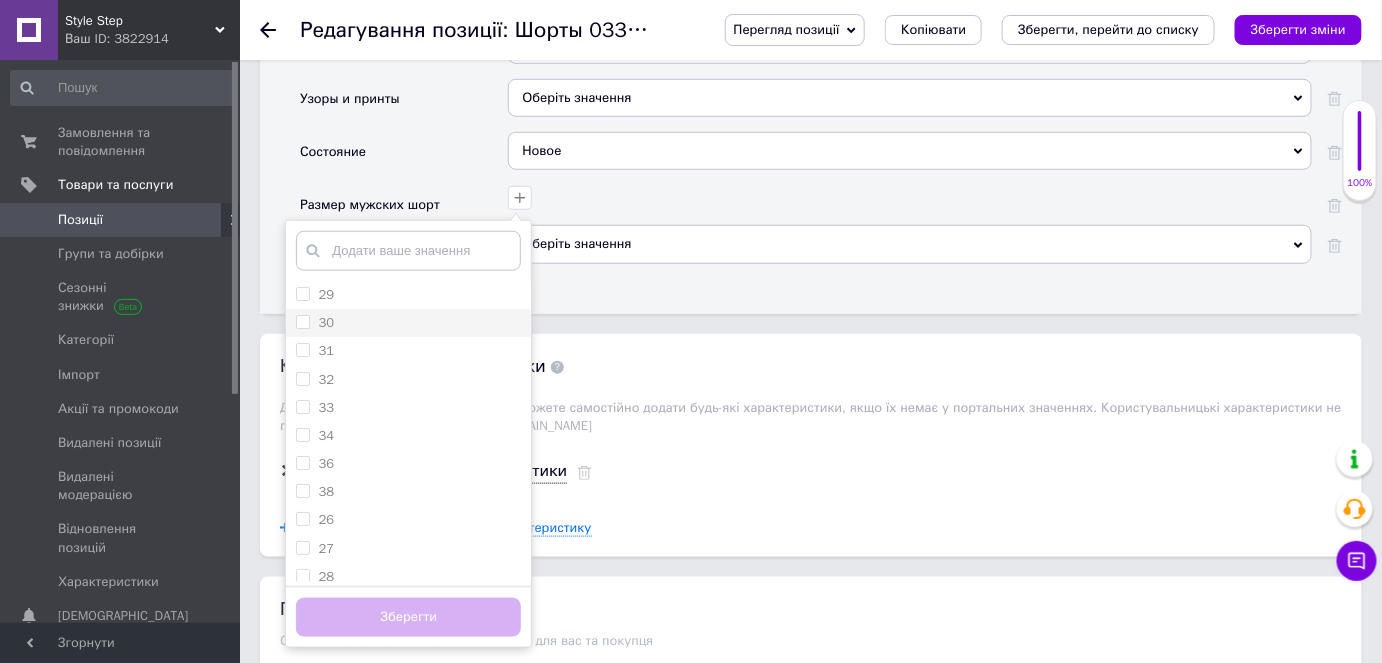 click on "30" at bounding box center (302, 321) 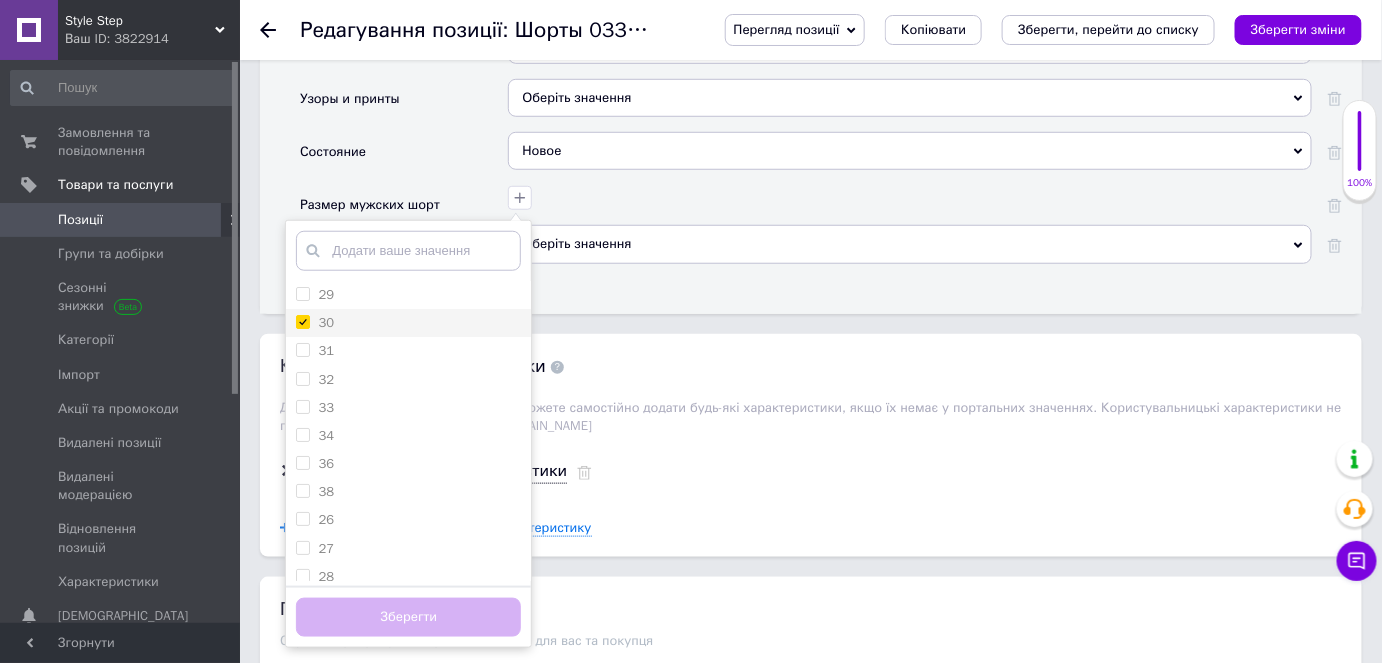 checkbox on "true" 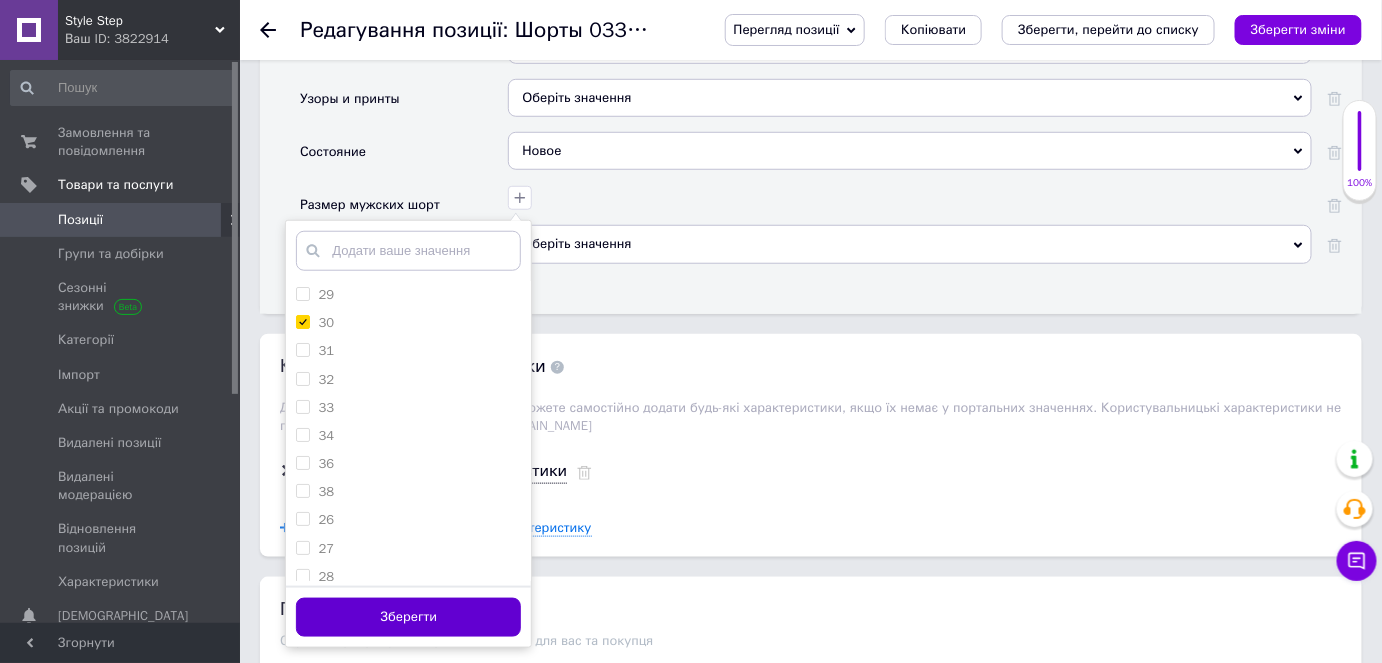 click on "Зберегти" at bounding box center (408, 617) 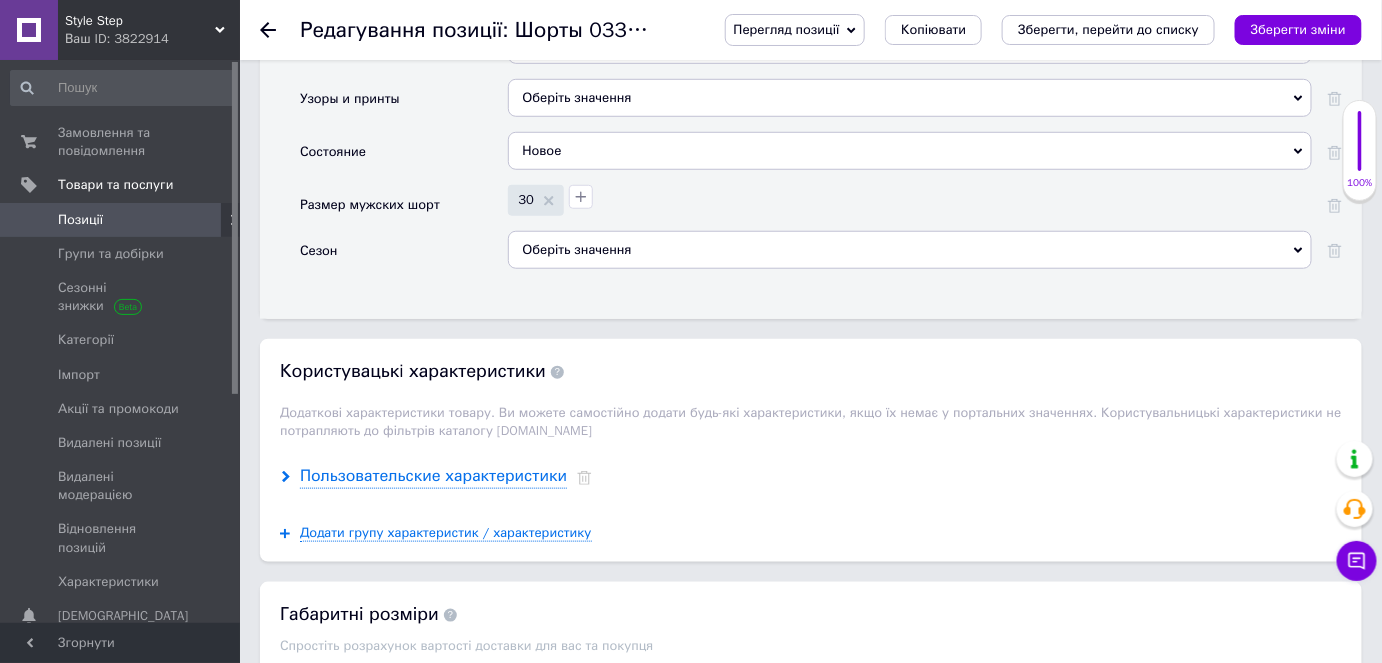 click on "Пользовательские характеристики" at bounding box center [433, 476] 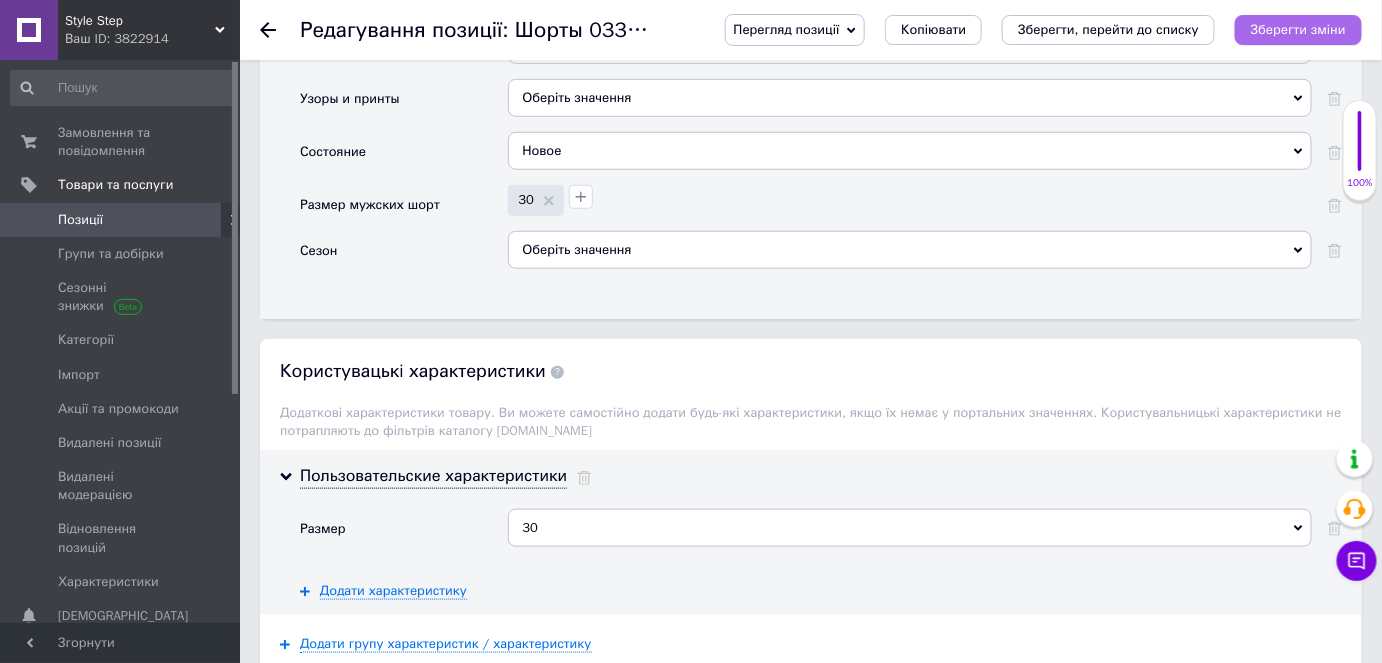 click on "Зберегти зміни" at bounding box center (1298, 29) 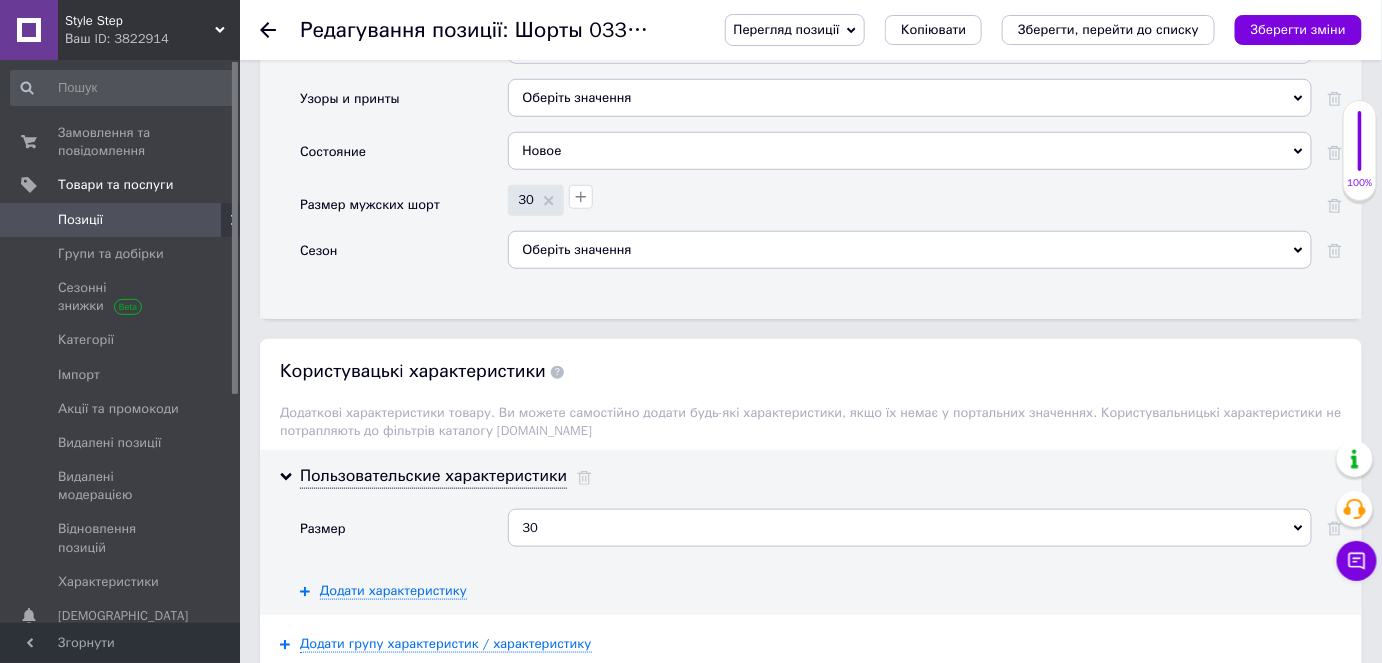 click on "Перегляд позиції" at bounding box center (795, 30) 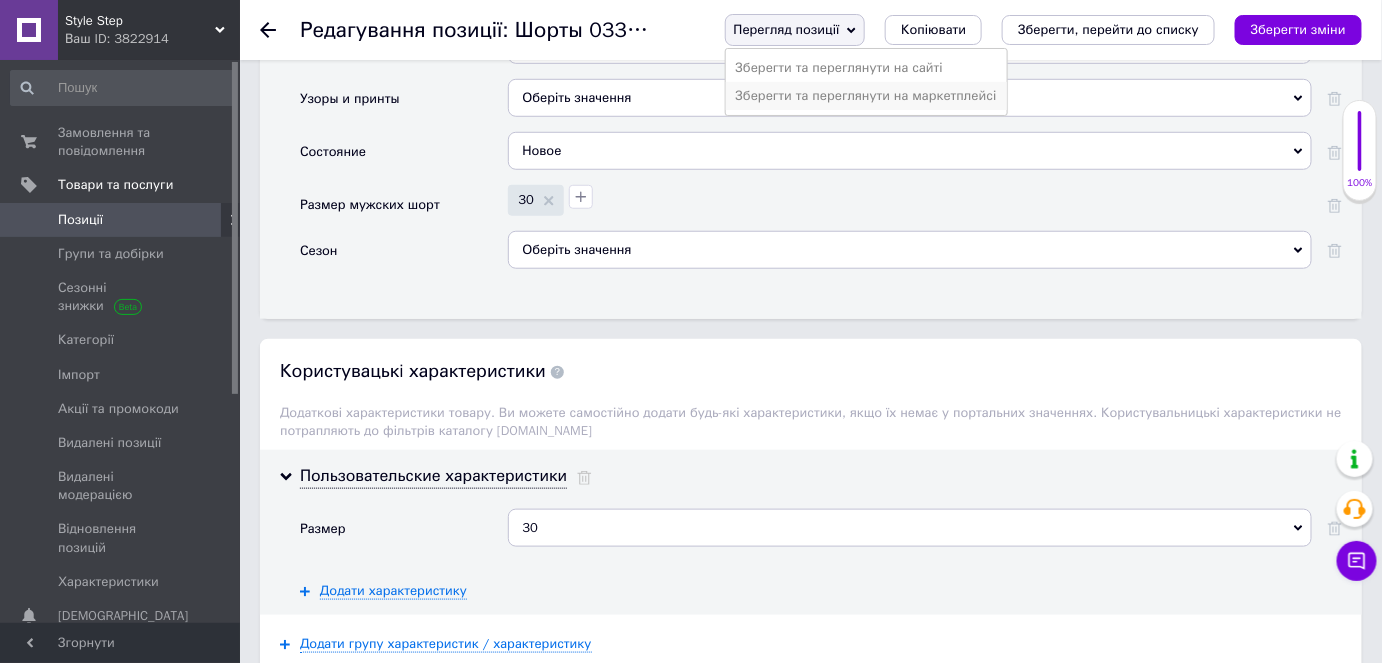 click on "Зберегти та переглянути на маркетплейсі" at bounding box center [866, 96] 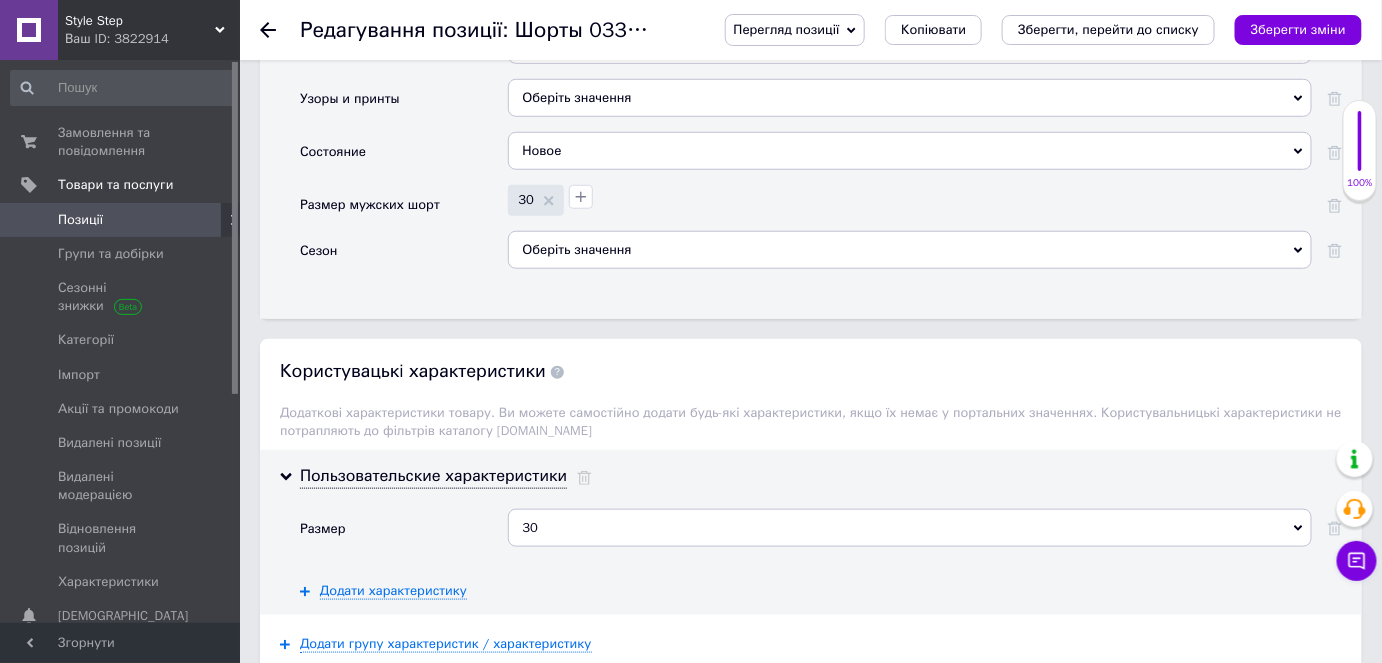 click on "Позиції" at bounding box center [121, 220] 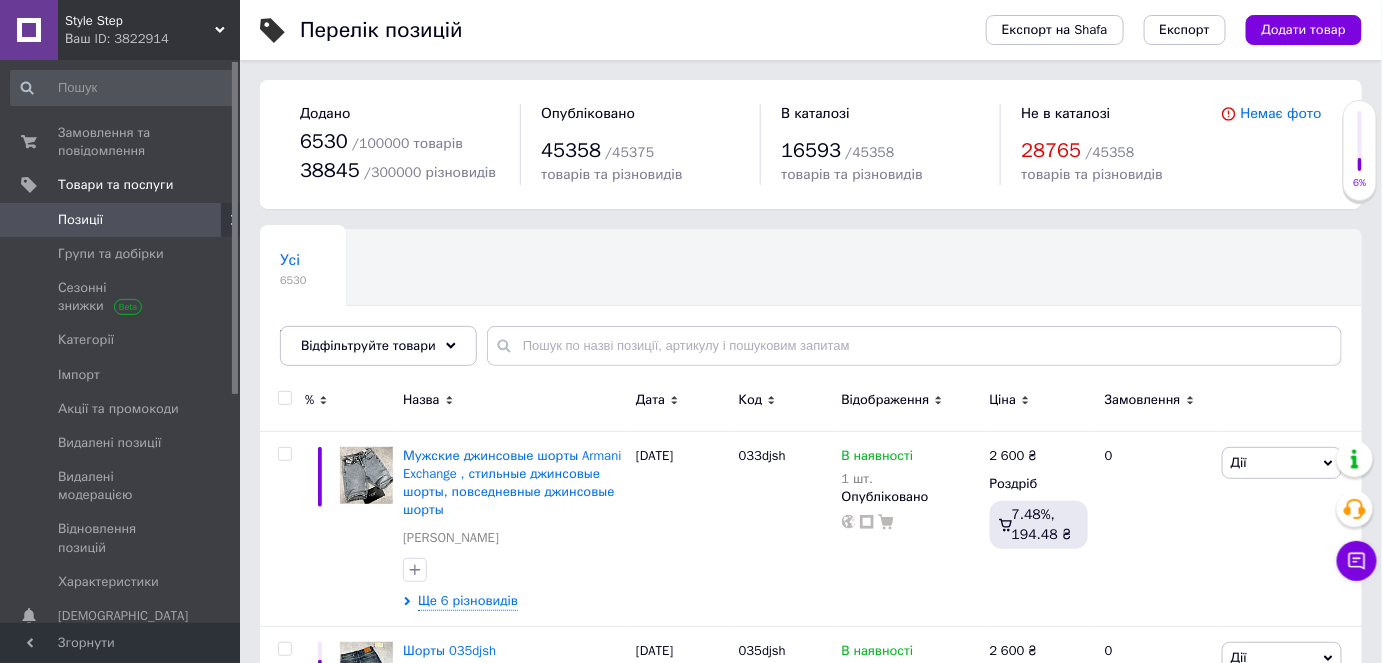 click on "Усі 6530 Товари з проблемними р... 24 Ok Відфільтровано...  Зберегти" at bounding box center (514, 306) 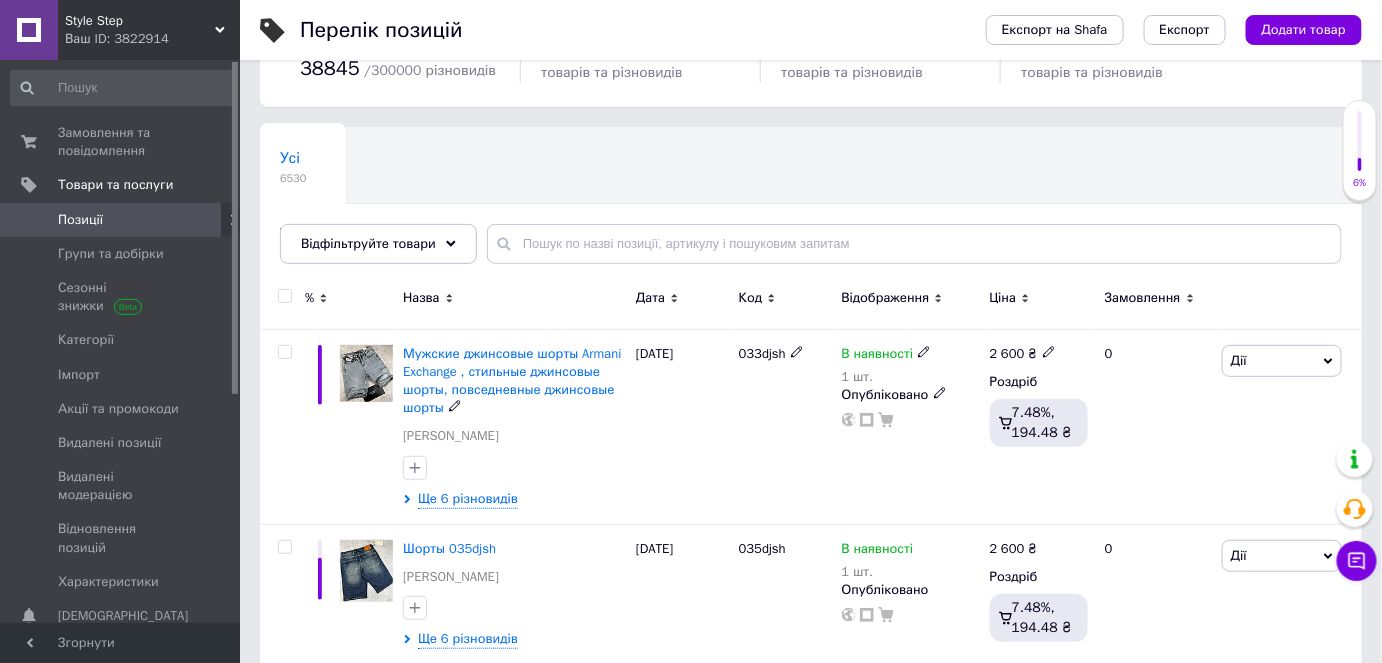 scroll, scrollTop: 290, scrollLeft: 0, axis: vertical 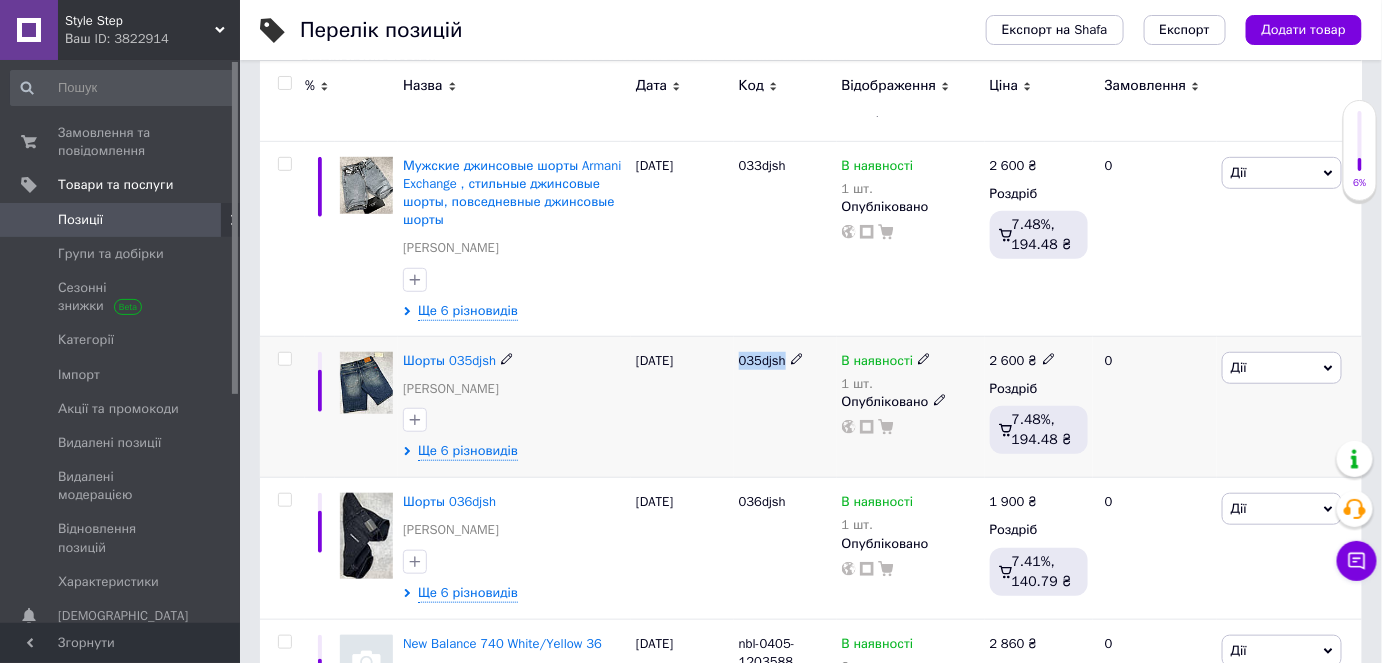 drag, startPoint x: 781, startPoint y: 359, endPoint x: 740, endPoint y: 363, distance: 41.19466 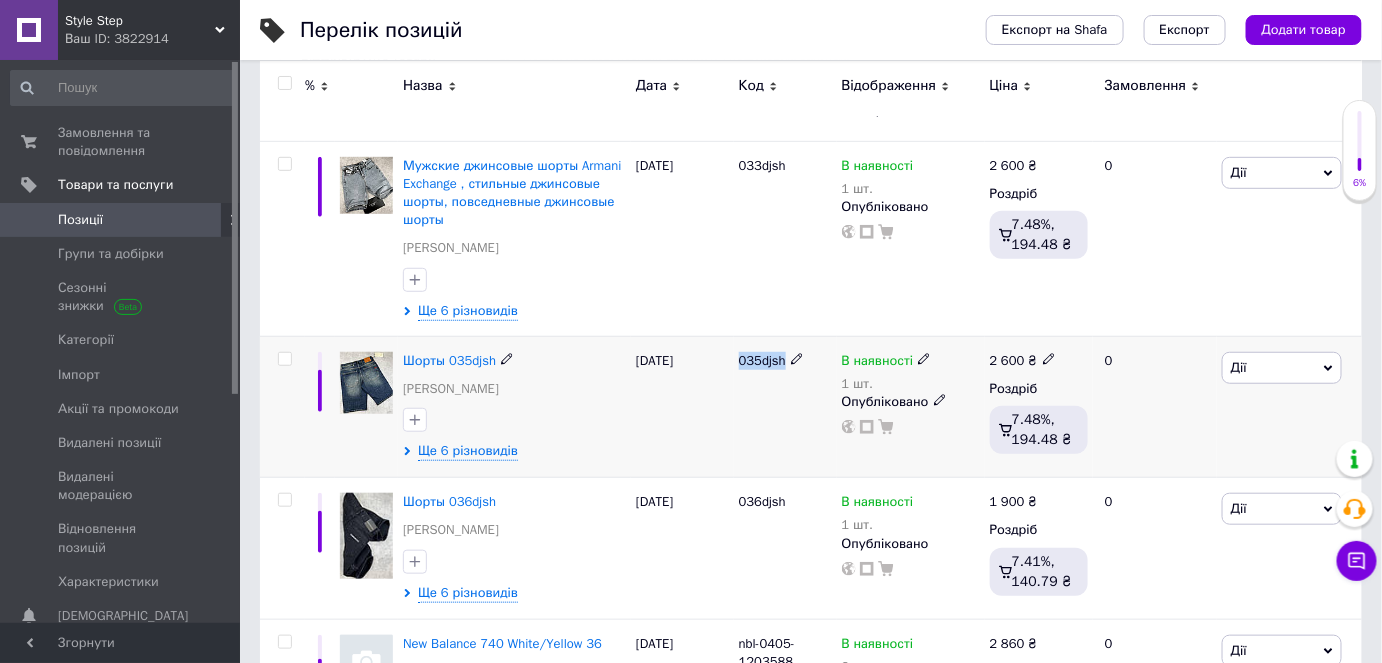 click at bounding box center (366, 383) 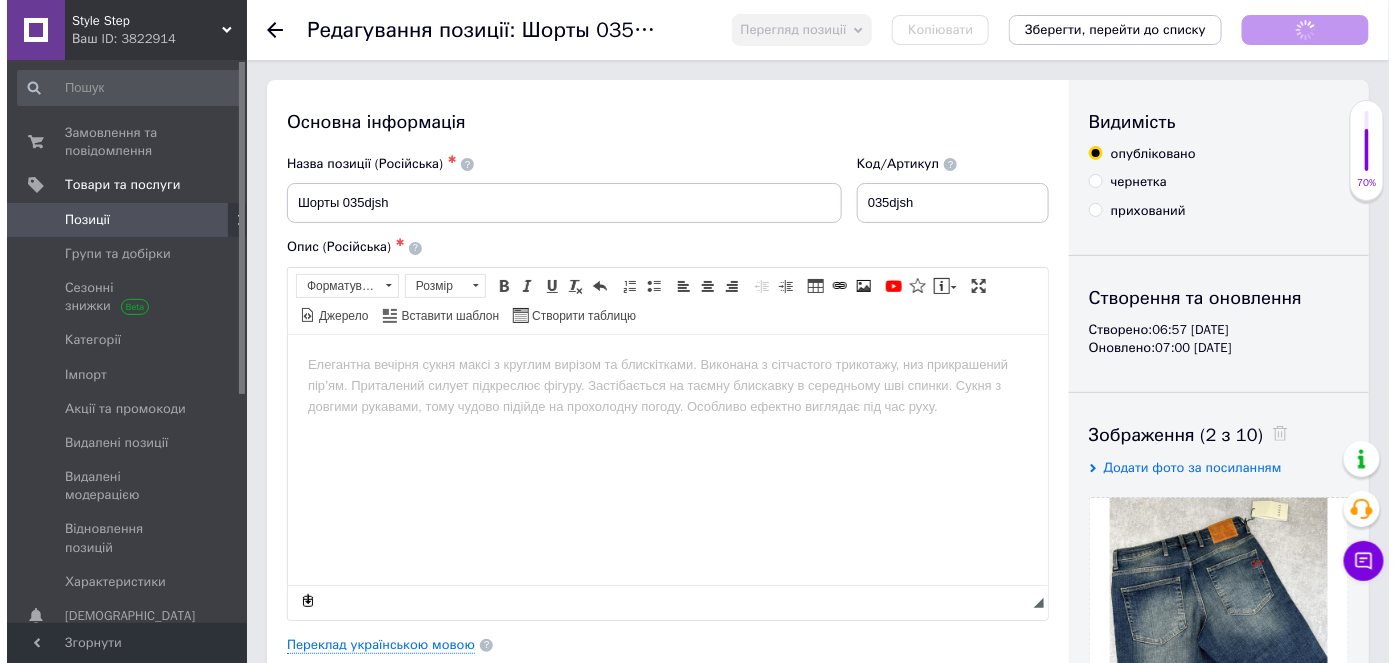 scroll, scrollTop: 0, scrollLeft: 0, axis: both 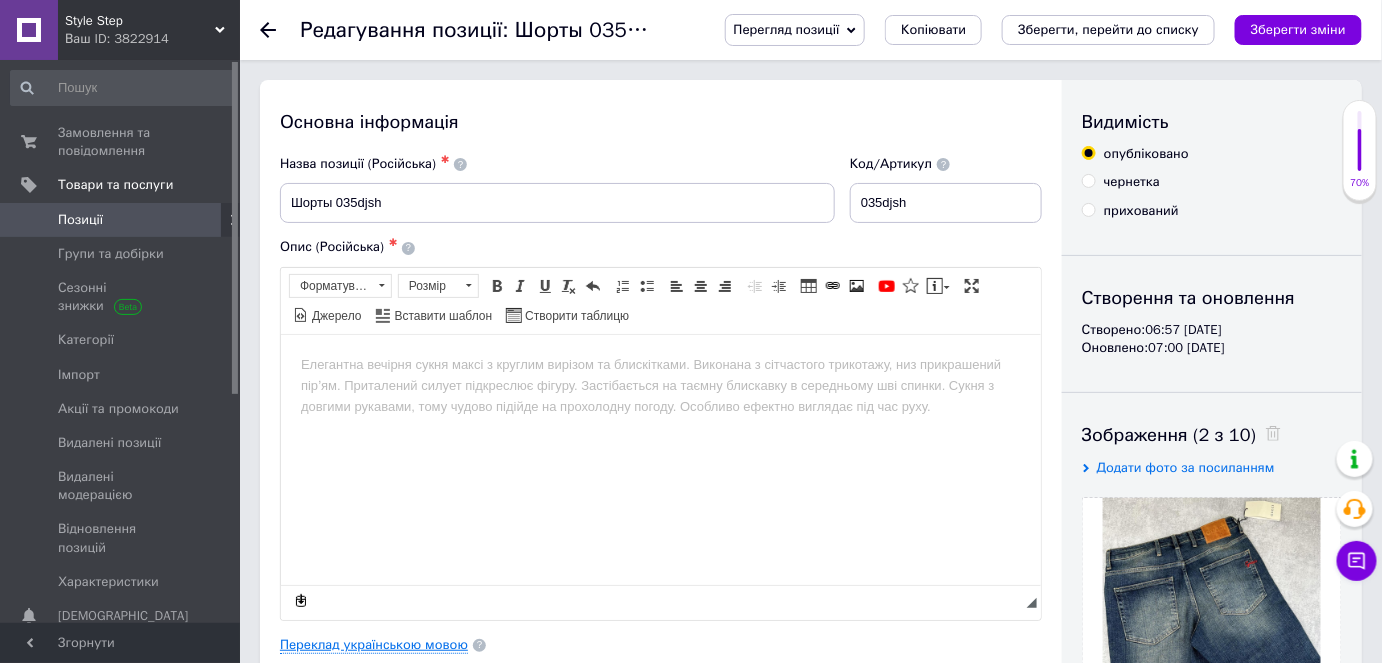click on "Переклад українською мовою" at bounding box center [374, 645] 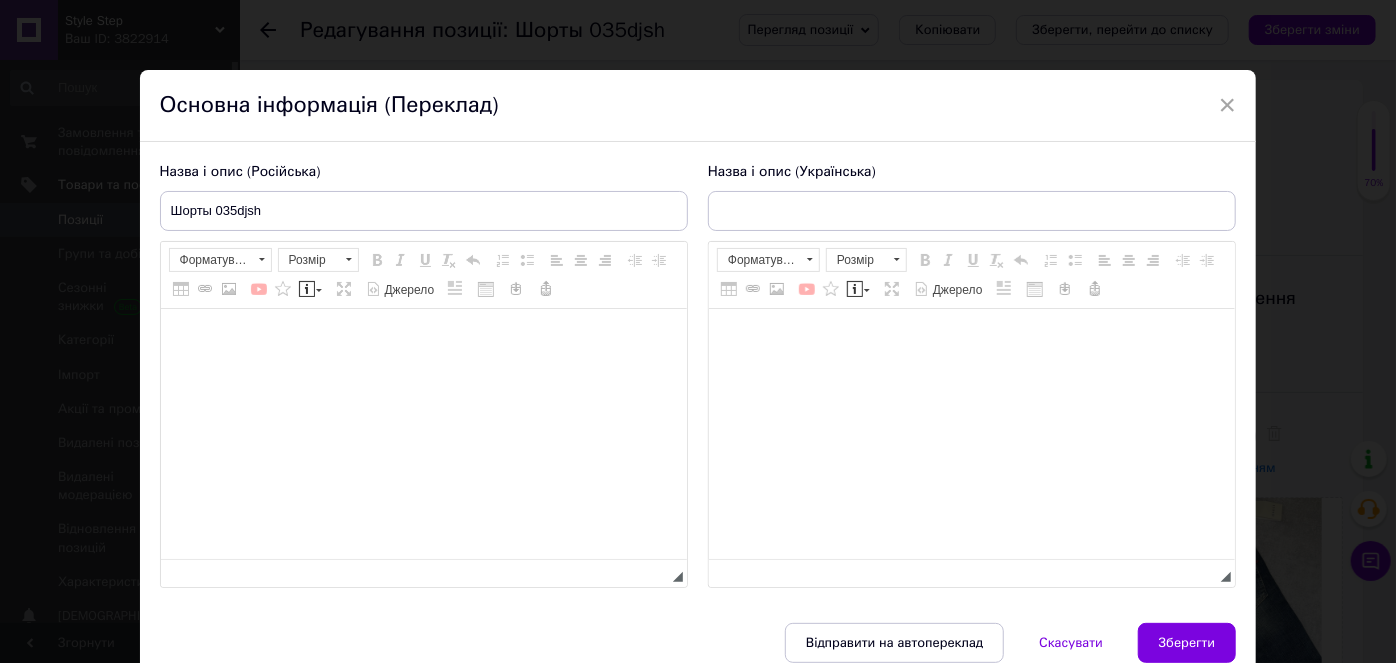 type on "Шорты 035djsh" 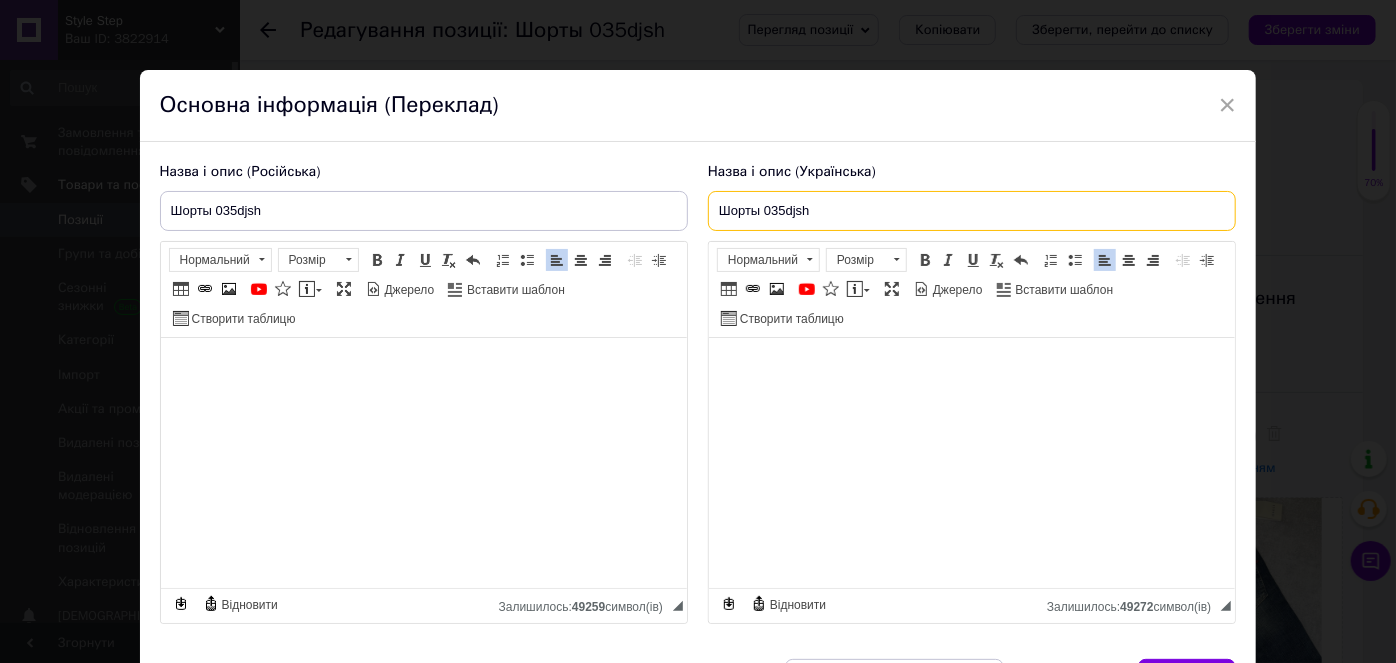 drag, startPoint x: 814, startPoint y: 200, endPoint x: 716, endPoint y: 210, distance: 98.50888 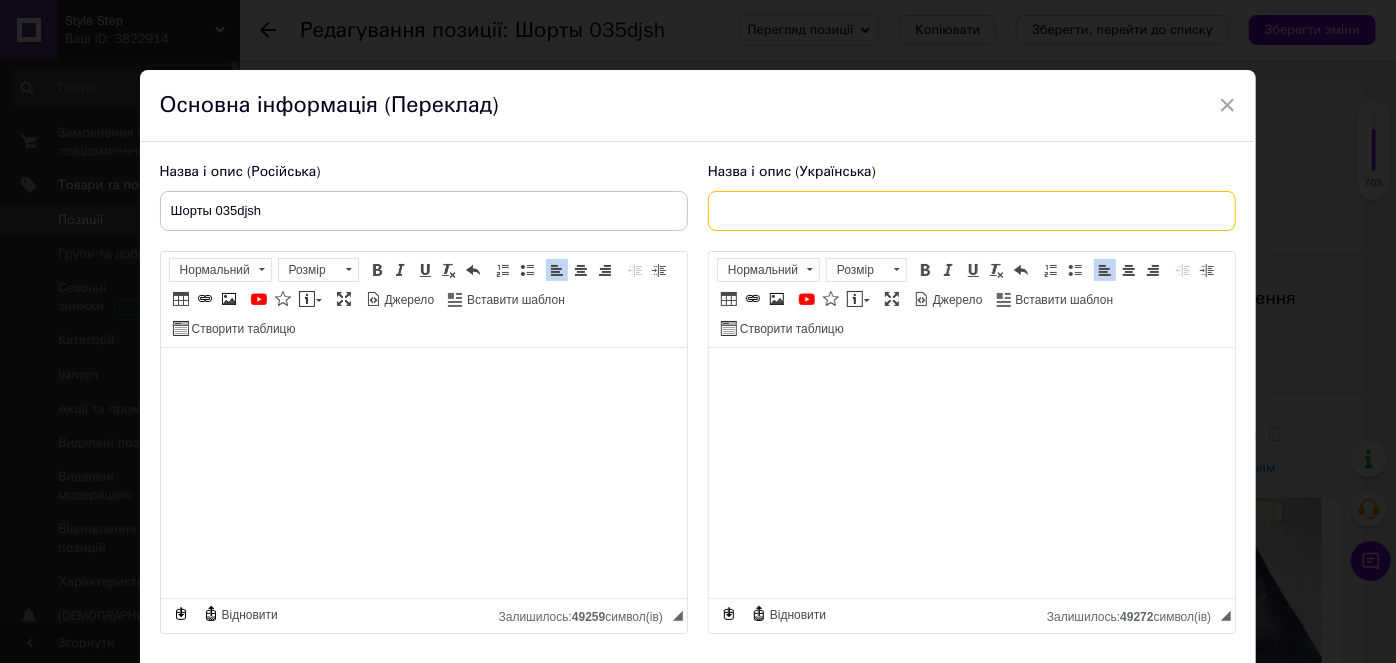 paste on "Чоловічі джинсові [PERSON_NAME], стильні [PERSON_NAME] з потертостями, повсякденні джинсові шорти" 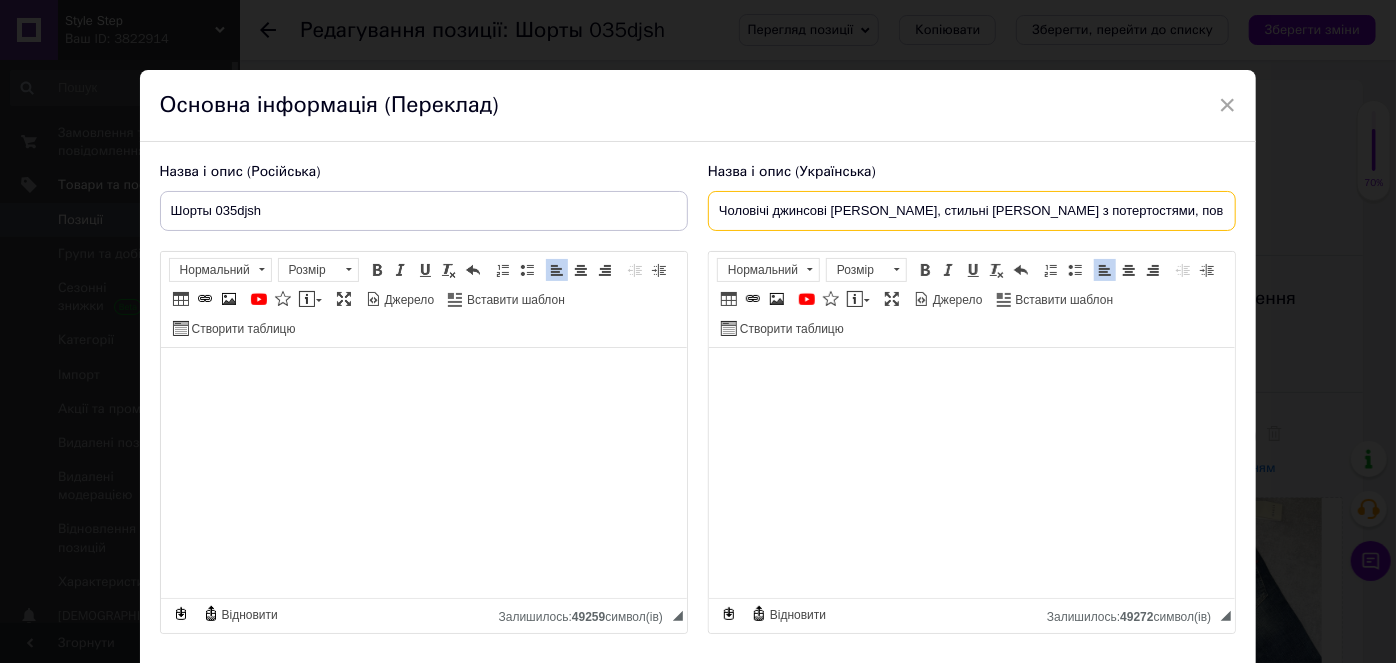 scroll, scrollTop: 0, scrollLeft: 108, axis: horizontal 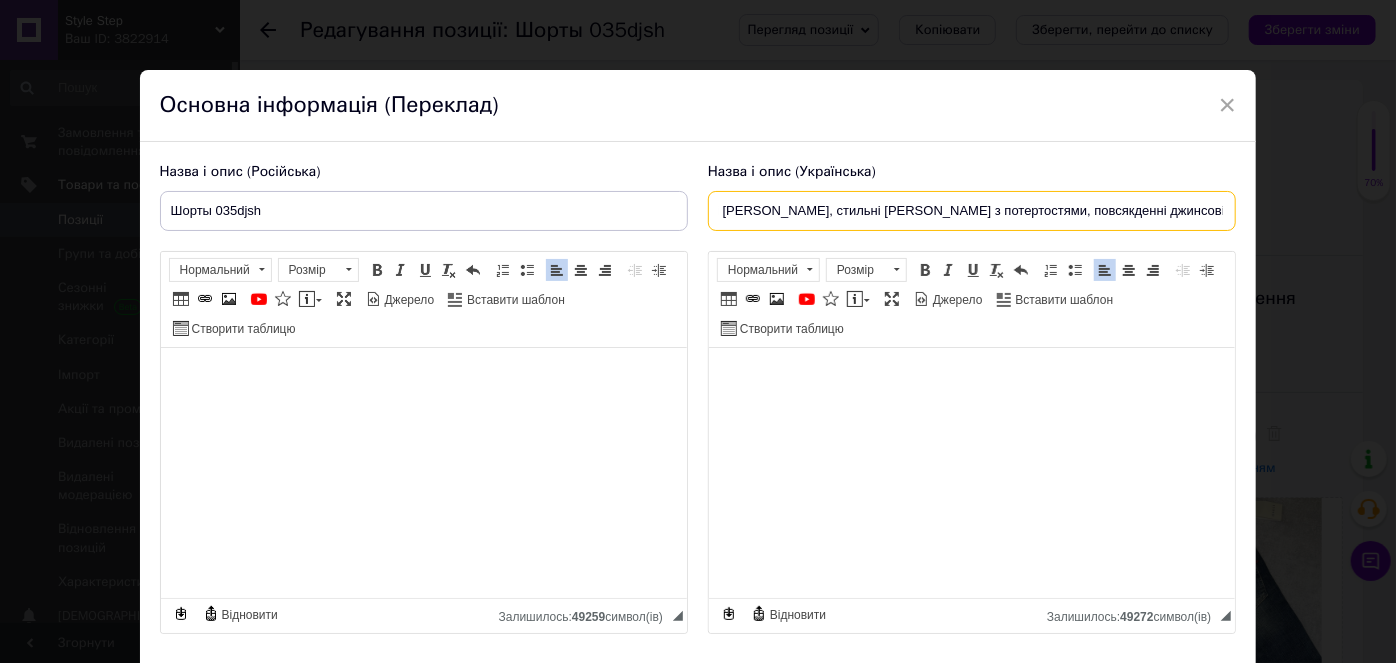 type on "Чоловічі джинсові [PERSON_NAME], стильні [PERSON_NAME] з потертостями, повсякденні джинсові шорти" 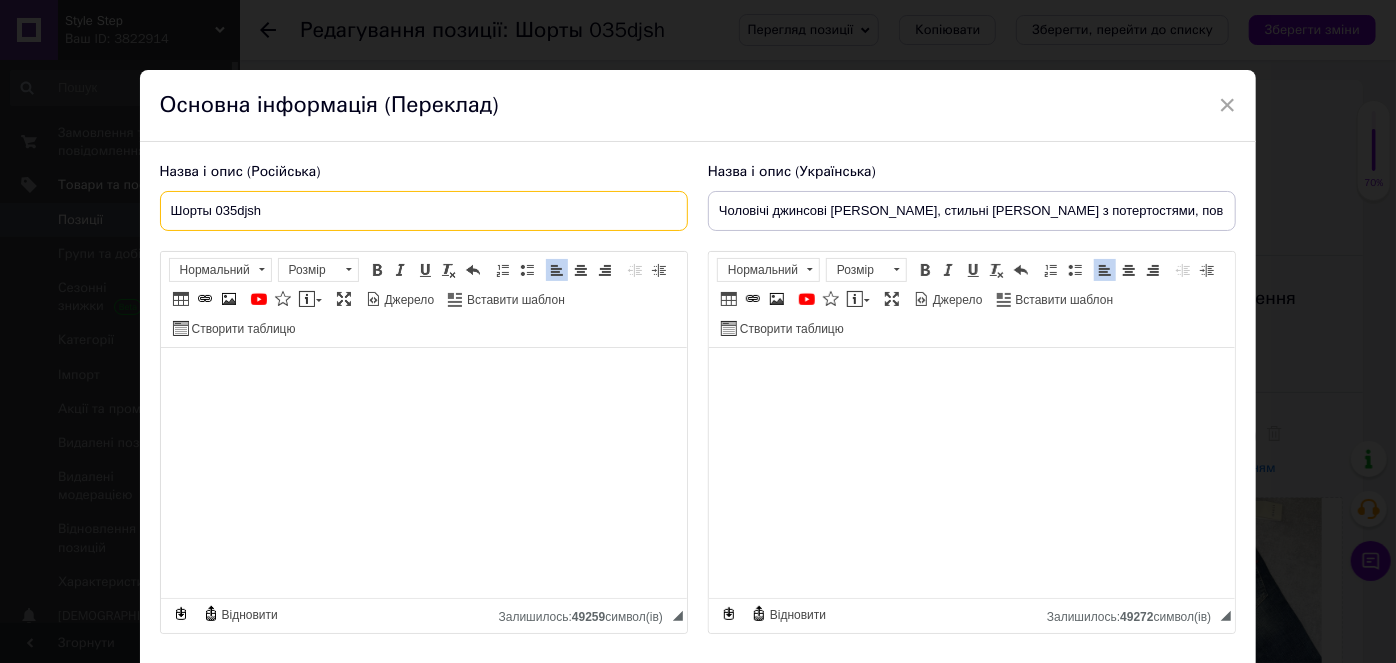 drag, startPoint x: 264, startPoint y: 208, endPoint x: 144, endPoint y: 206, distance: 120.01666 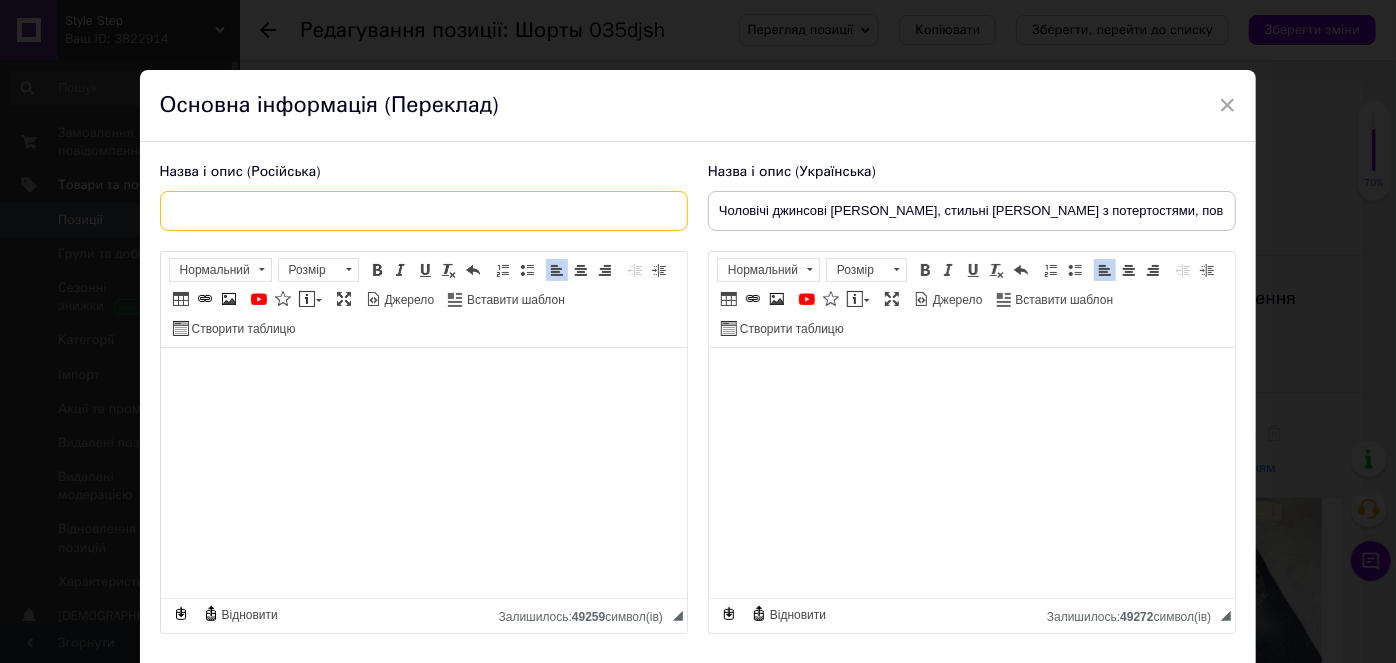 paste on "Мужские джинсовые шорты Gucci, стильные джинсовые шорты с потертостями, повседневные джинсовые шорты" 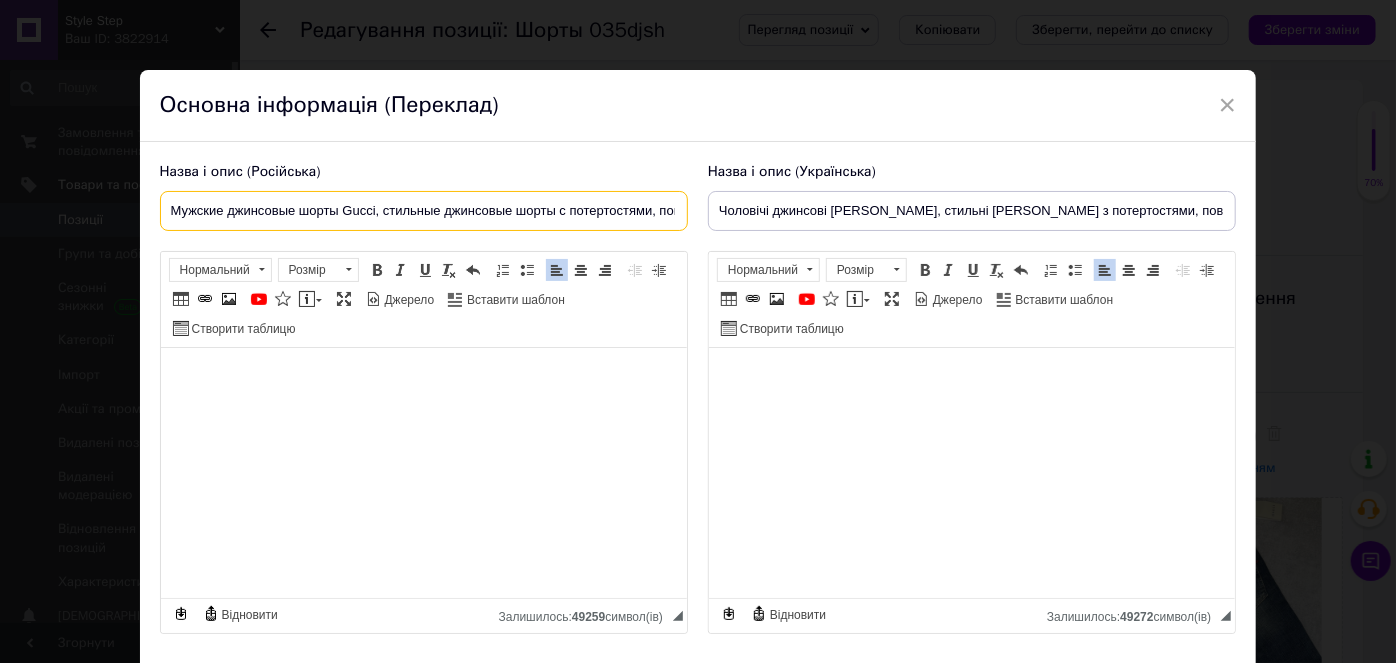 scroll, scrollTop: 0, scrollLeft: 187, axis: horizontal 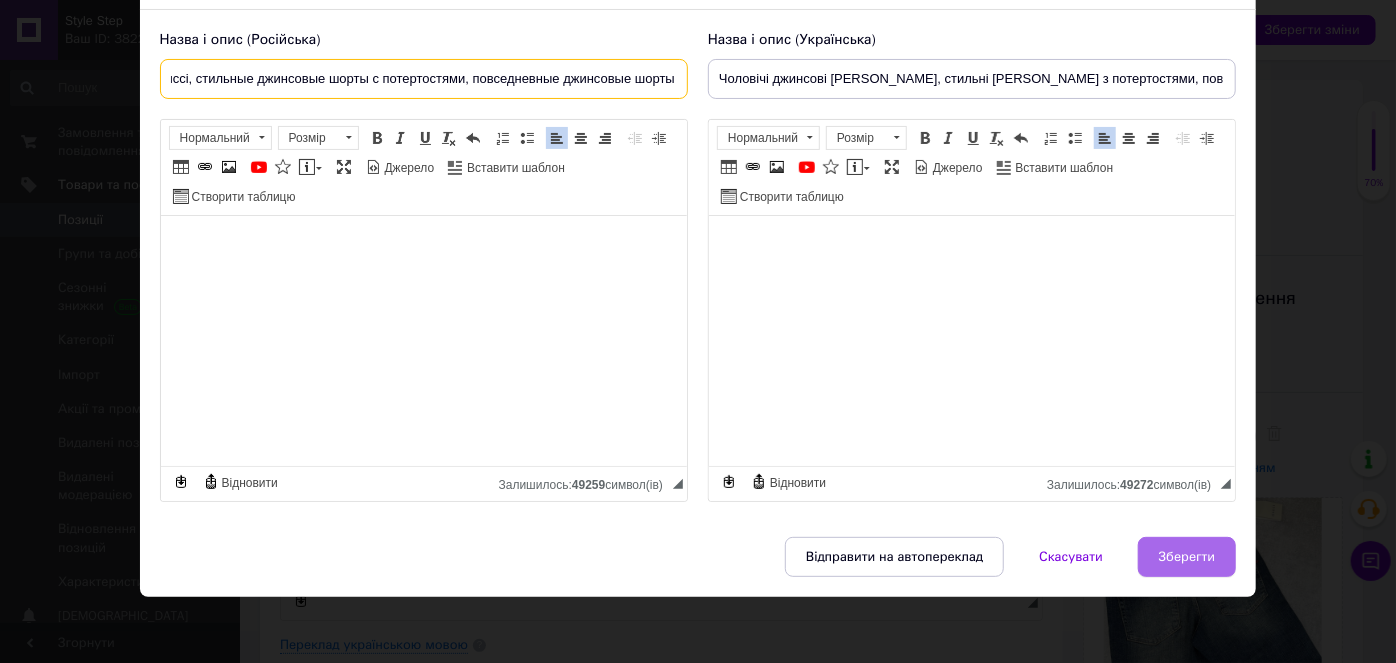 type on "Мужские джинсовые шорты Gucci, стильные джинсовые шорты с потертостями, повседневные джинсовые шорты" 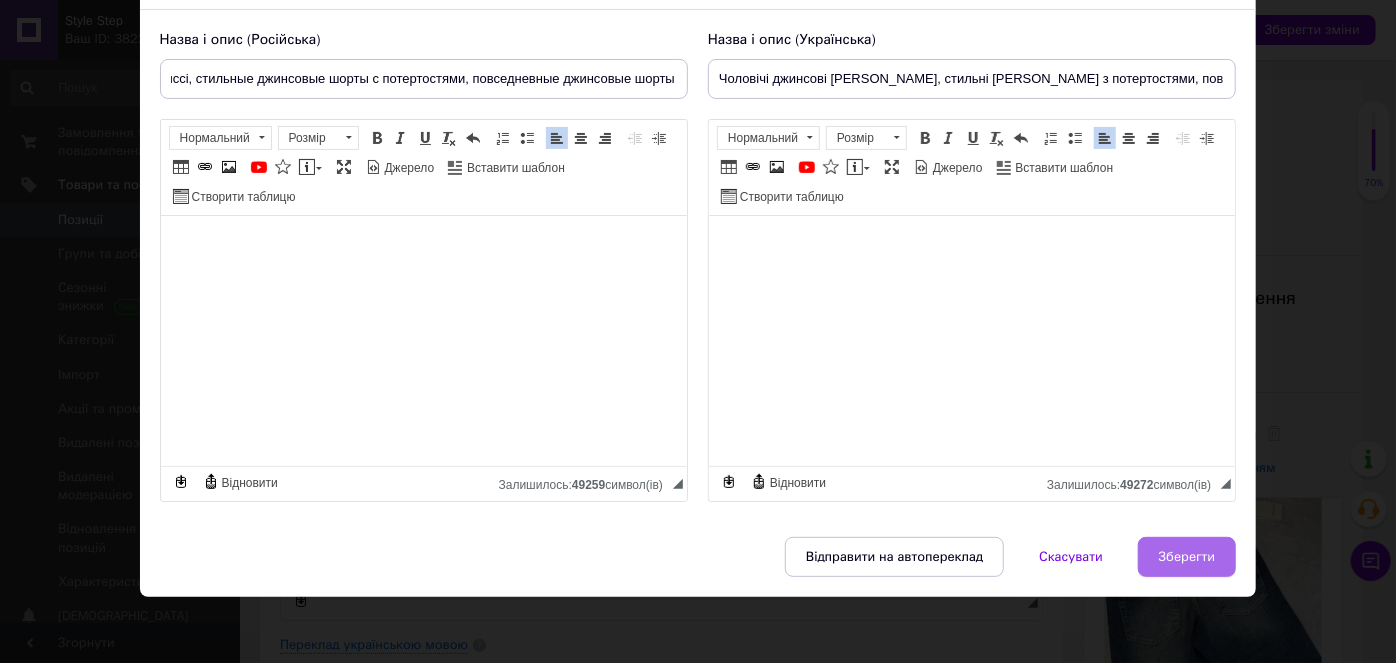 scroll, scrollTop: 0, scrollLeft: 0, axis: both 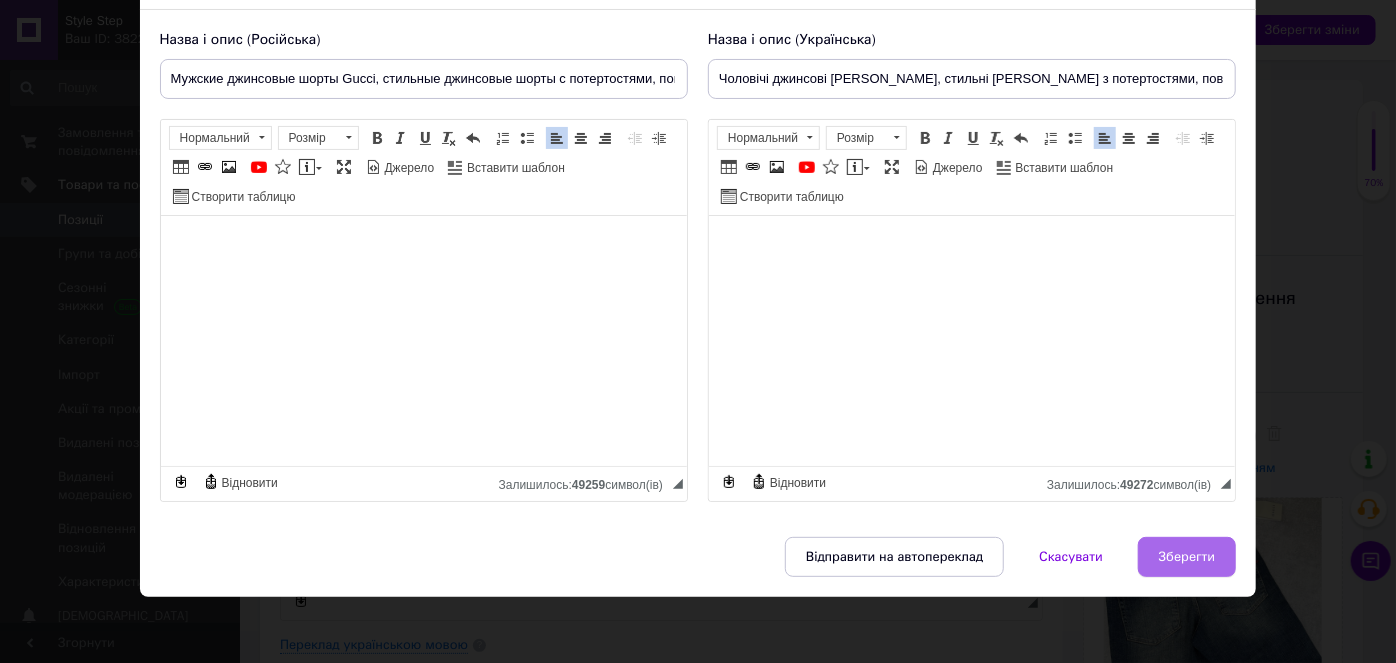 click on "Зберегти" at bounding box center [1187, 557] 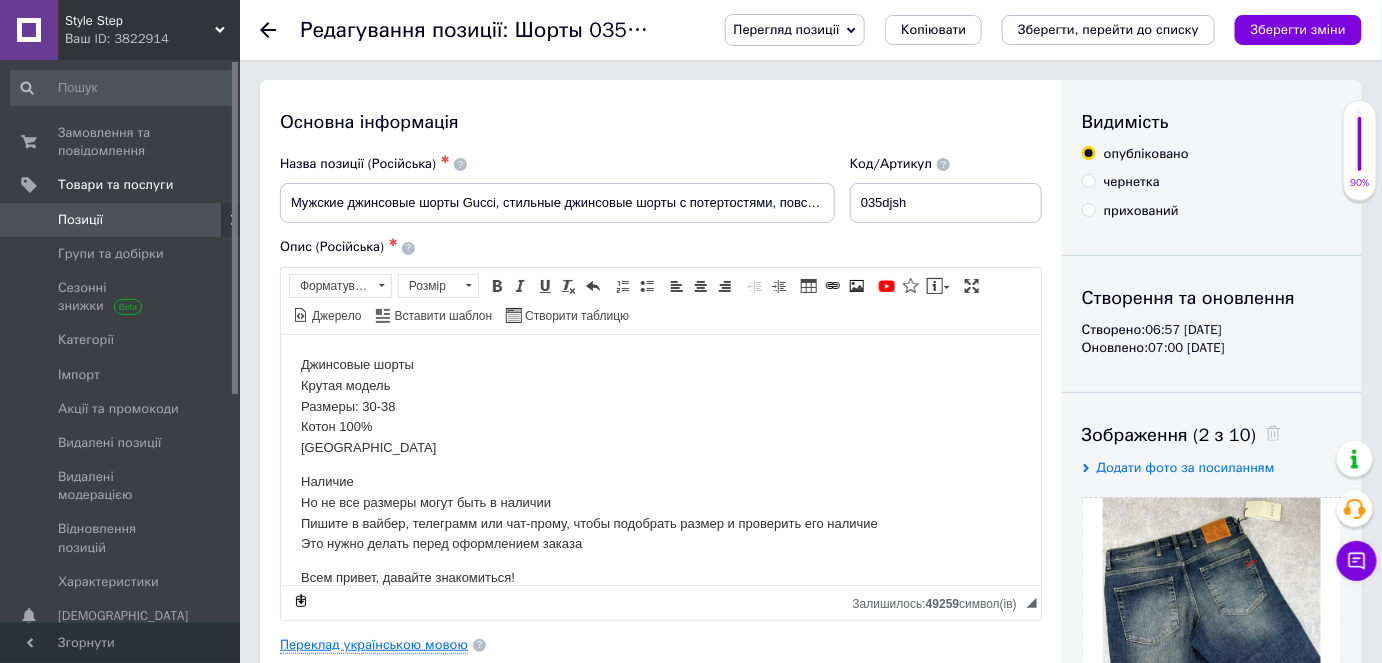 click on "Переклад українською мовою" at bounding box center (374, 645) 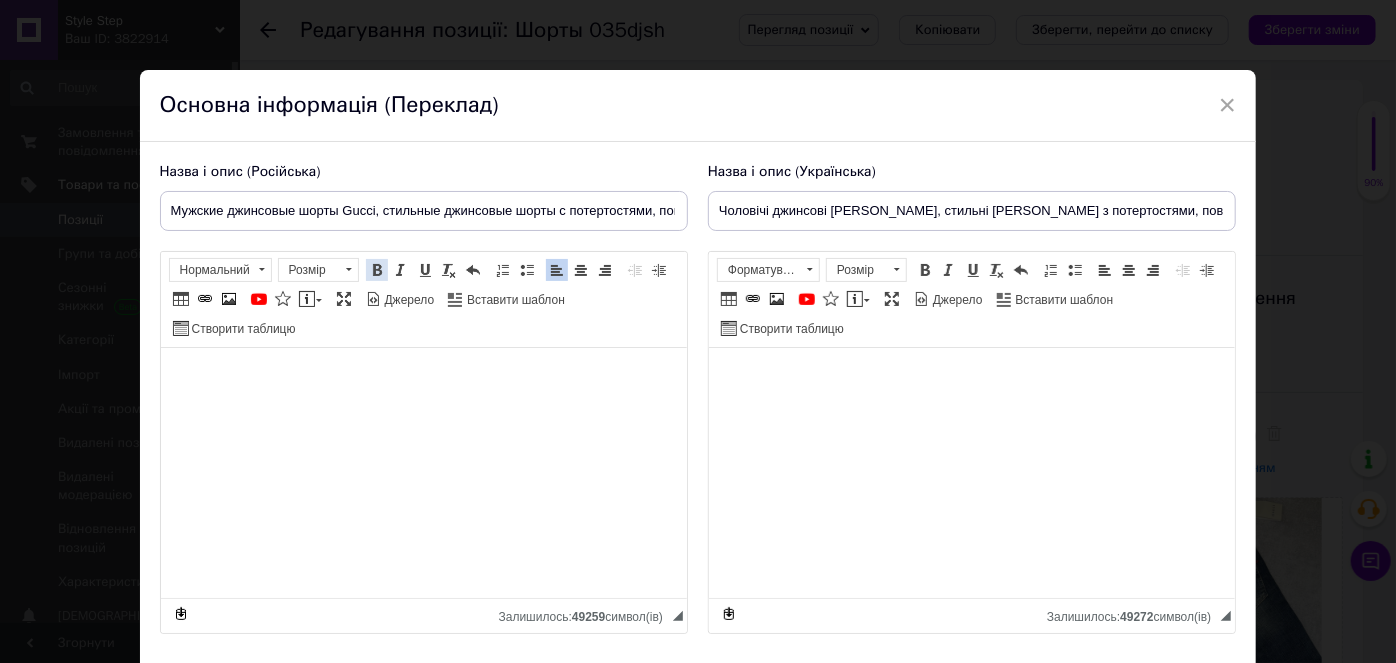 click at bounding box center [377, 270] 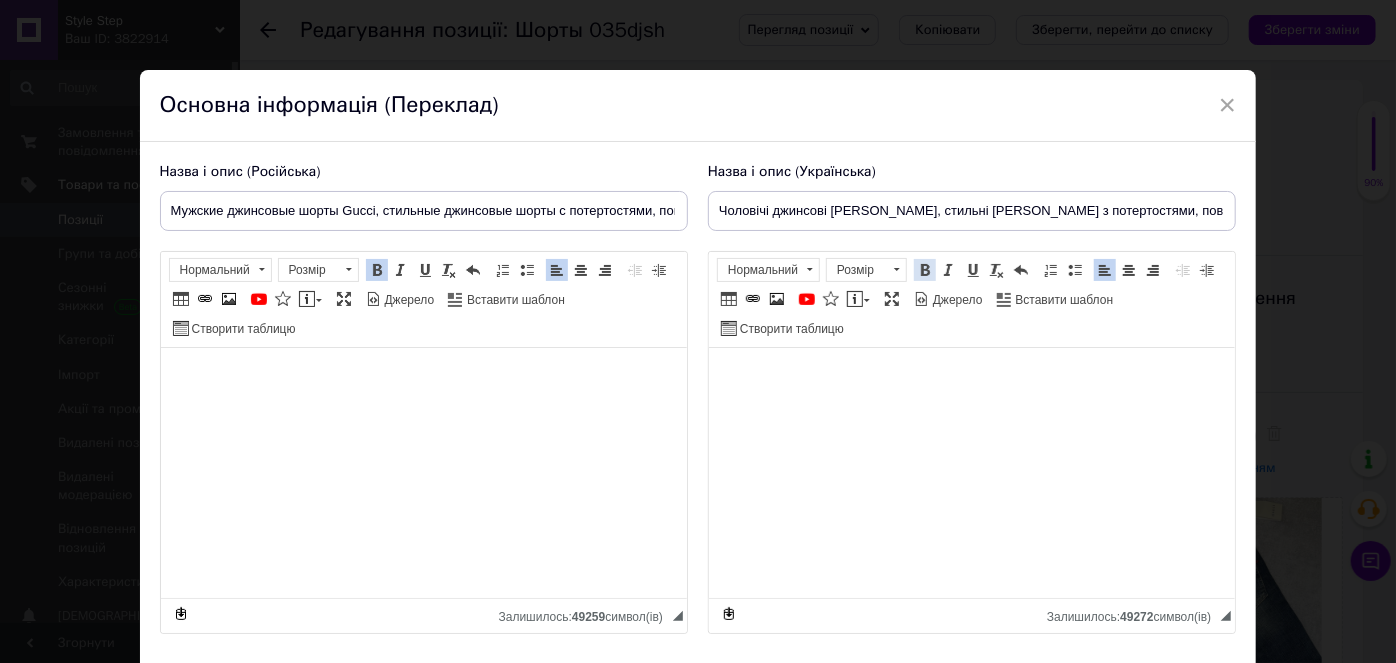 click at bounding box center (925, 270) 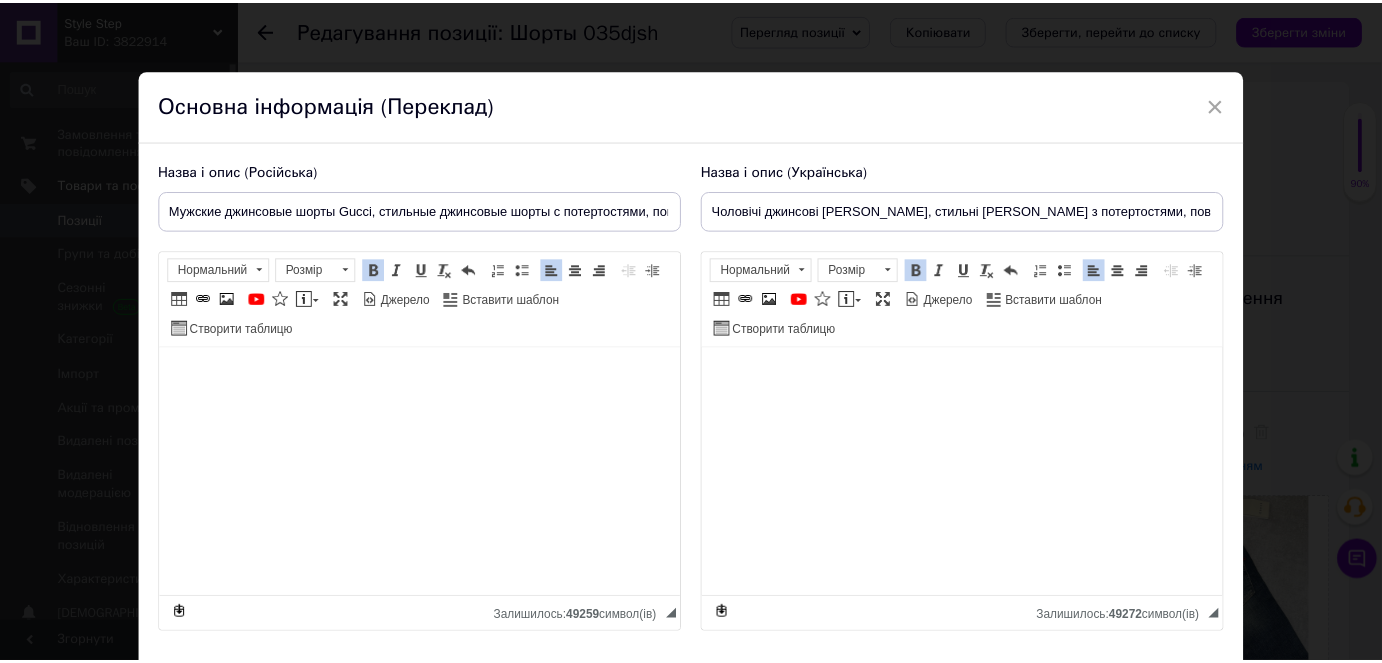 scroll, scrollTop: 81, scrollLeft: 0, axis: vertical 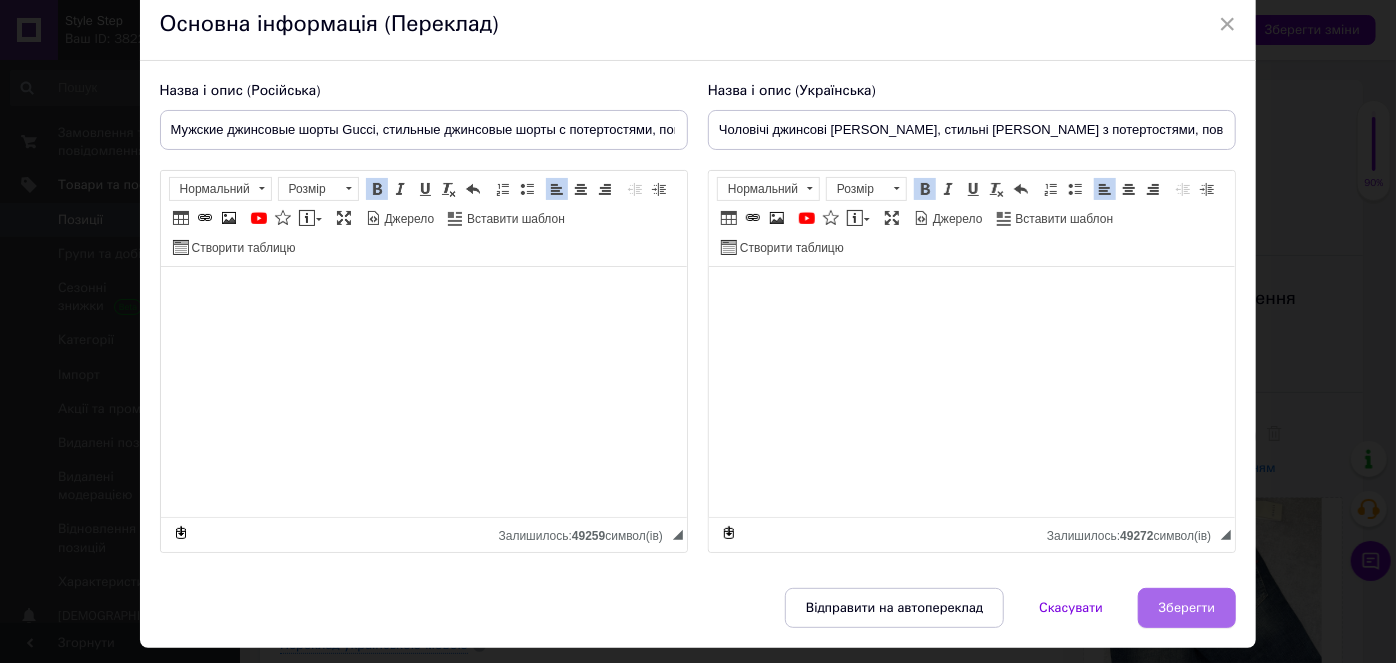 click on "Зберегти" at bounding box center (1187, 608) 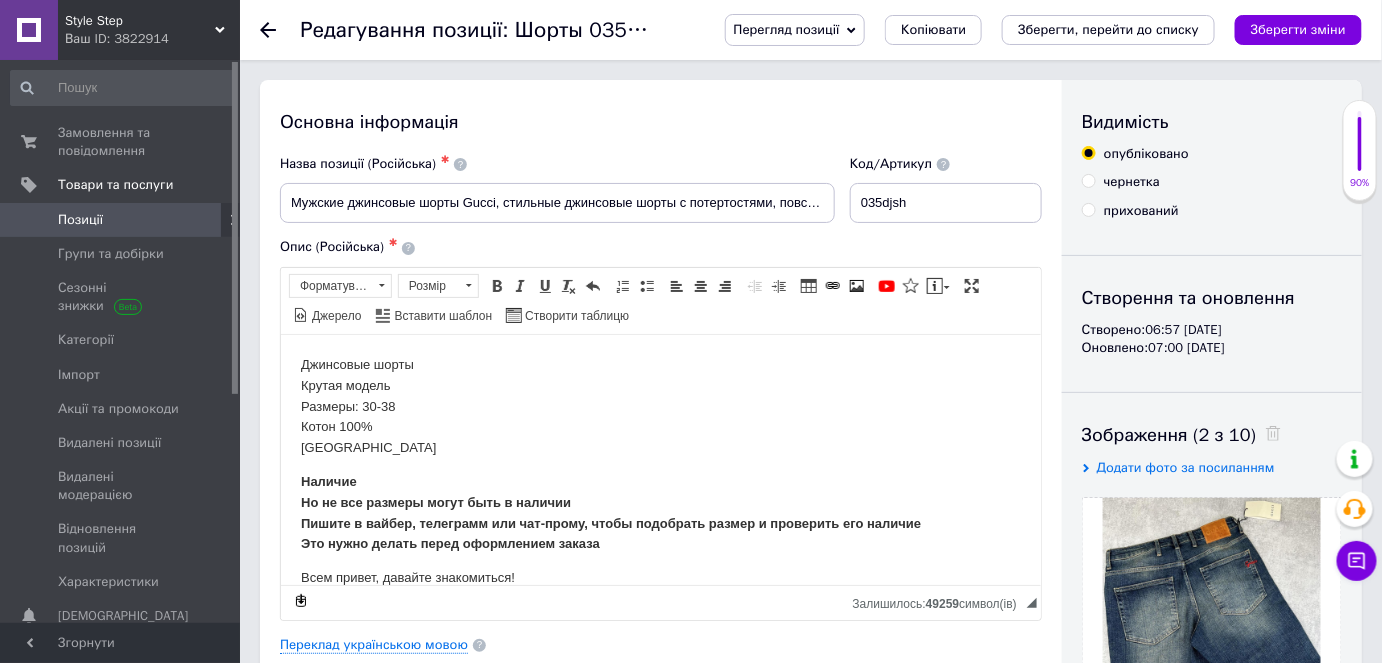 click on "Переклад українською мовою" at bounding box center [661, 645] 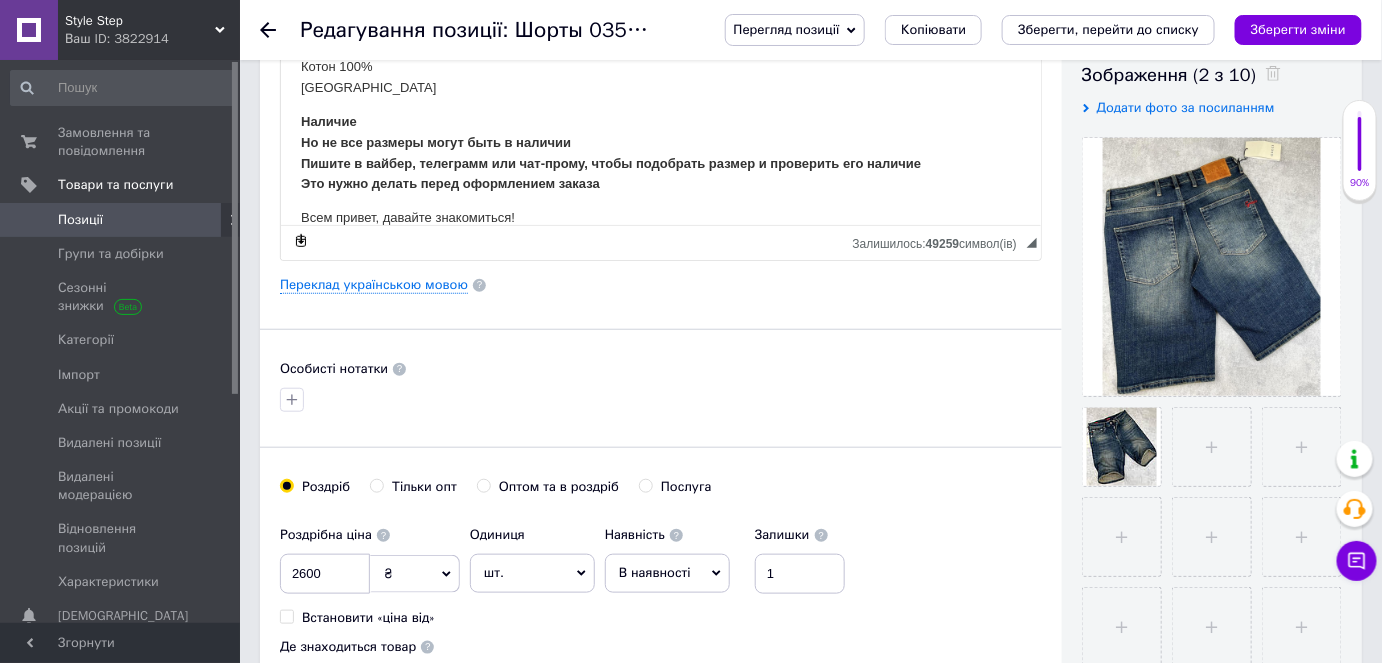 scroll, scrollTop: 363, scrollLeft: 0, axis: vertical 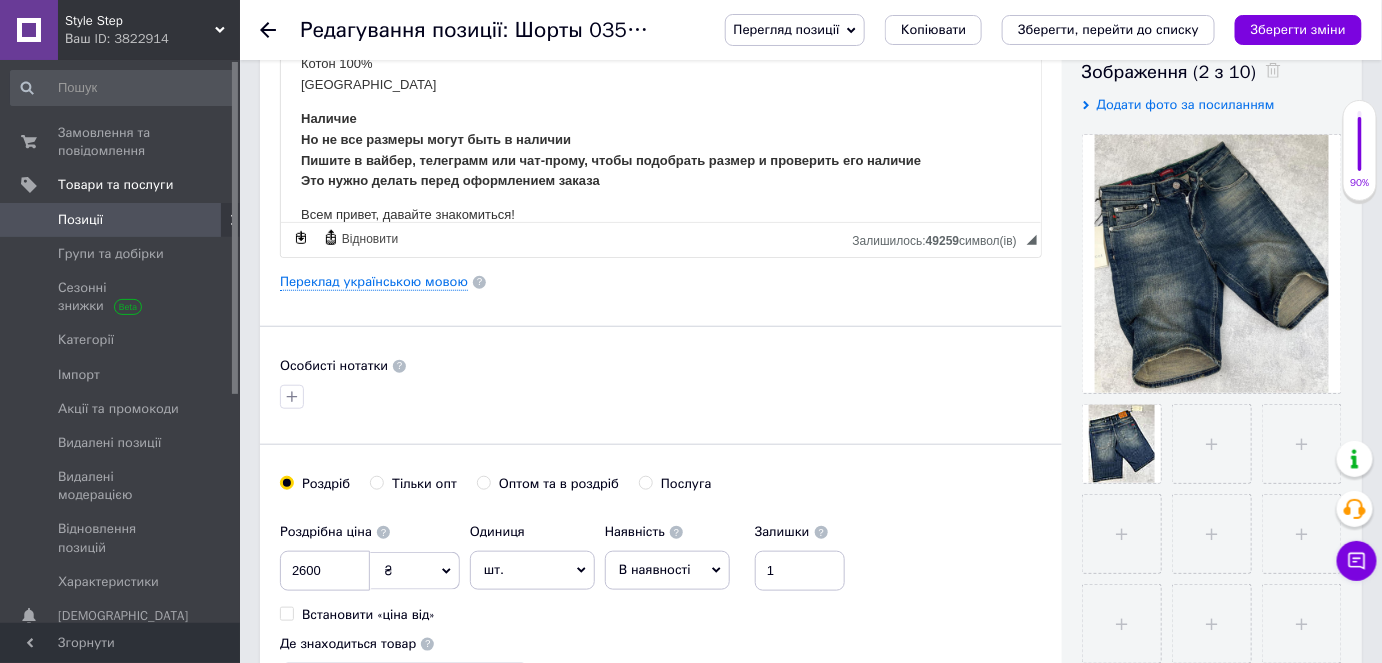 click on "Особисті нотатки" at bounding box center (661, 366) 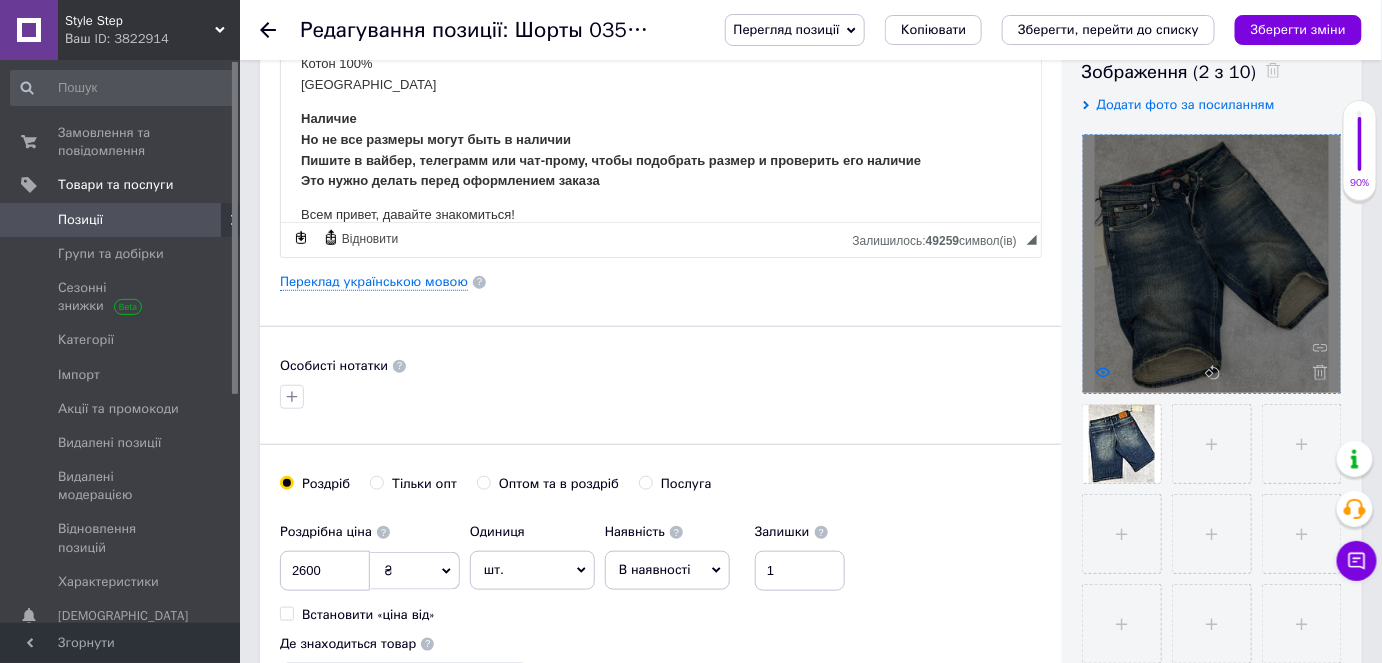 click 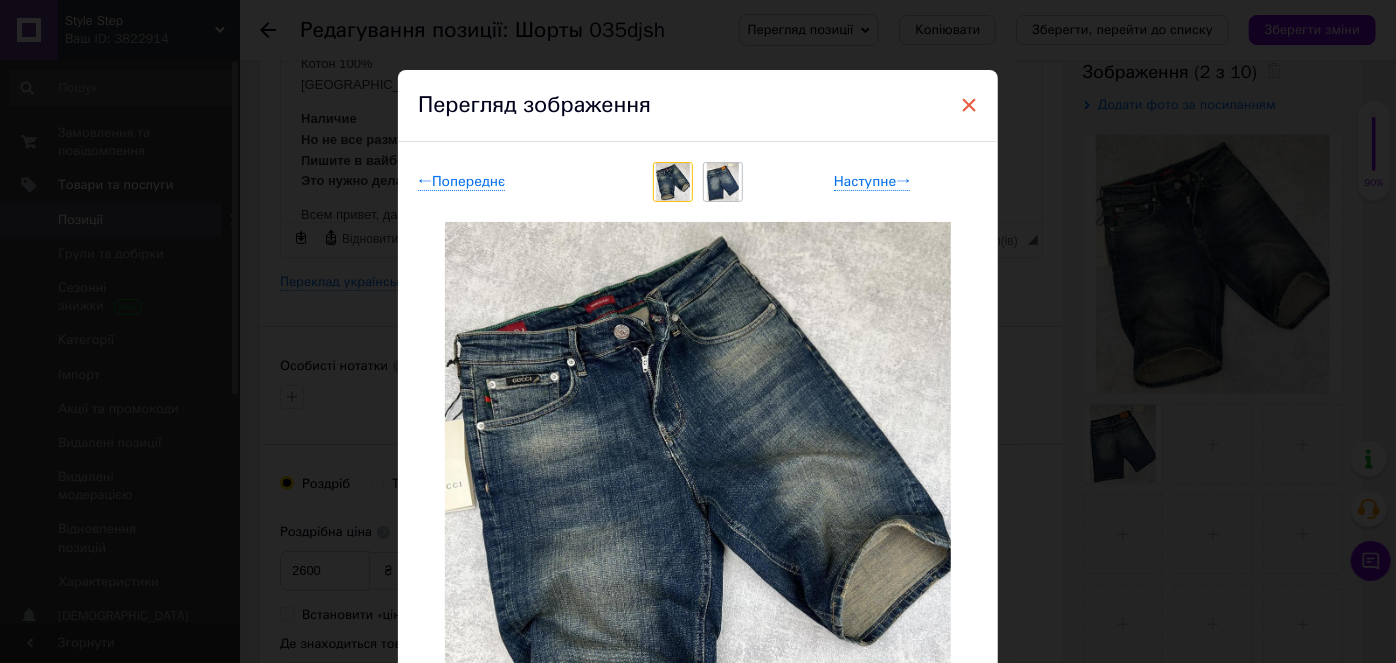 click on "×" at bounding box center [969, 105] 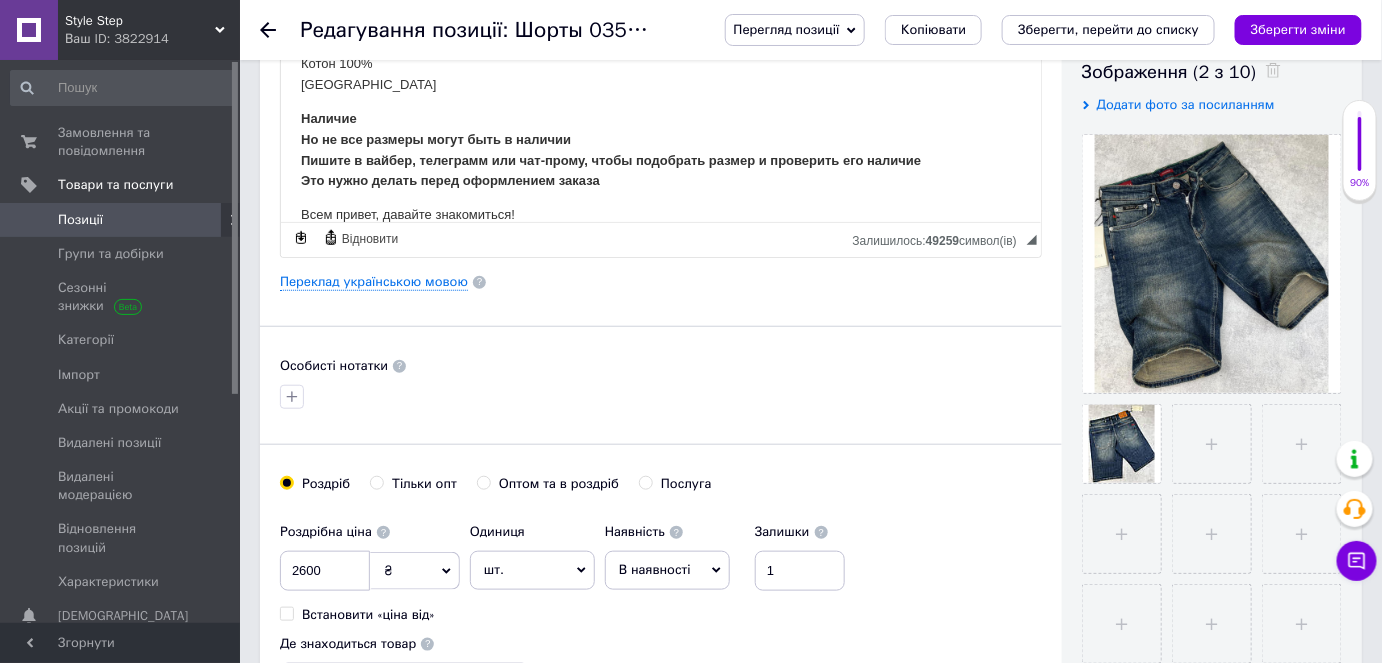 click at bounding box center (661, 397) 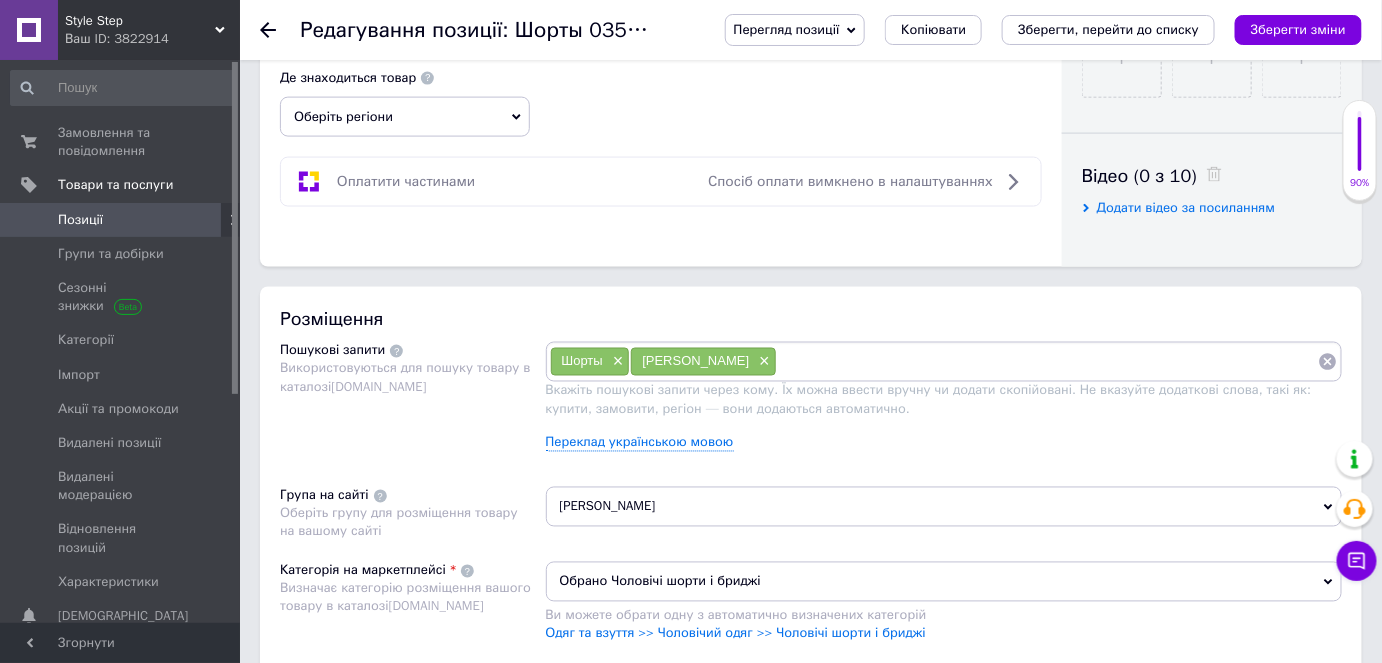 scroll, scrollTop: 763, scrollLeft: 0, axis: vertical 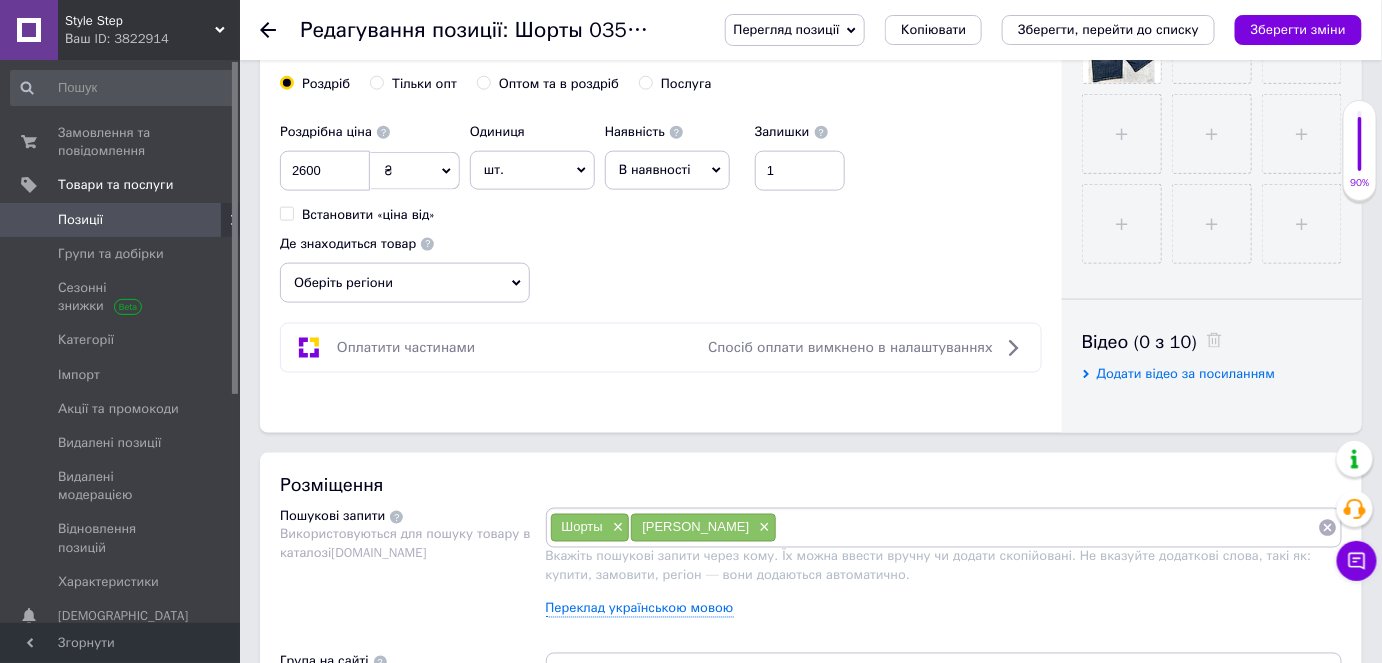 click on "Основна інформація Назва позиції (Російська) ✱ Мужские джинсовые шорты Gucci, стильные джинсовые шорты с потертостями, повседневные джинсовые шорты Код/Артикул 035djsh Опис (Російська) ✱ Джинсовые шорты
Крутая модель
Размеры: 30-38
Котон 100%
Турция
Наличие
Но не все размеры могут быть в наличии
Пишите в вайбер, телеграмм или чат-прому, чтобы подобрать размер и проверить его наличие
Это нужно делать перед оформлением заказа
Всем привет, давайте знакомиться!
Мы стремимся к тому, чтобы каждый клиент остался доволен качеством нашего товара и сервиса." at bounding box center [661, -125] 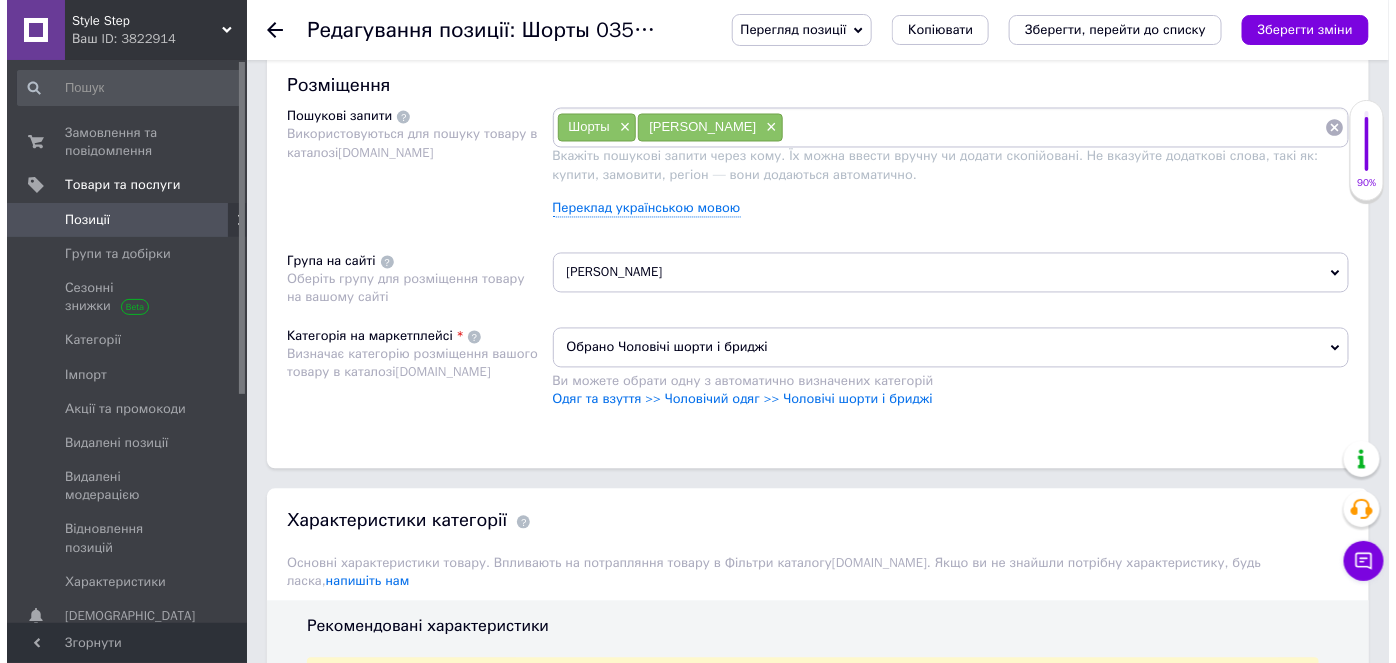 scroll, scrollTop: 1200, scrollLeft: 0, axis: vertical 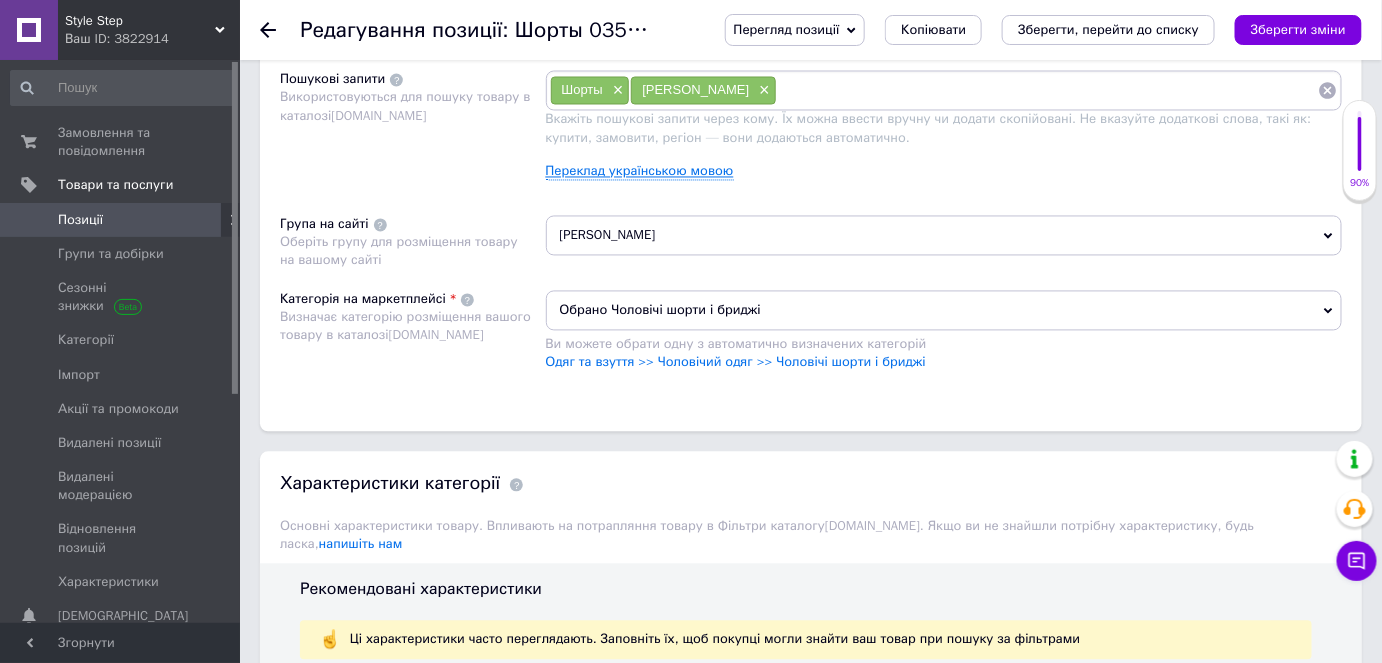 click on "Переклад українською мовою" at bounding box center (640, 172) 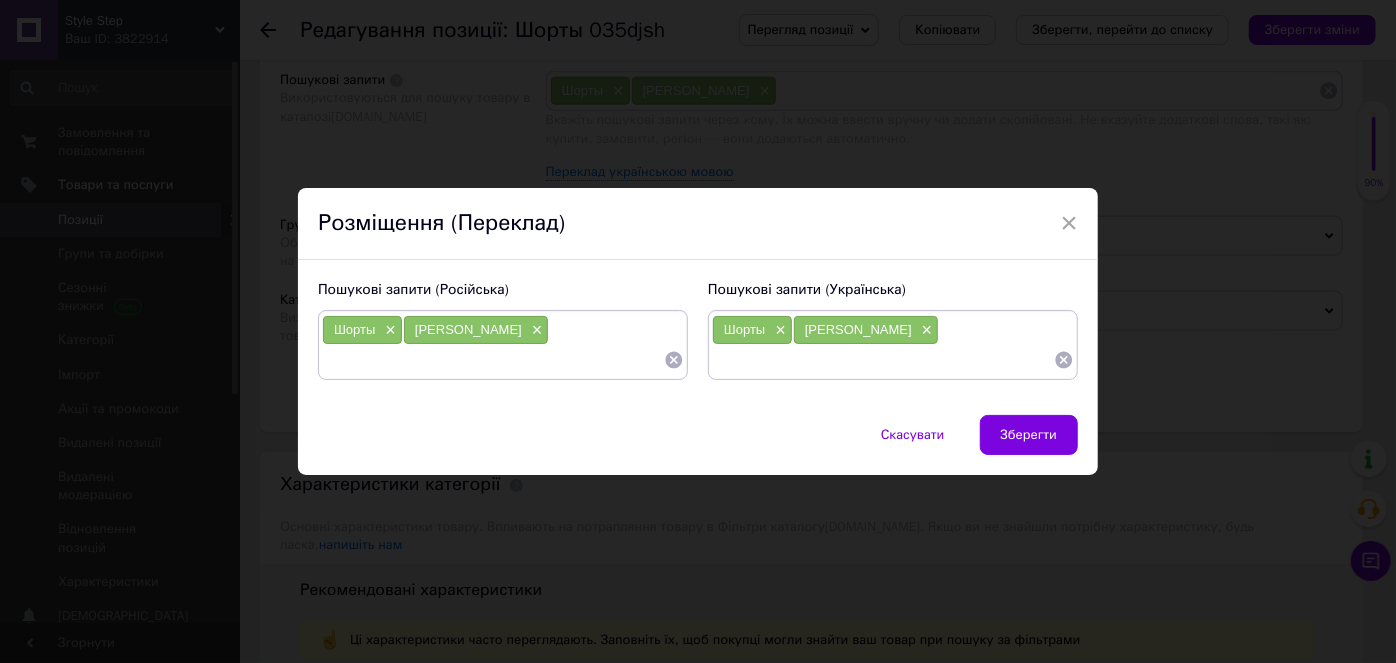 click at bounding box center [883, 360] 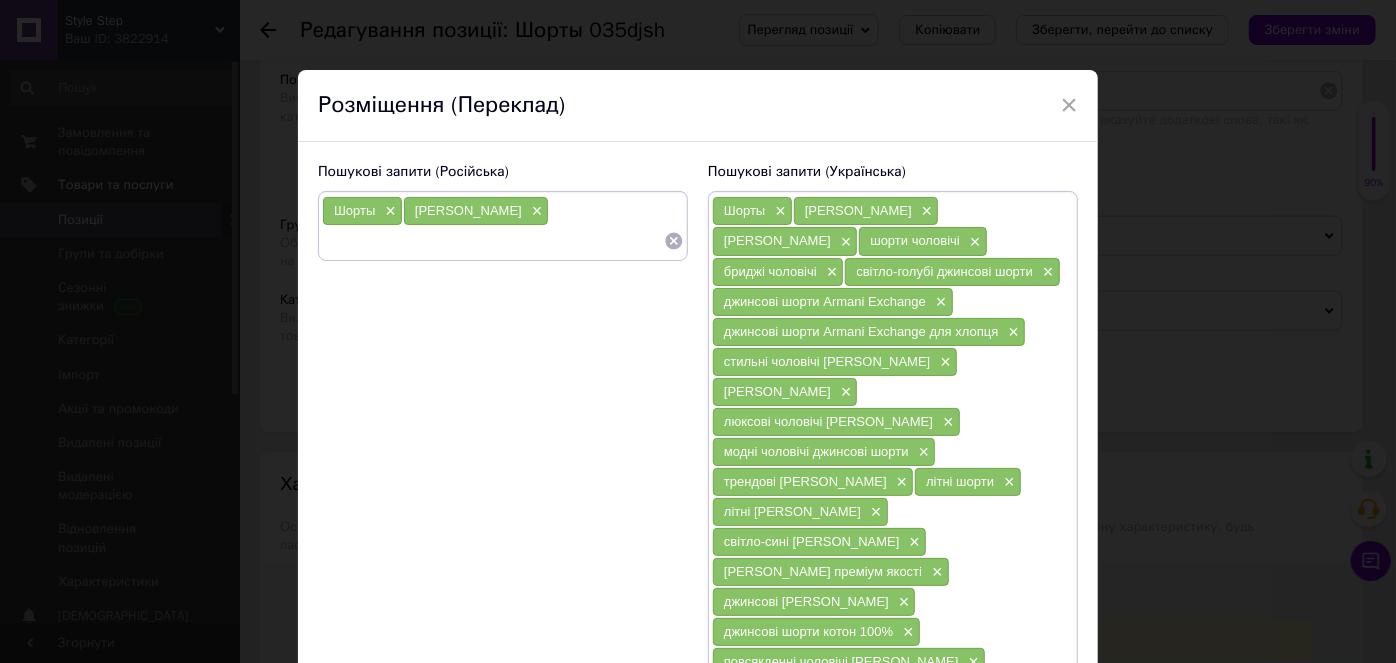 click at bounding box center (493, 241) 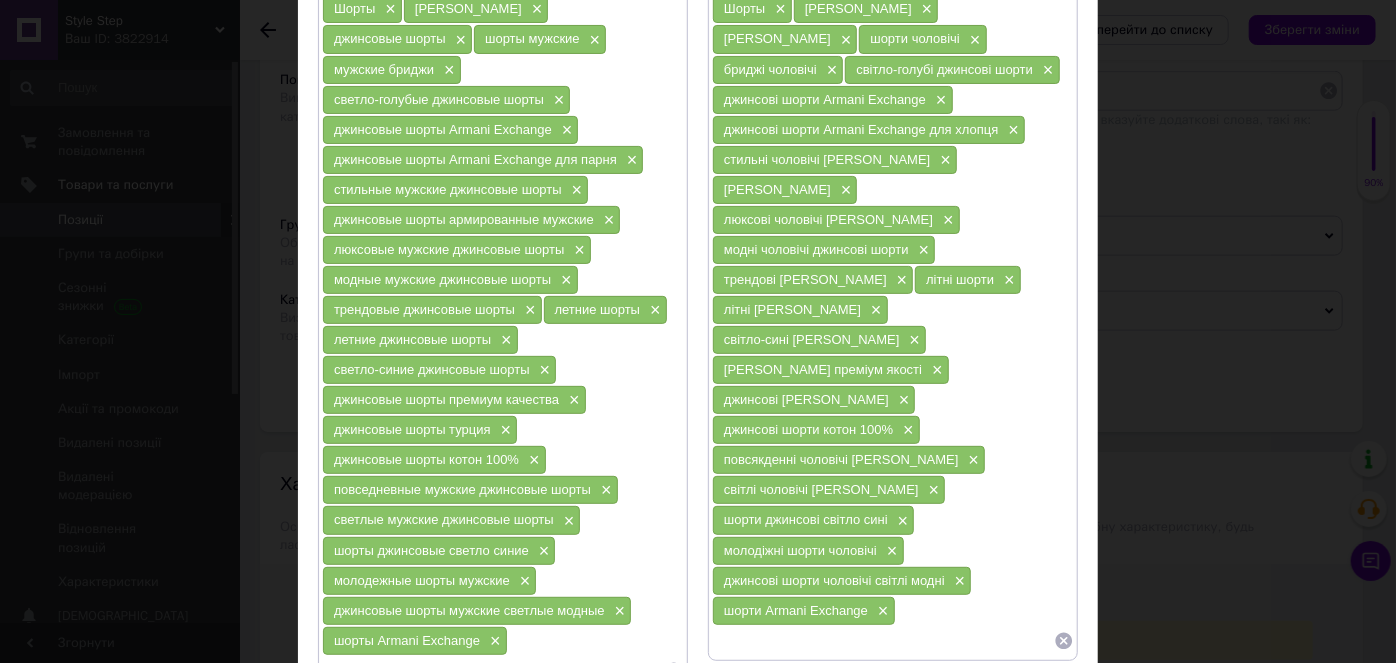 scroll, scrollTop: 207, scrollLeft: 0, axis: vertical 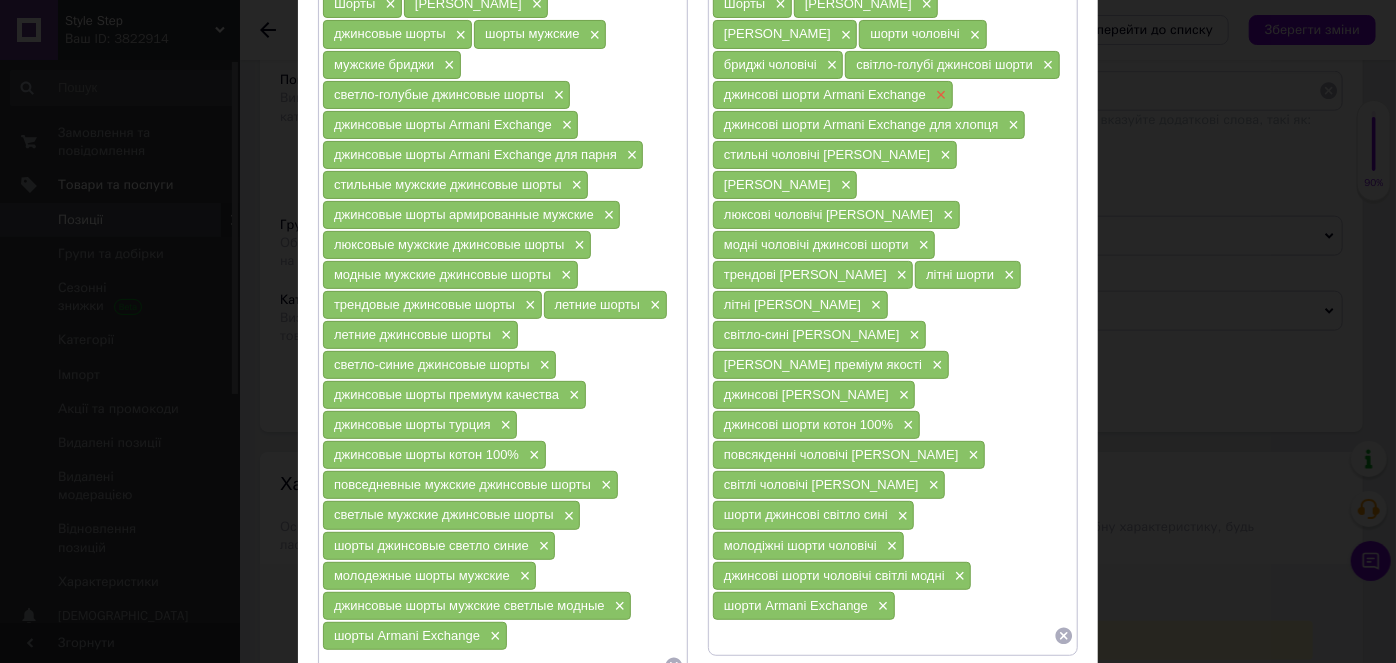 click on "×" at bounding box center (939, 95) 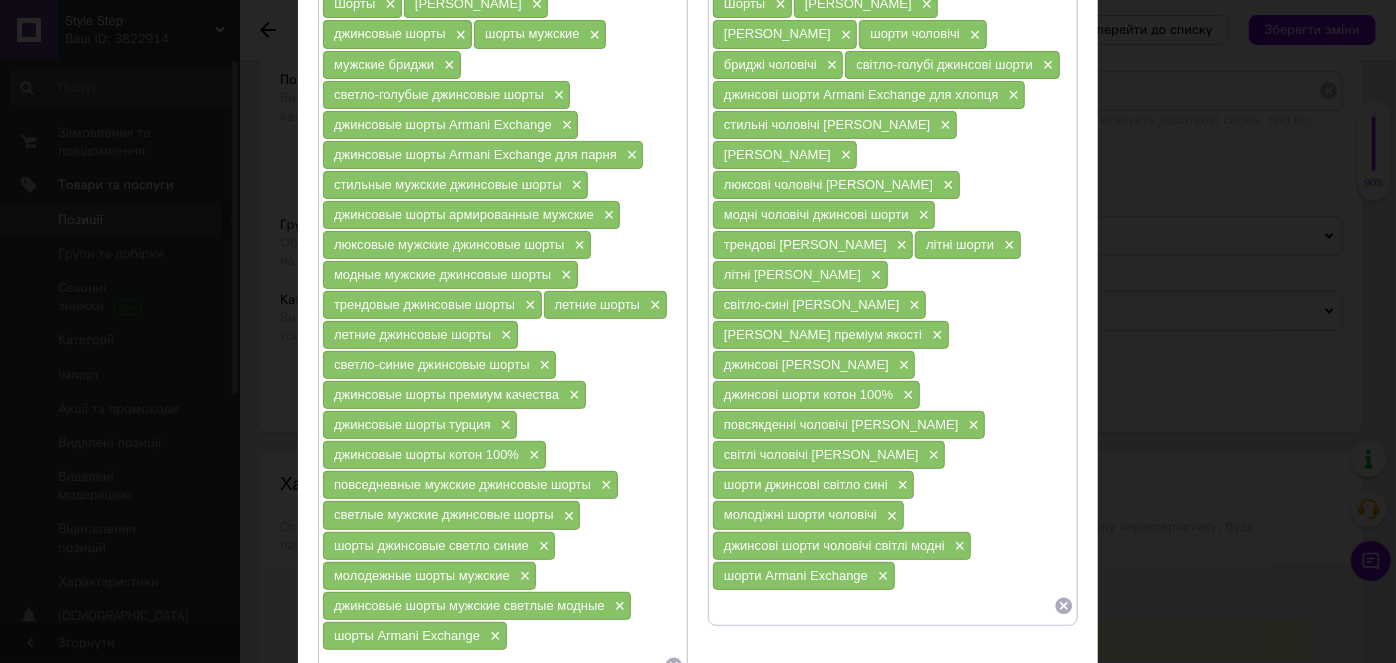 click at bounding box center (883, 606) 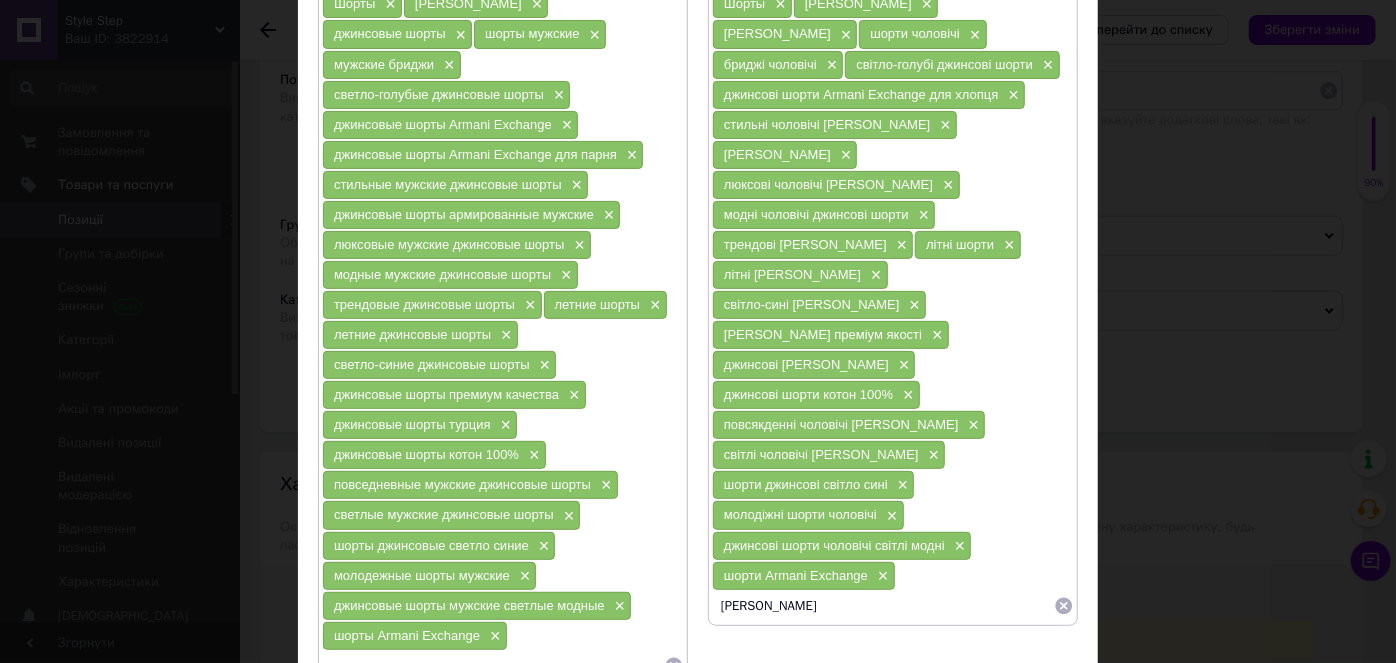 paste 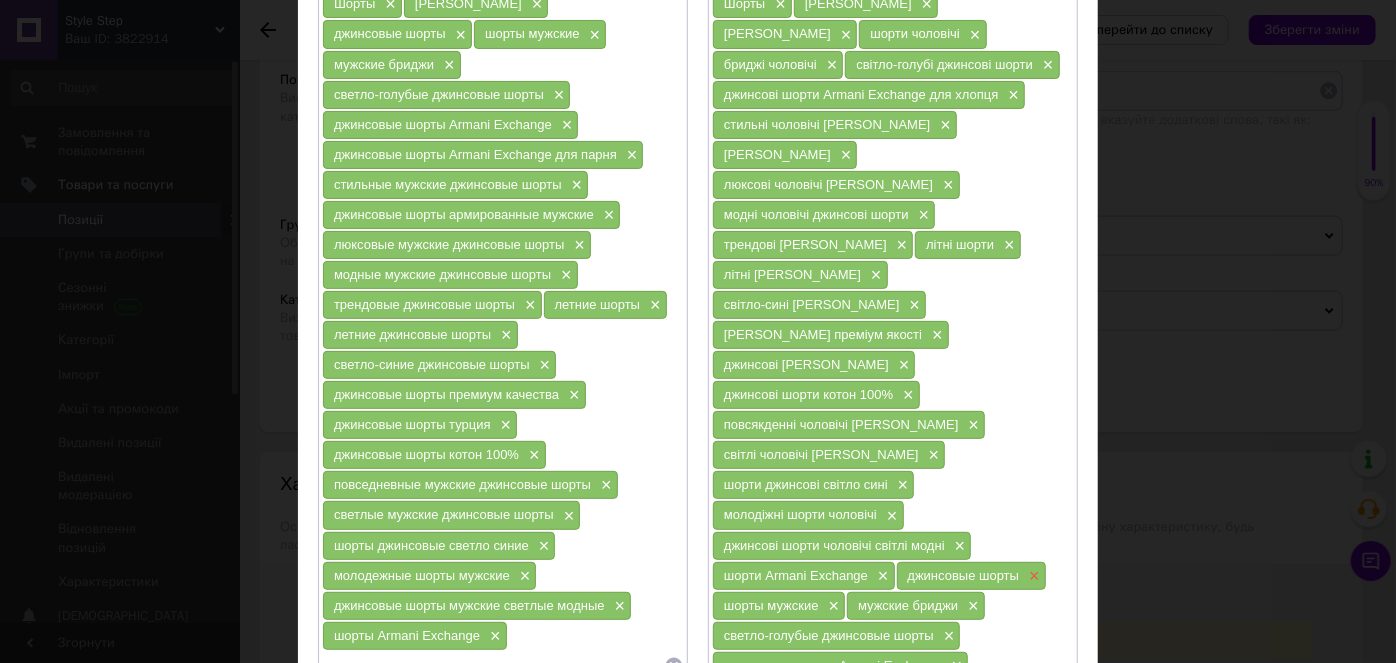 click on "×" at bounding box center [1032, 576] 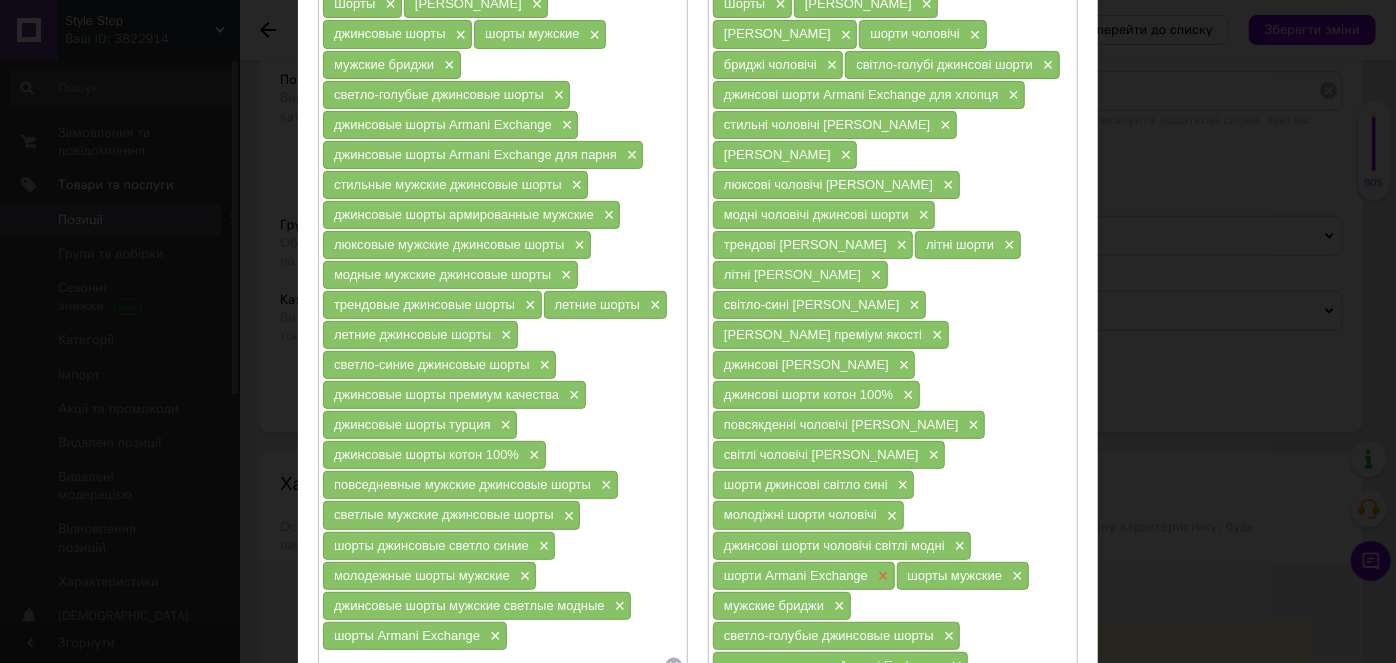 click on "×" at bounding box center [881, 576] 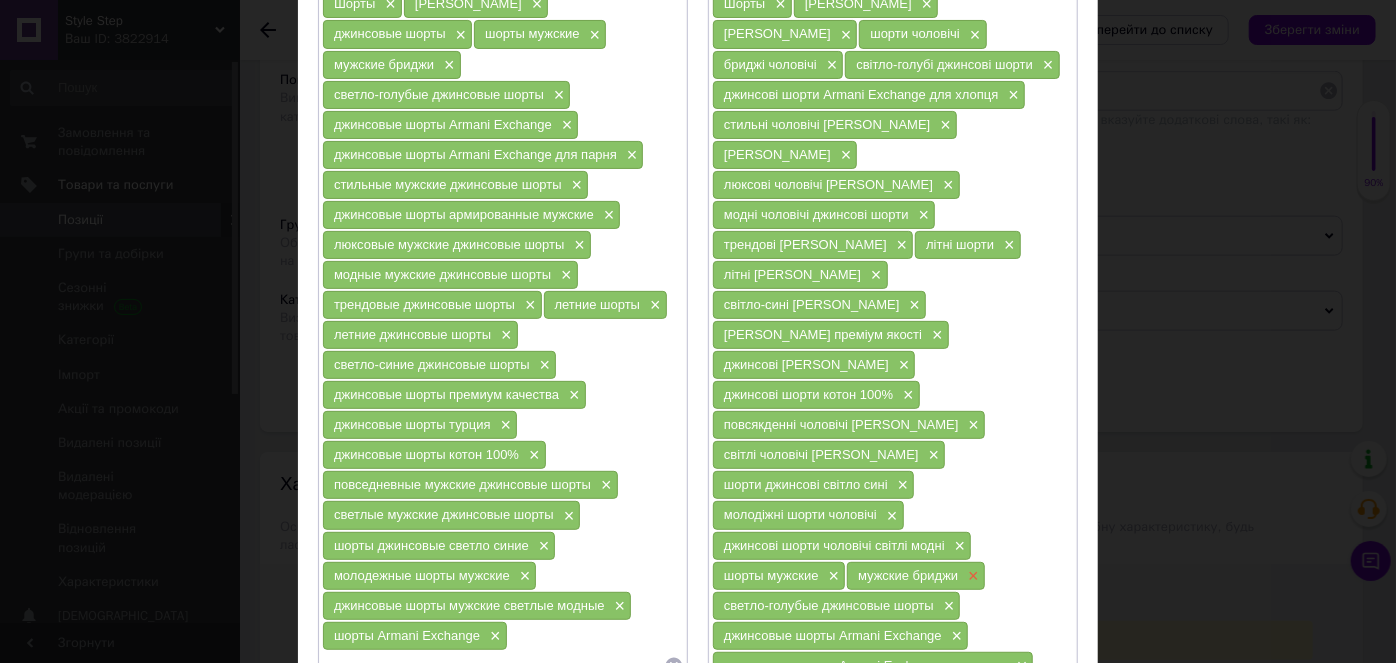 click on "×" at bounding box center (971, 576) 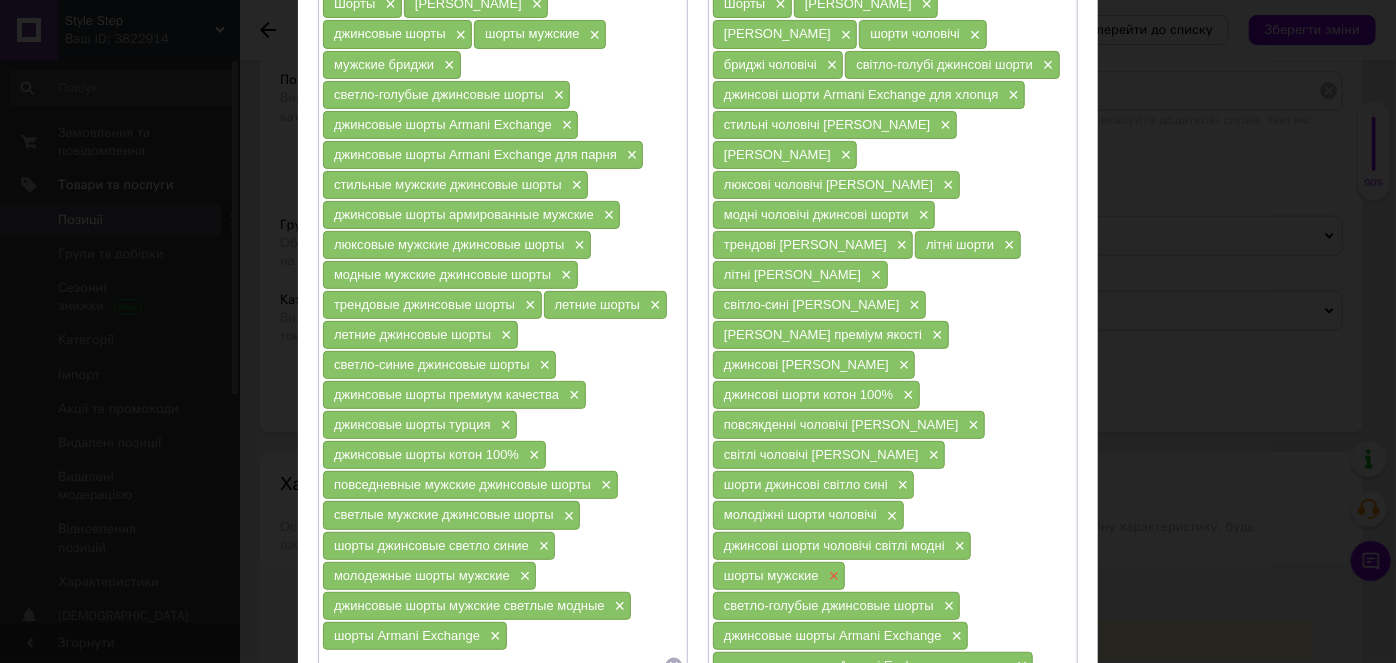 click on "×" at bounding box center (832, 576) 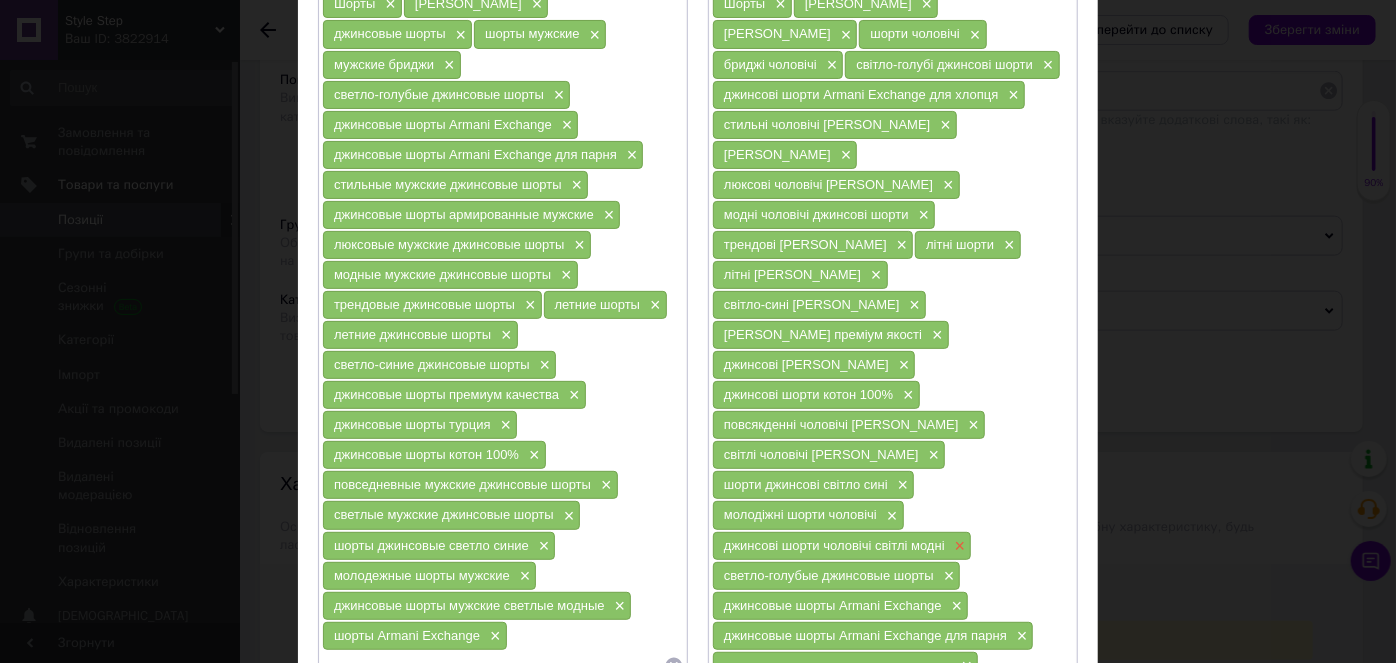 click on "×" at bounding box center (958, 546) 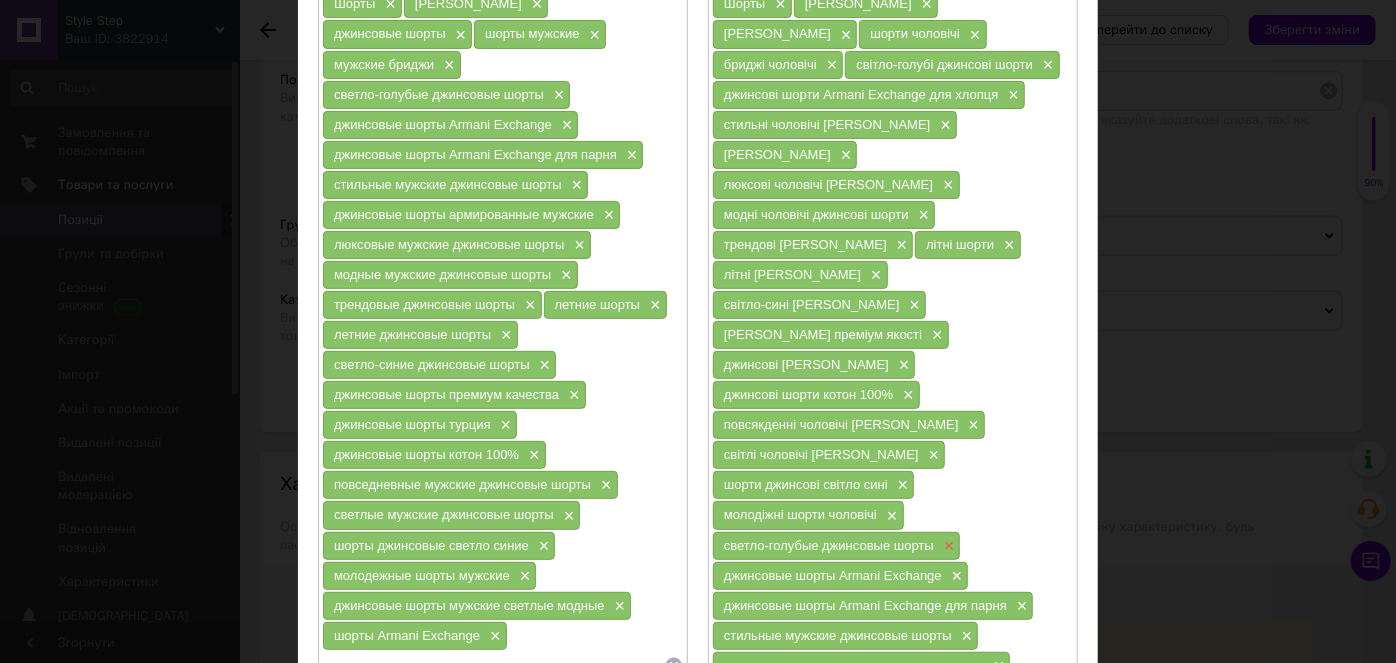 click on "×" at bounding box center [947, 546] 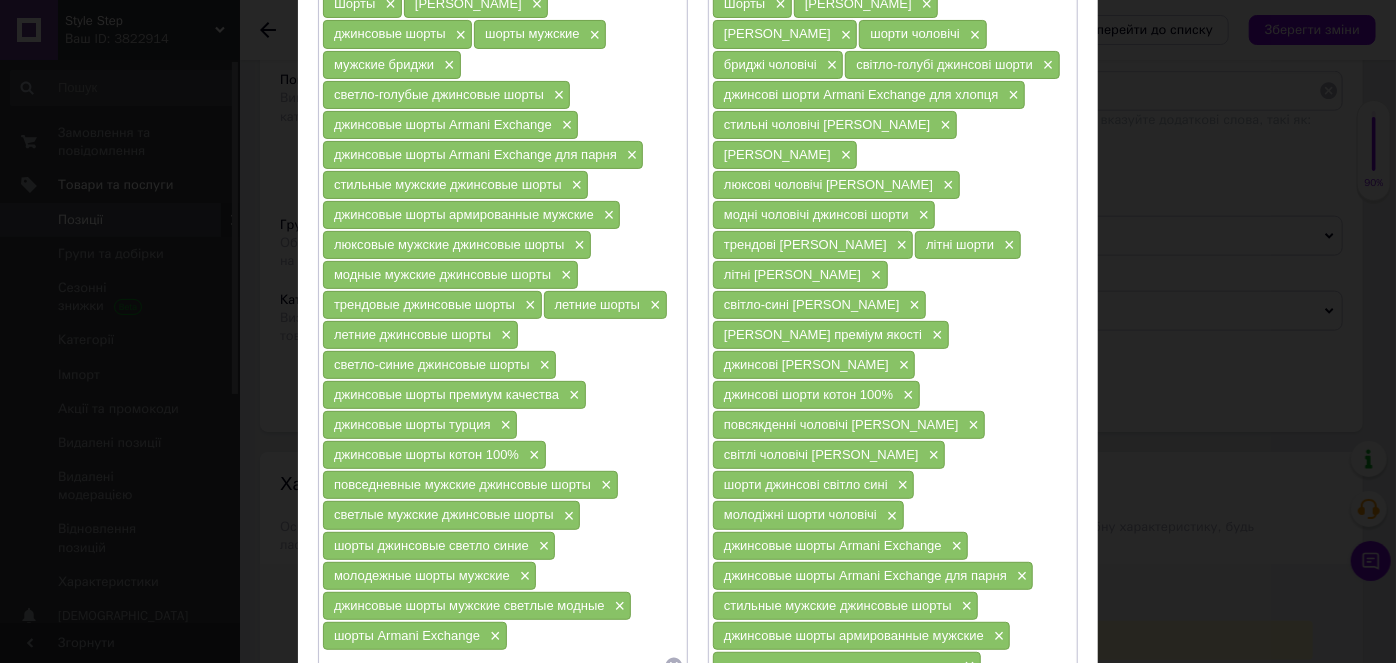 click on "×" at bounding box center [955, 546] 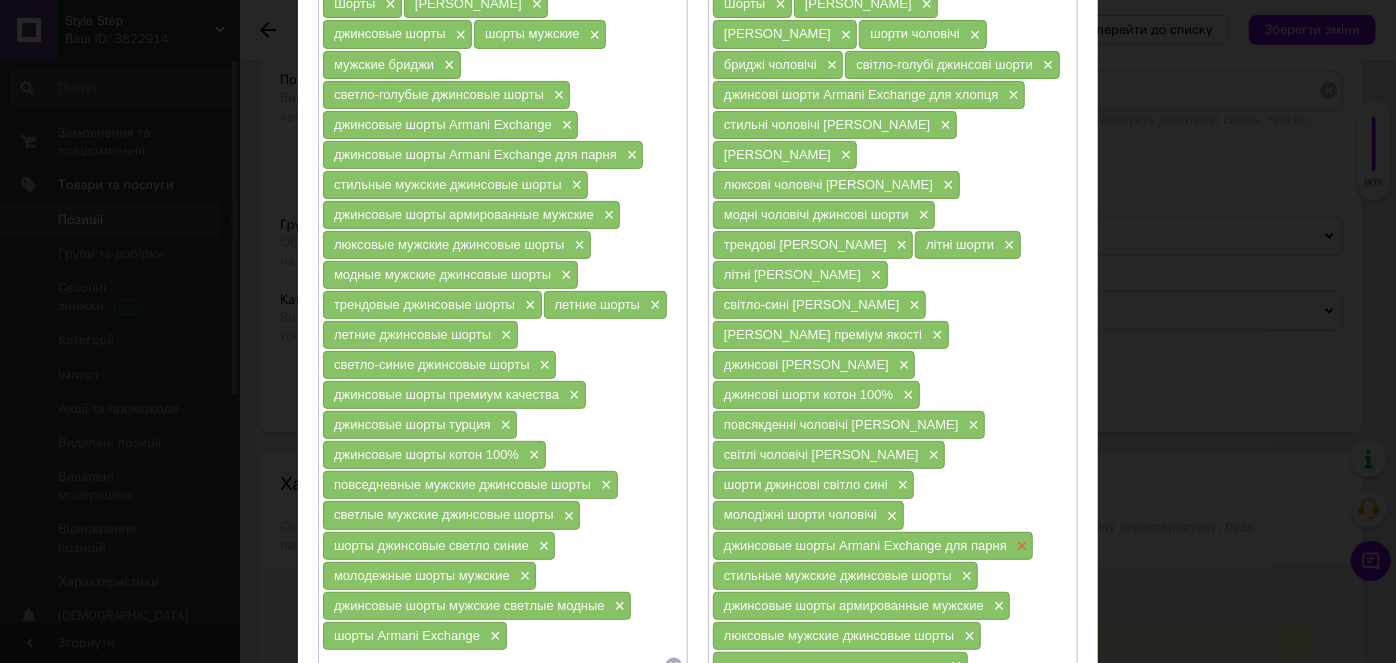 click on "×" at bounding box center [1020, 546] 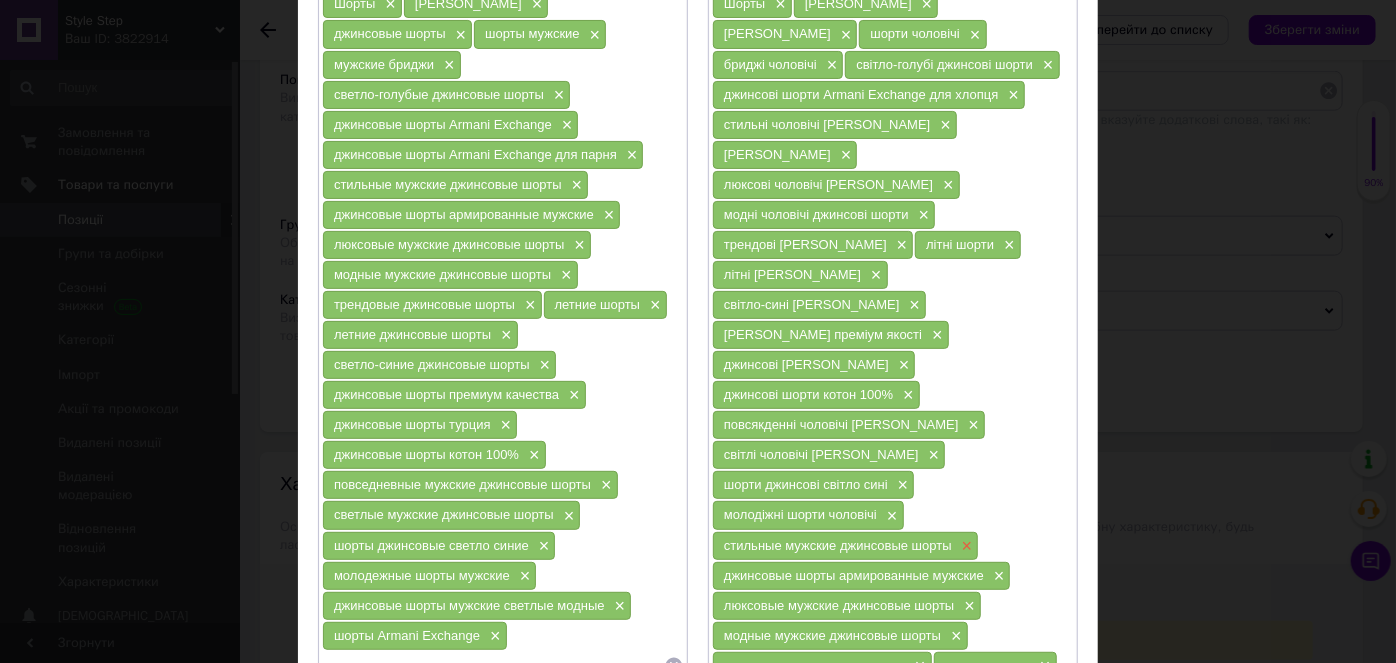 click on "×" at bounding box center [965, 546] 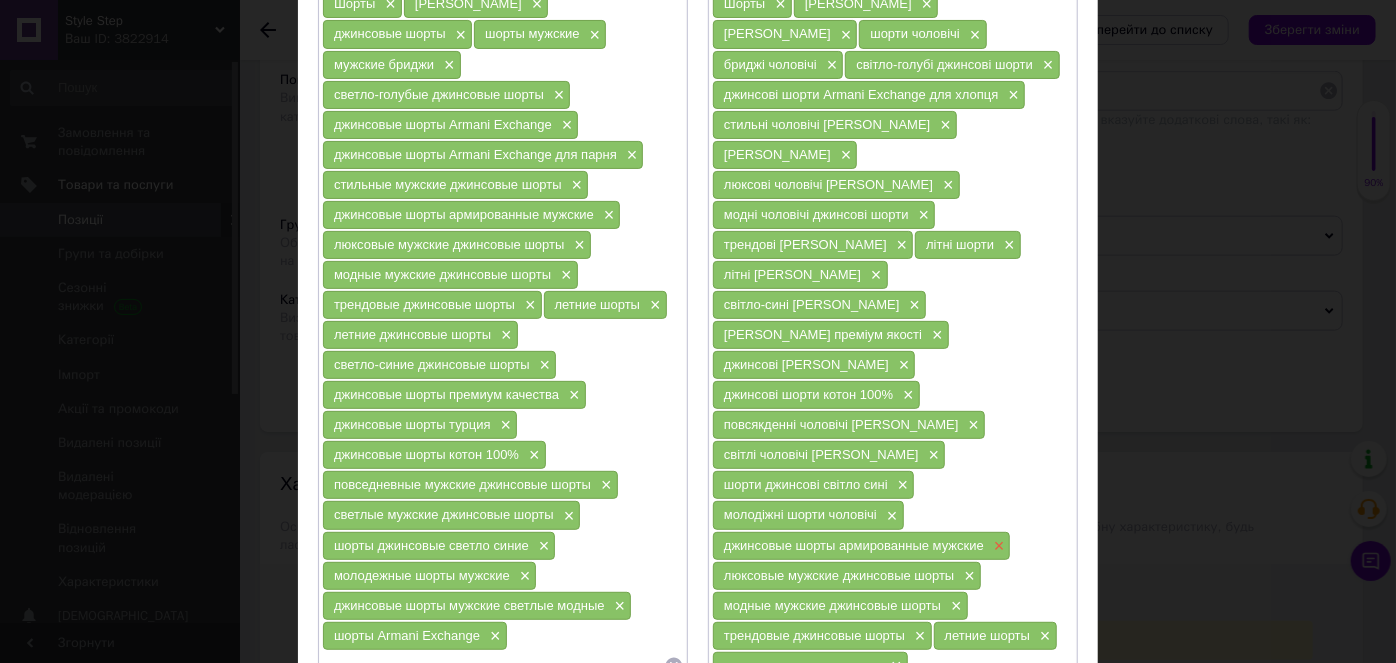 click on "×" at bounding box center [997, 546] 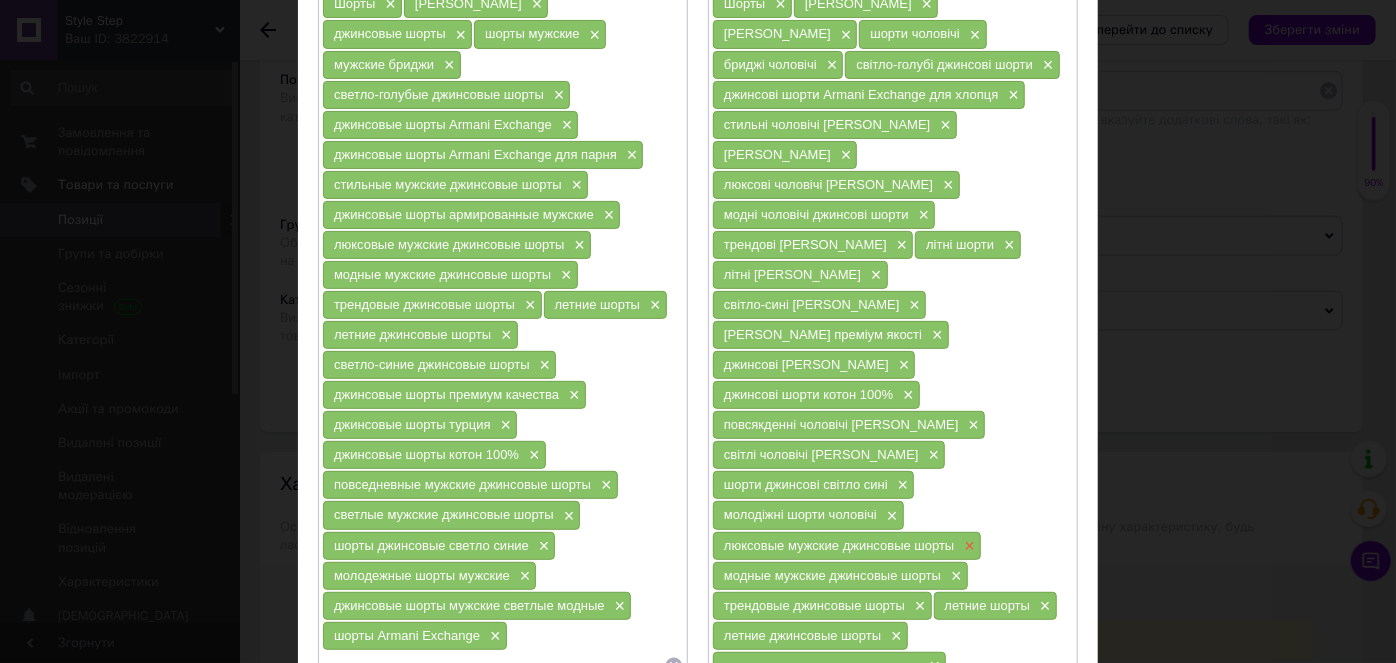 click on "×" at bounding box center (967, 546) 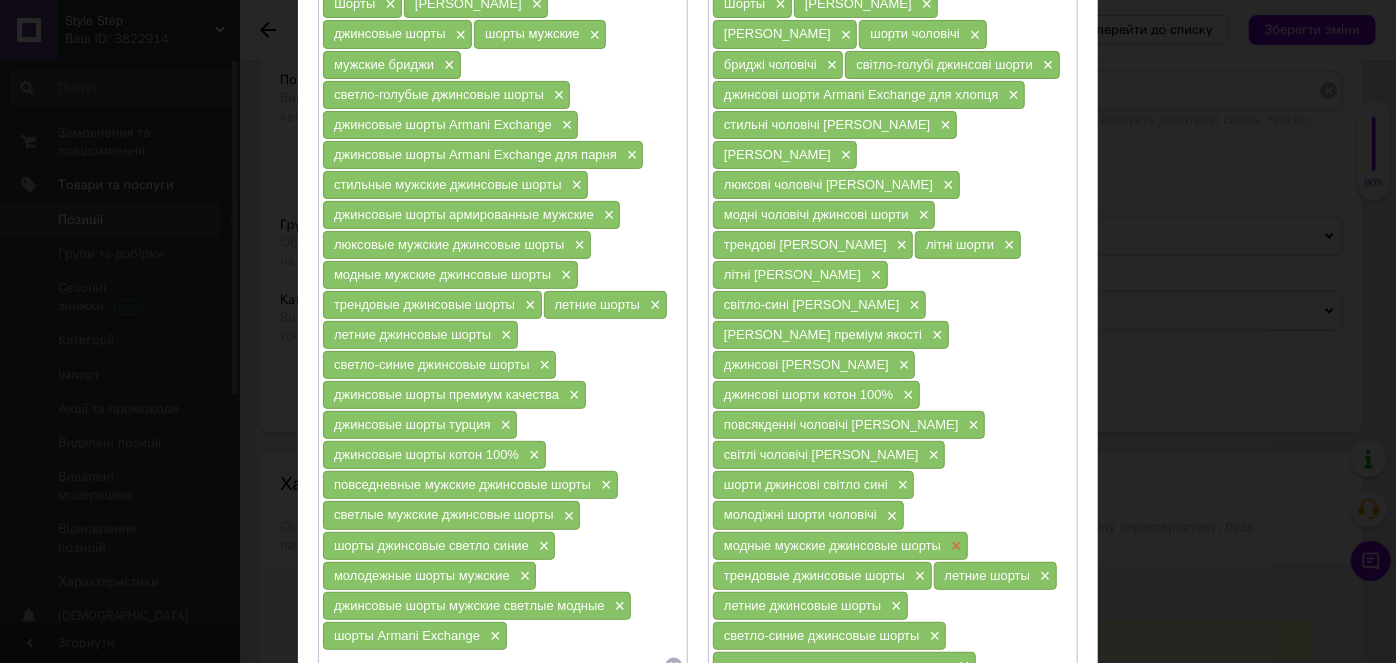 click on "×" at bounding box center [954, 546] 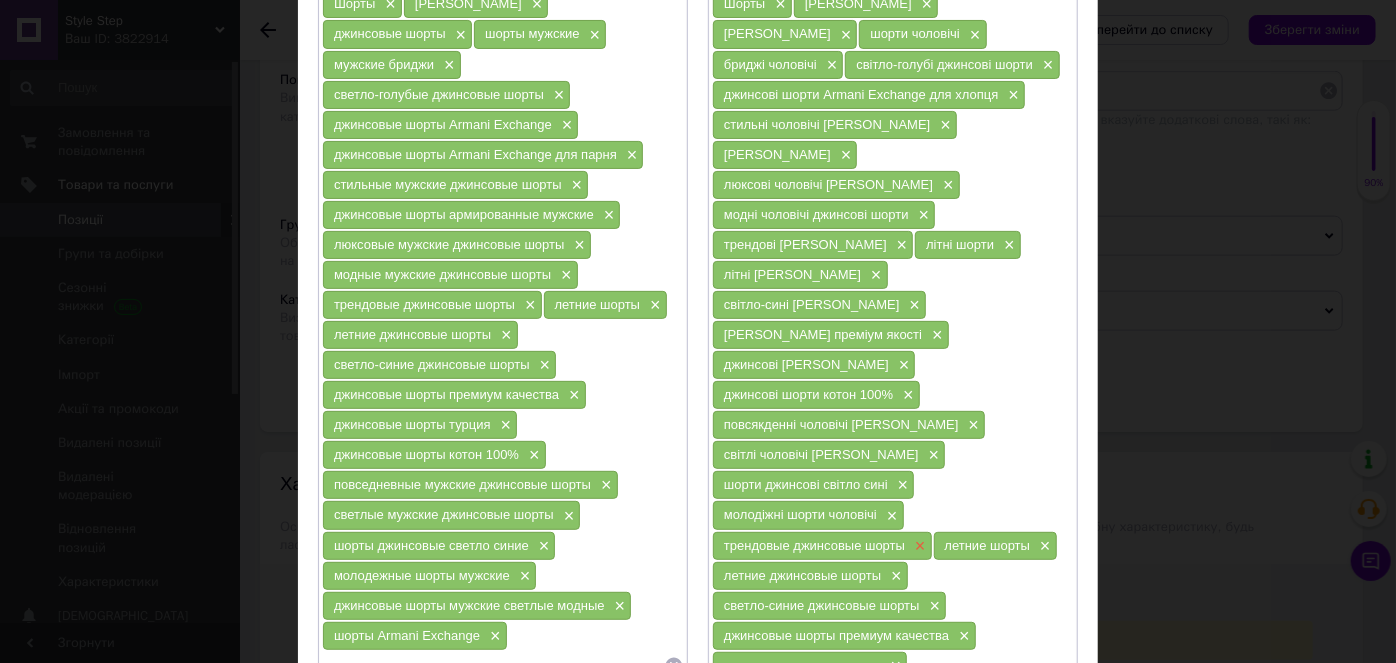 click on "×" at bounding box center [918, 546] 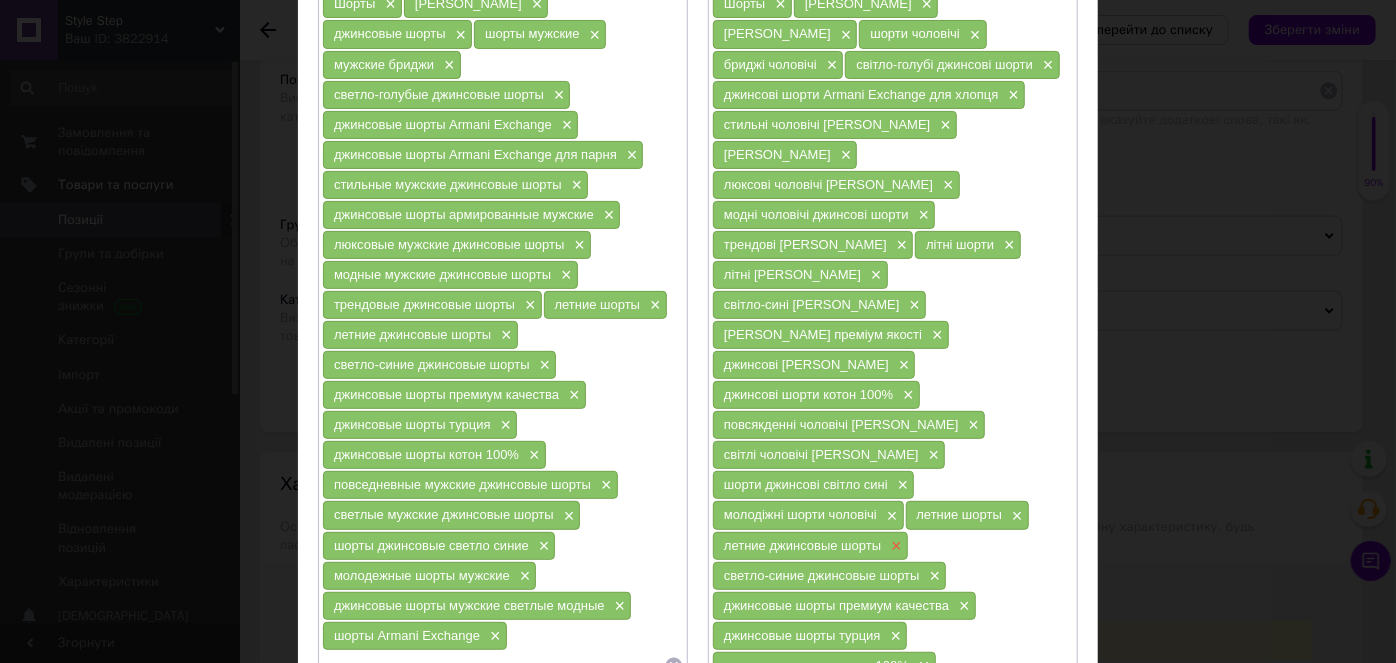 click on "×" at bounding box center (894, 546) 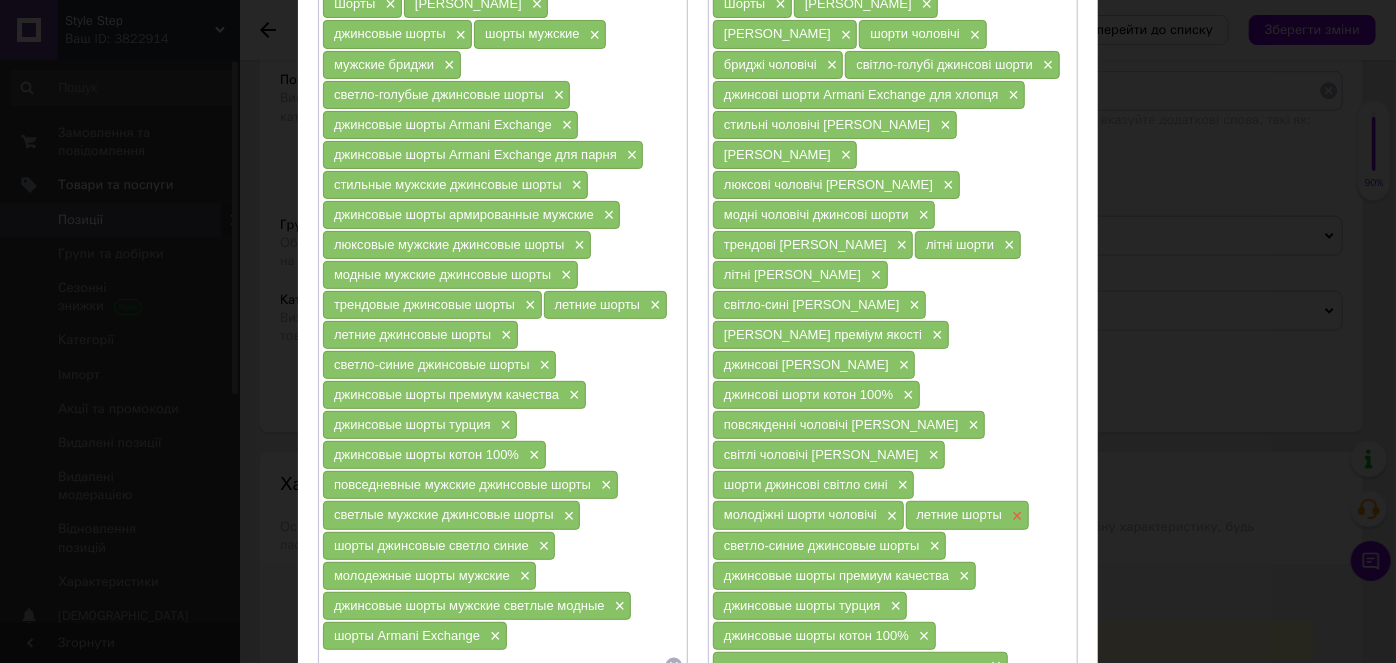 click on "×" at bounding box center [1015, 516] 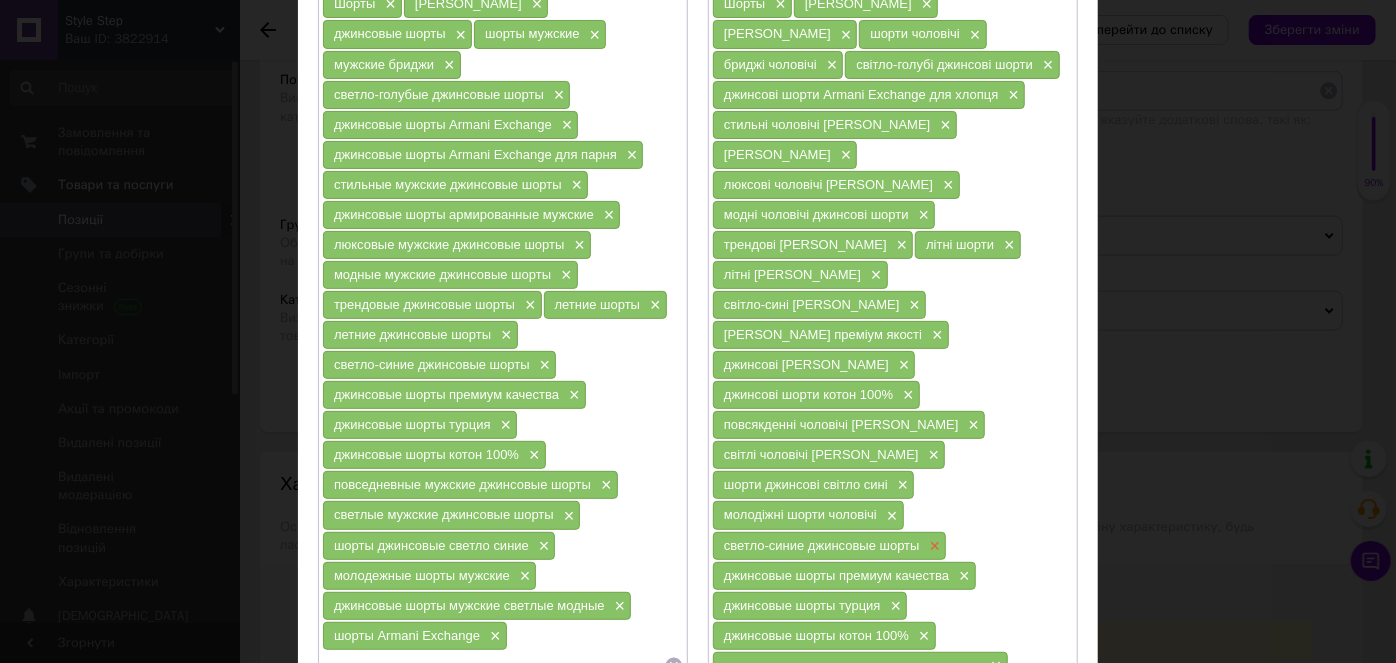 click on "×" at bounding box center (933, 546) 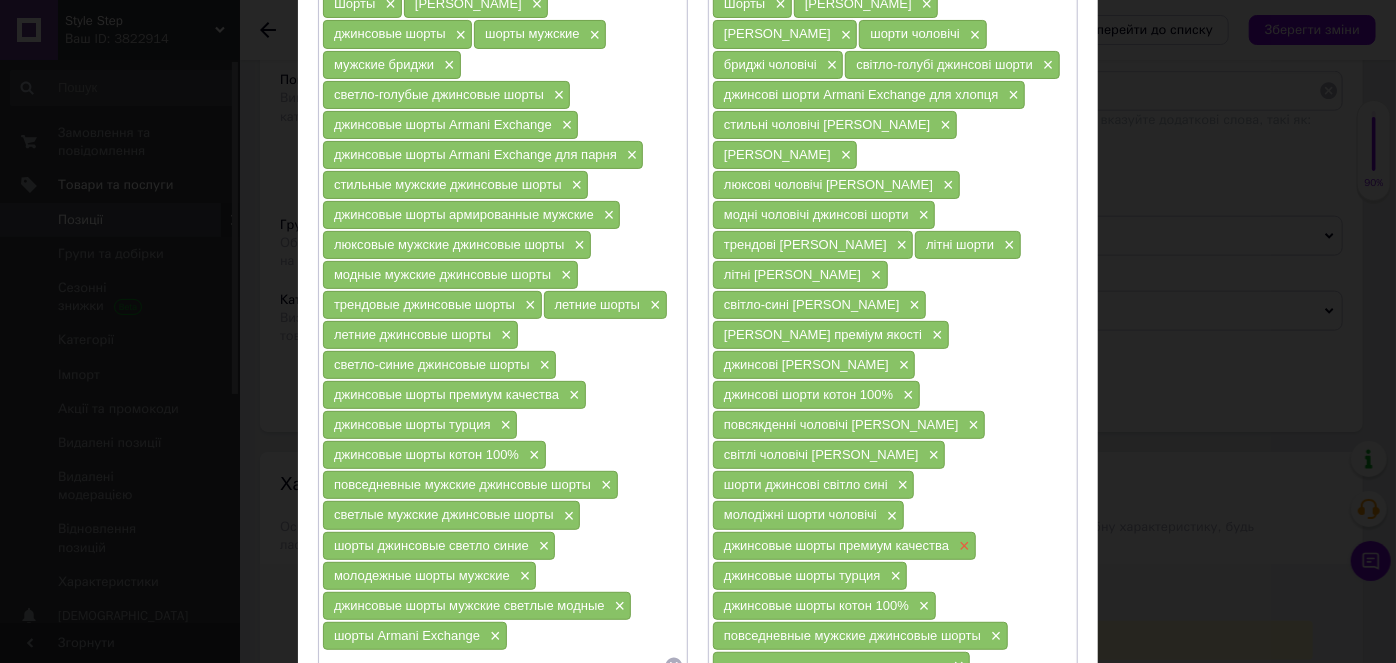 click on "×" at bounding box center [962, 546] 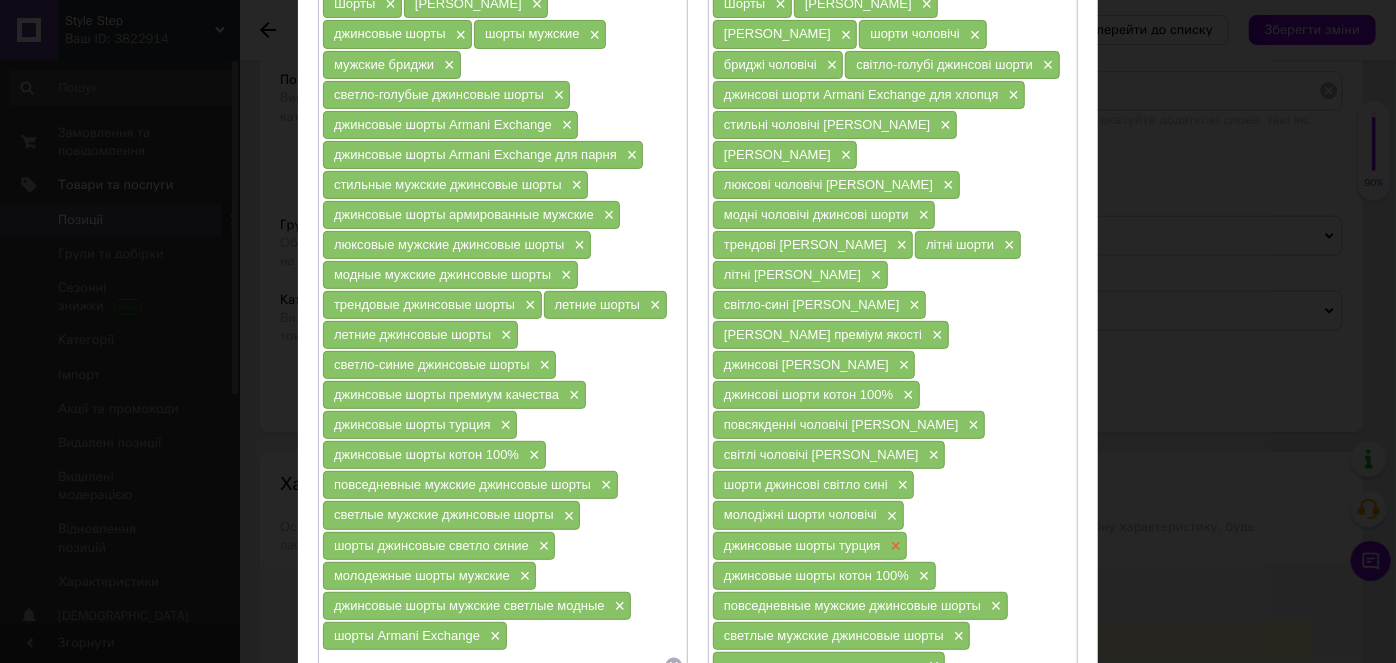 click on "×" at bounding box center (894, 546) 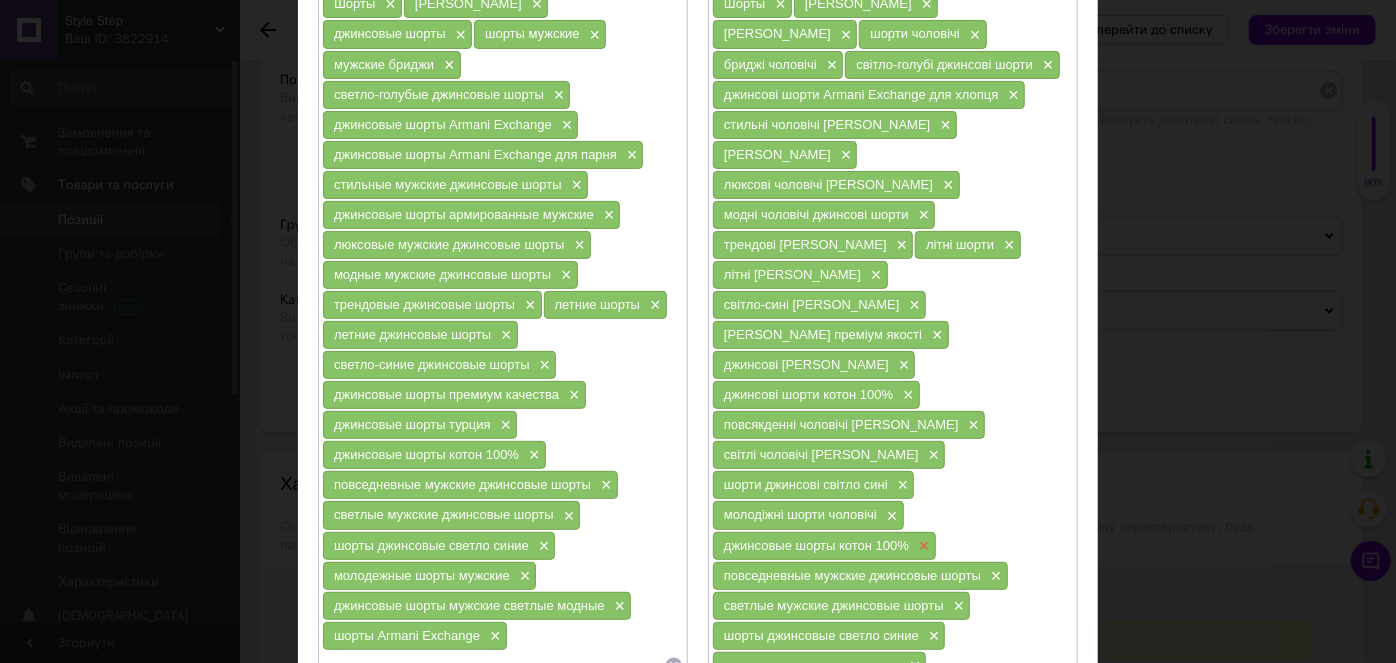 click on "×" at bounding box center [922, 546] 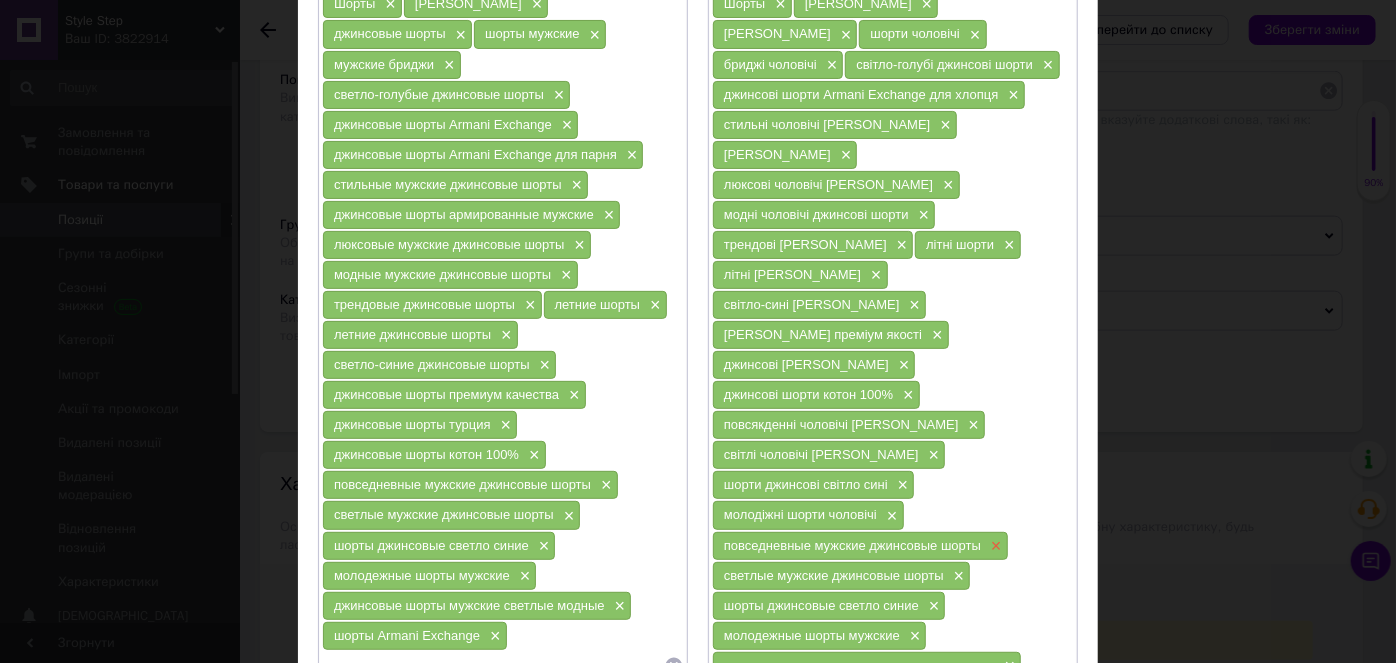 click on "×" at bounding box center (994, 546) 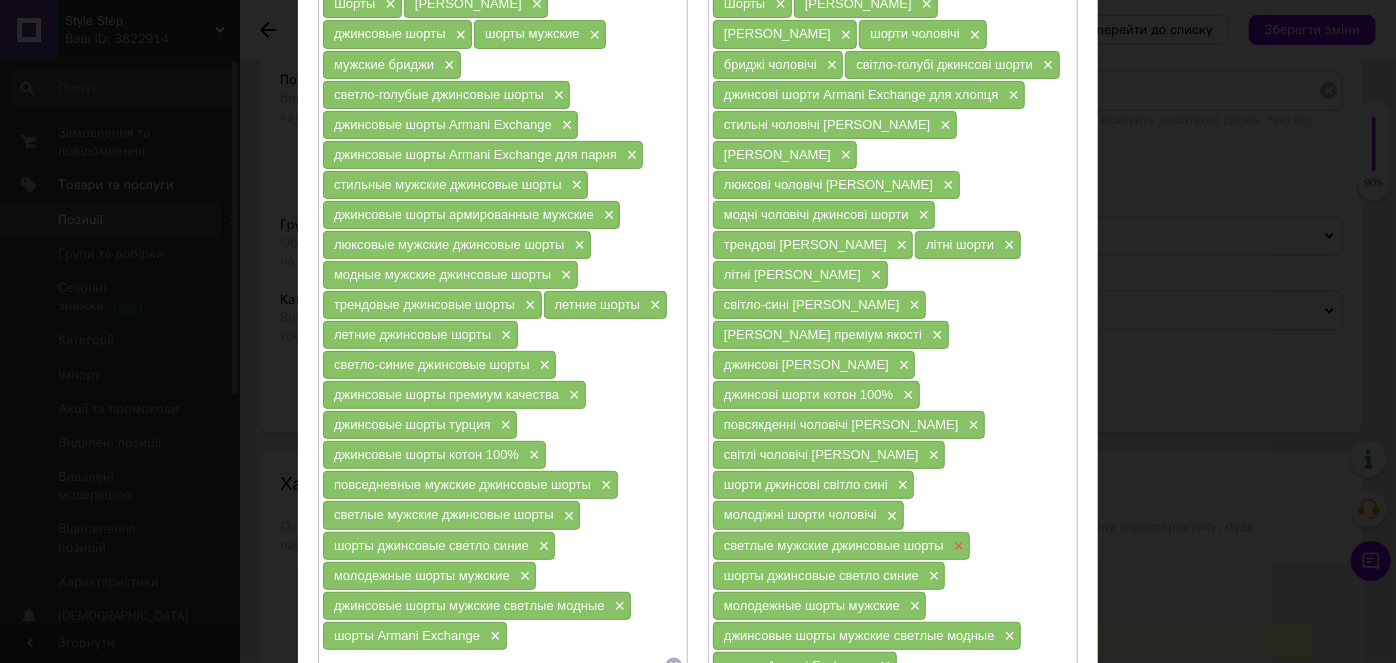 click on "×" at bounding box center (957, 546) 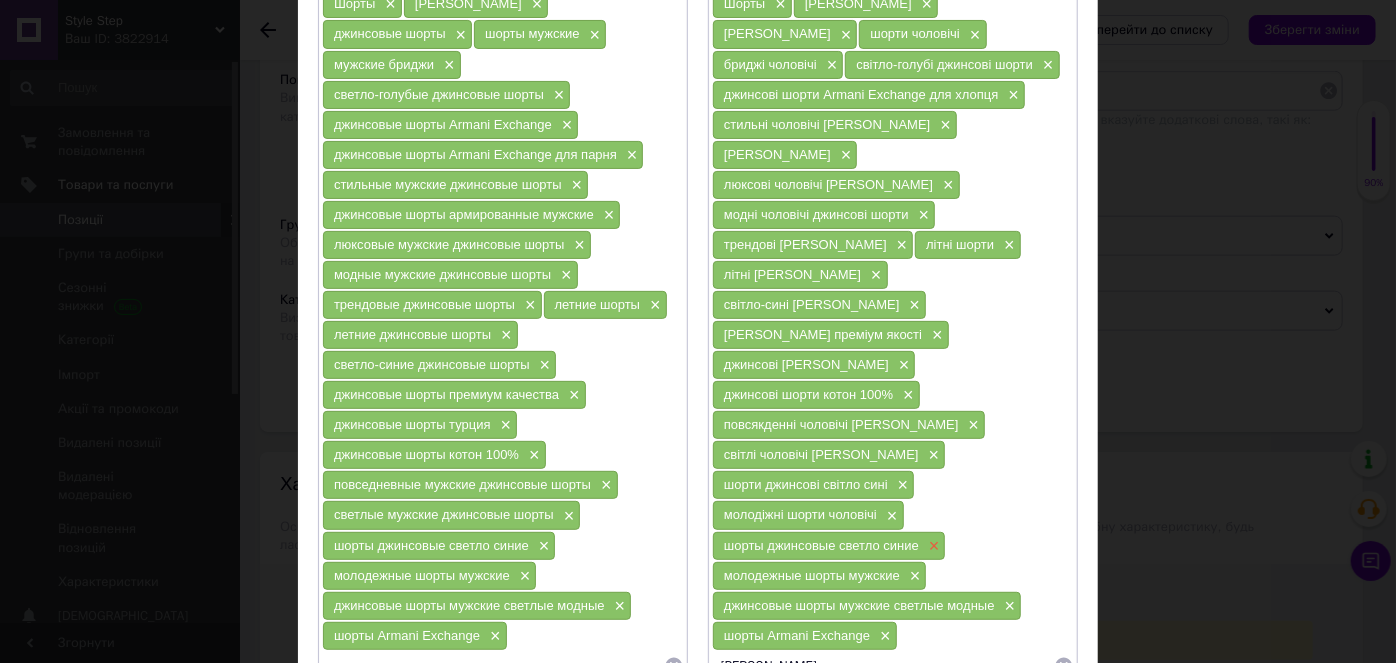 click on "×" at bounding box center (932, 546) 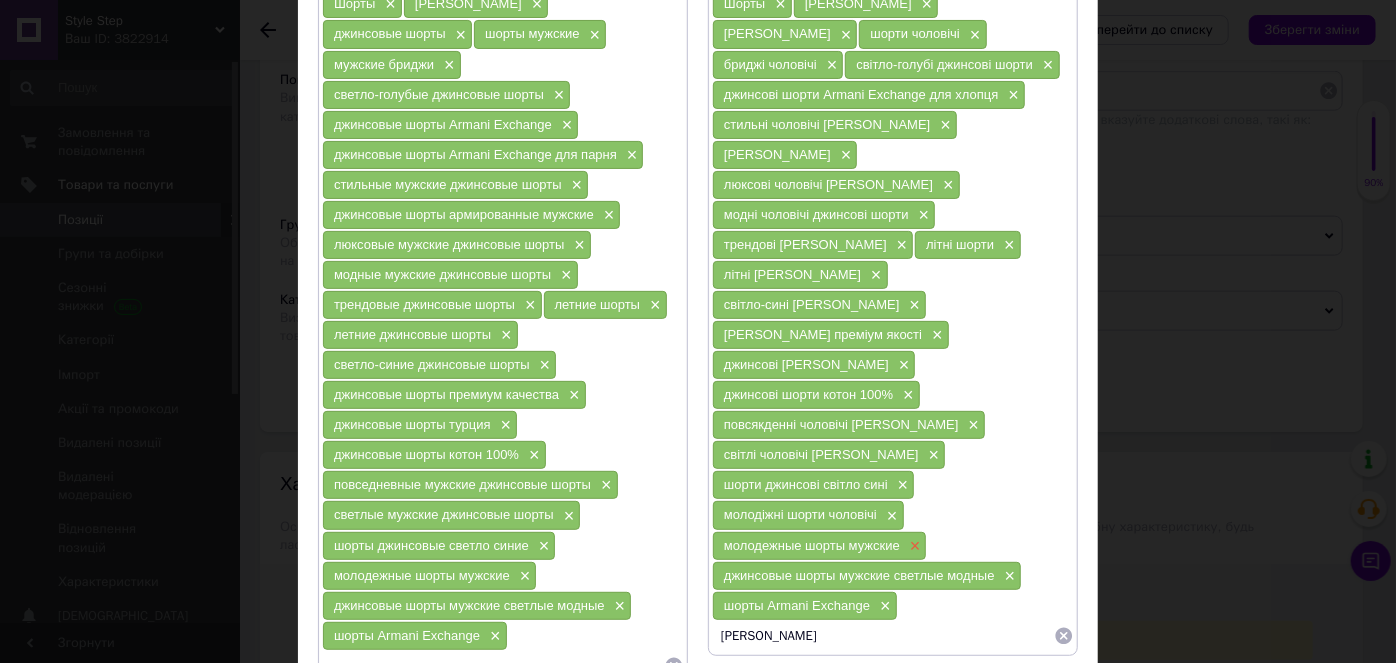 click on "×" at bounding box center (913, 546) 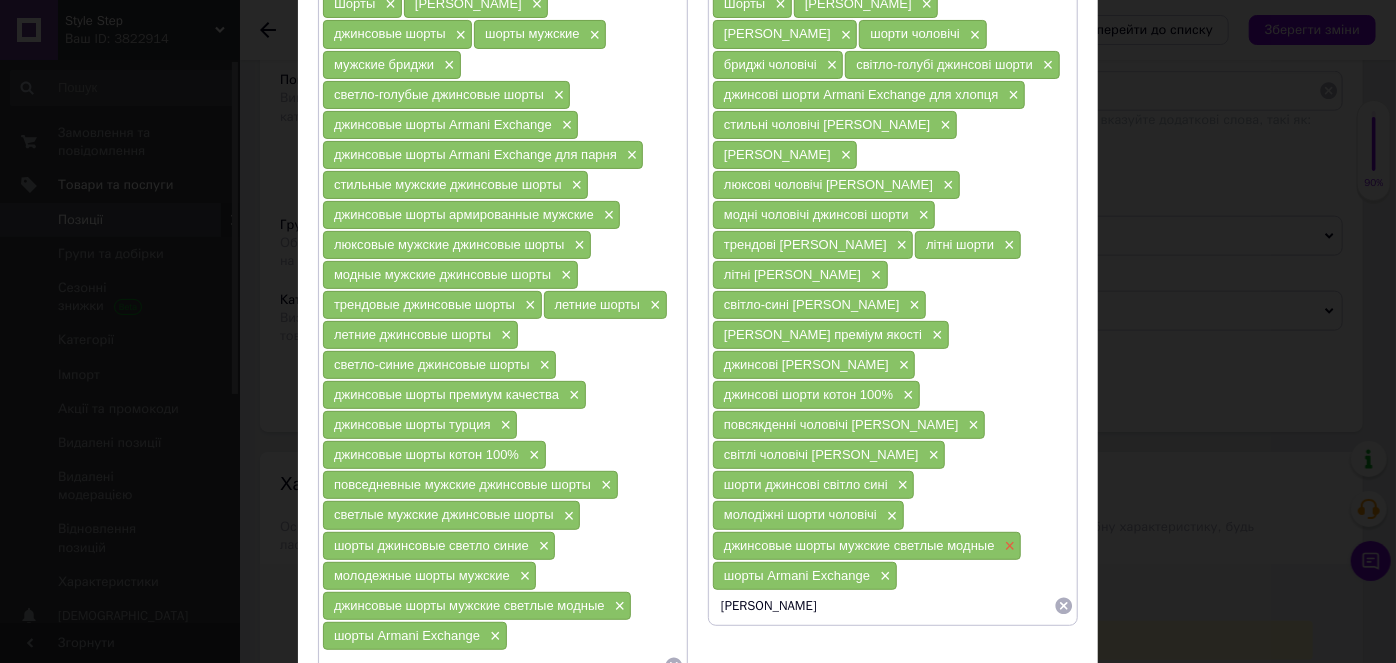 click on "×" at bounding box center (1008, 546) 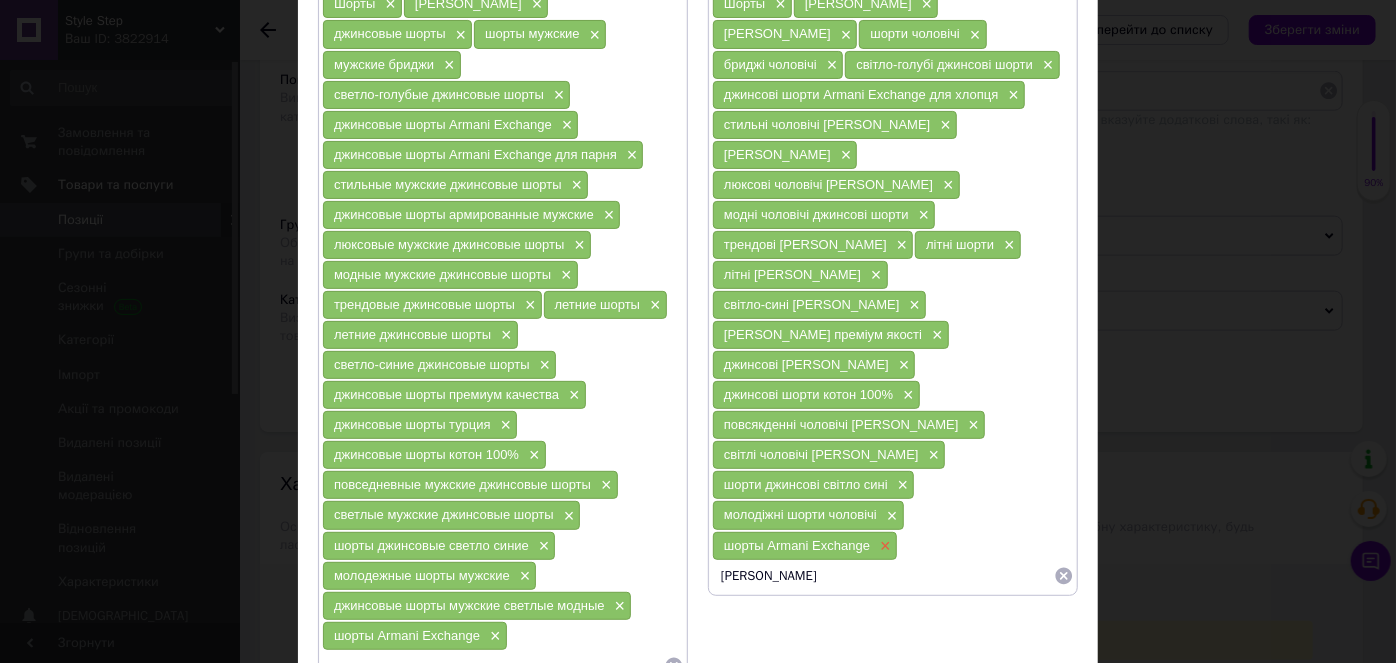 click on "×" at bounding box center [883, 546] 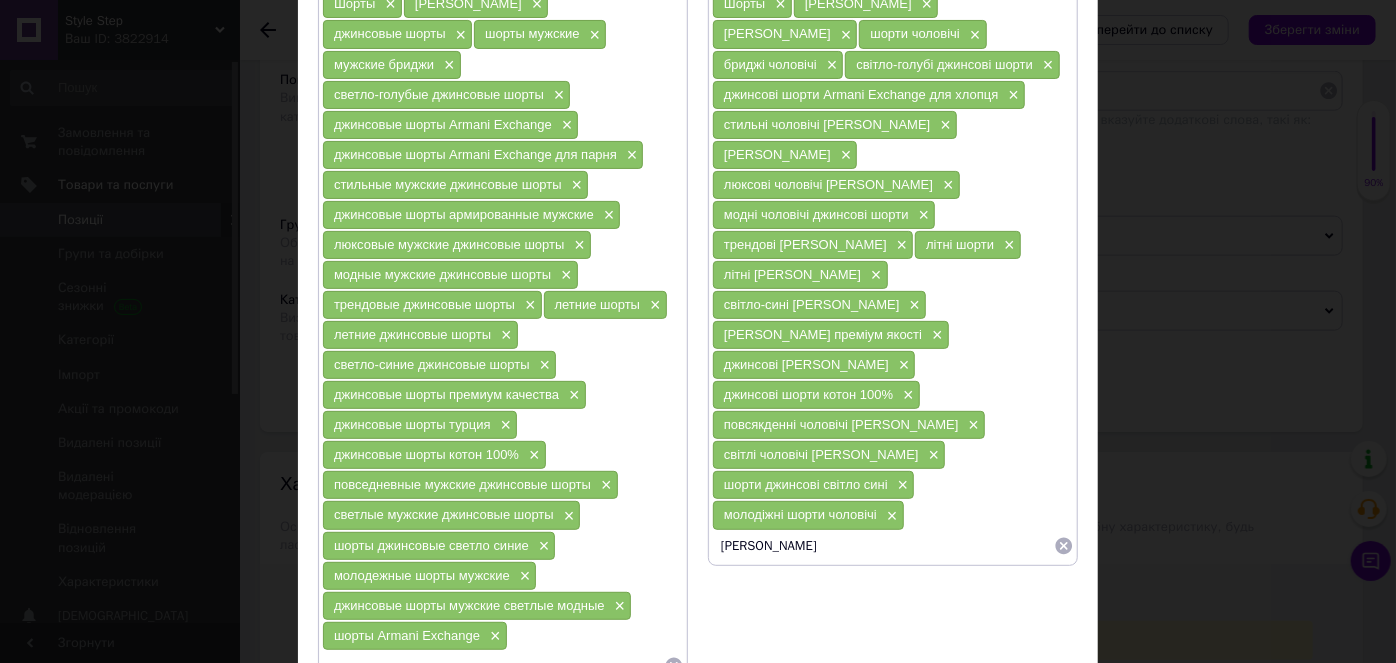 click on "[PERSON_NAME]" at bounding box center (883, 546) 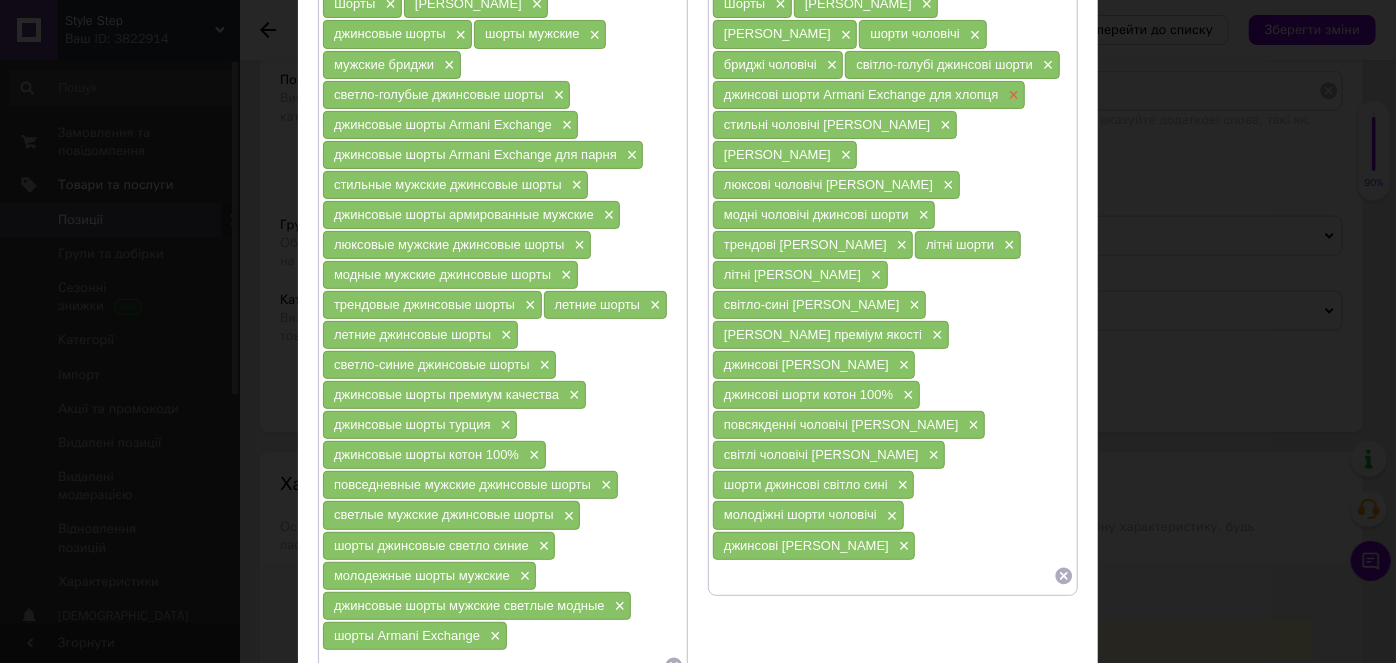 click on "×" at bounding box center [1011, 95] 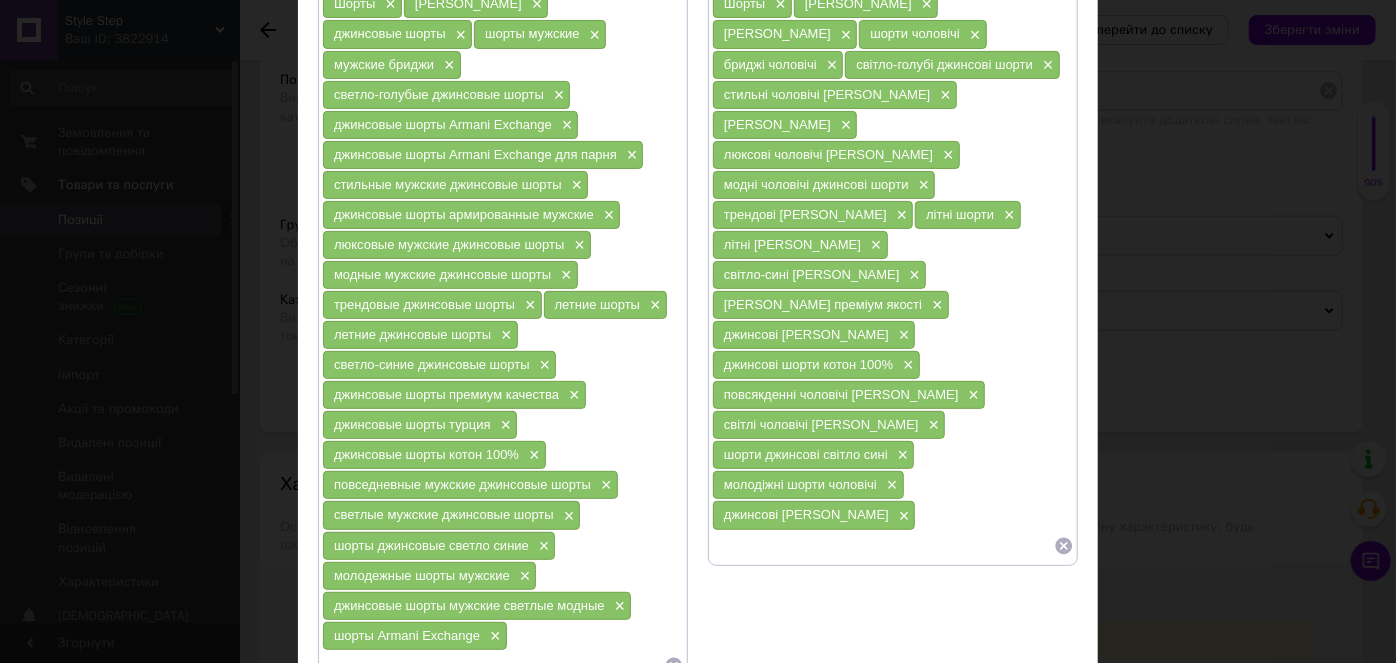 click at bounding box center (883, 546) 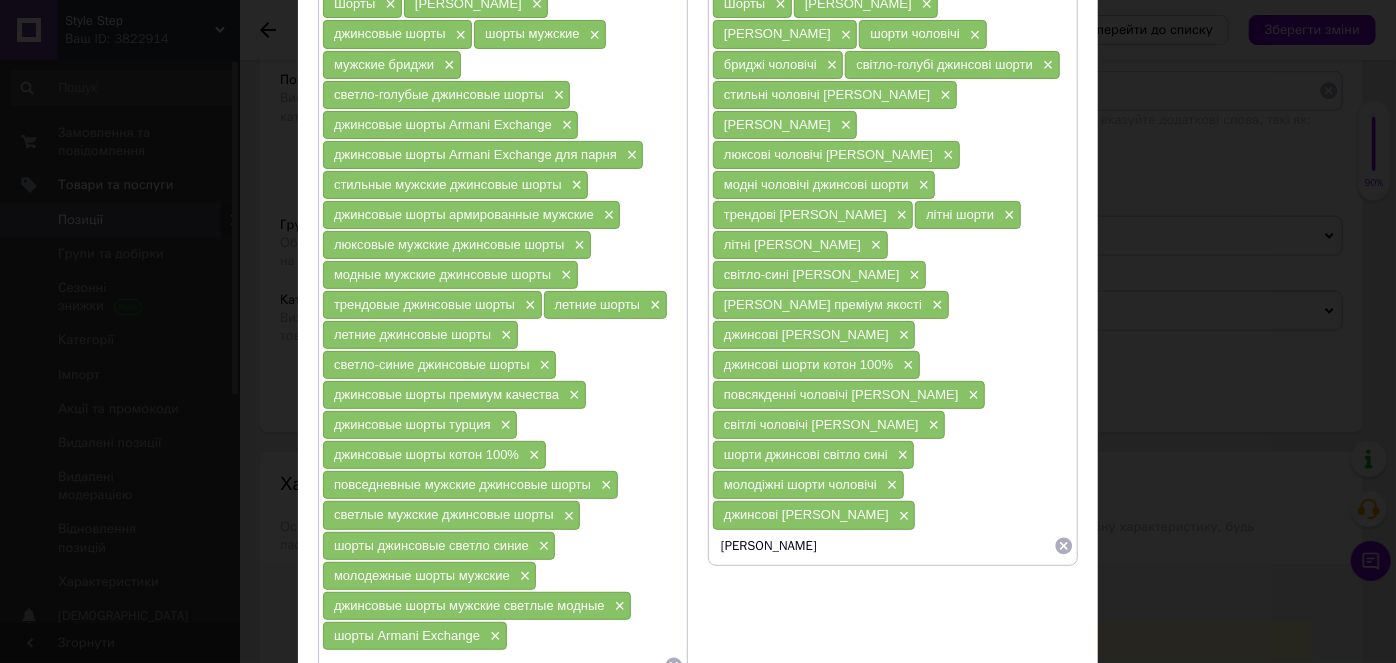 paste on "Gucci" 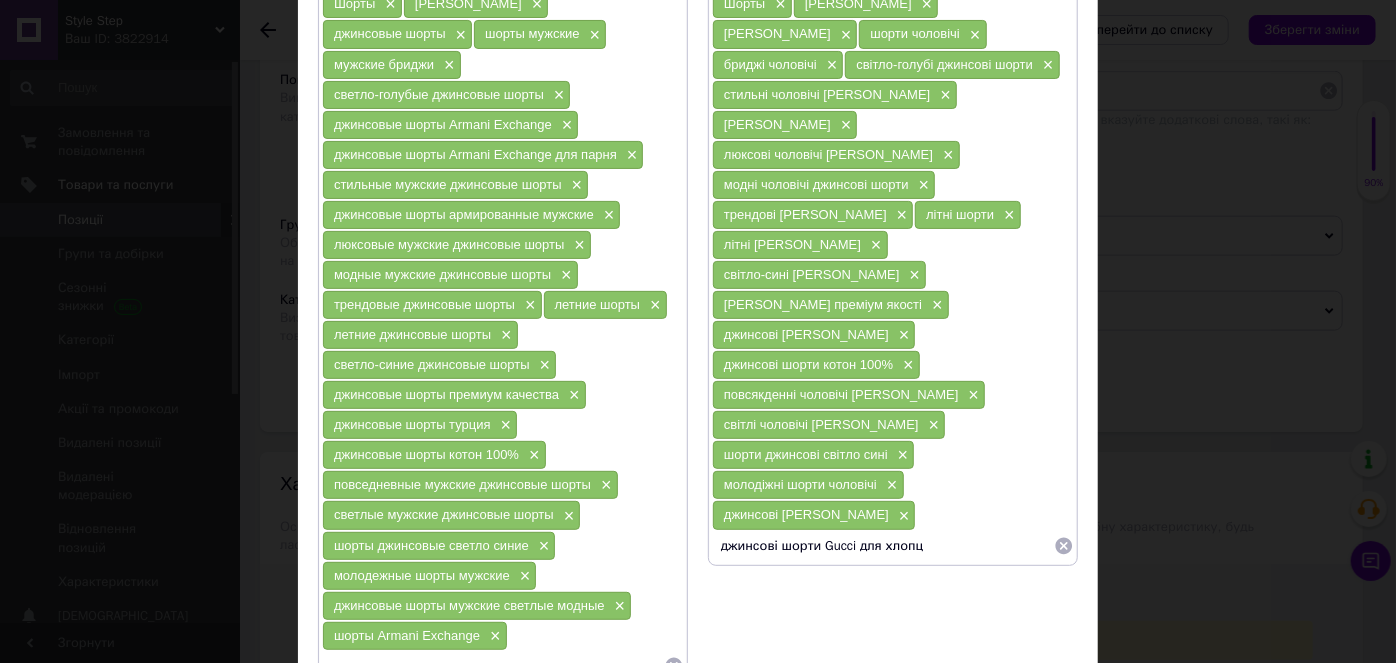 type on "джинсові шорти Gucci для хлопця" 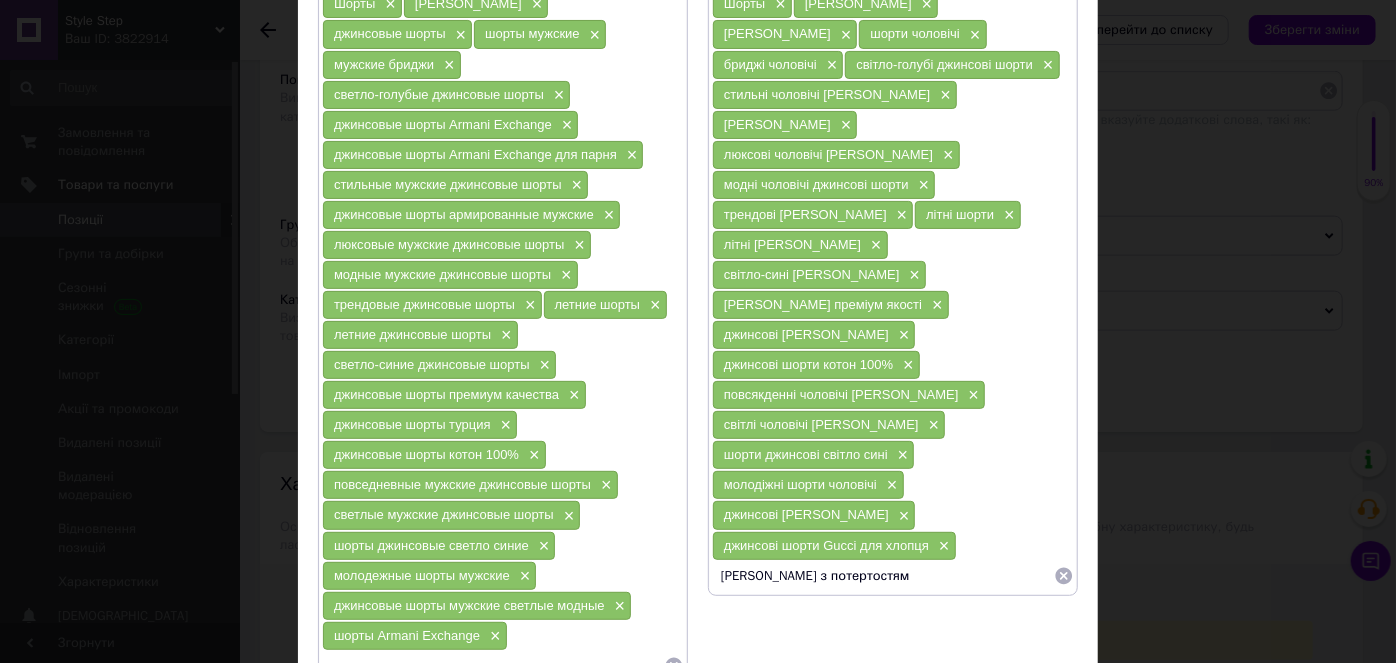 type on "[PERSON_NAME] з потертостями" 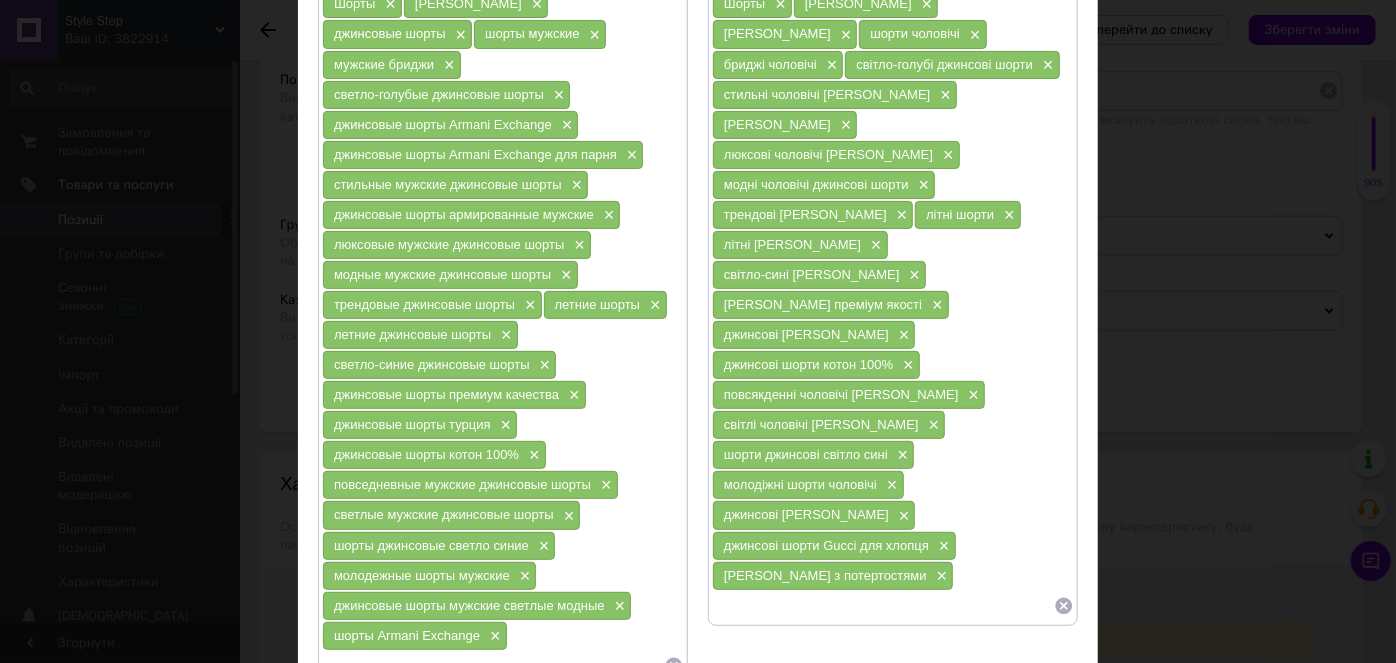click at bounding box center (883, 606) 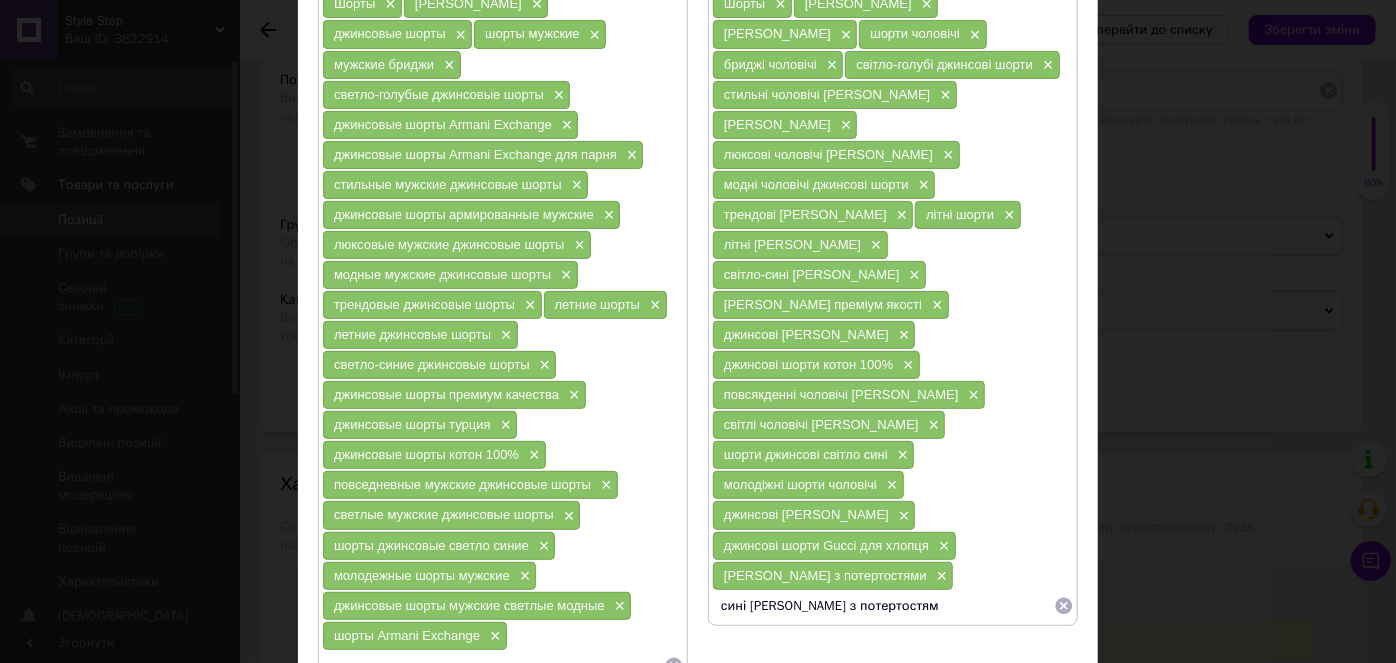 type on "сині [PERSON_NAME] з потертостями" 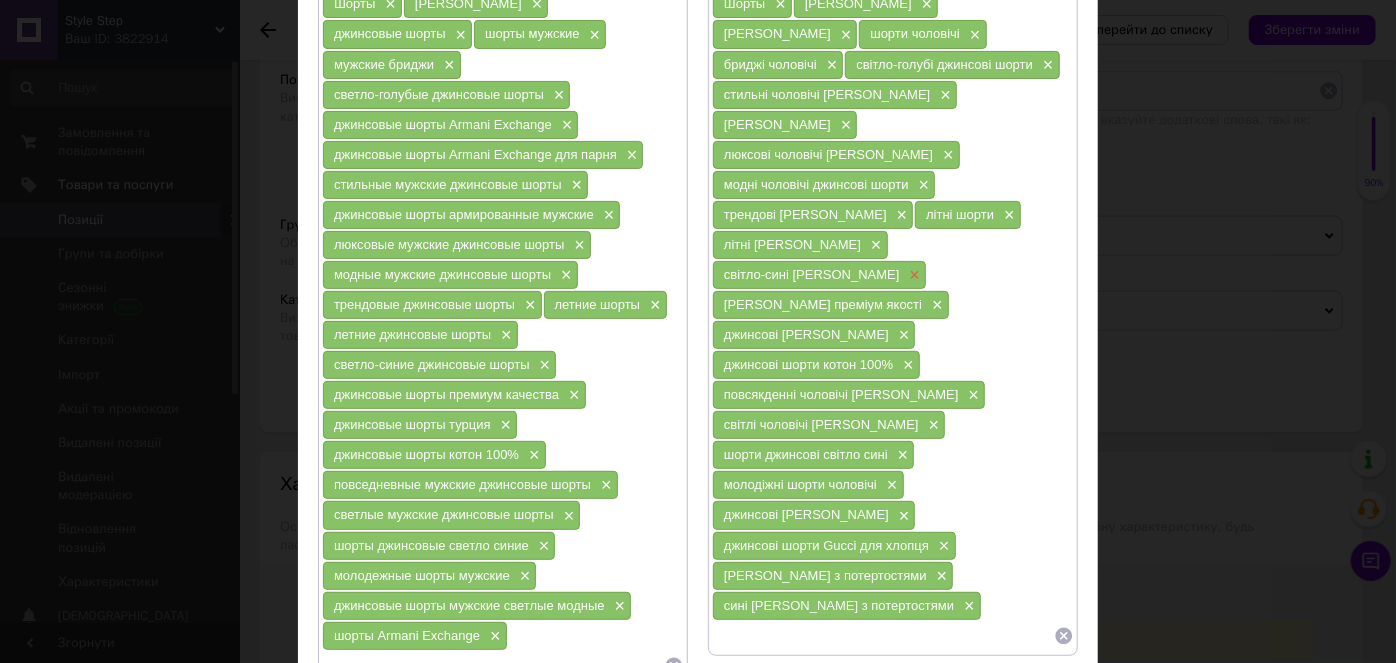 click on "×" at bounding box center [913, 275] 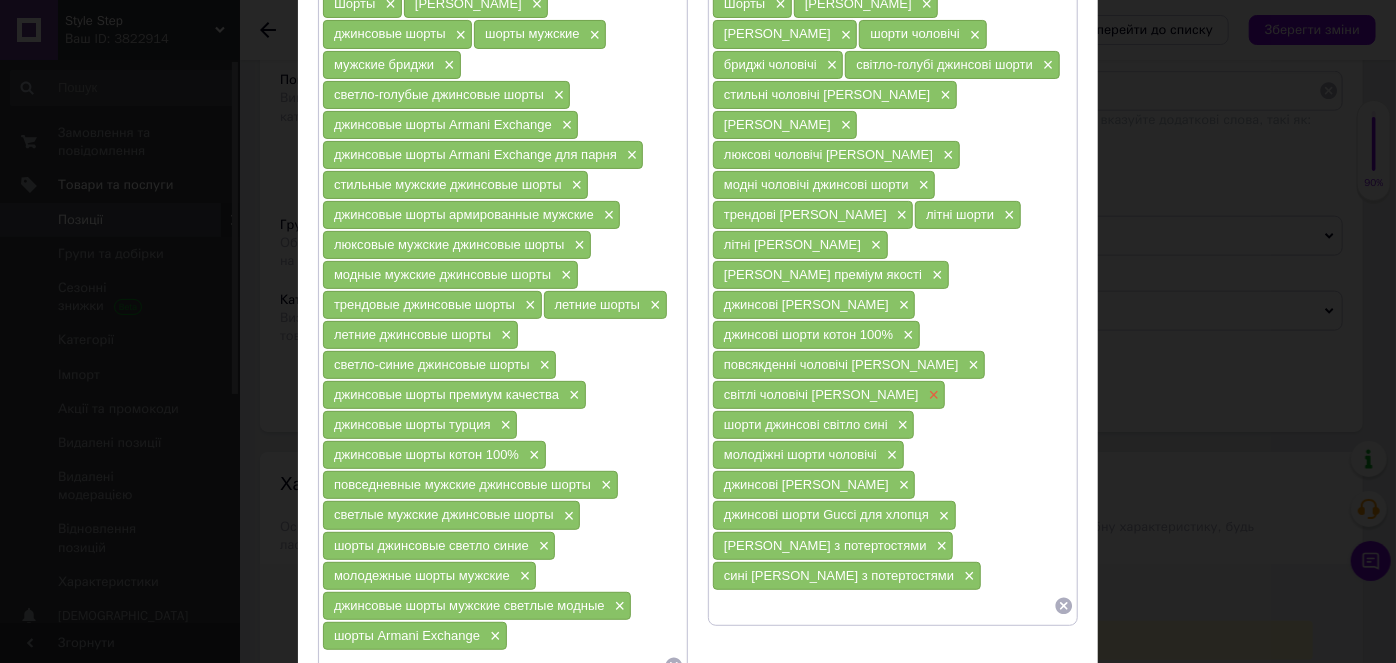 click on "×" at bounding box center (932, 395) 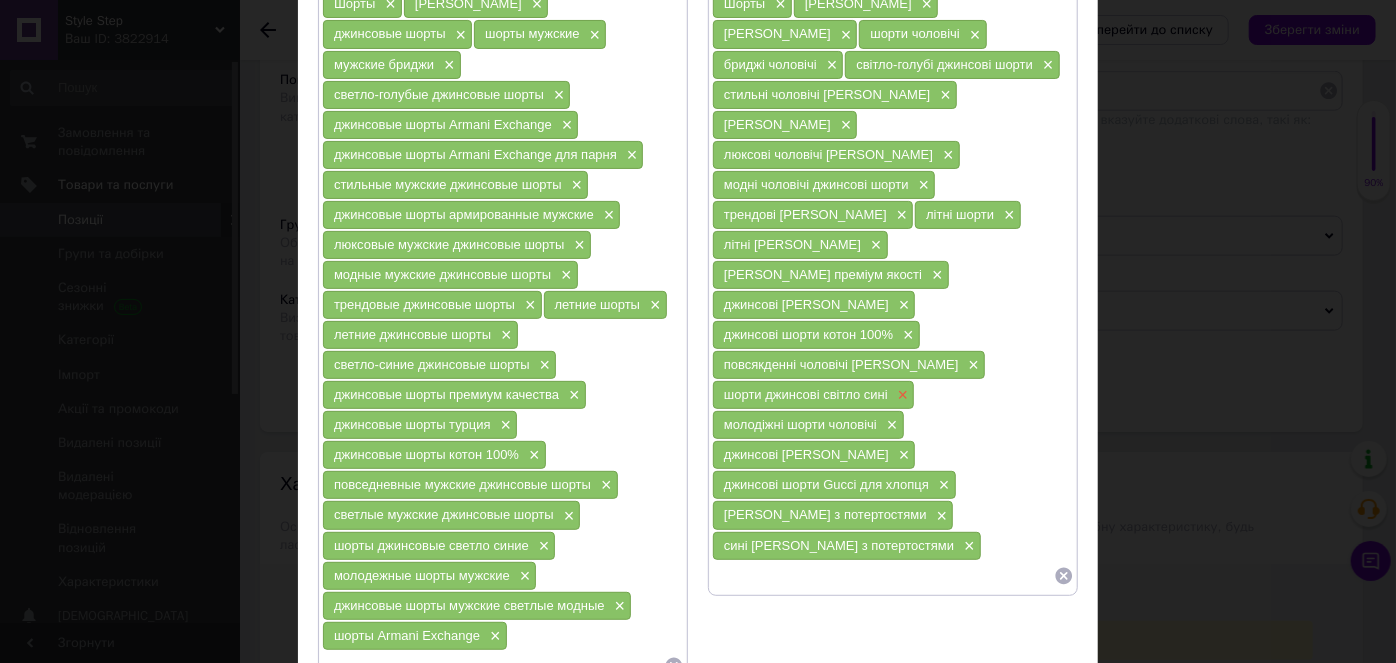 click on "×" at bounding box center [901, 395] 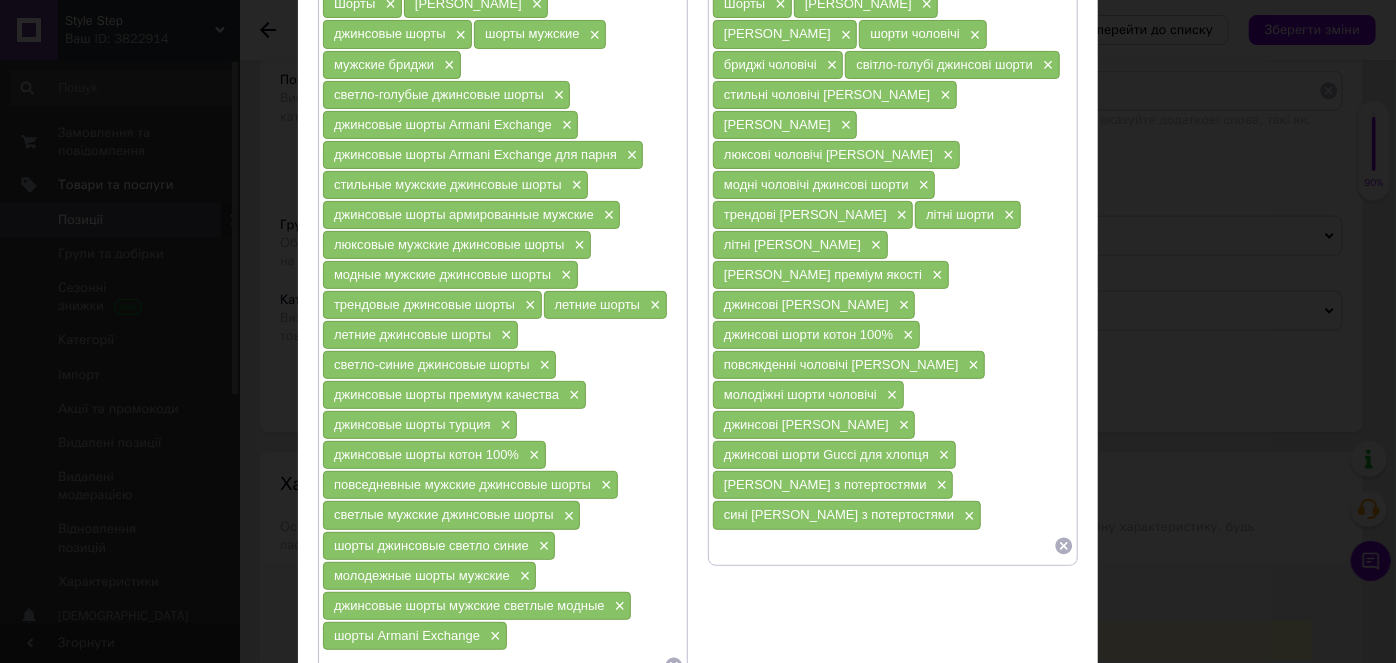 click at bounding box center [883, 546] 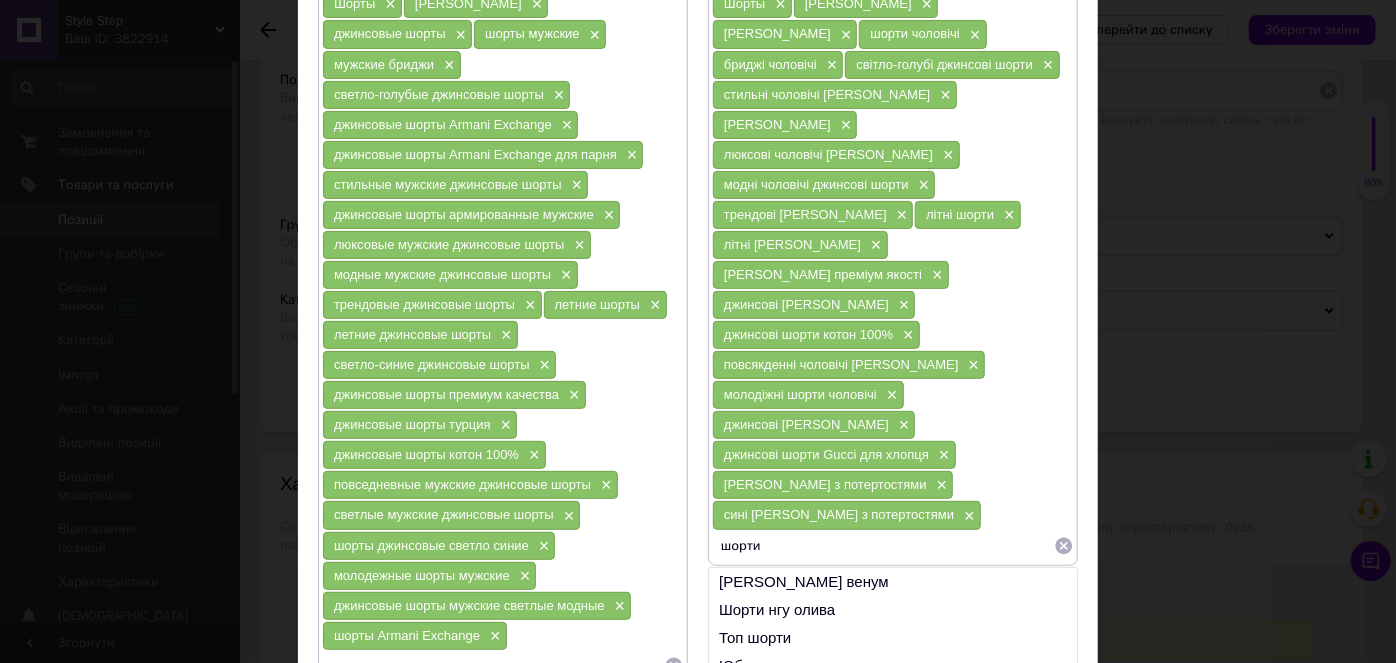 paste on "Gucci" 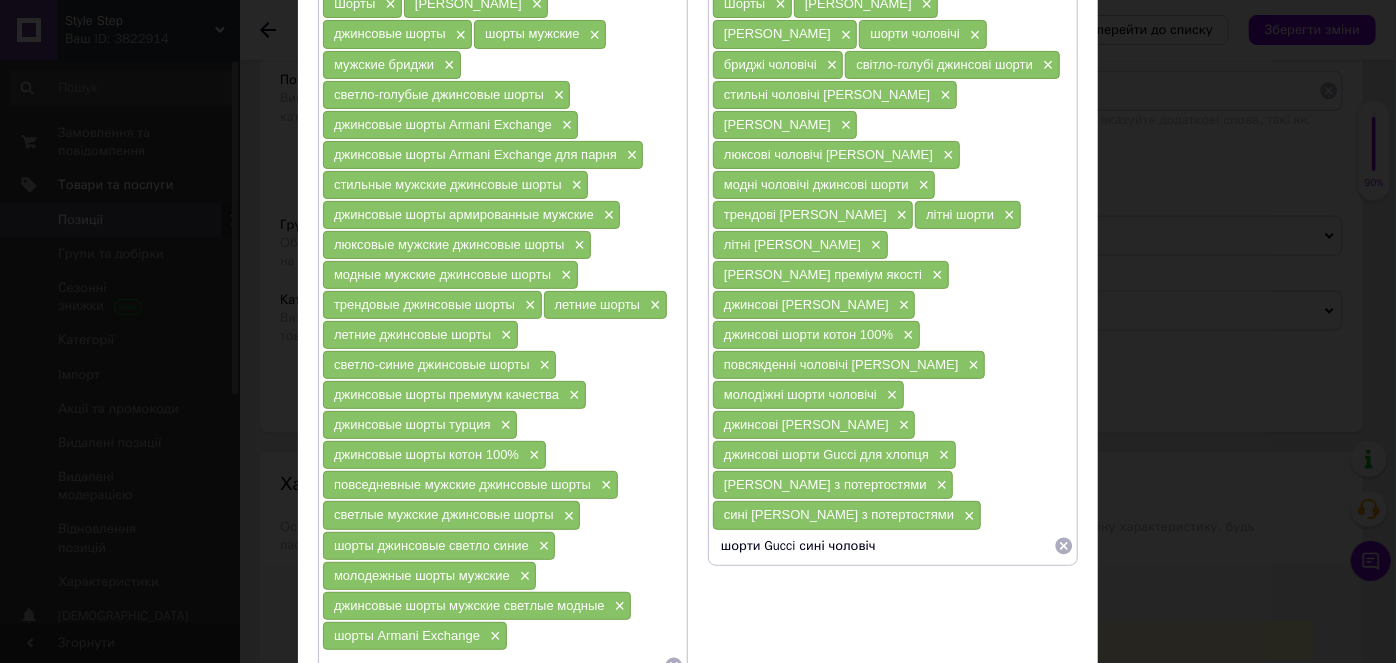 type on "шорти Gucci сині чоловічі" 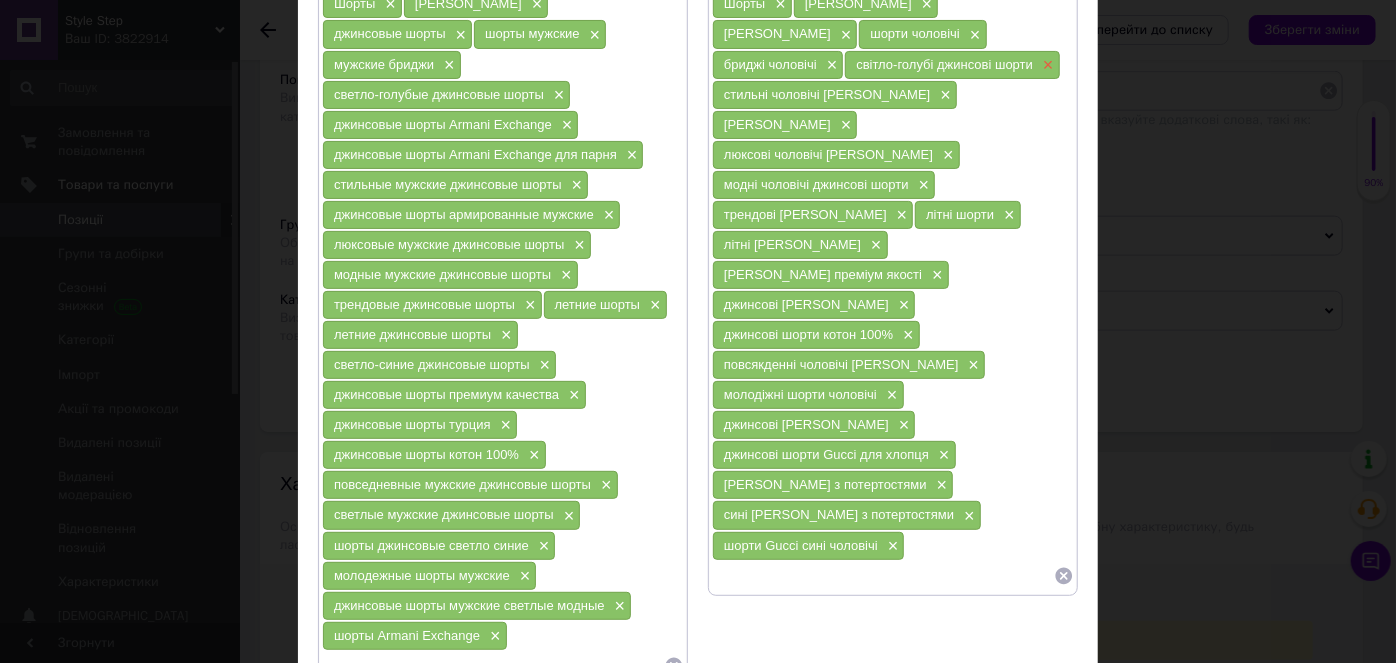 click on "×" at bounding box center (1046, 65) 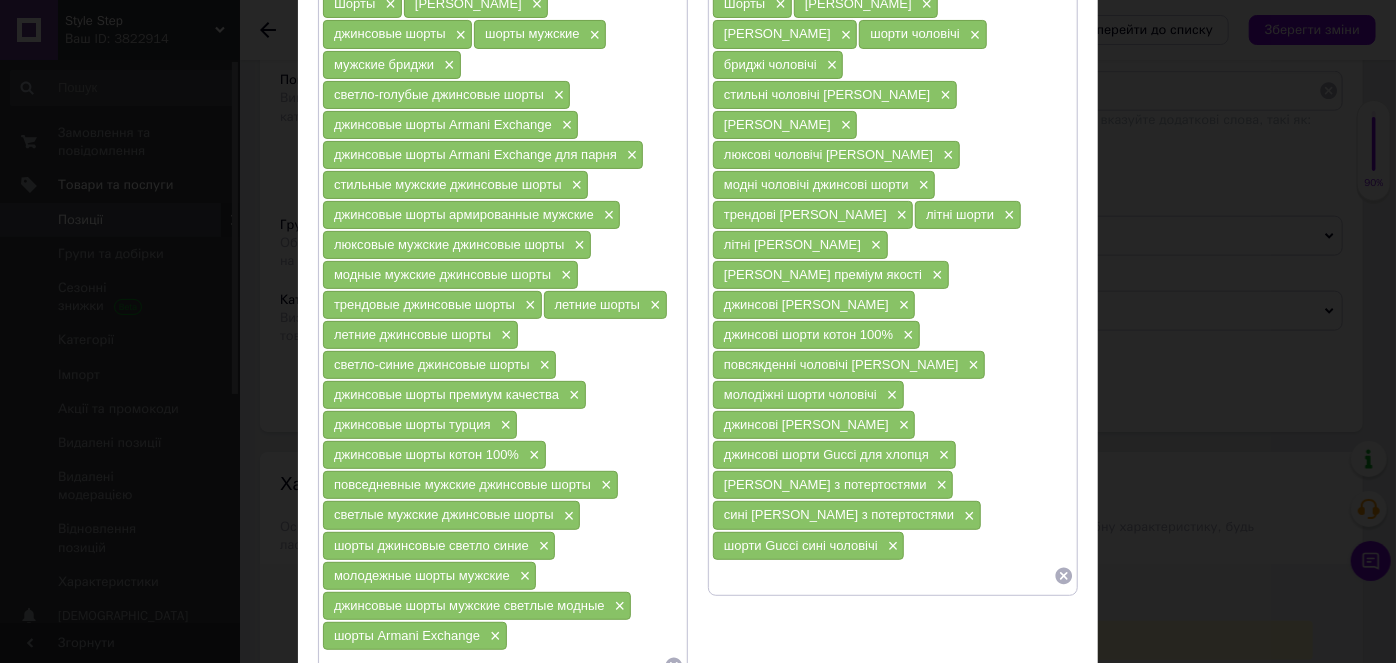 click on "Шорты × Джинсові × джинсові шорти × шорти чоловічі × бриджі чоловічі × стильні чоловічі джинсові шорти × джинсові шорти армані чоловічі × люксові чоловічі джинсові шорти × модні чоловічі джинсові шорти × трендові джинсові шорти × літні шорти × літні джинсові шорти × джинсові шорти преміум якості × [PERSON_NAME] × джинсові шорти котон 100% × повсякденні чоловічі джинсові шорти × молодіжні шорти чоловічі × джинсові [PERSON_NAME] × джинсові шорти Gucci для хлопця × джинсові шорти з потертостями × сині джинсові шорти з потертостями × ×" at bounding box center [893, 289] 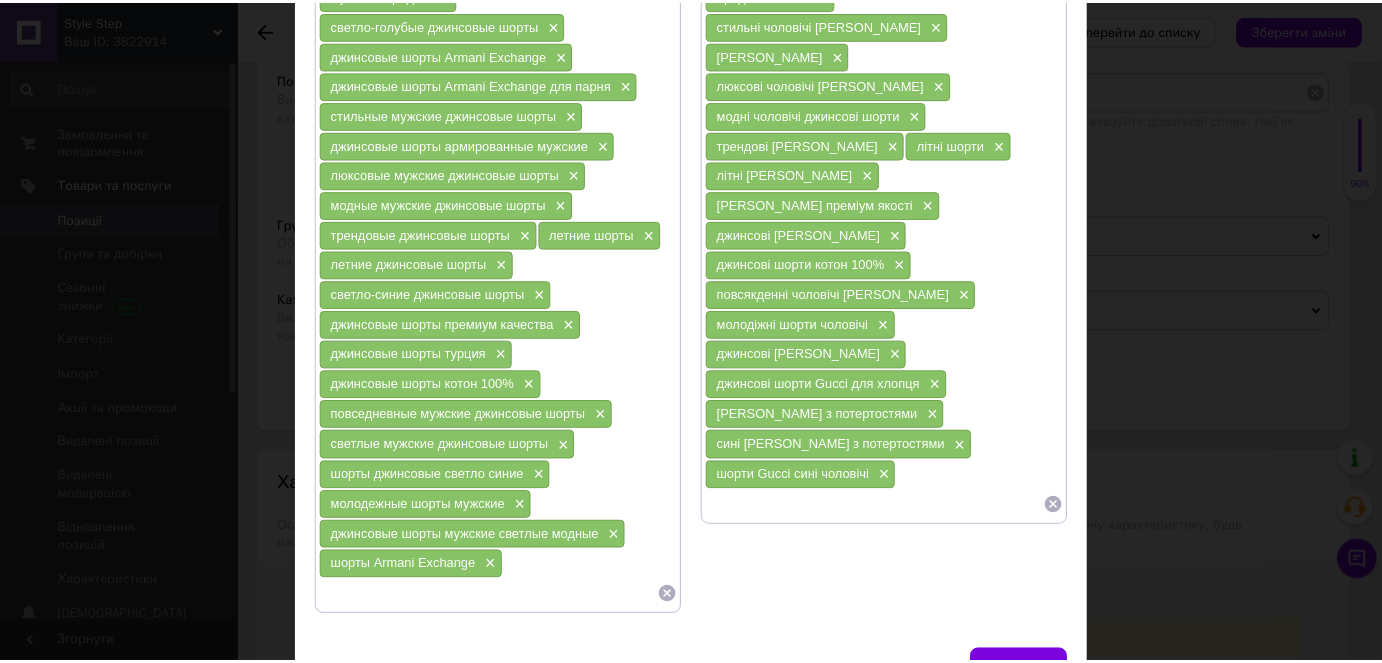 scroll, scrollTop: 280, scrollLeft: 0, axis: vertical 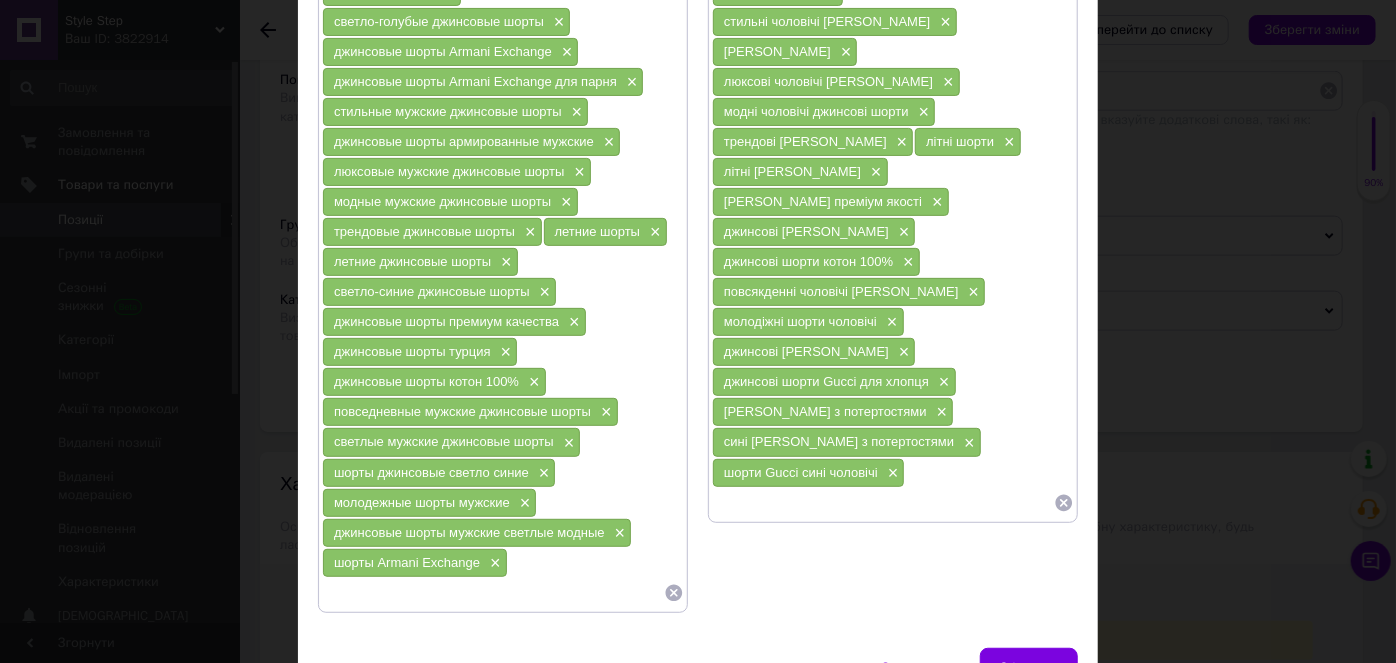 click at bounding box center [883, 503] 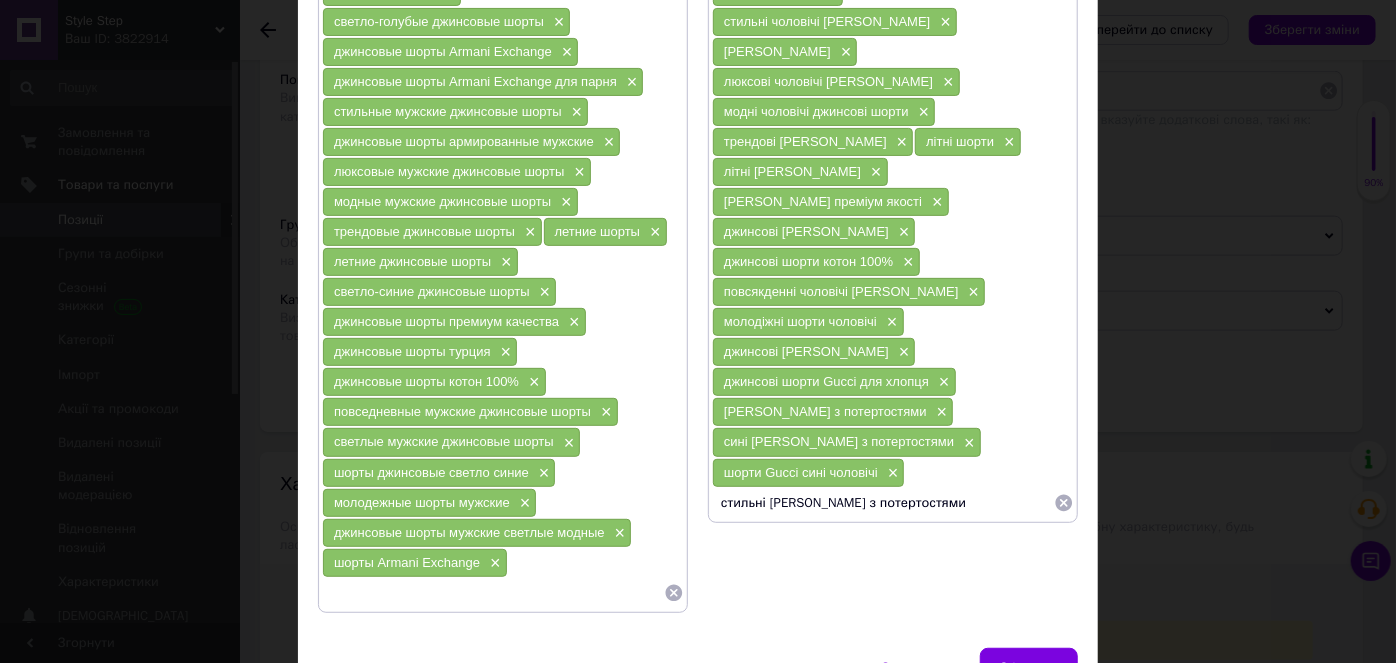 click on "стильні [PERSON_NAME] з потертостями" at bounding box center [883, 503] 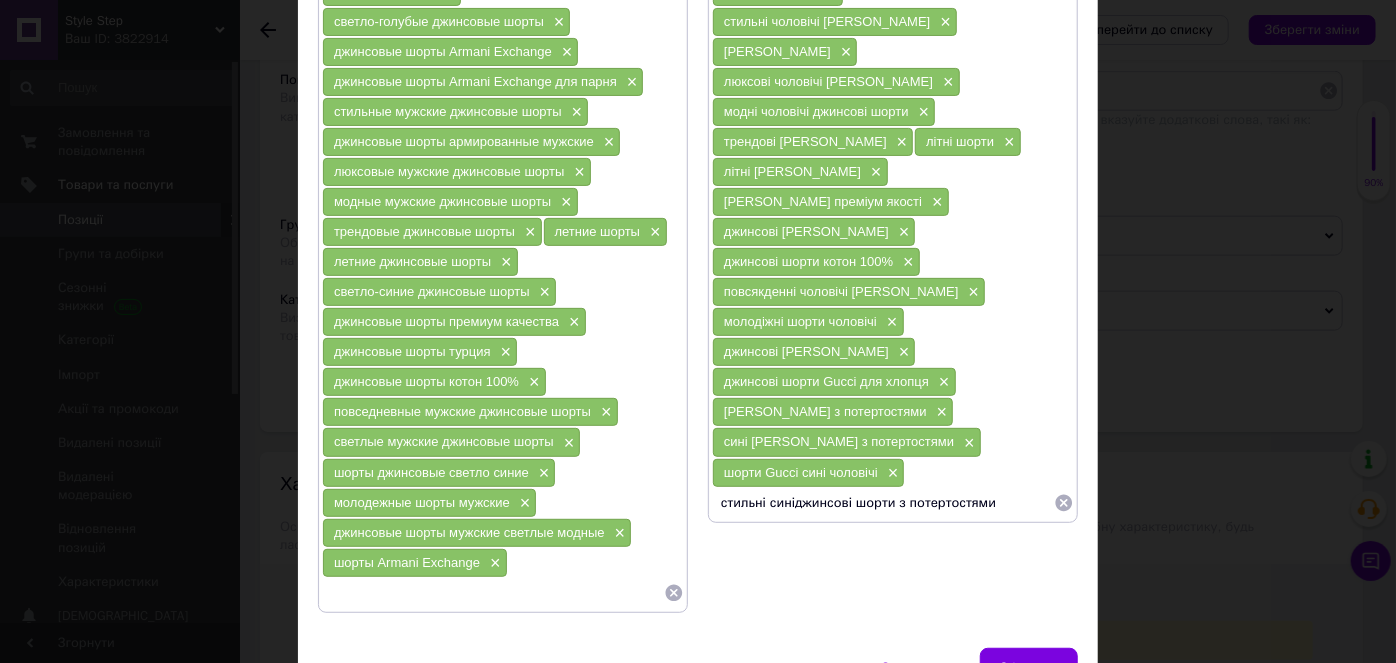 type on "стильні сині [PERSON_NAME] з потертостями" 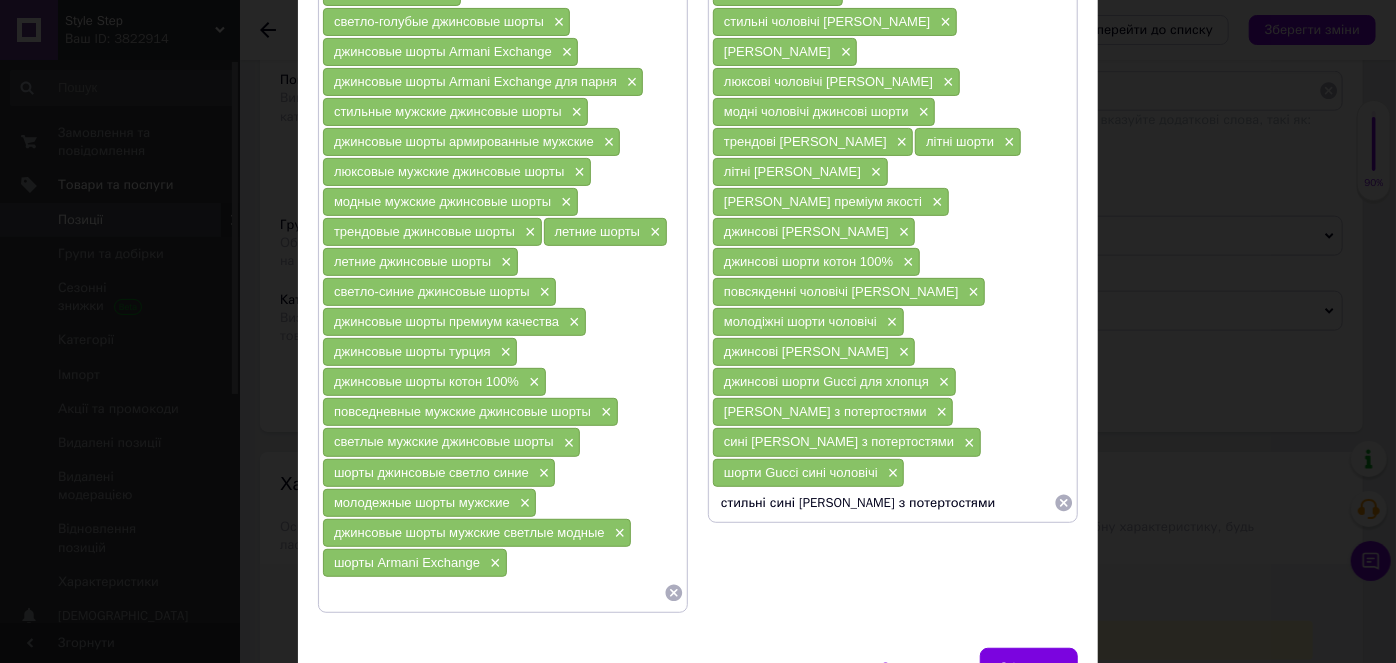 click on "стильні сині [PERSON_NAME] з потертостями" at bounding box center [883, 503] 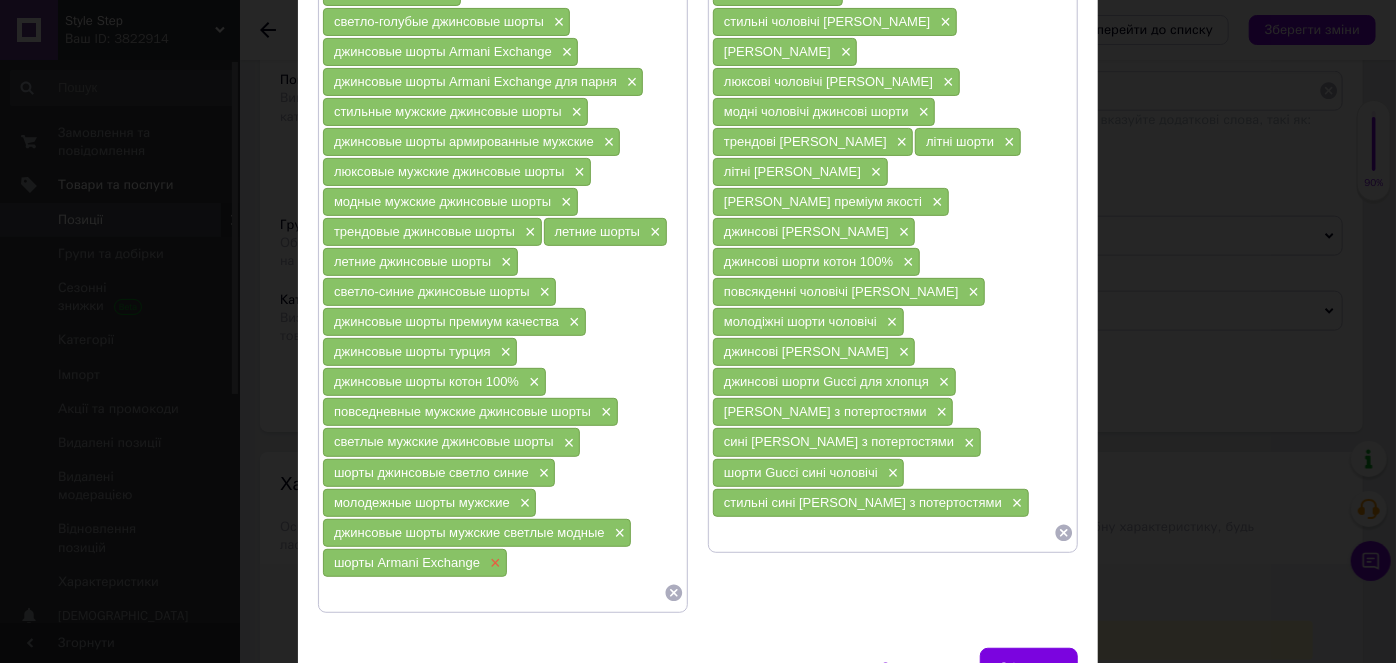 click on "×" at bounding box center [493, 563] 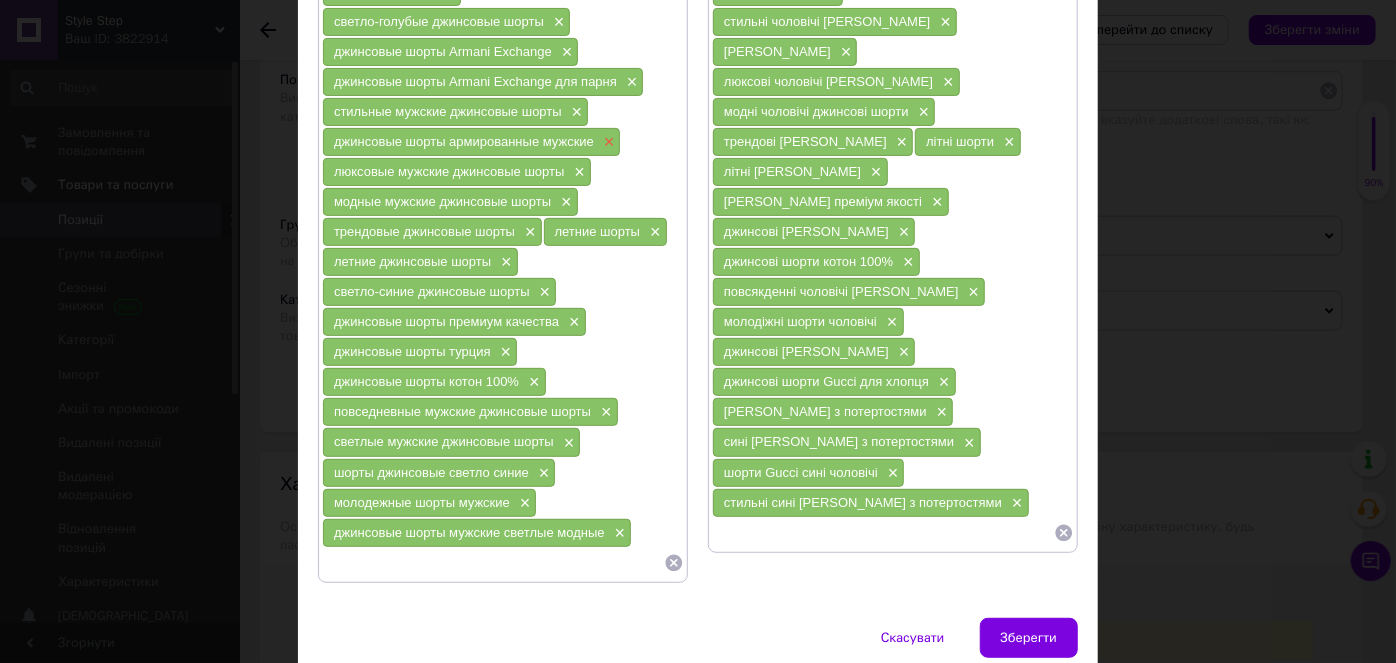 click on "×" at bounding box center (607, 142) 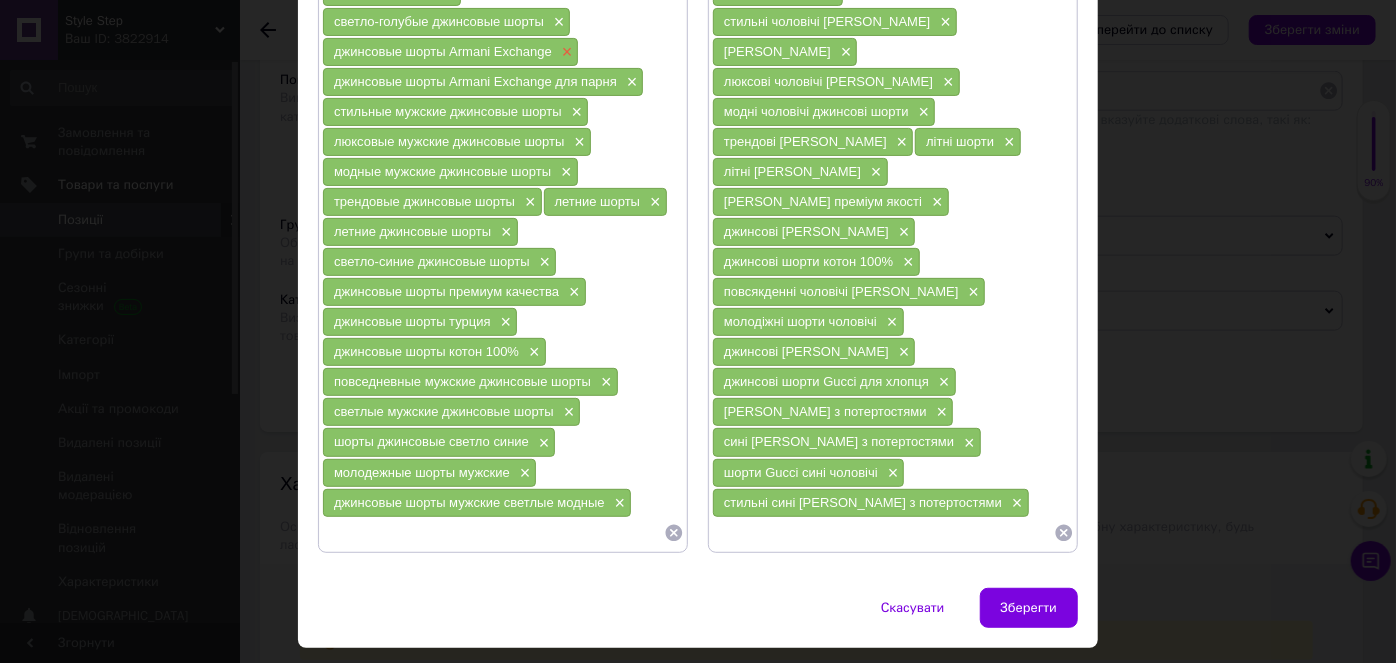click on "×" at bounding box center [565, 52] 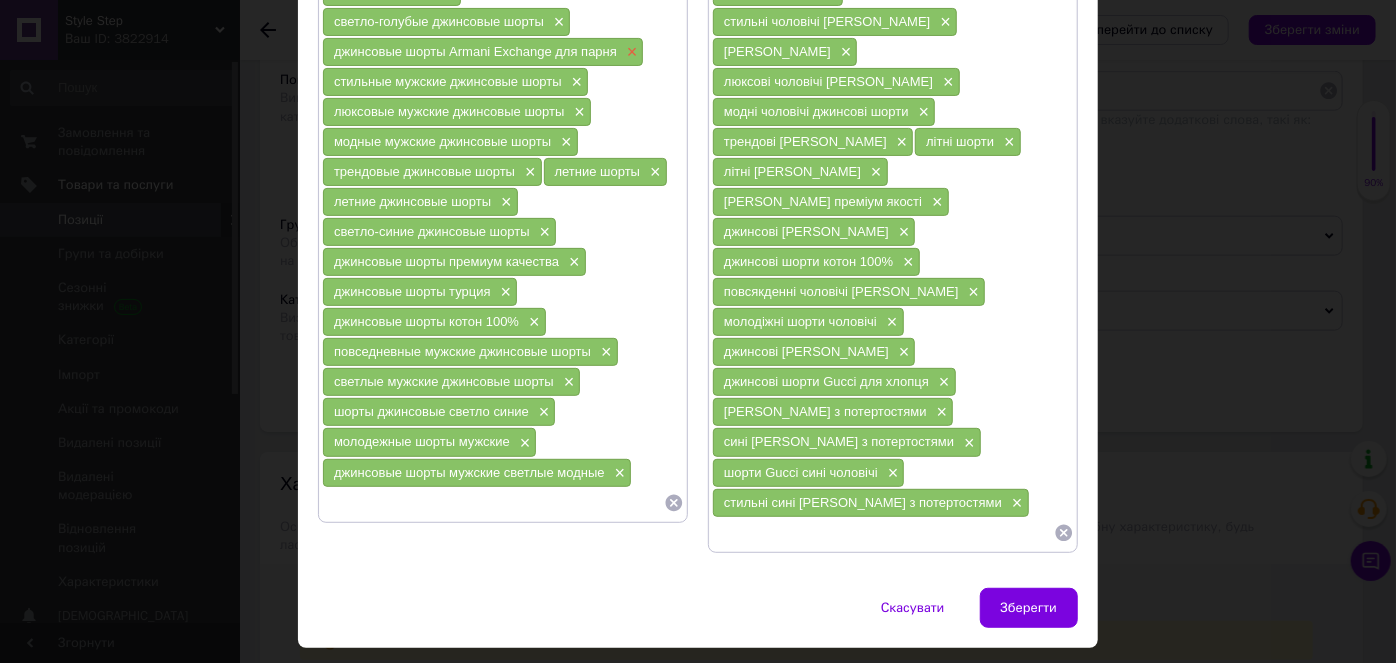 click on "×" at bounding box center [630, 52] 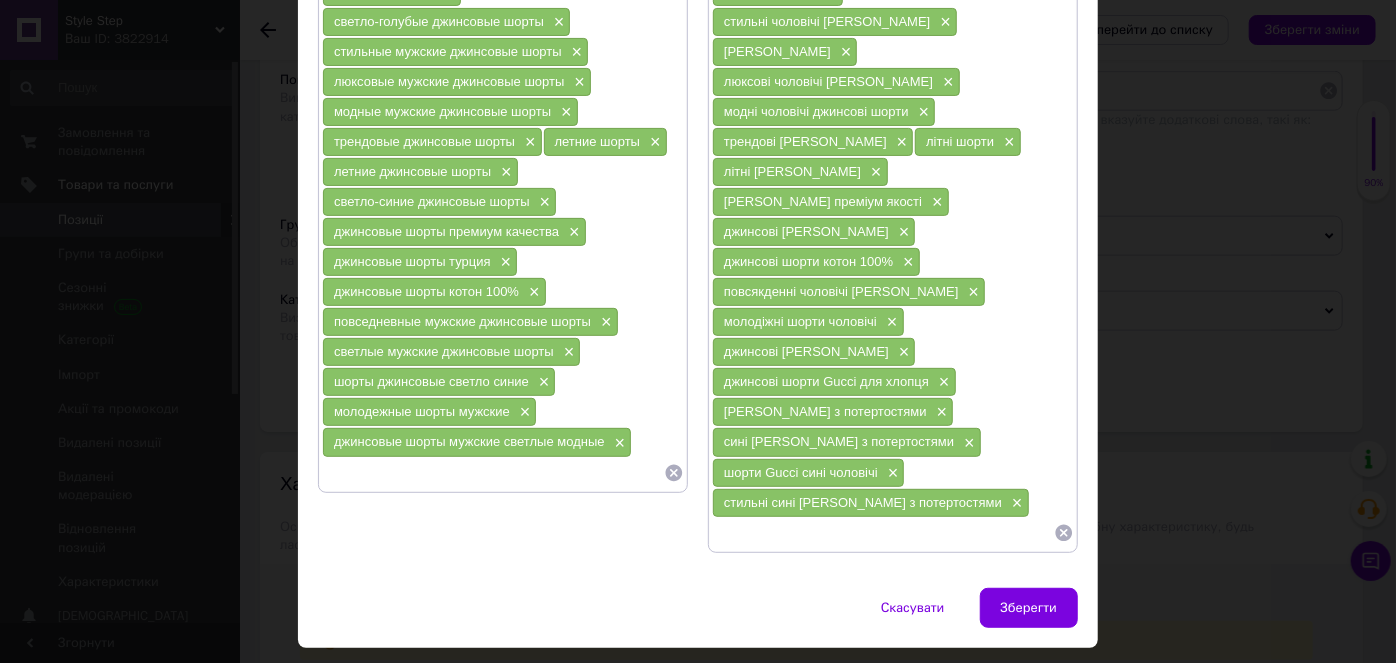 click at bounding box center (493, 473) 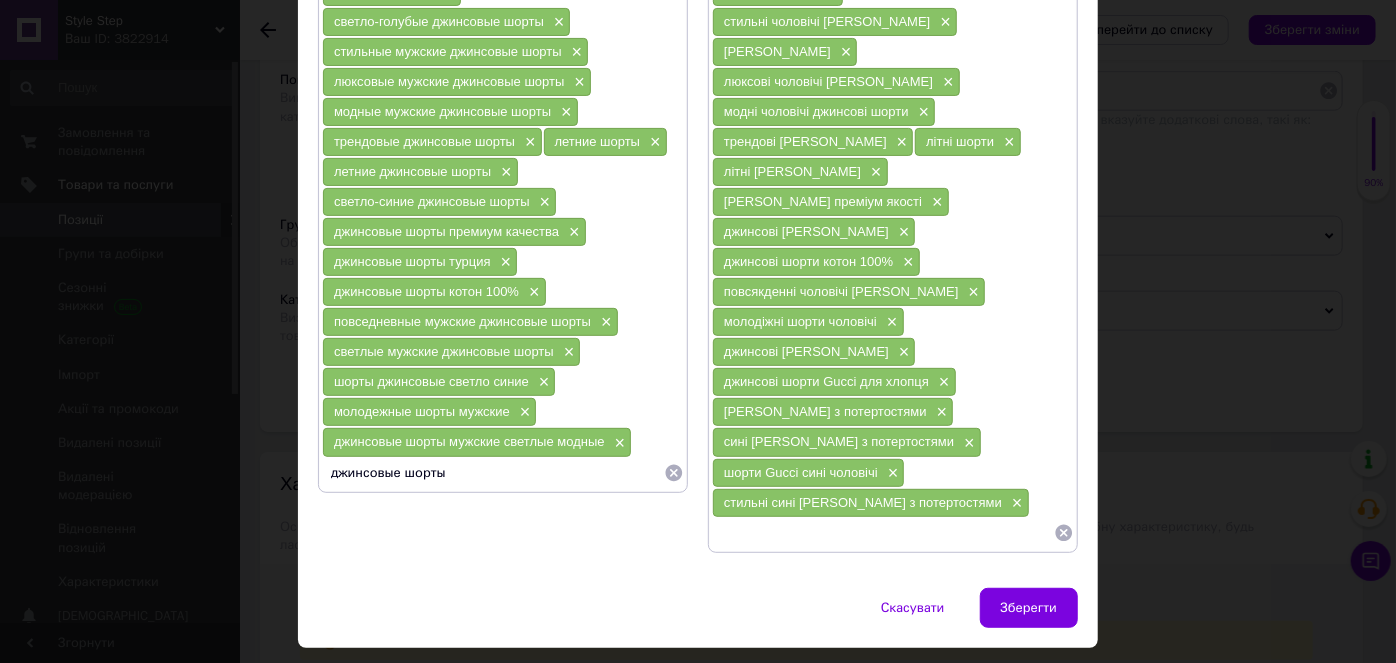 paste on "Gucci" 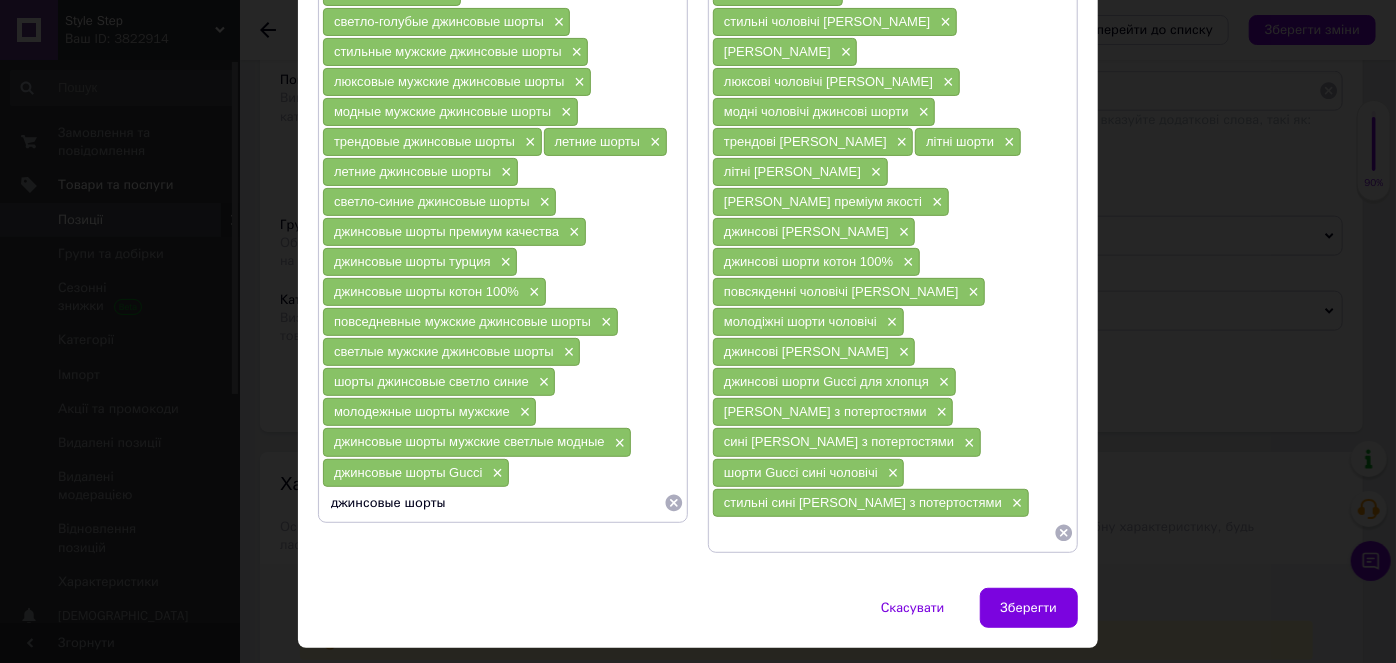 paste on "Gucci" 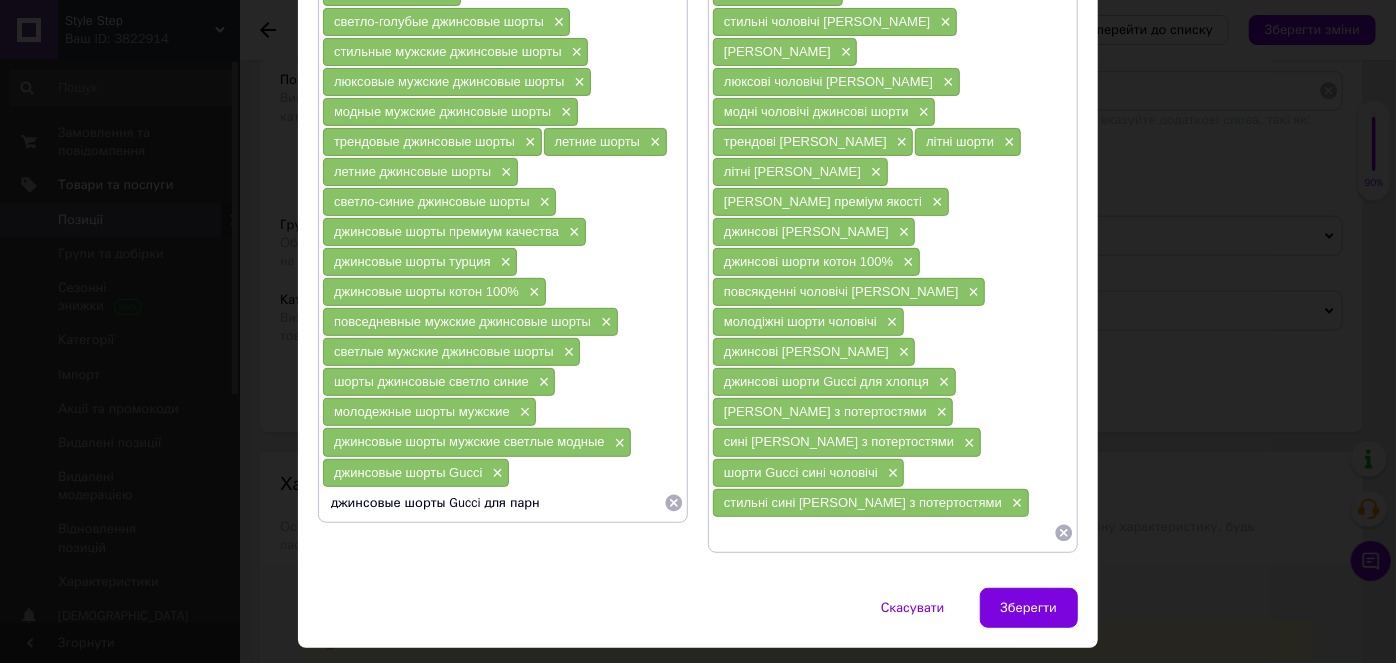 type on "джинсовые шорты Gucci для парня" 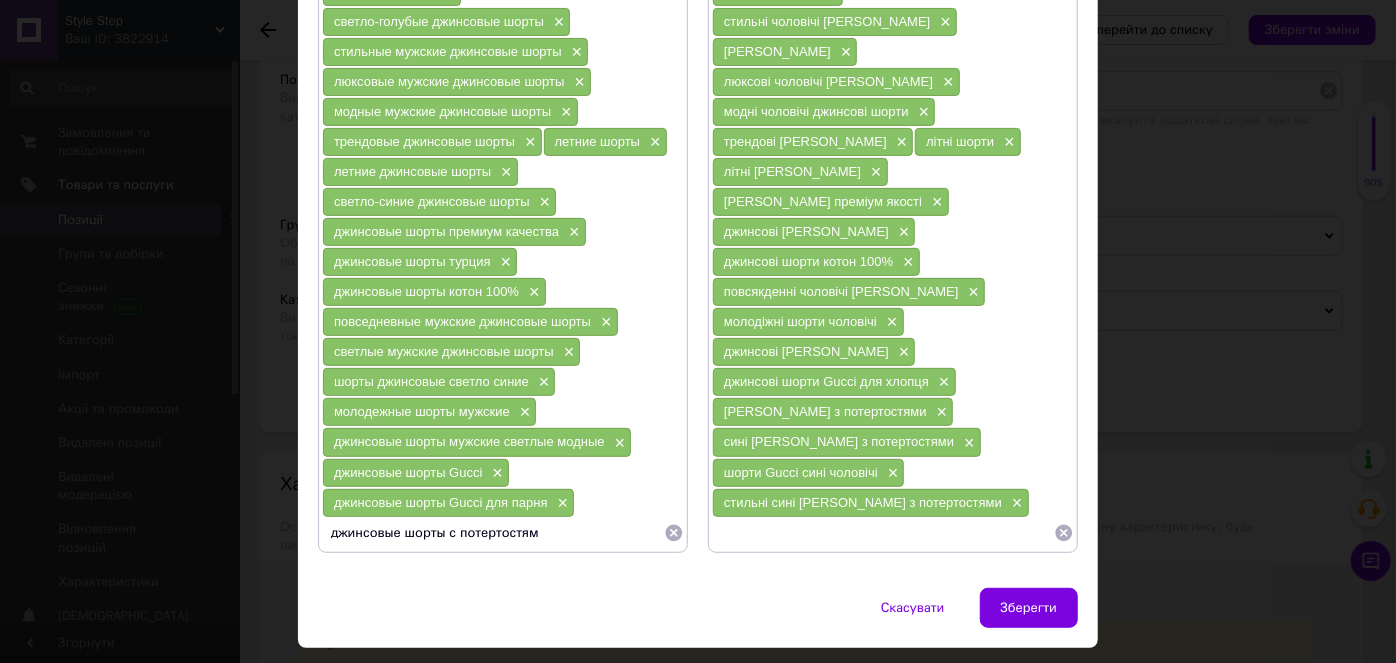 type on "джинсовые шорты с потертостями" 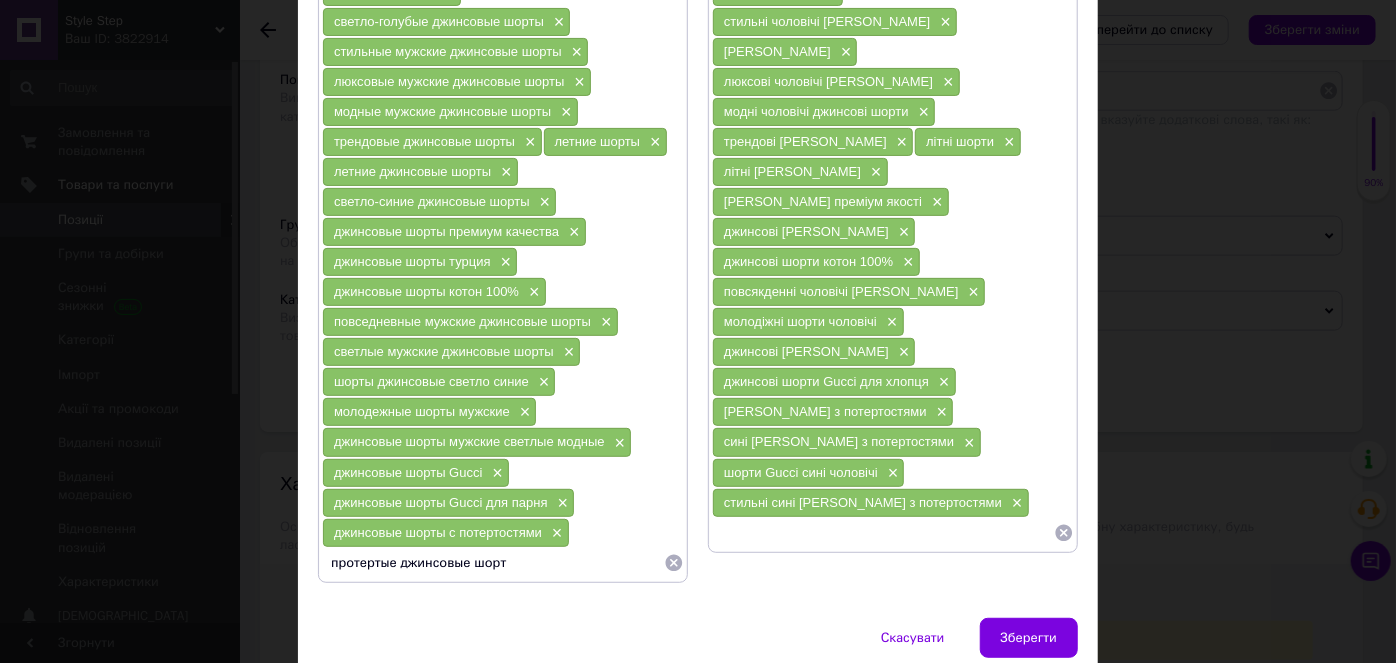 type on "протертые джинсовые шорты" 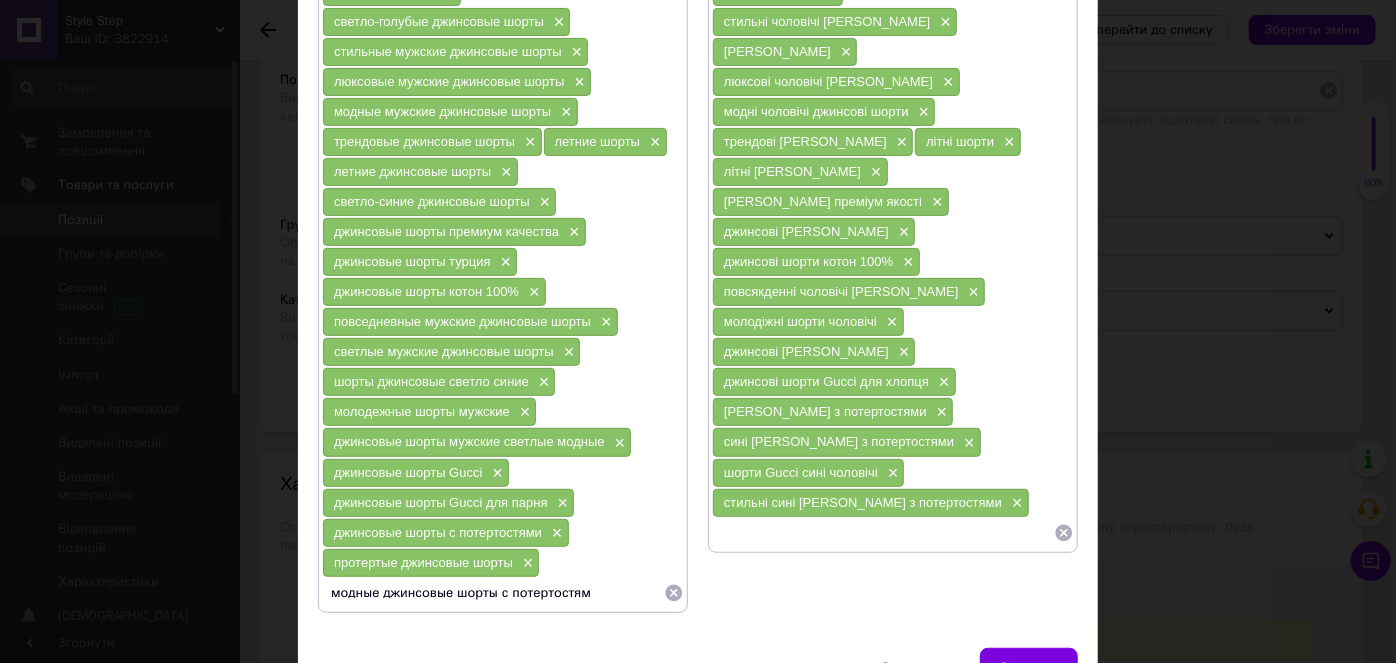 type on "модные джинсовые шорты с потертостями" 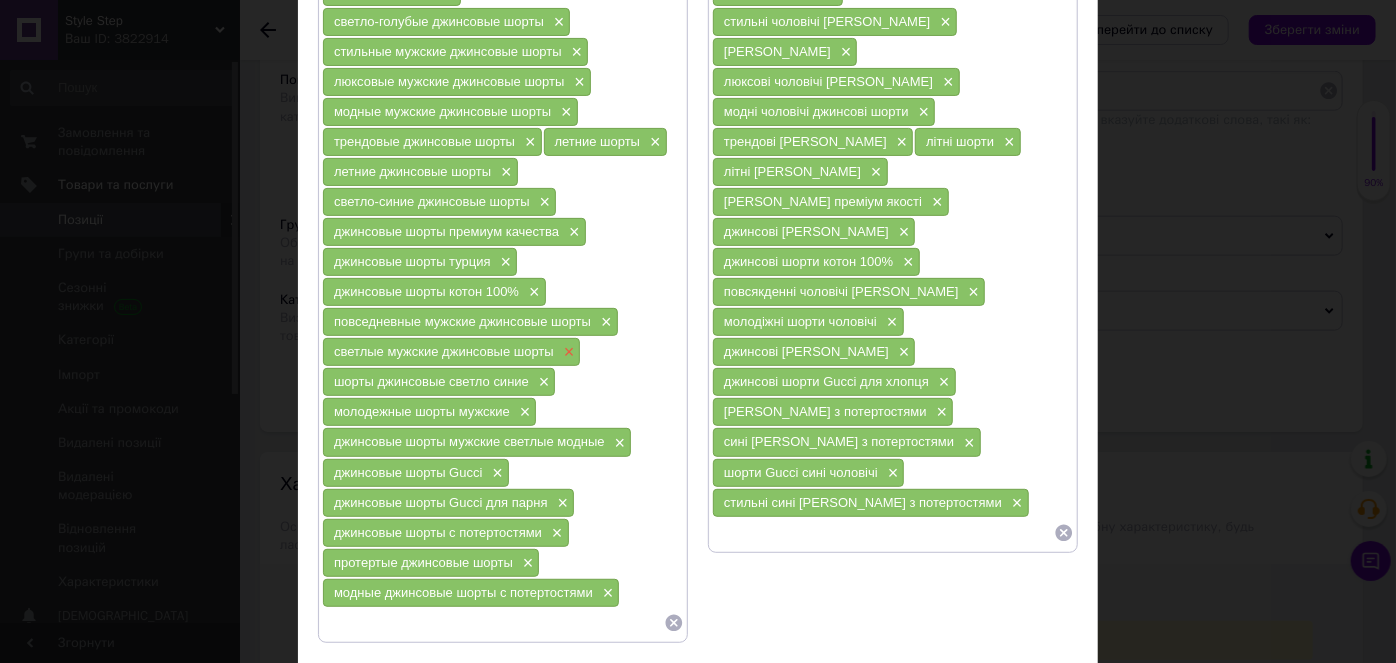 click on "×" at bounding box center (567, 352) 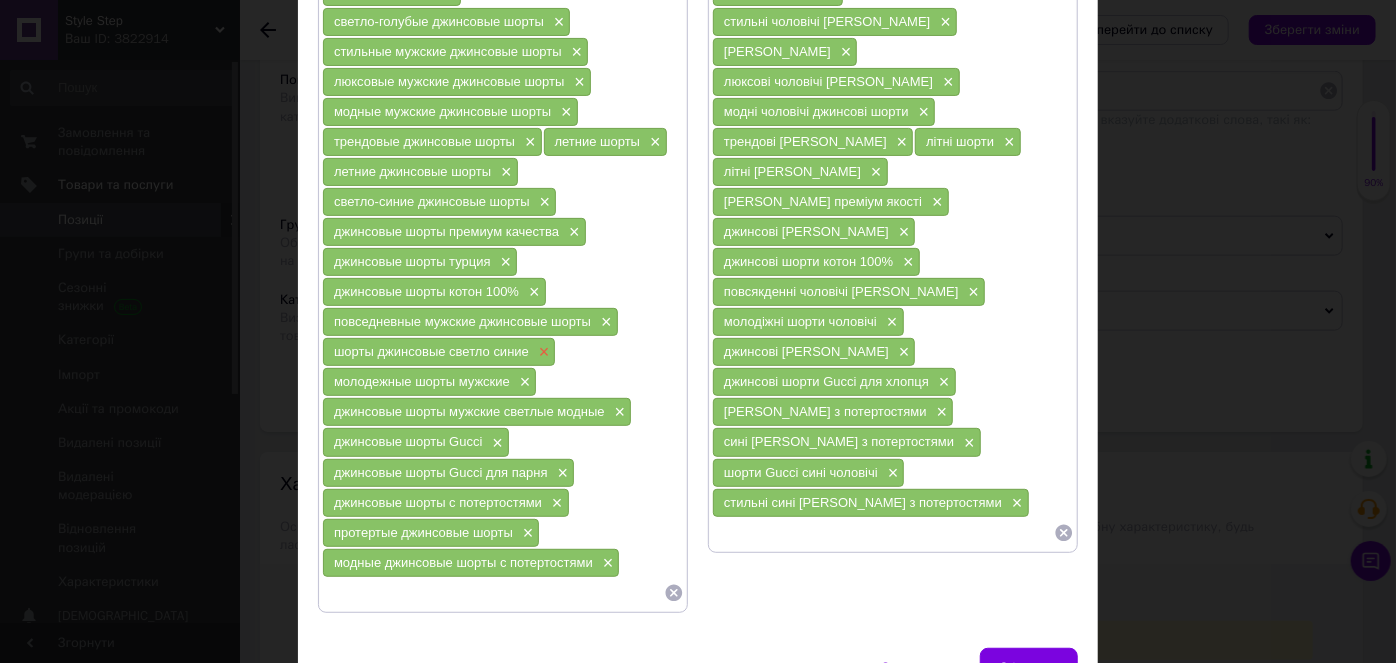 click on "×" at bounding box center (542, 352) 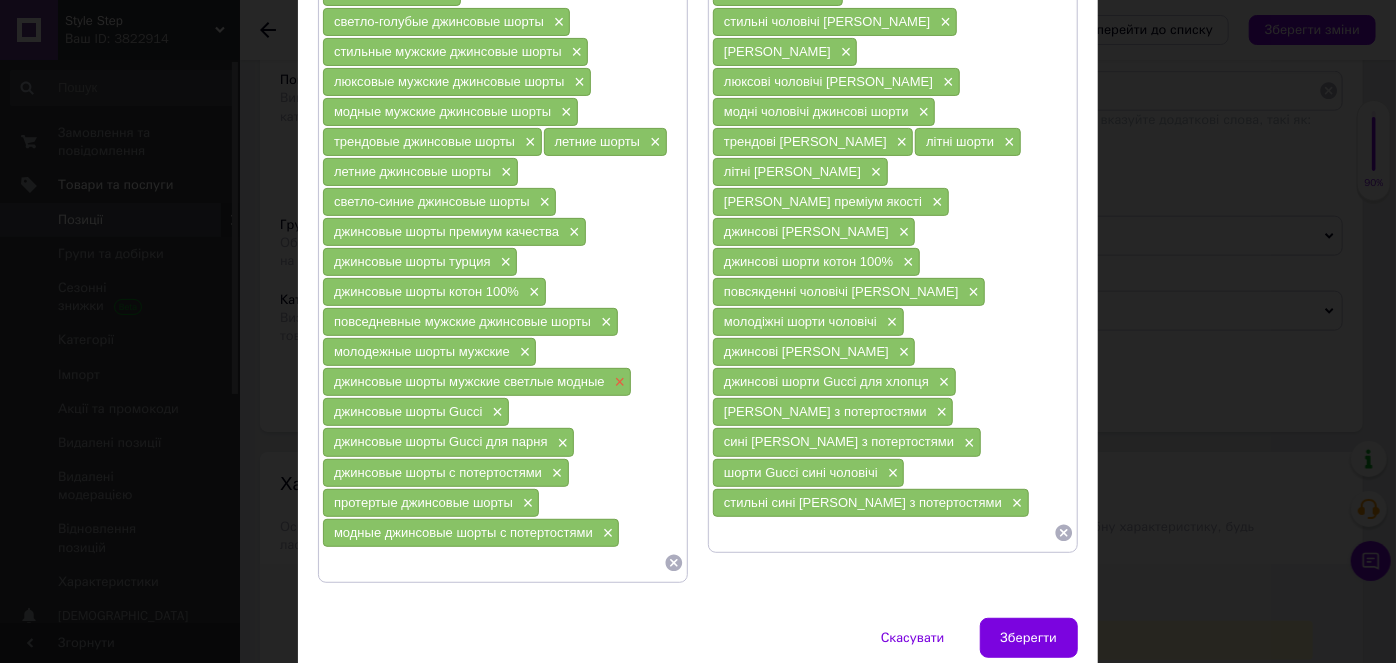 click on "×" at bounding box center (618, 382) 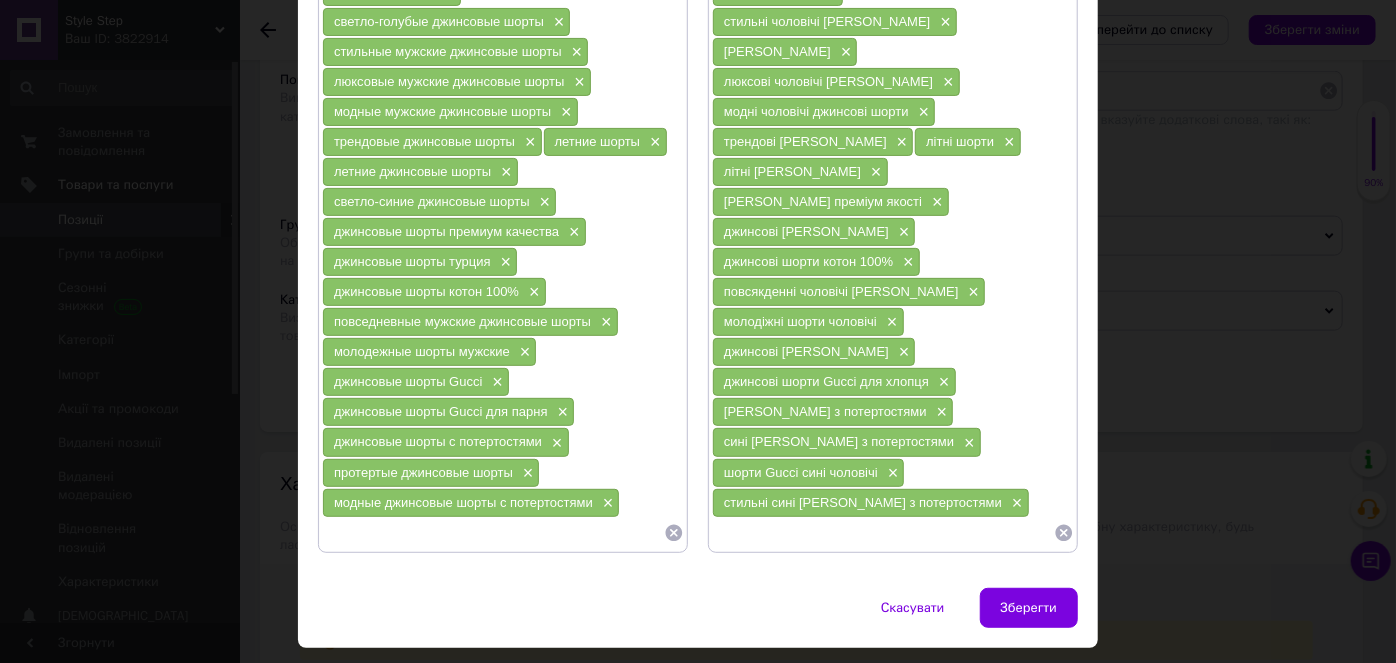 click at bounding box center (493, 533) 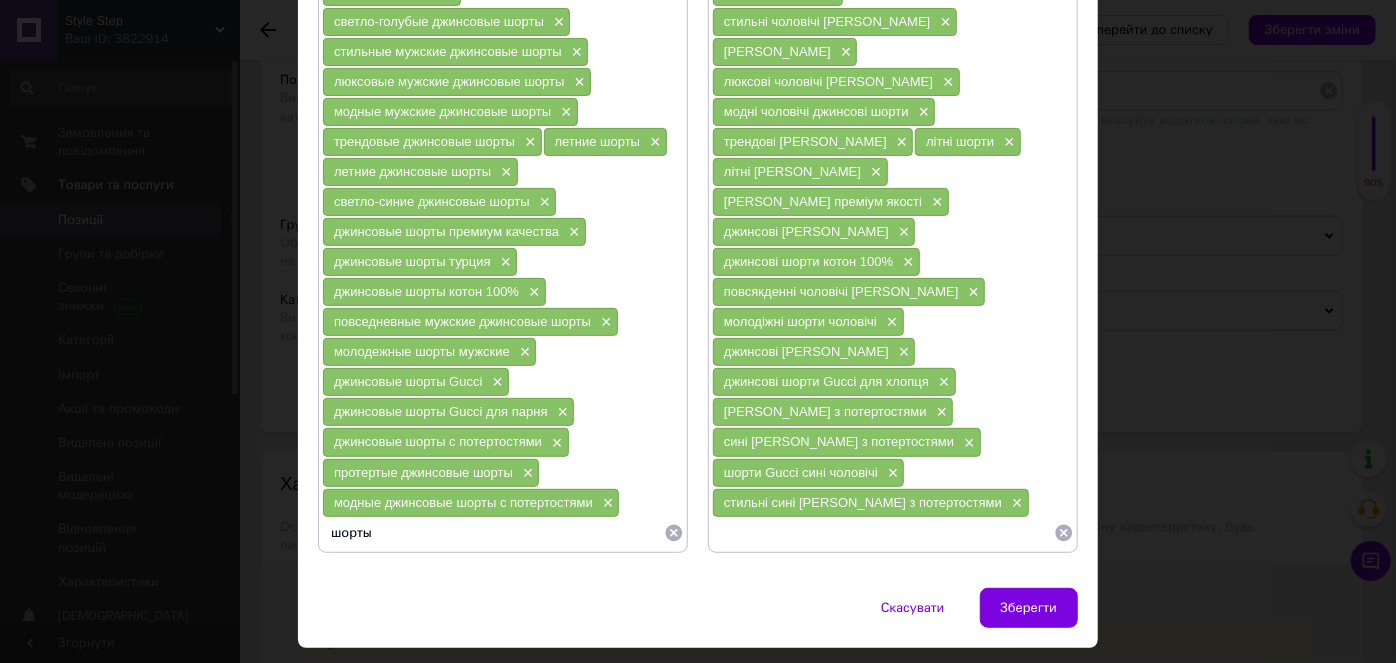 paste on "Gucci" 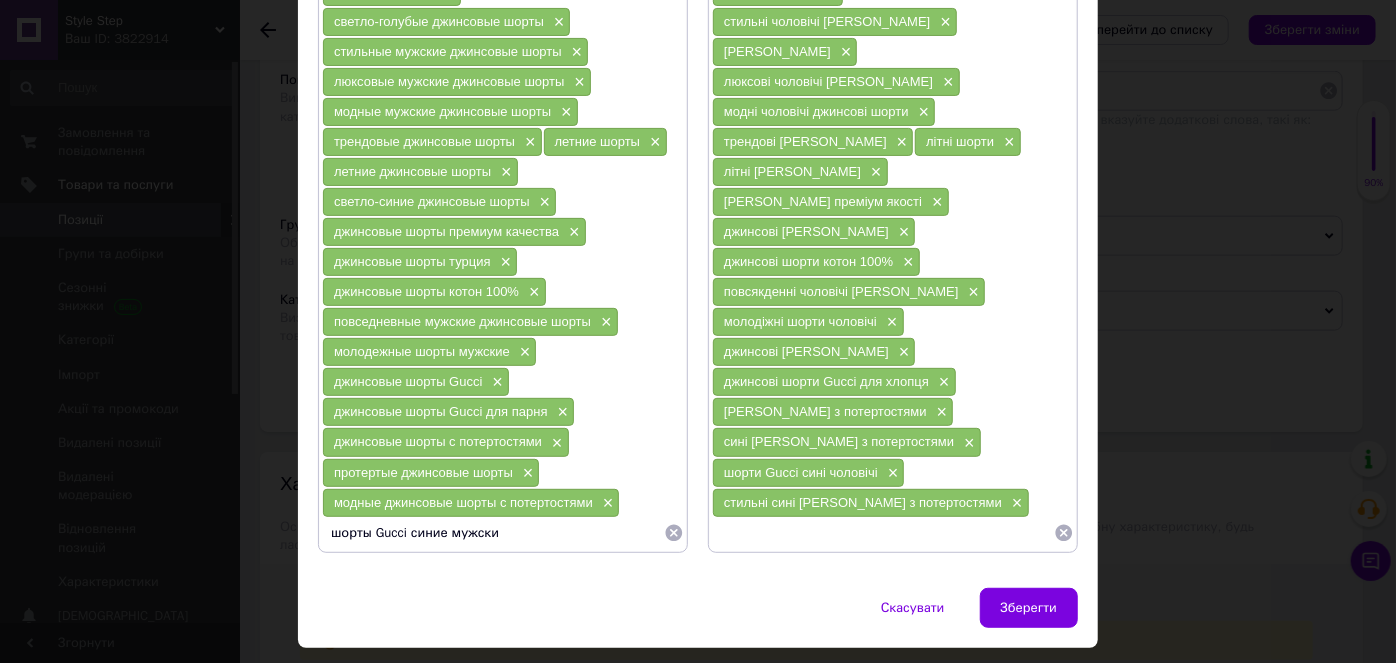 type on "шорты Gucci синие мужские" 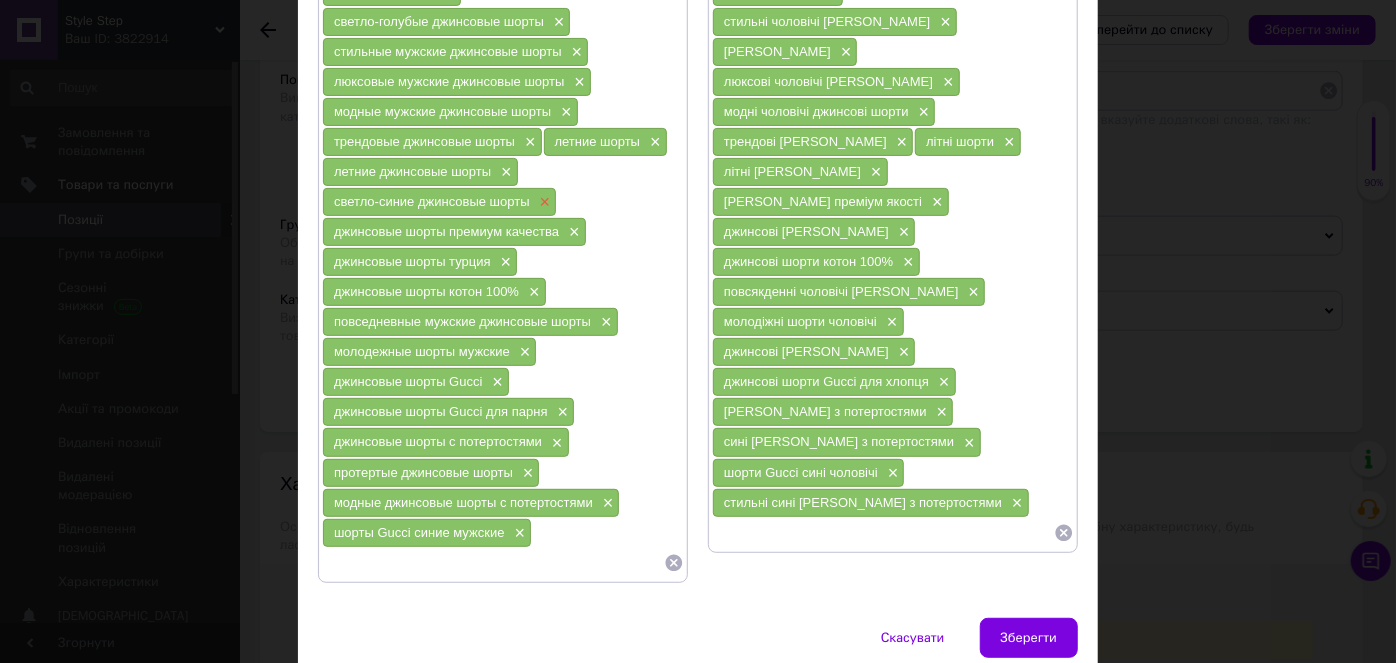 click on "×" at bounding box center [543, 202] 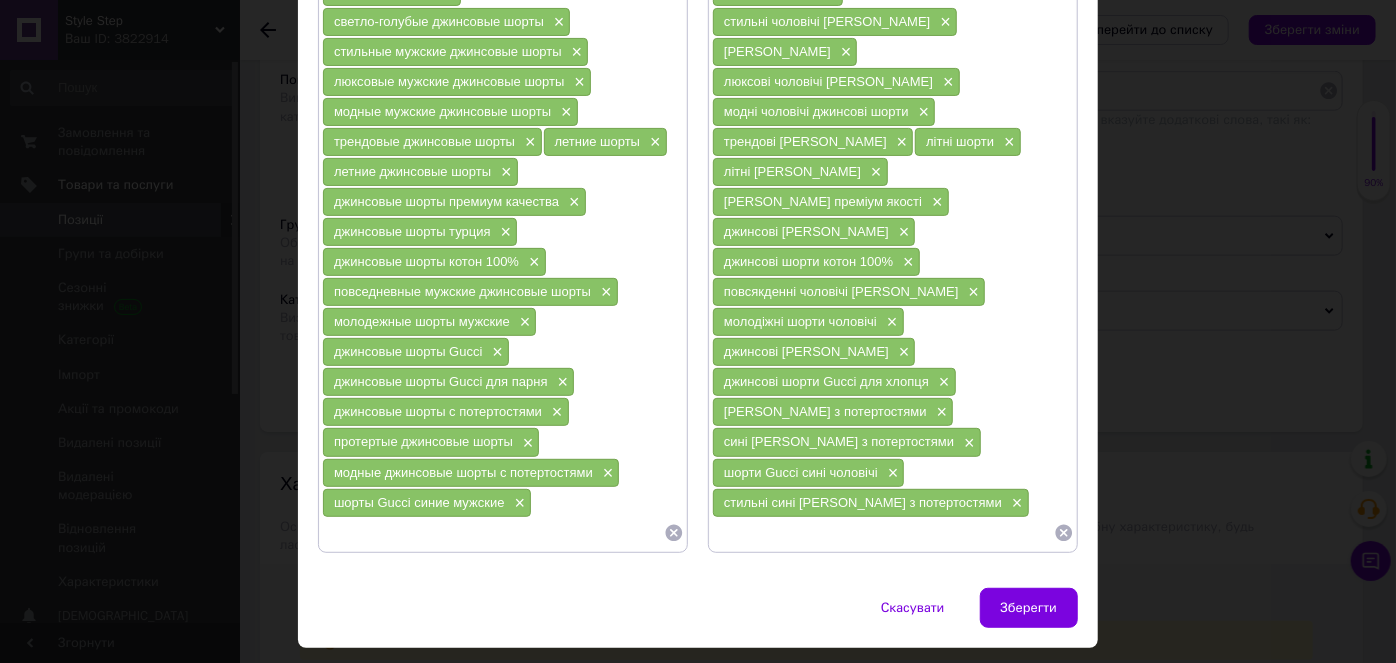 click on "шорты Gucci синие мужские ×" at bounding box center [427, 503] 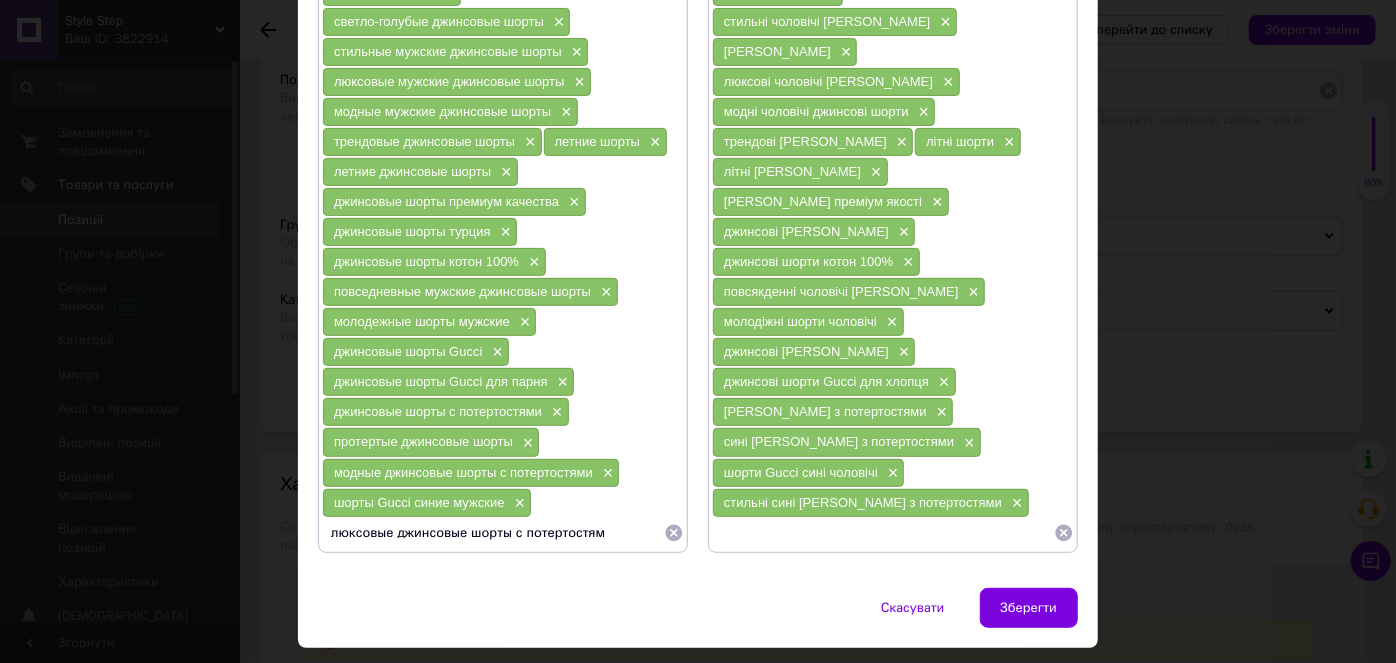 type on "люксовые джинсовые шорты с потертостями" 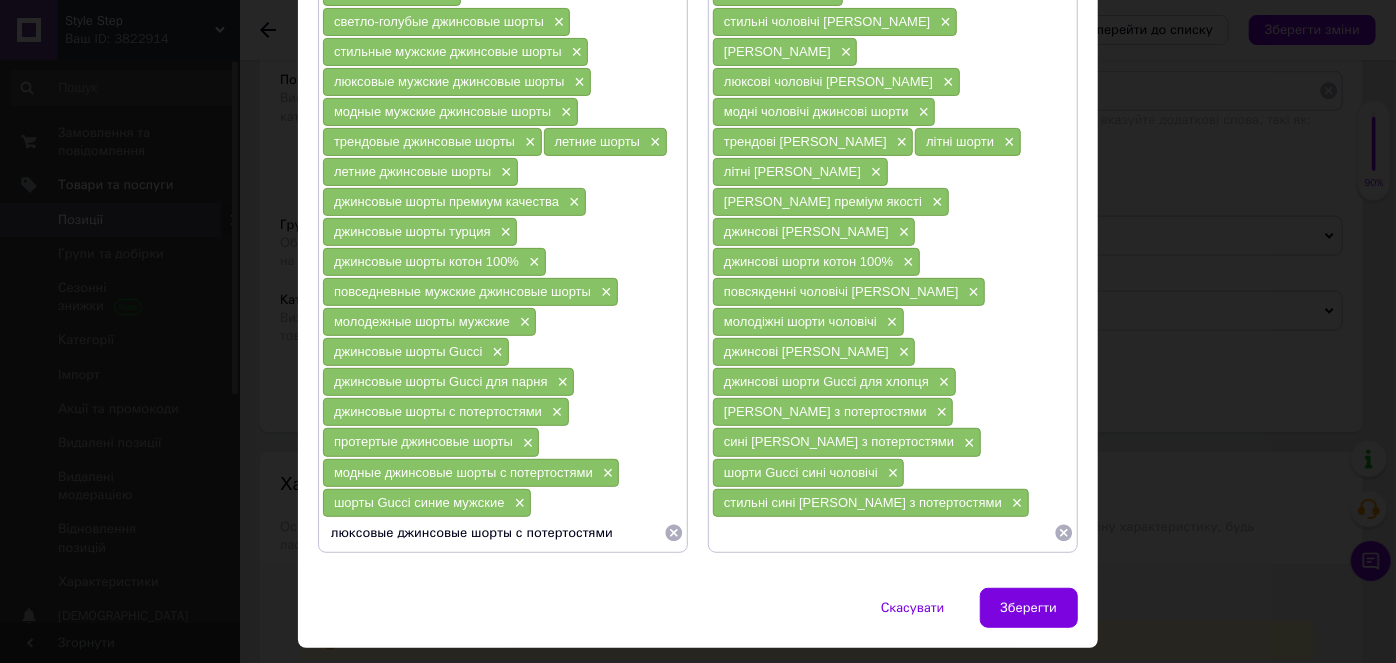 type 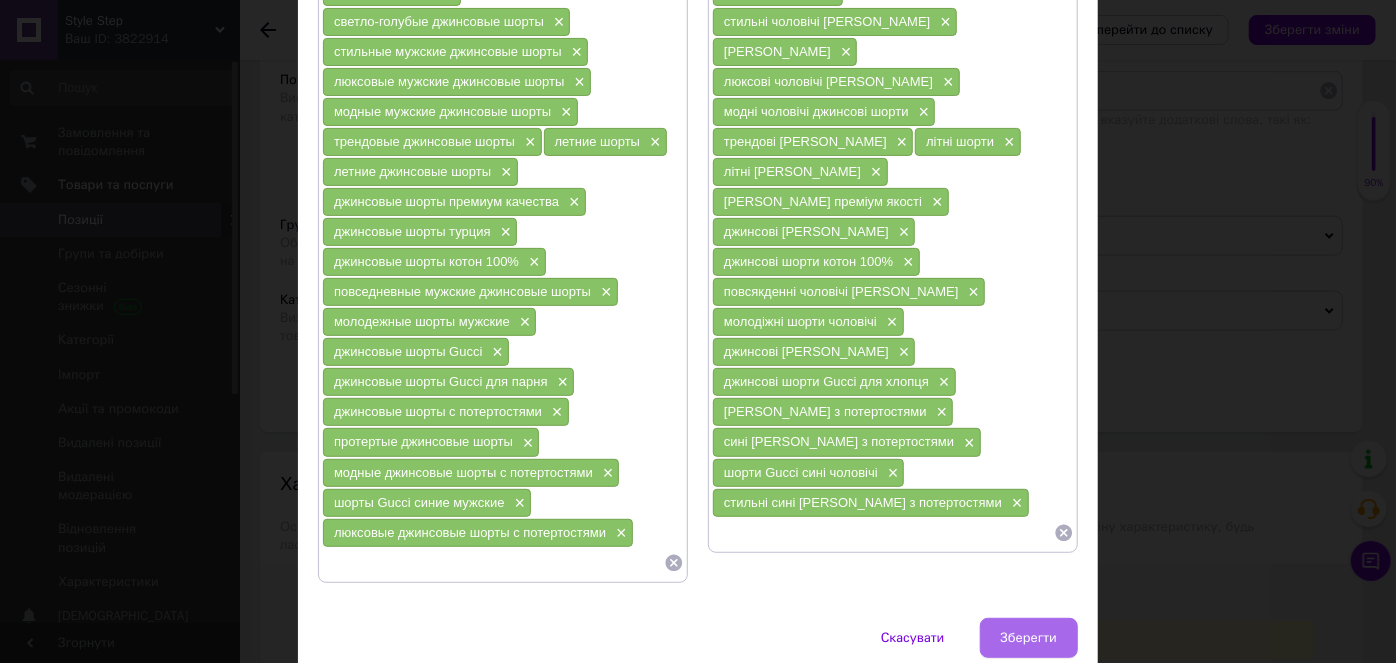 click on "Зберегти" at bounding box center (1029, 638) 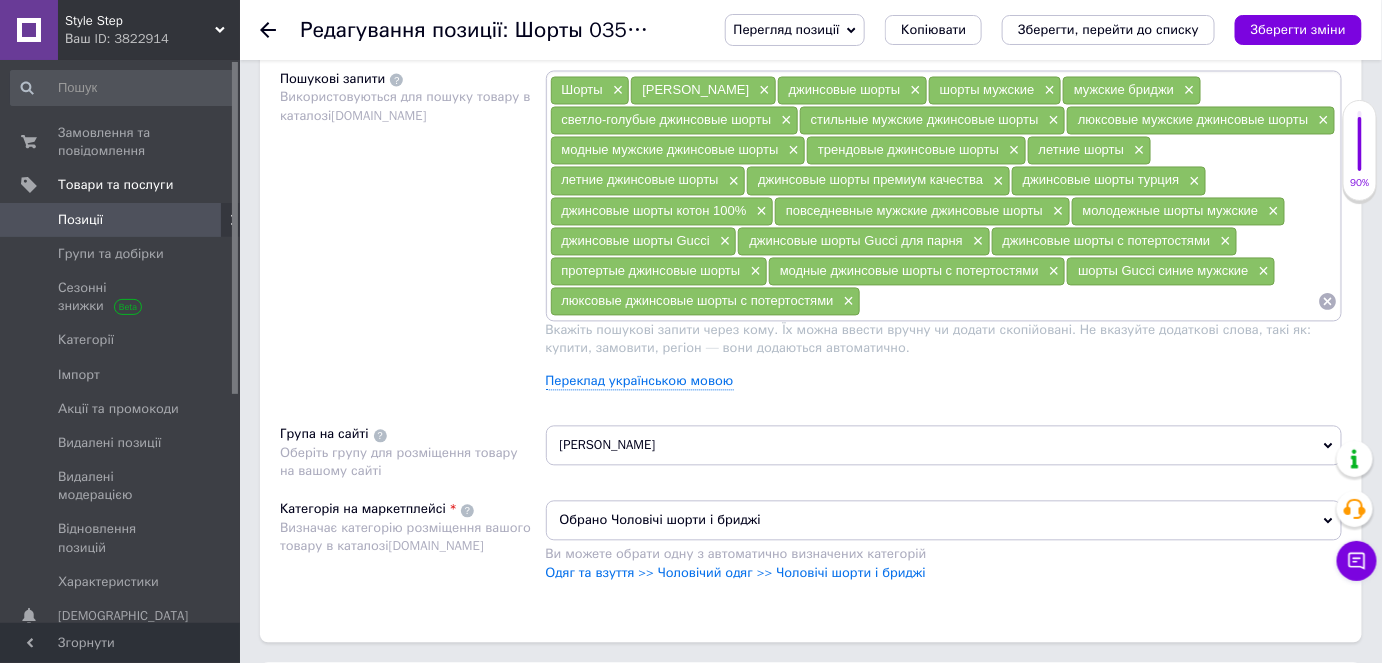 click on "Категорія на маркетплейсі Визначає категорію розміщення вашого товару в каталозі  [DOMAIN_NAME]" at bounding box center (413, 551) 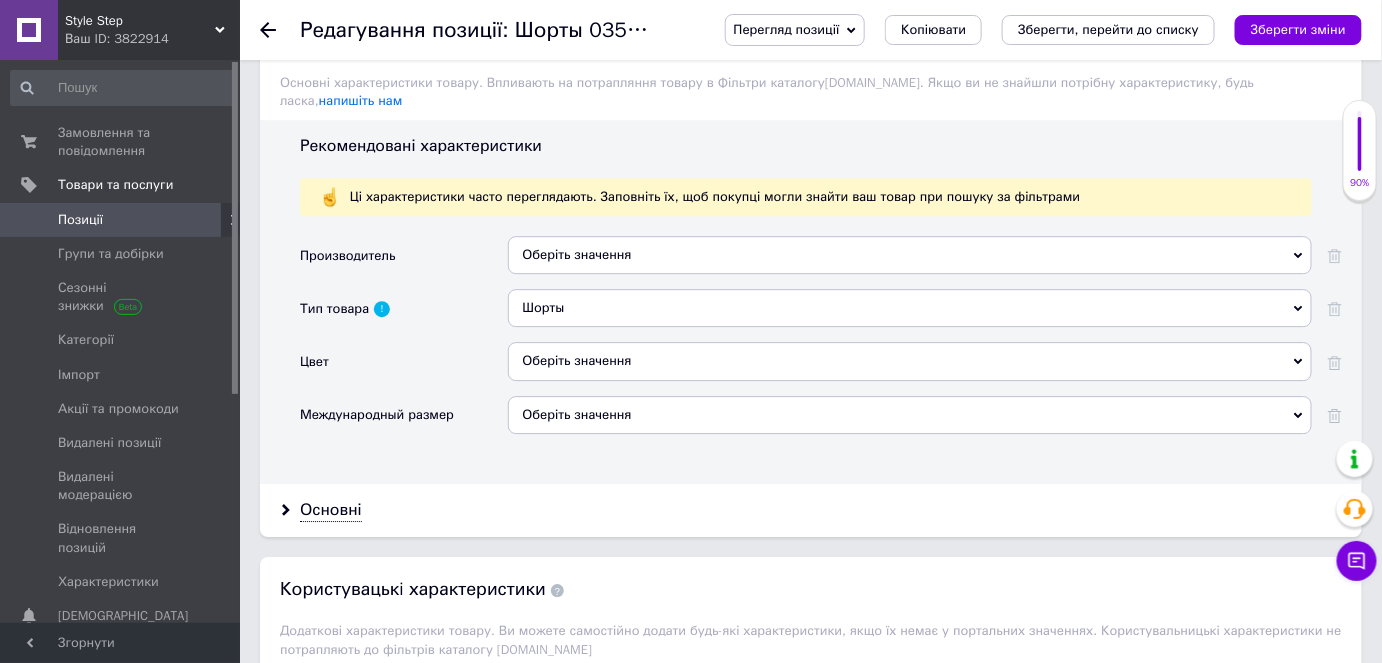 scroll, scrollTop: 1890, scrollLeft: 0, axis: vertical 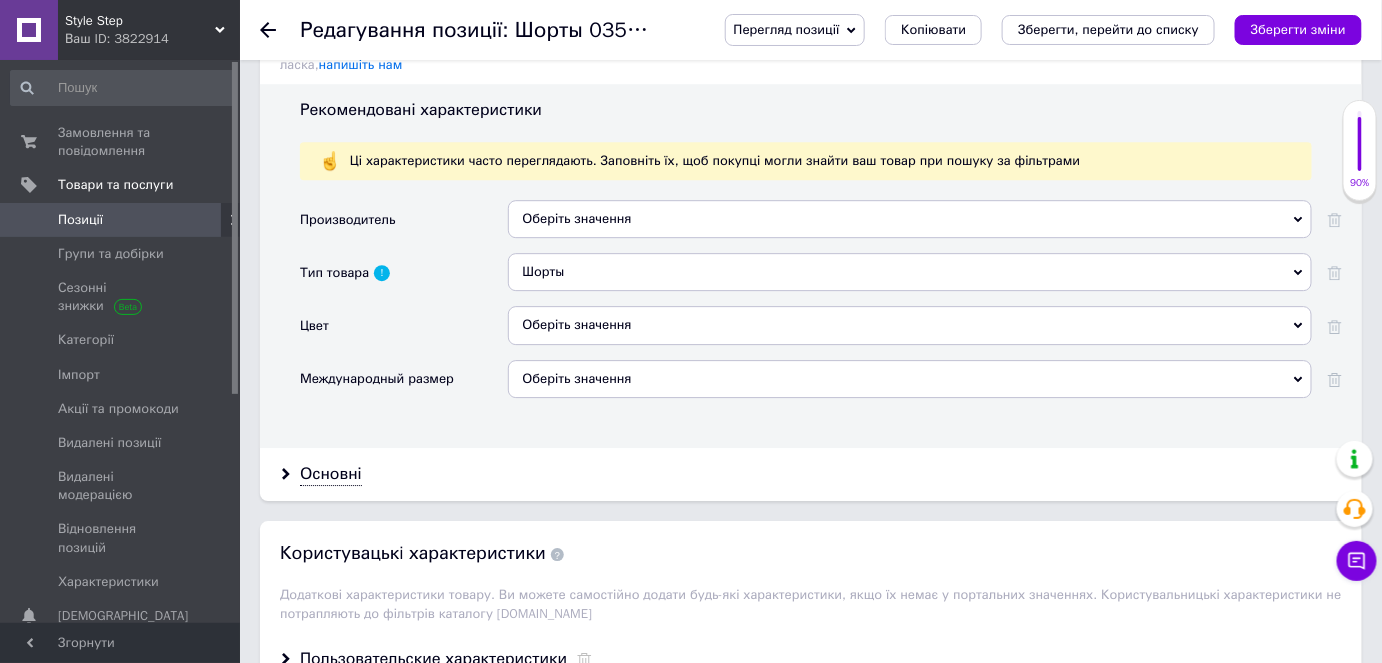click on "Оберіть значення" at bounding box center [910, 219] 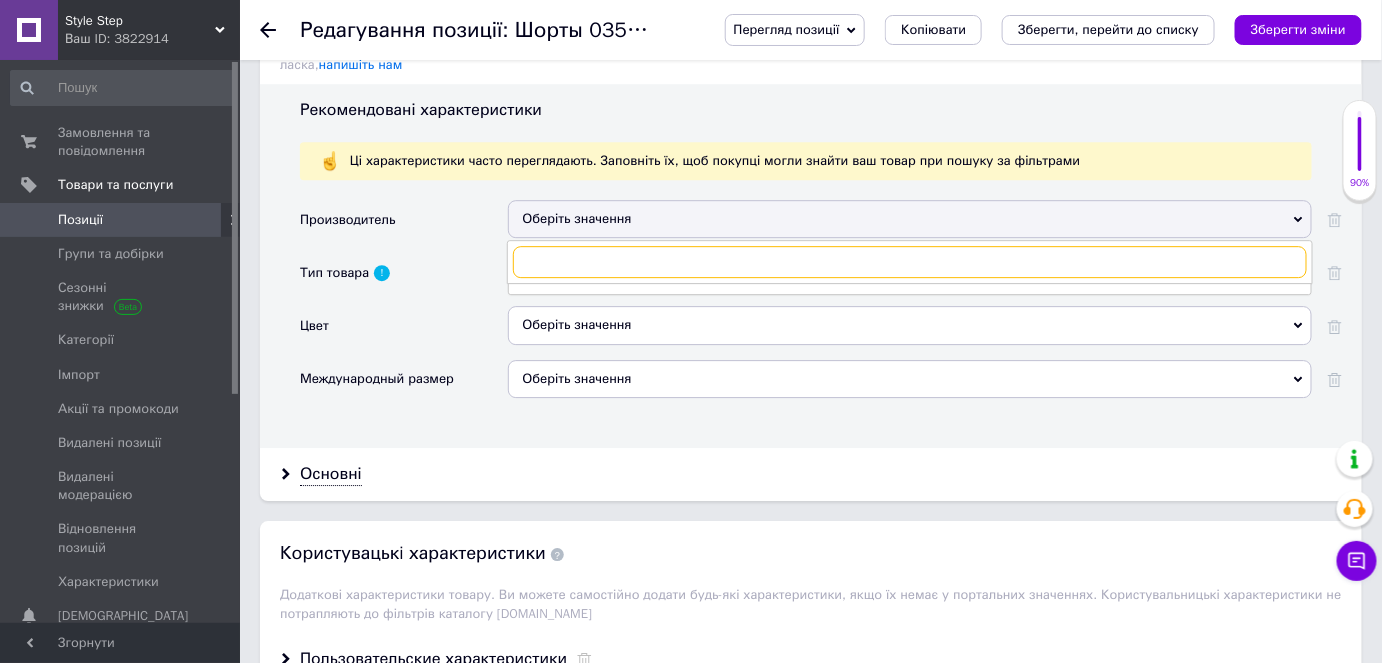paste on "Gucci" 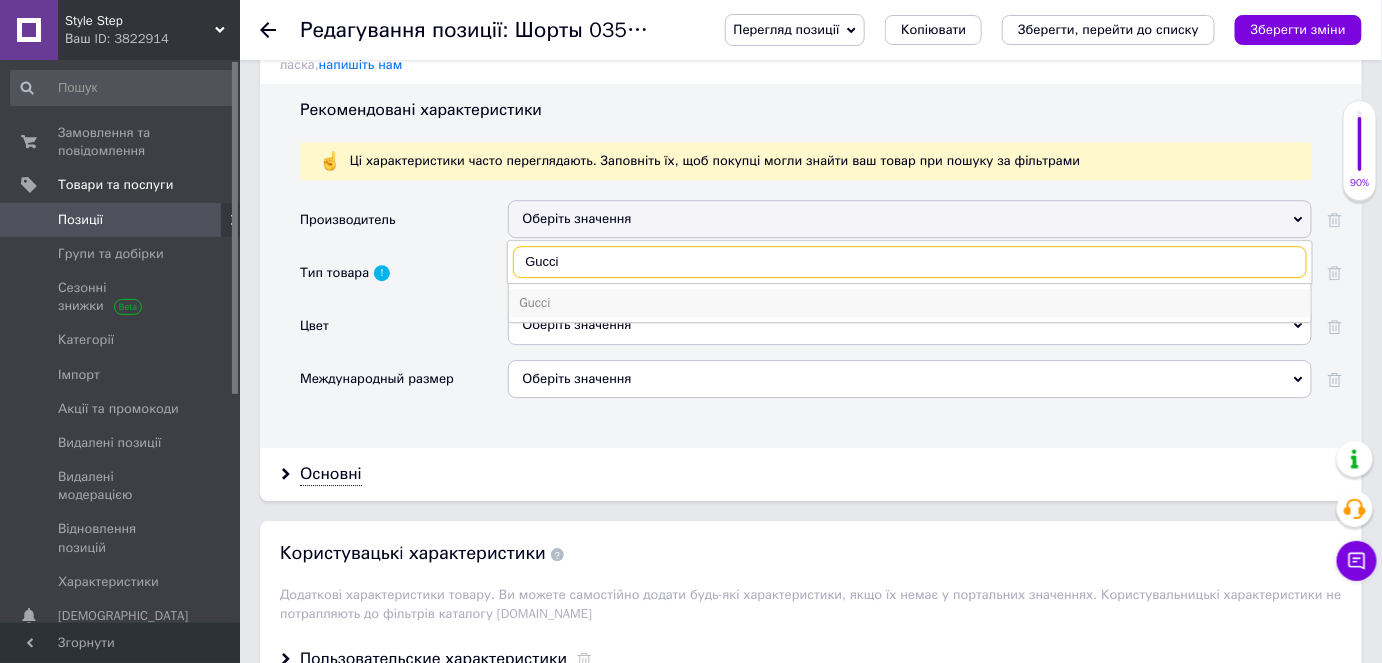 type on "Gucci" 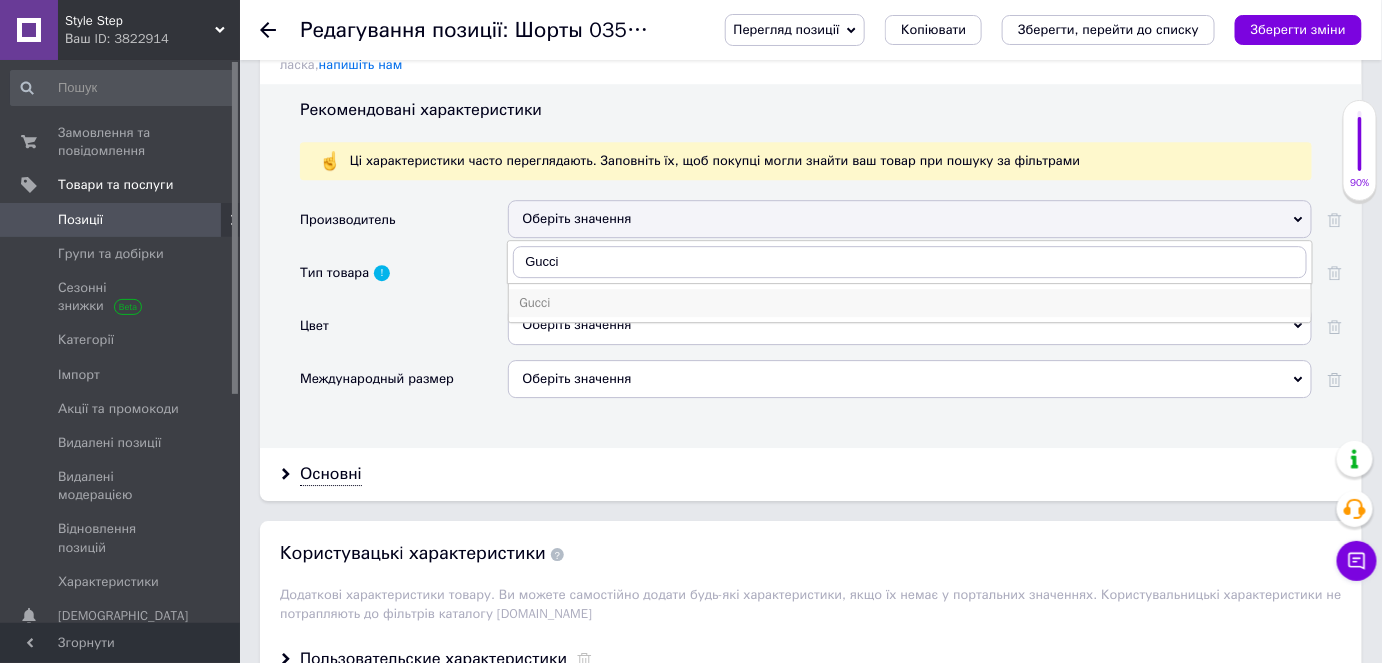 click on "Gucci" at bounding box center [910, 303] 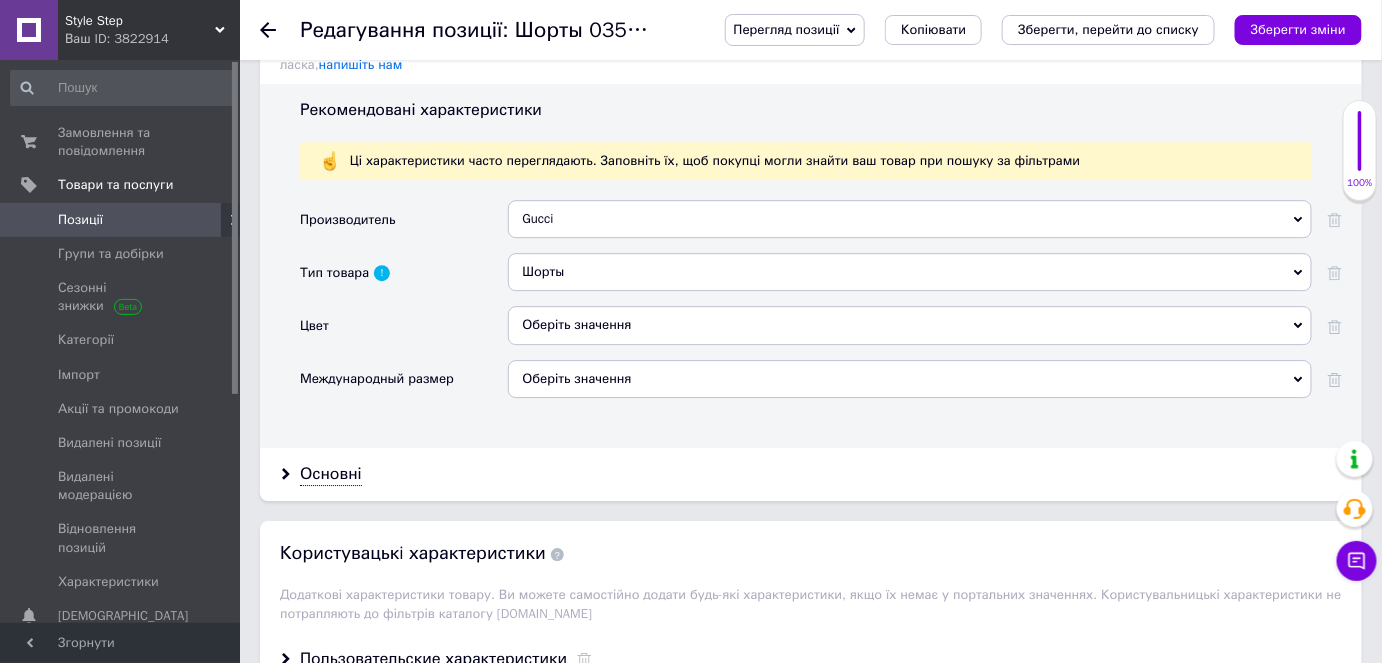 click on "Оберіть значення" at bounding box center [910, 325] 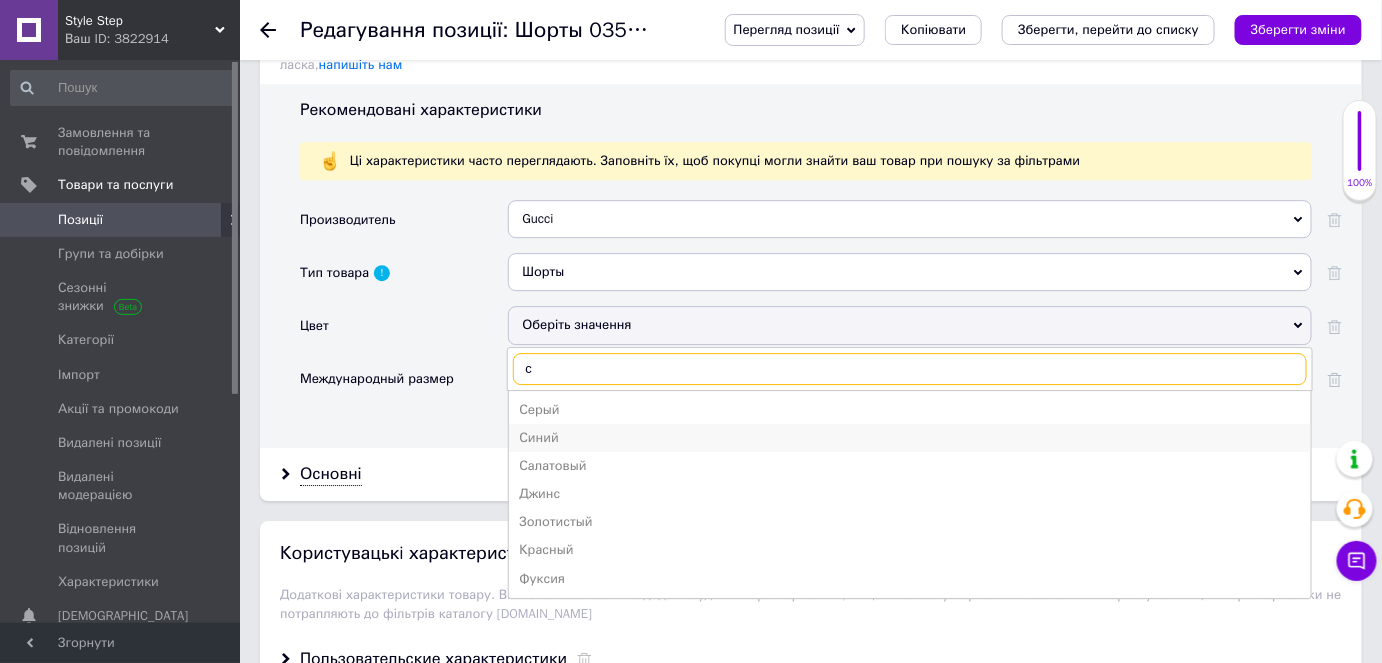 type on "с" 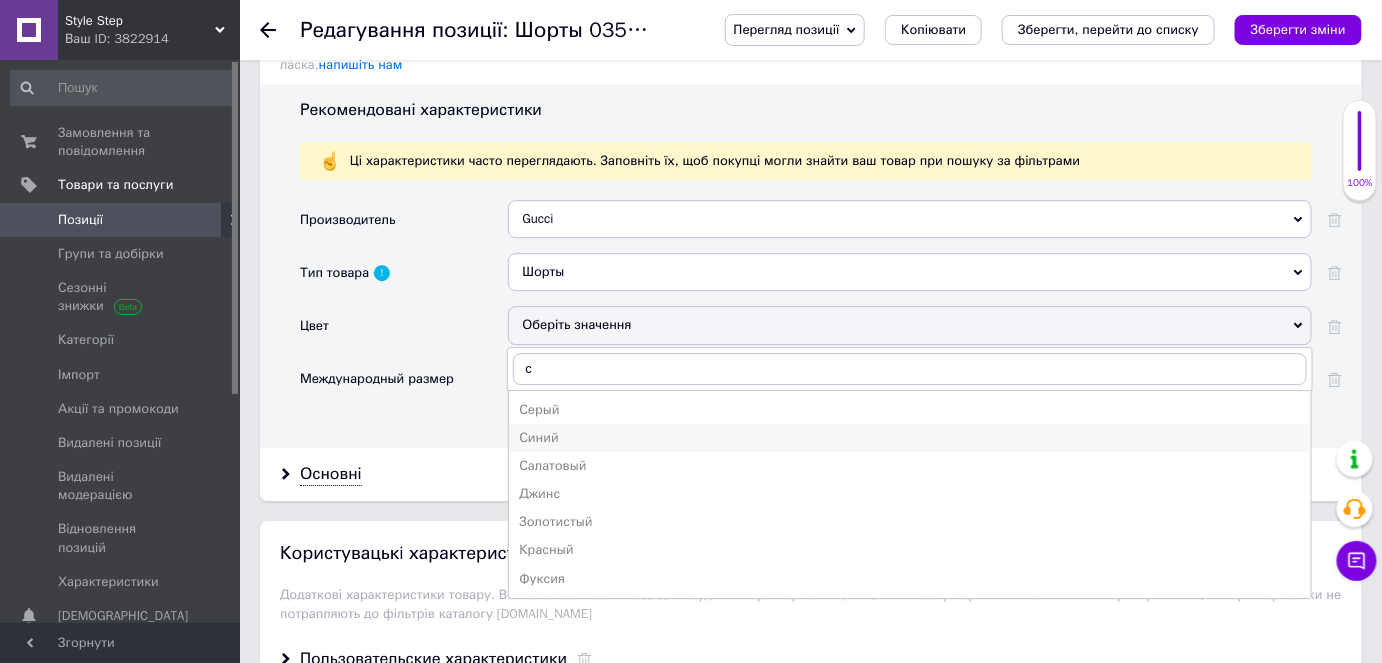 click on "Синий" at bounding box center (910, 438) 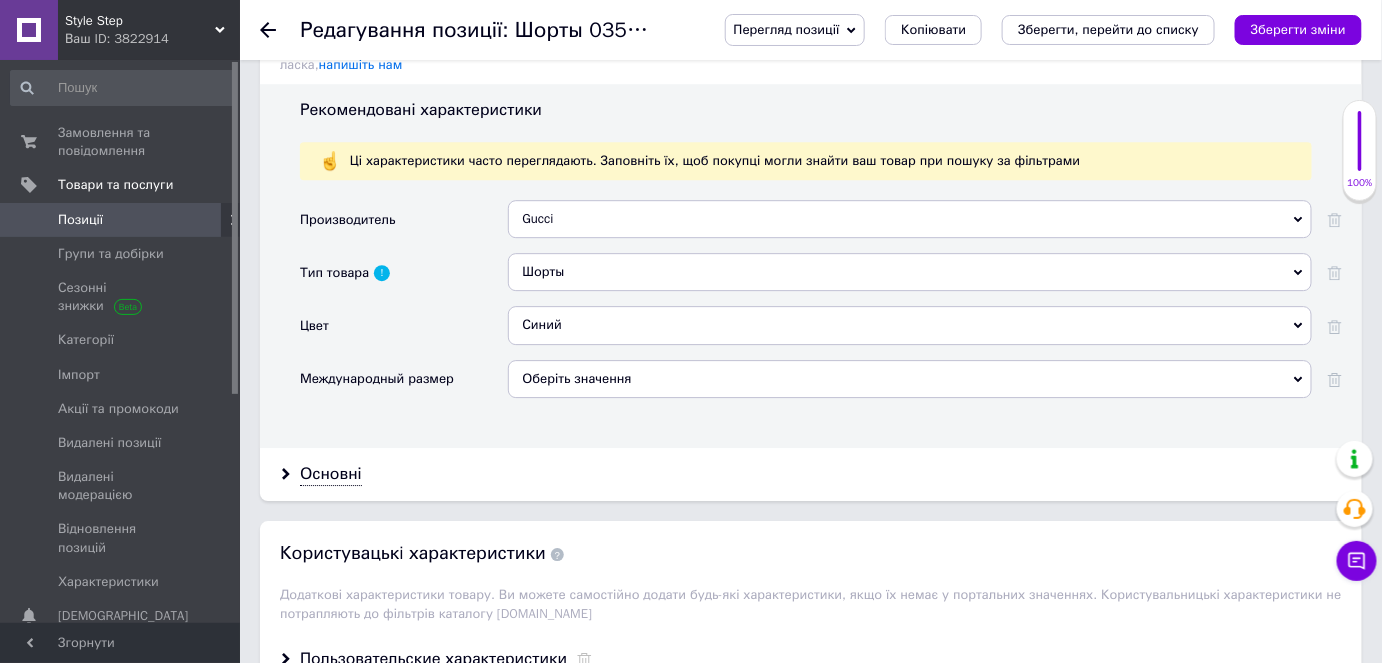 click on "Оберіть значення" at bounding box center [910, 379] 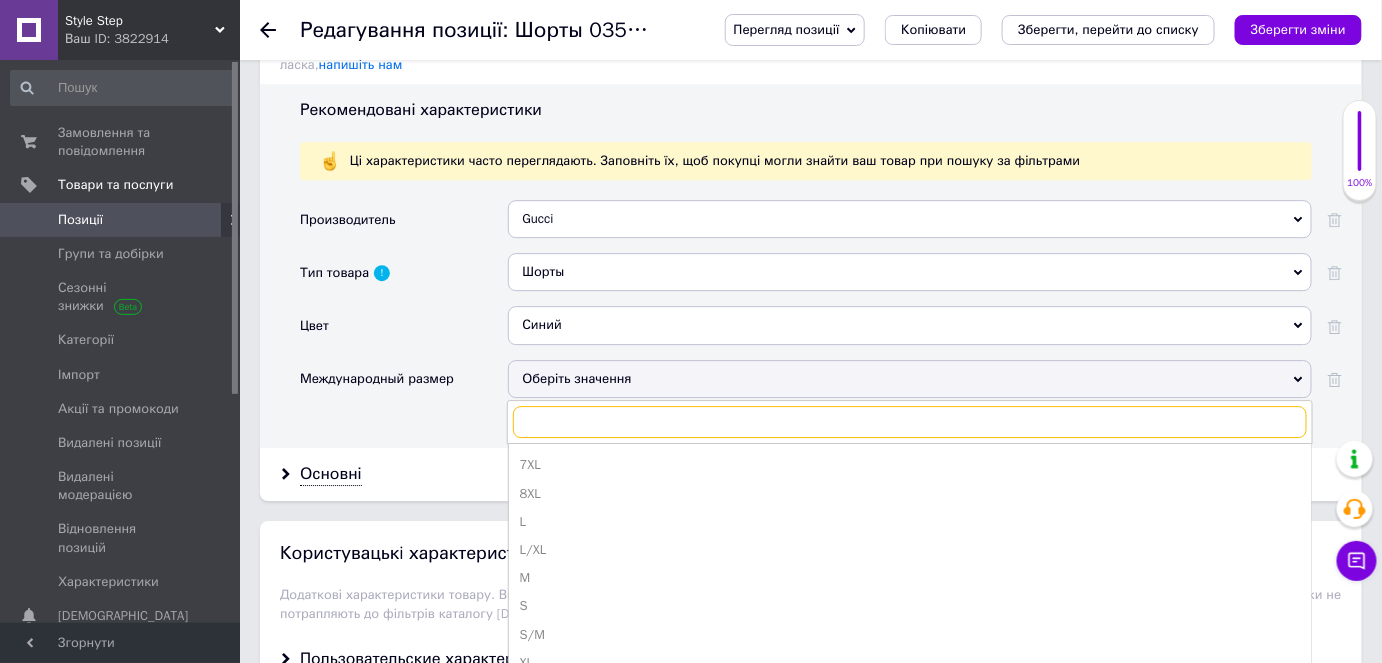 scroll, scrollTop: 114, scrollLeft: 0, axis: vertical 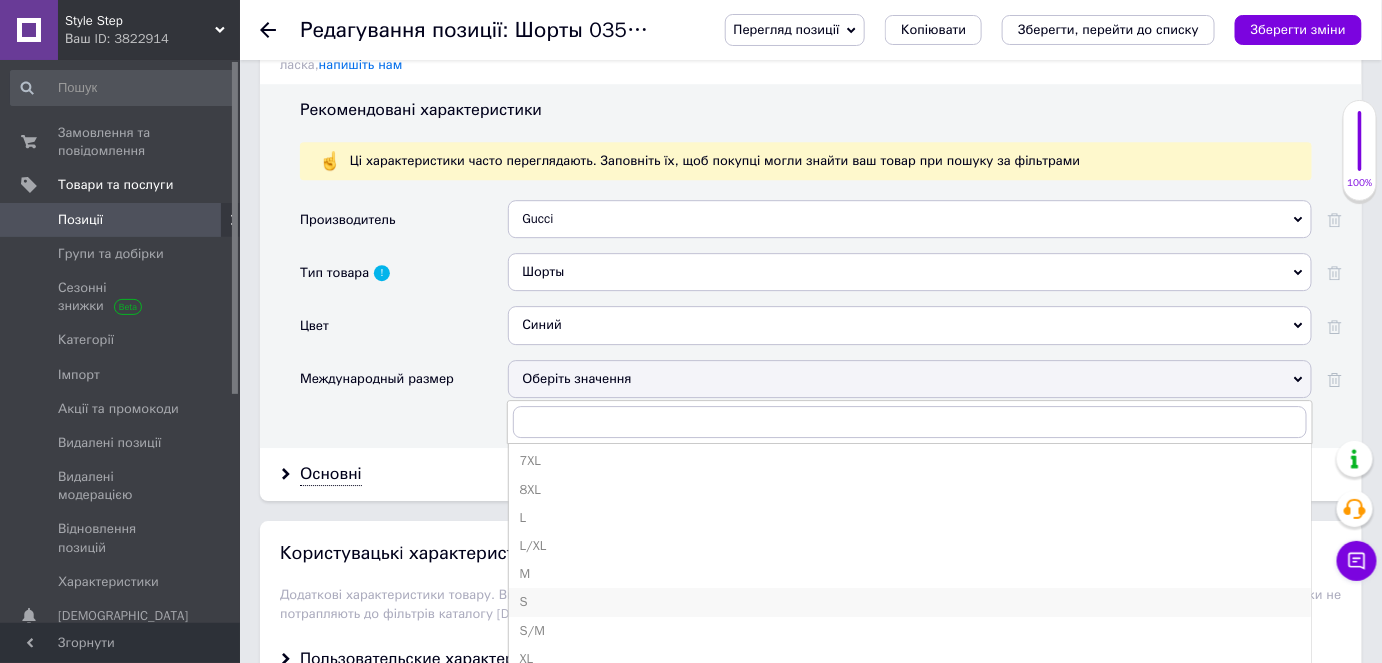 click on "S" at bounding box center [910, 602] 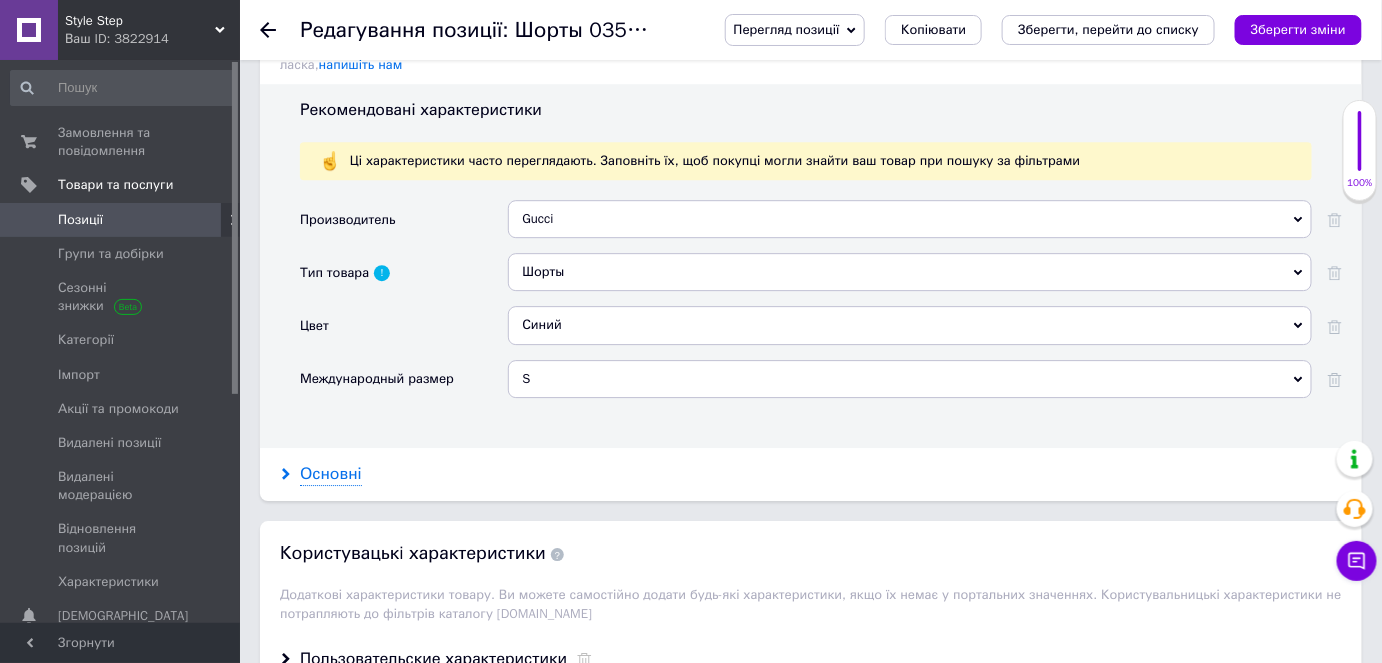 click on "Основні" at bounding box center (331, 474) 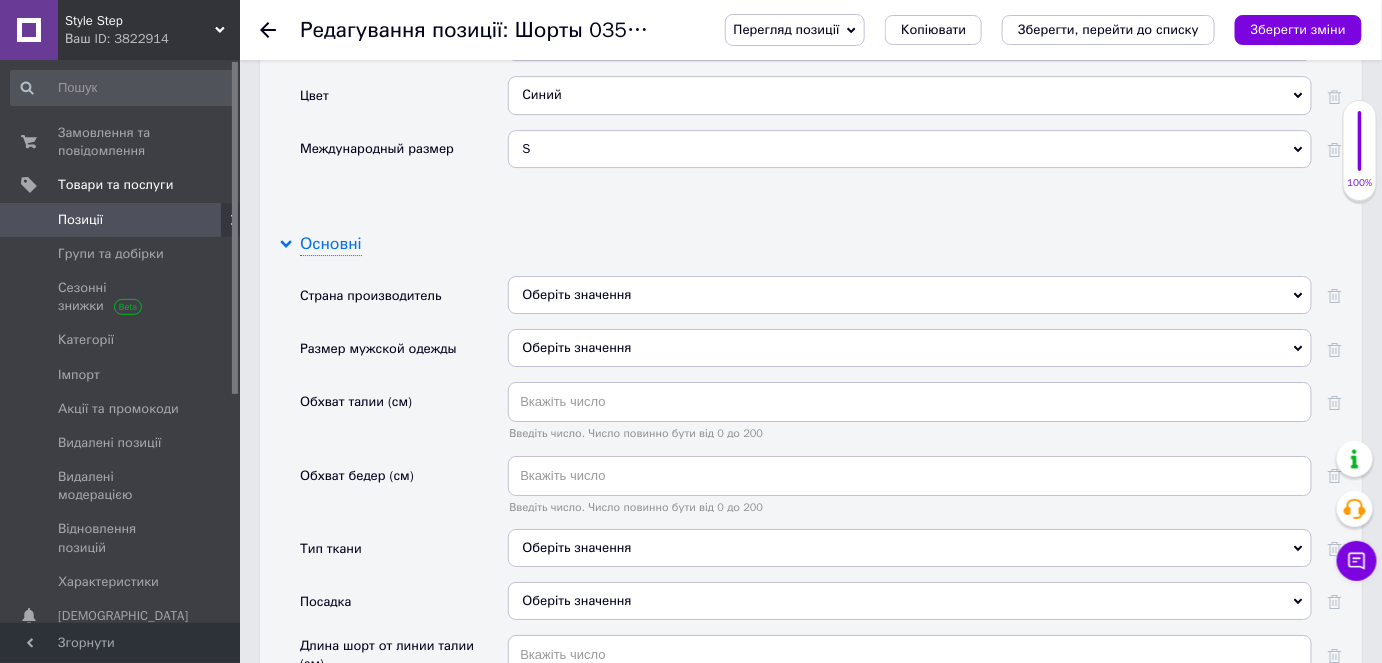 scroll, scrollTop: 2181, scrollLeft: 0, axis: vertical 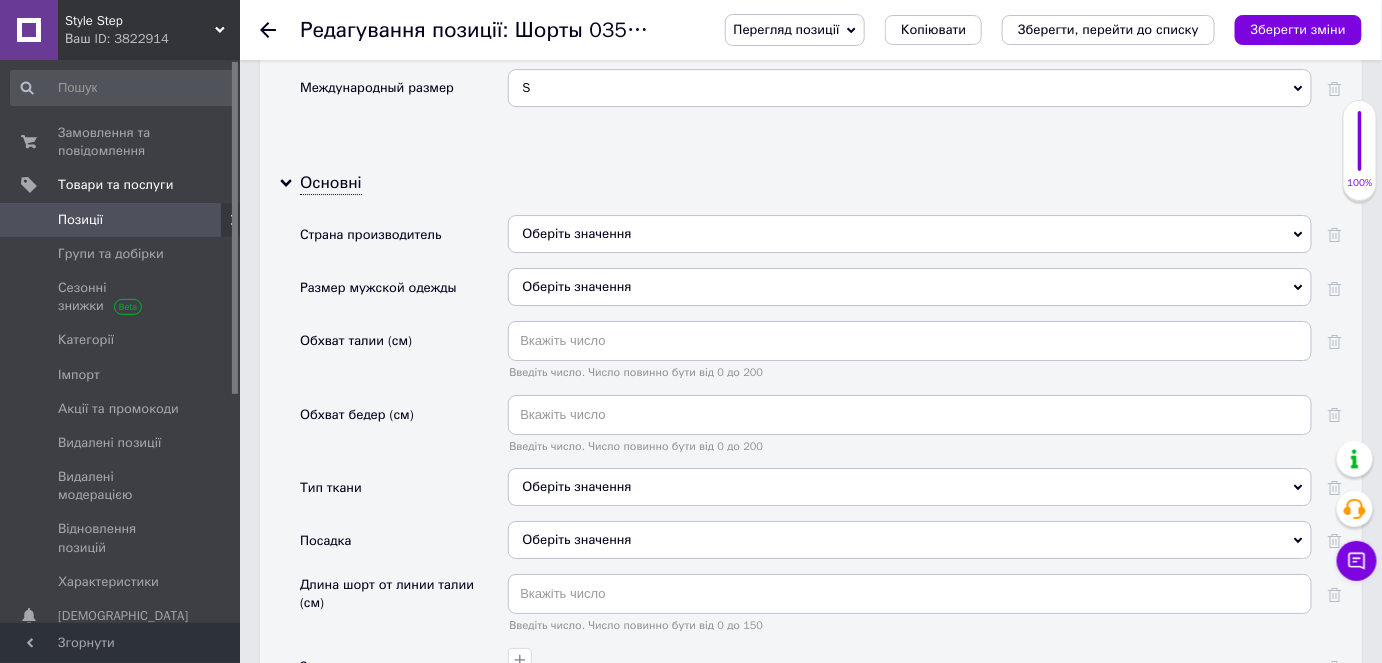 click on "Оберіть значення" at bounding box center [910, 234] 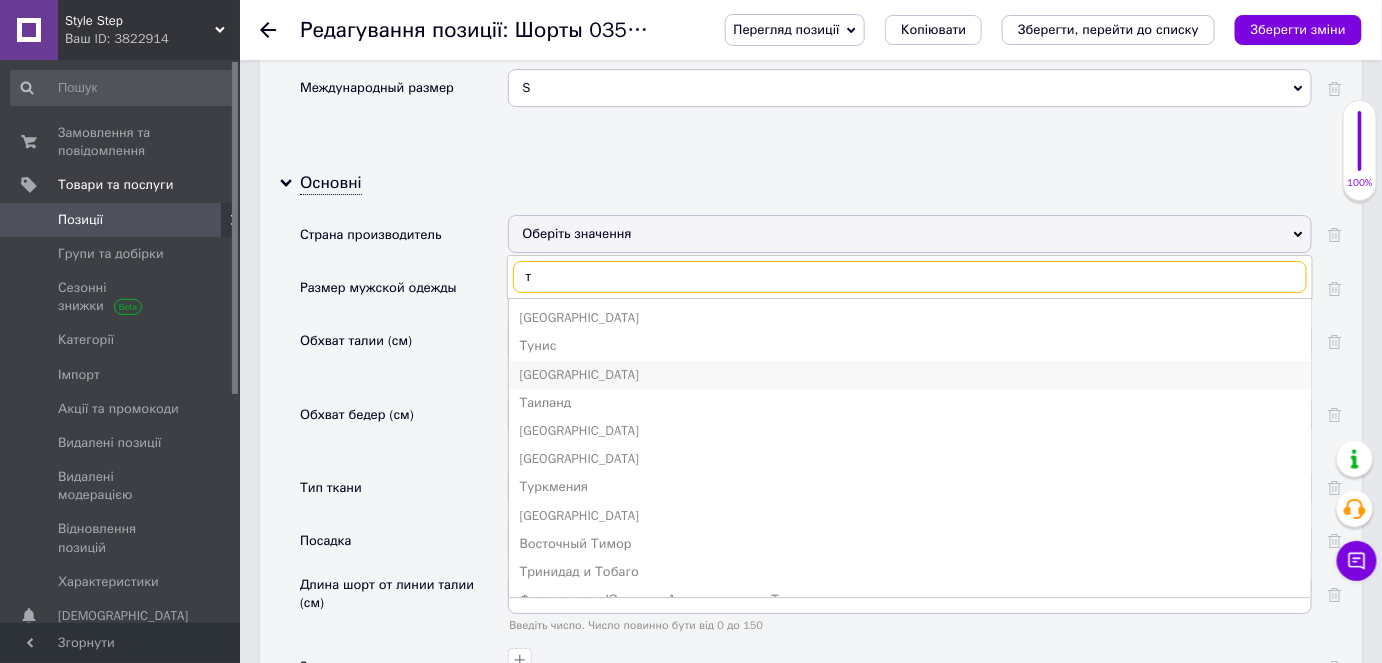 type on "т" 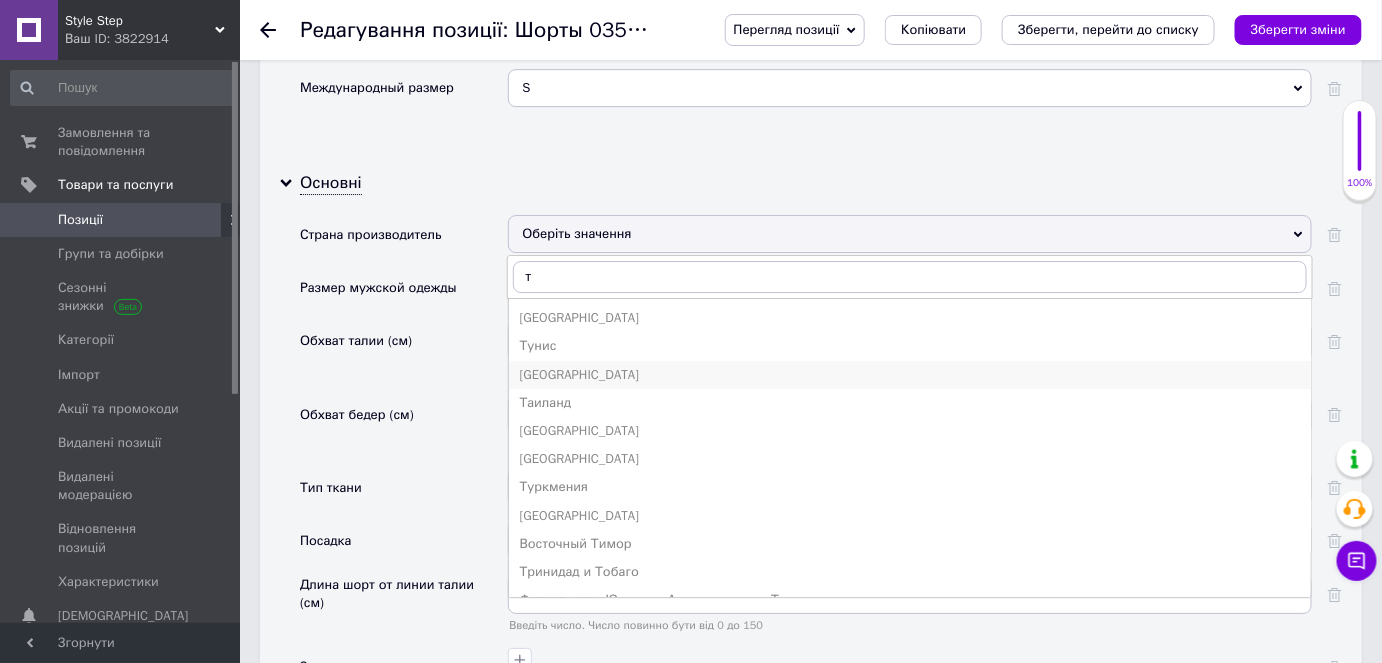 click on "[GEOGRAPHIC_DATA]" at bounding box center [910, 375] 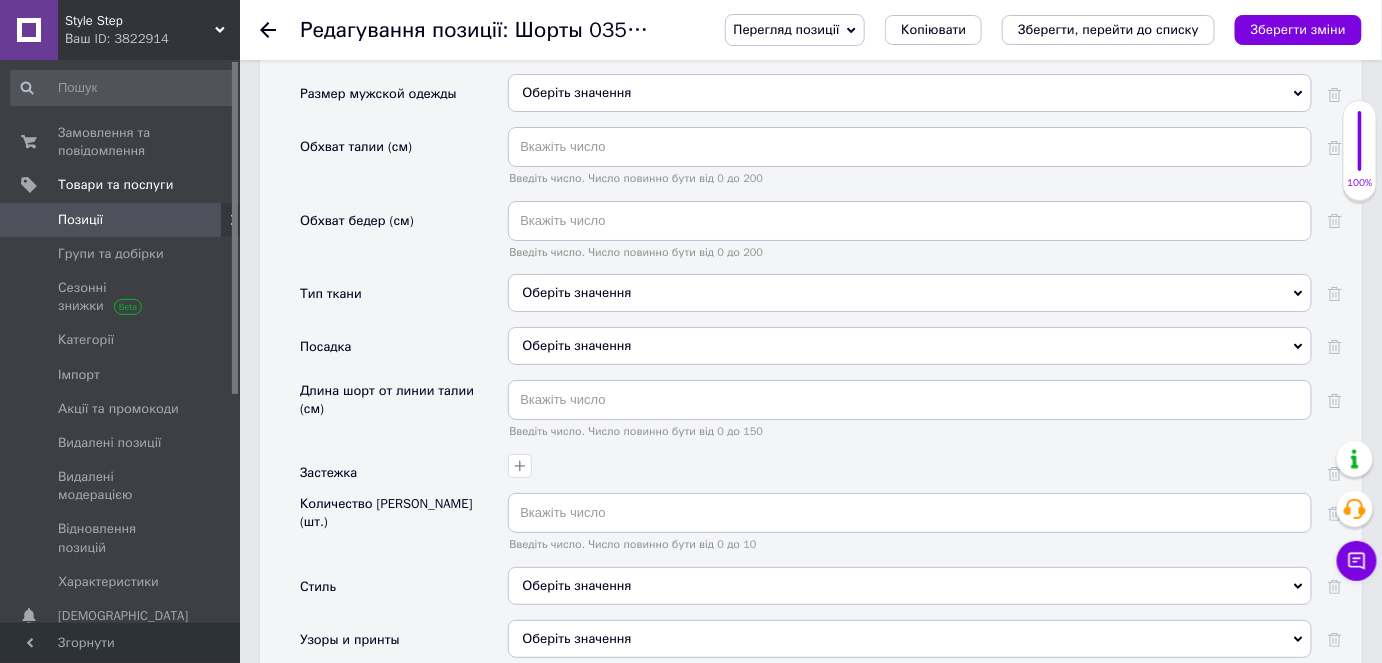 scroll, scrollTop: 2472, scrollLeft: 0, axis: vertical 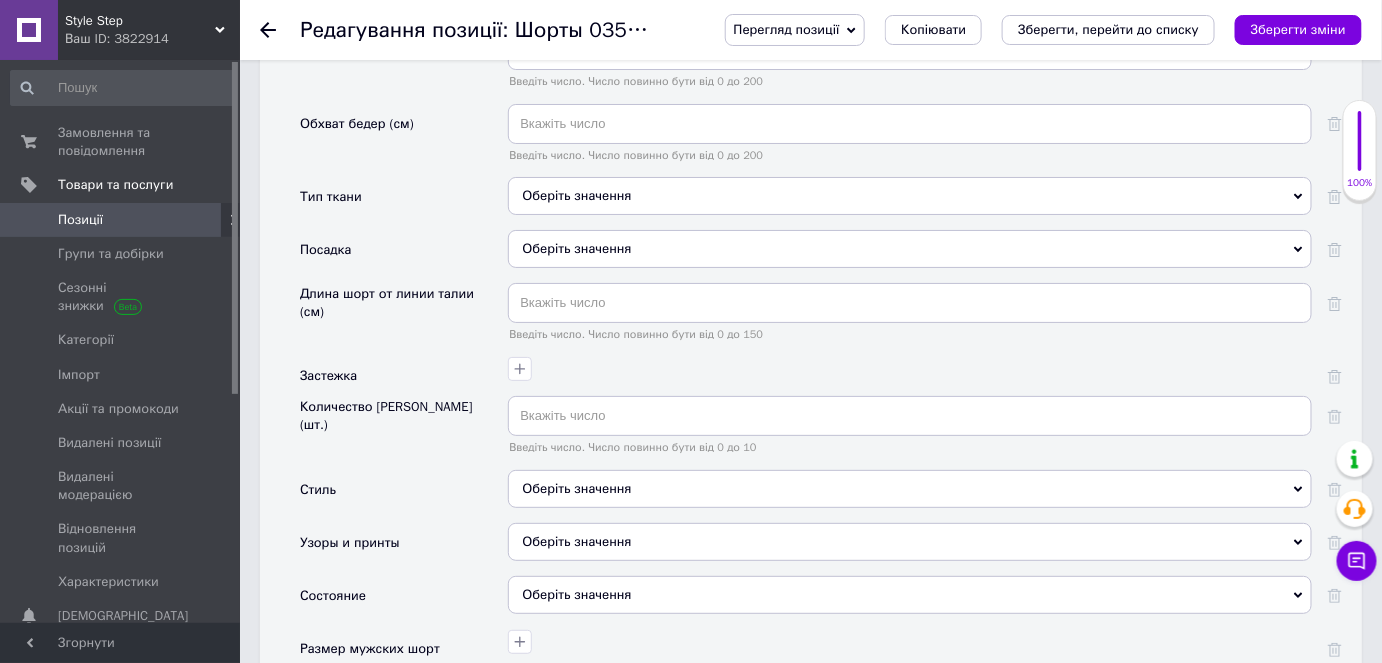 click on "Оберіть значення" at bounding box center [910, 196] 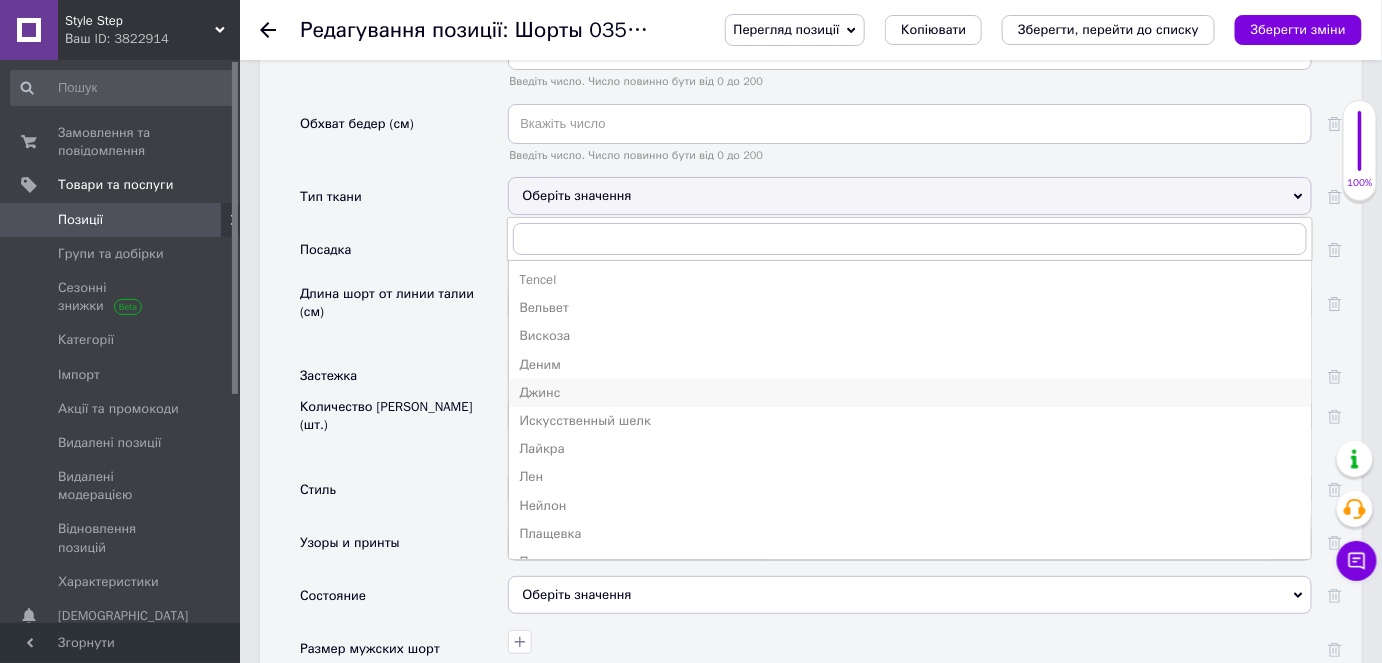 click on "Джинс" at bounding box center (910, 393) 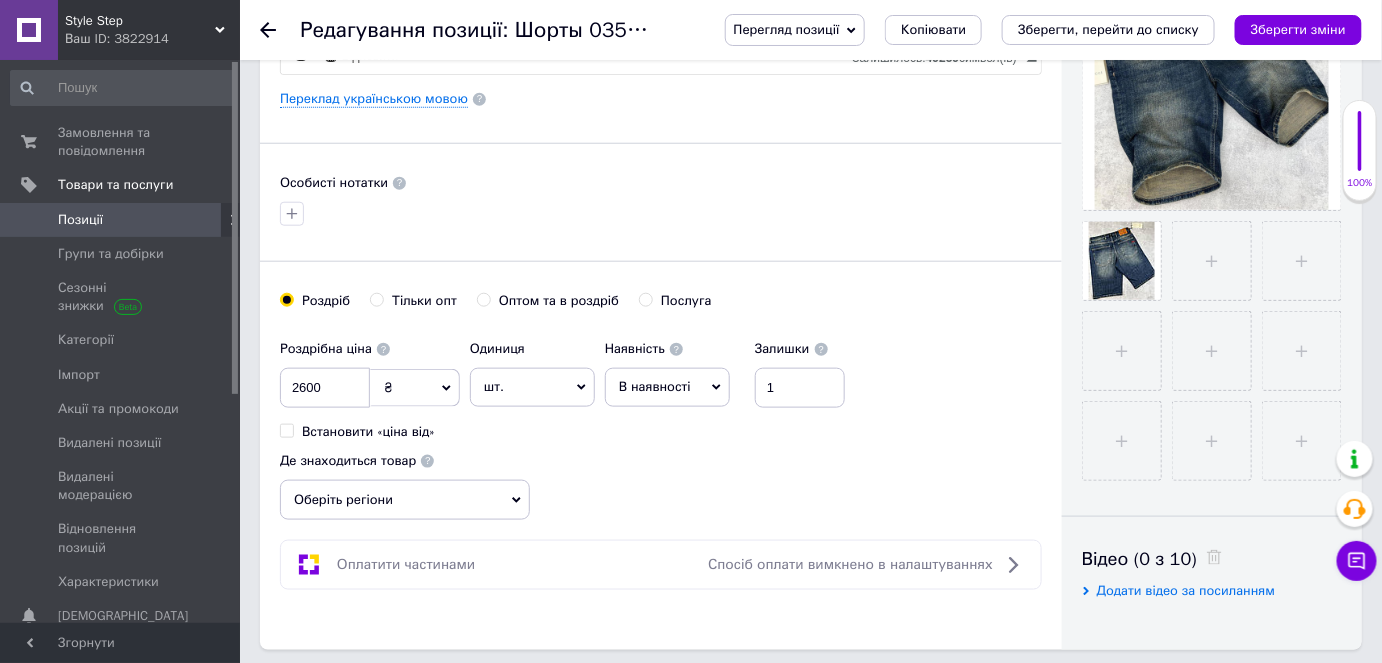 scroll, scrollTop: 545, scrollLeft: 0, axis: vertical 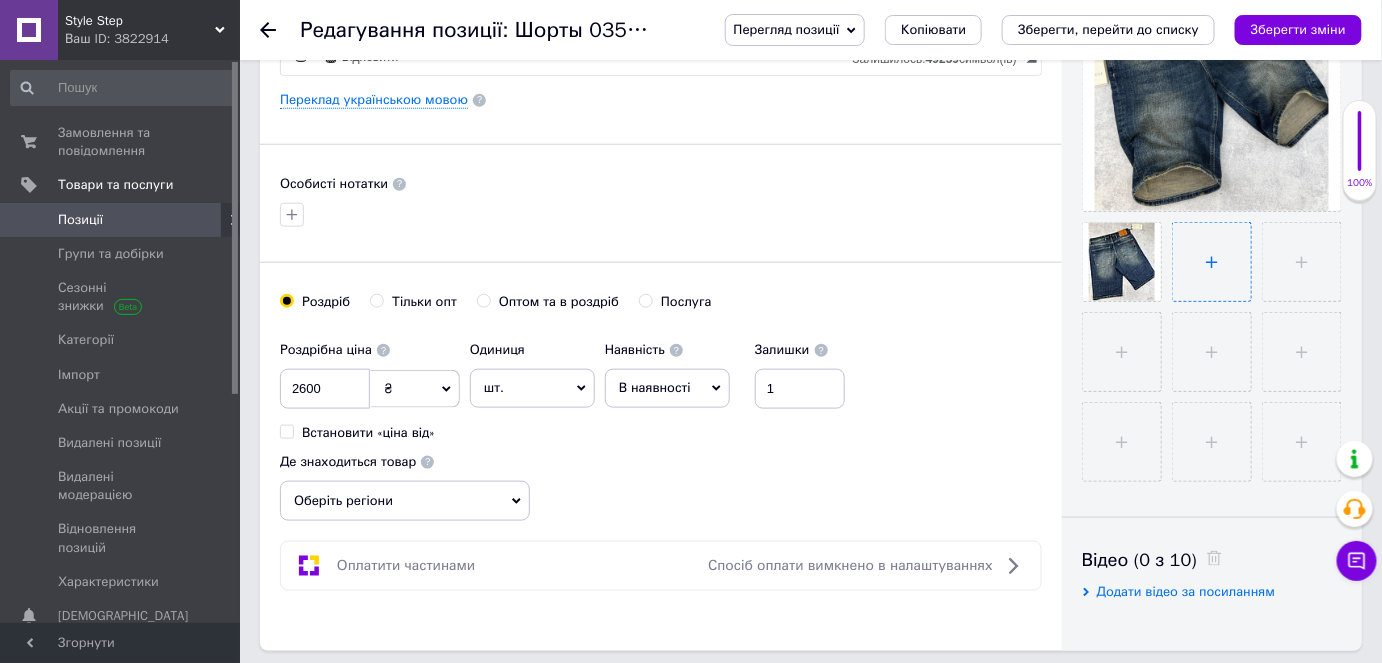 click at bounding box center [1212, 262] 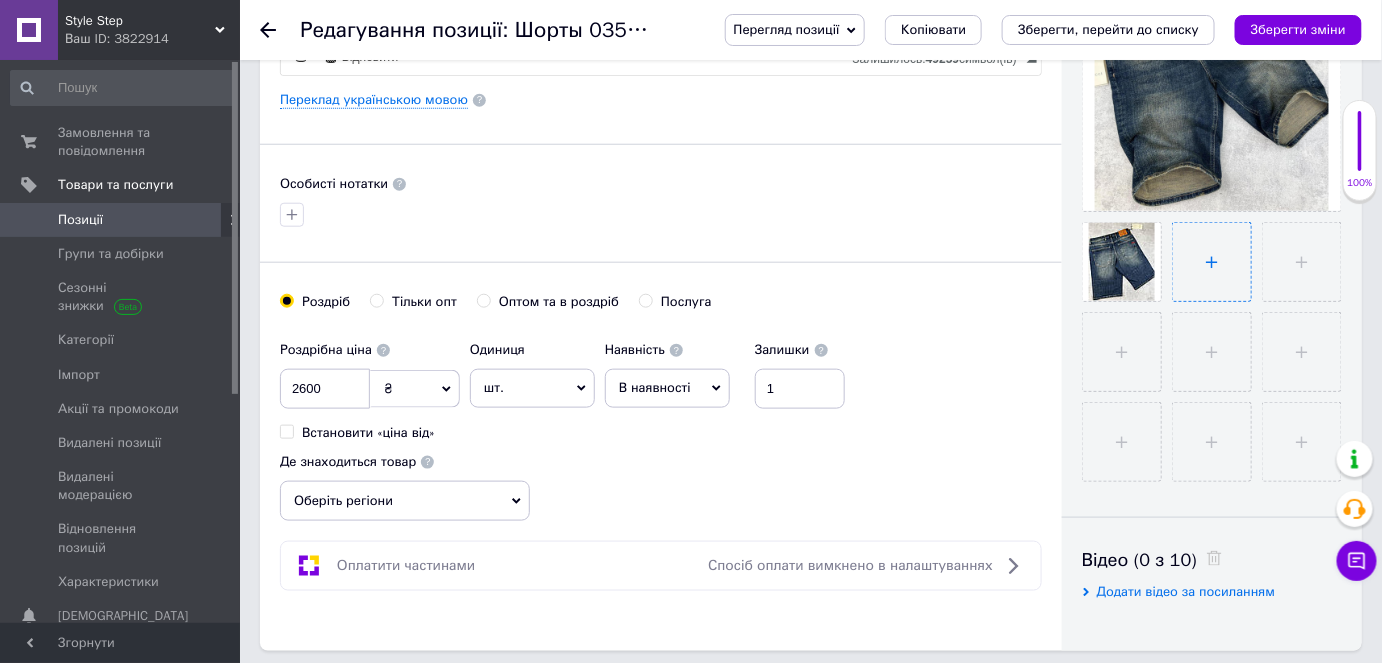 type on "C:\fakepath\photo_2025-07-09_17-49-08.jpg" 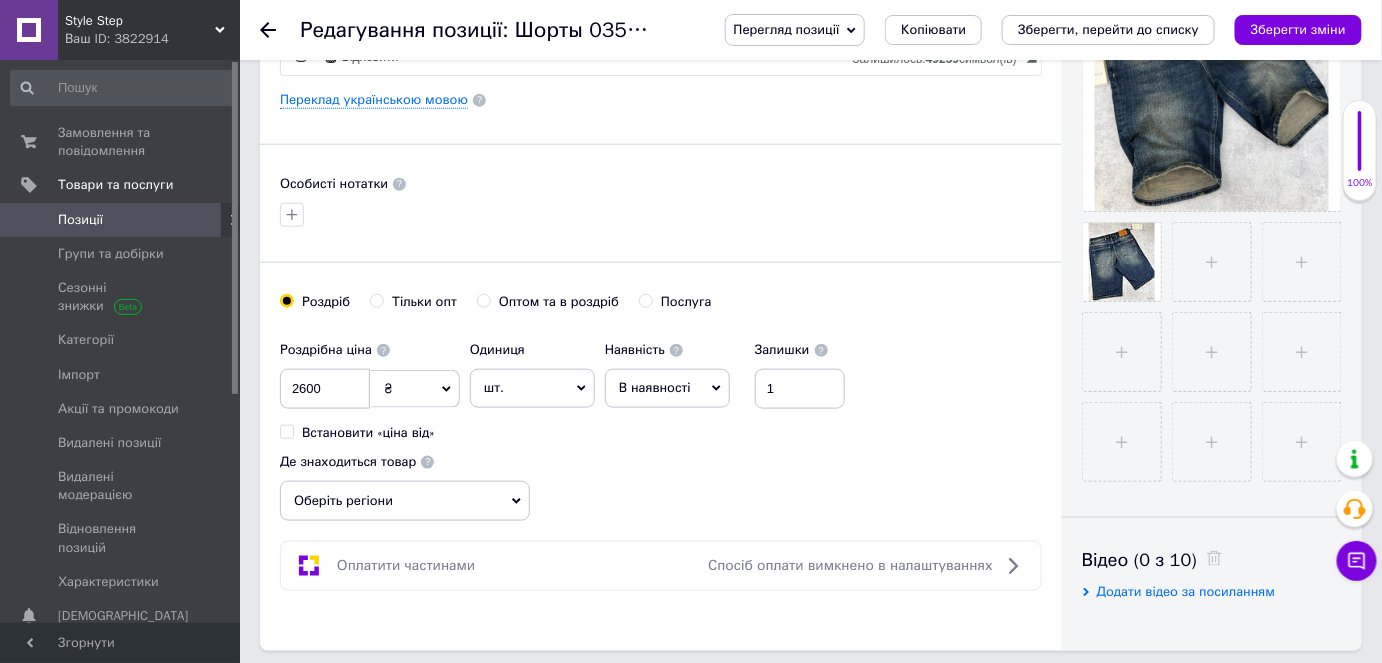 type 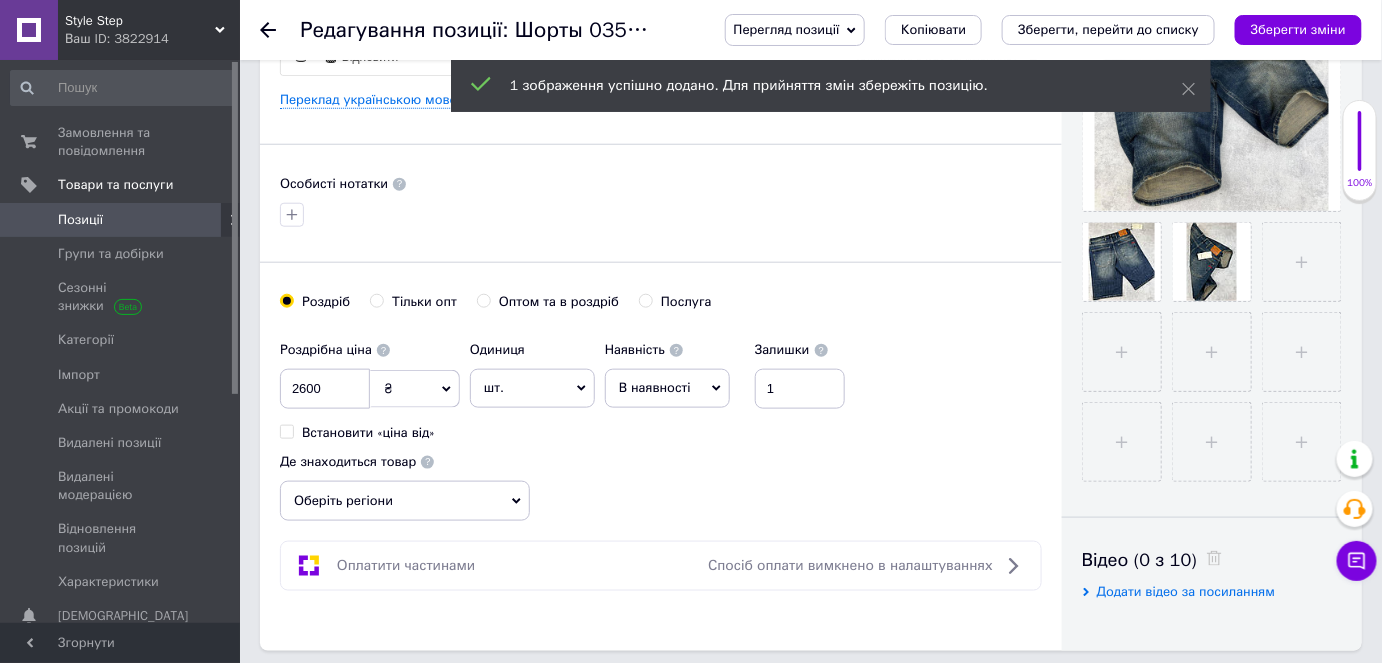click on "Основна інформація Назва позиції (Російська) ✱ Мужские джинсовые шорты Gucci, стильные джинсовые шорты с потертостями, повседневные джинсовые шорты Код/Артикул 035djsh Опис (Російська) ✱ Джинсовые шорты
Крутая модель
Размеры: 30-38
Котон 100%
Турция
Наличие
Но не все размеры могут быть в наличии
Пишите в вайбер, телеграмм или чат-прому, чтобы подобрать размер и проверить его наличие
Это нужно делать перед оформлением заказа
Всем привет, давайте знакомиться!
Мы стремимся к тому, чтобы каждый клиент остался доволен качеством нашего товара и сервиса." at bounding box center (661, 93) 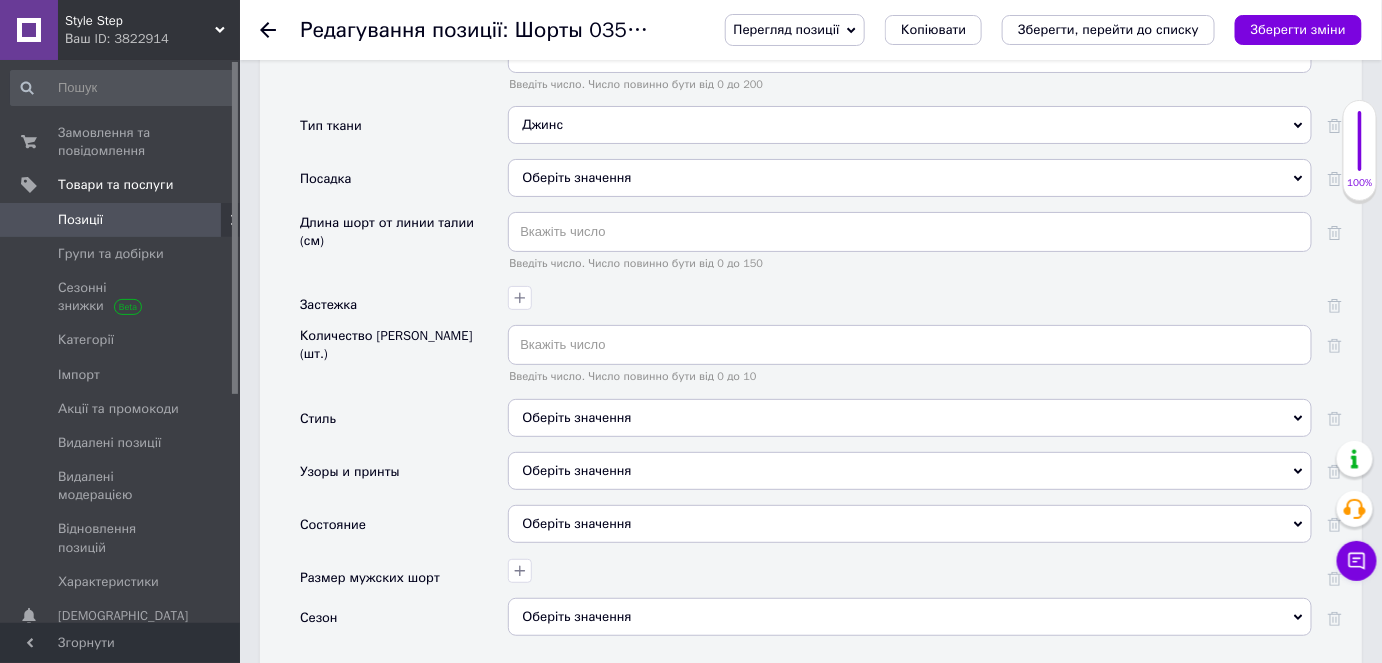 scroll, scrollTop: 2545, scrollLeft: 0, axis: vertical 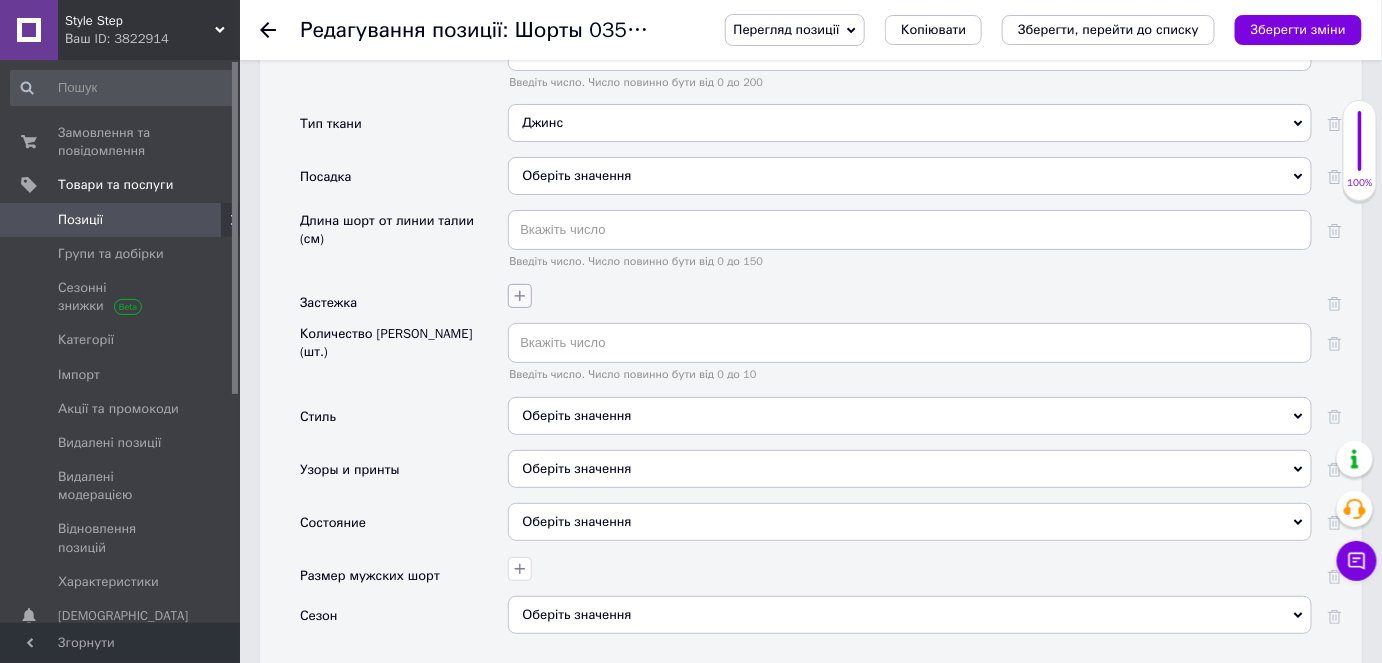 click 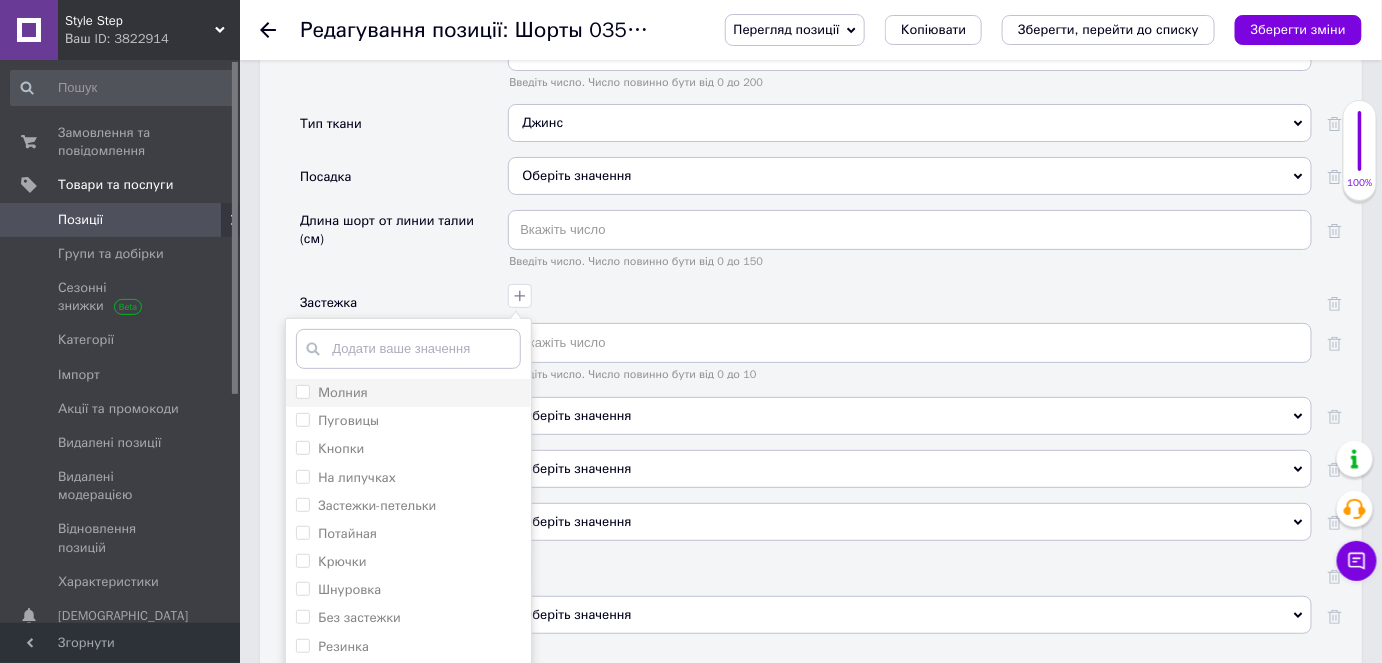 click on "Молния" at bounding box center [302, 391] 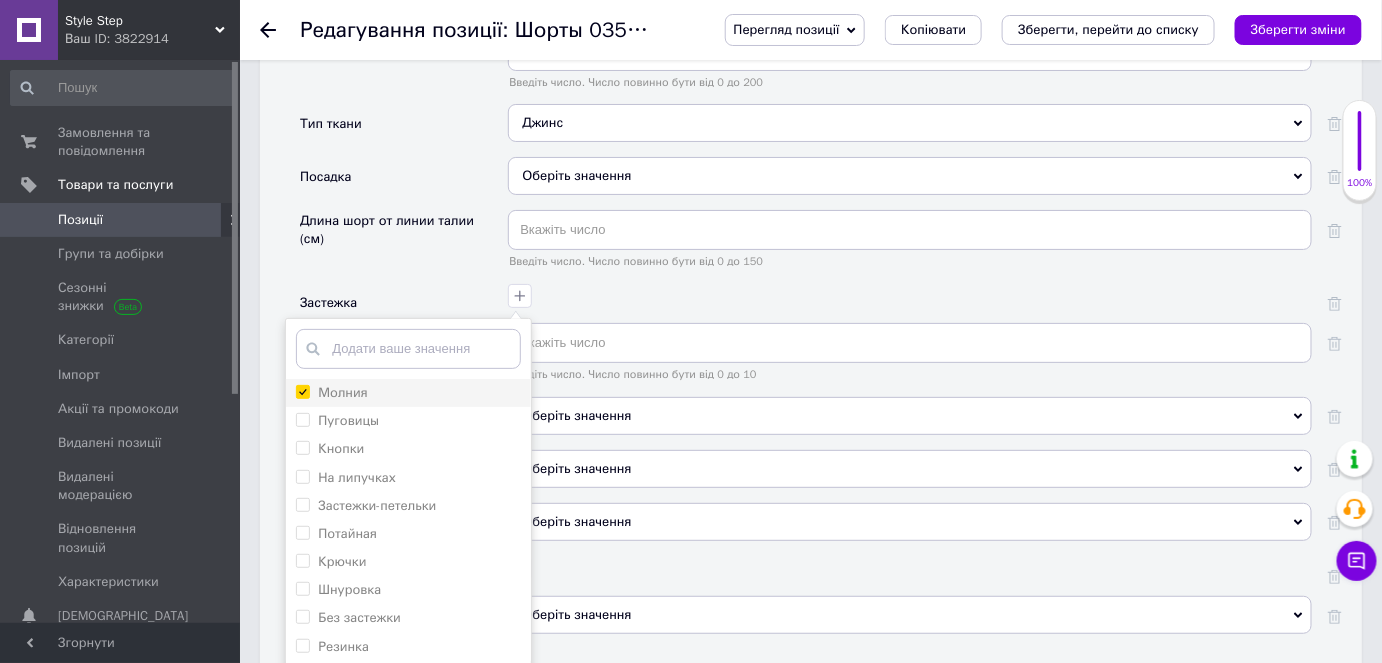 checkbox on "true" 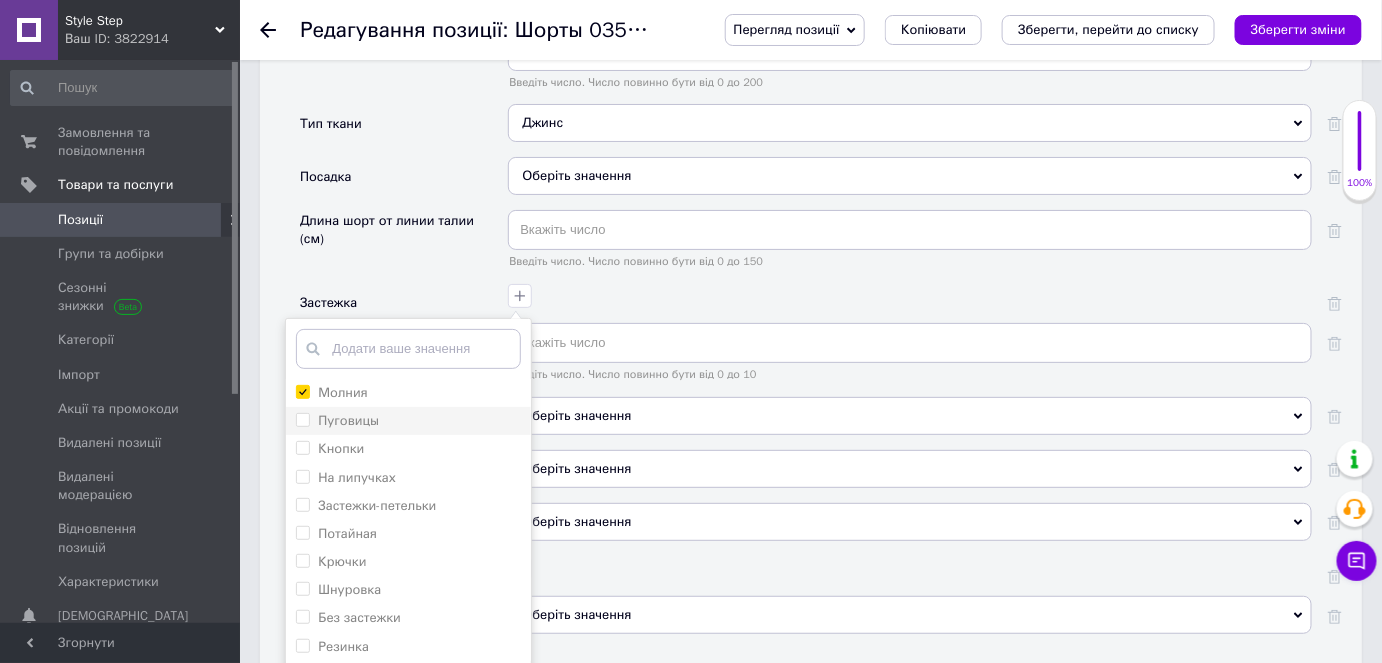 click on "Пуговицы" at bounding box center [302, 419] 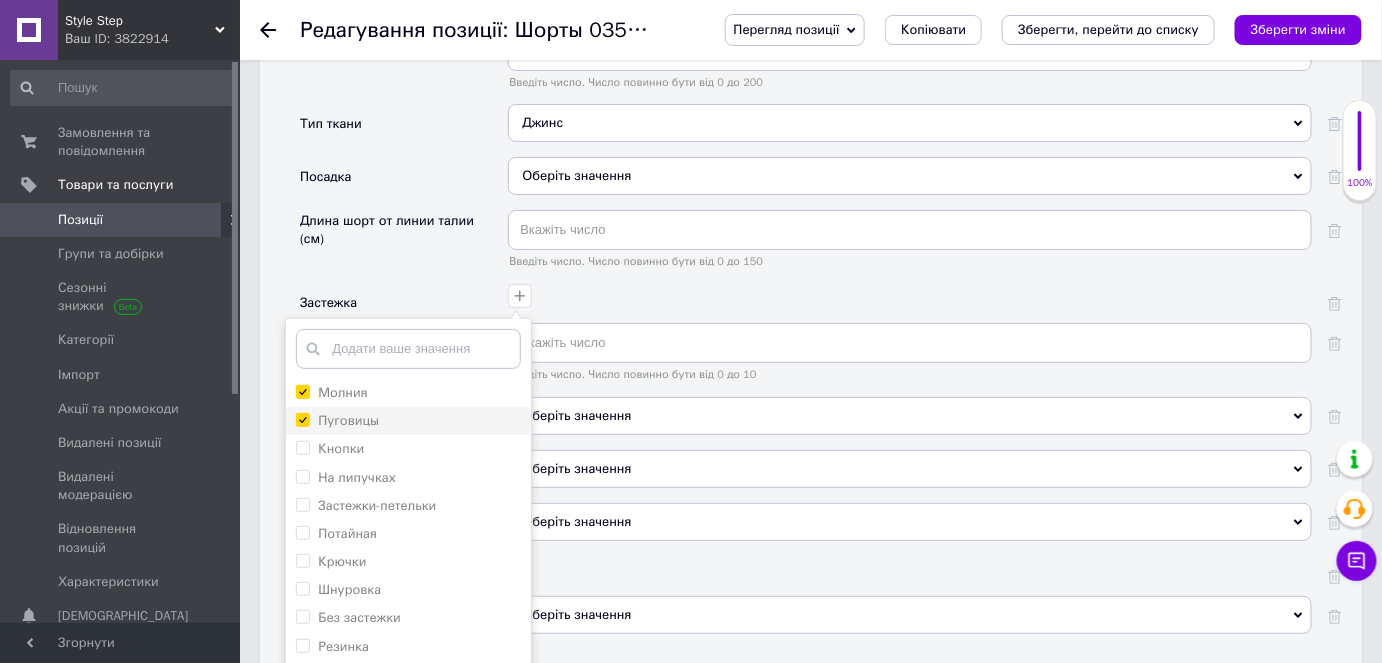 checkbox on "true" 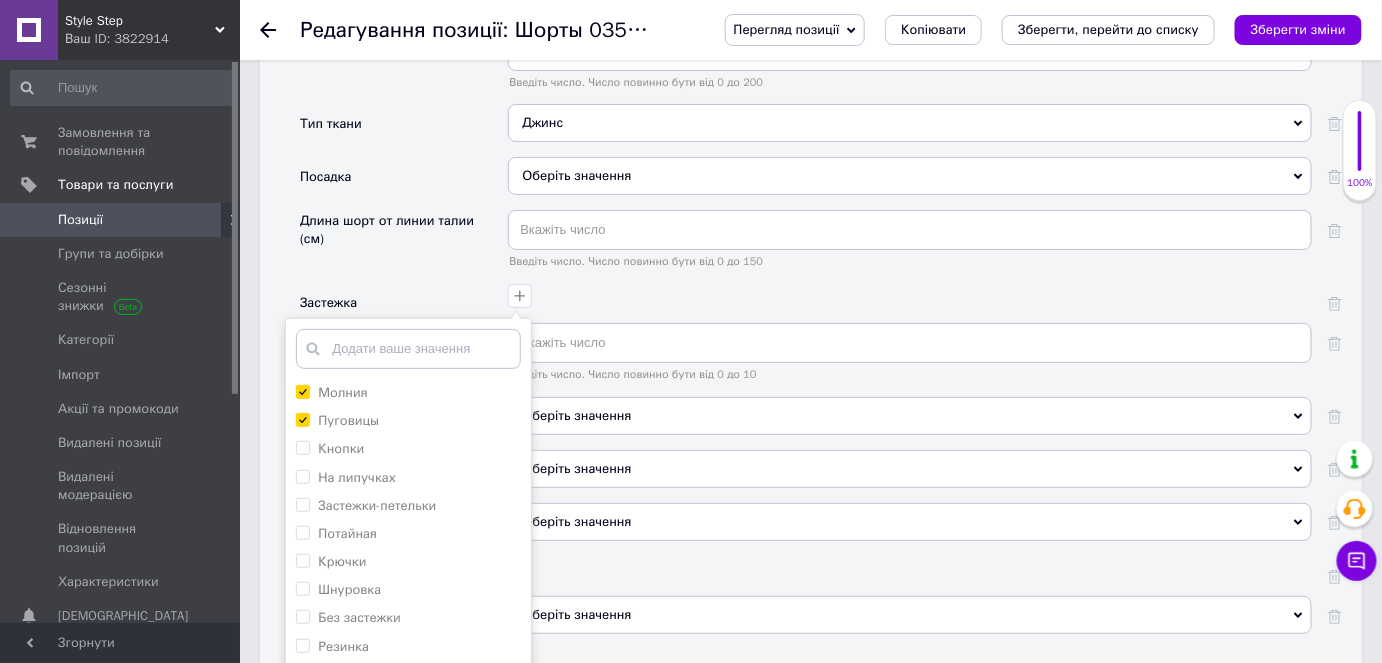 click on "Зберегти" at bounding box center [408, 697] 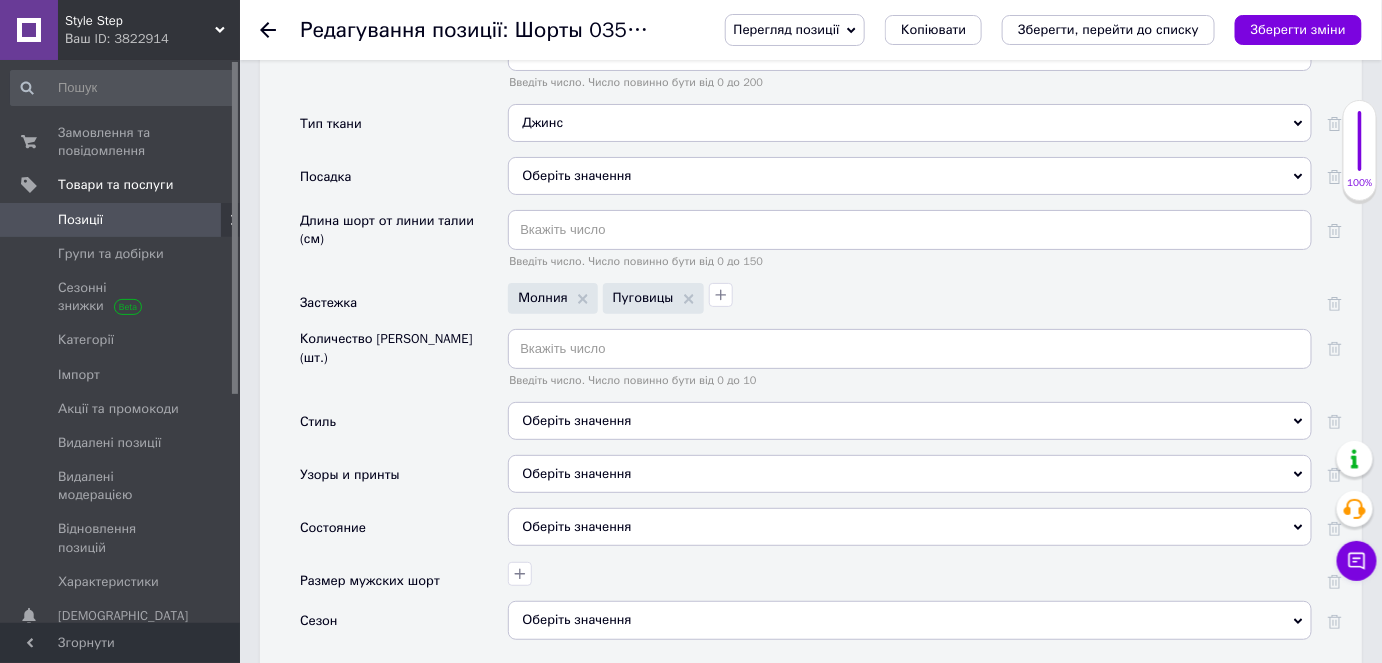 click on "Сезон" at bounding box center [404, 627] 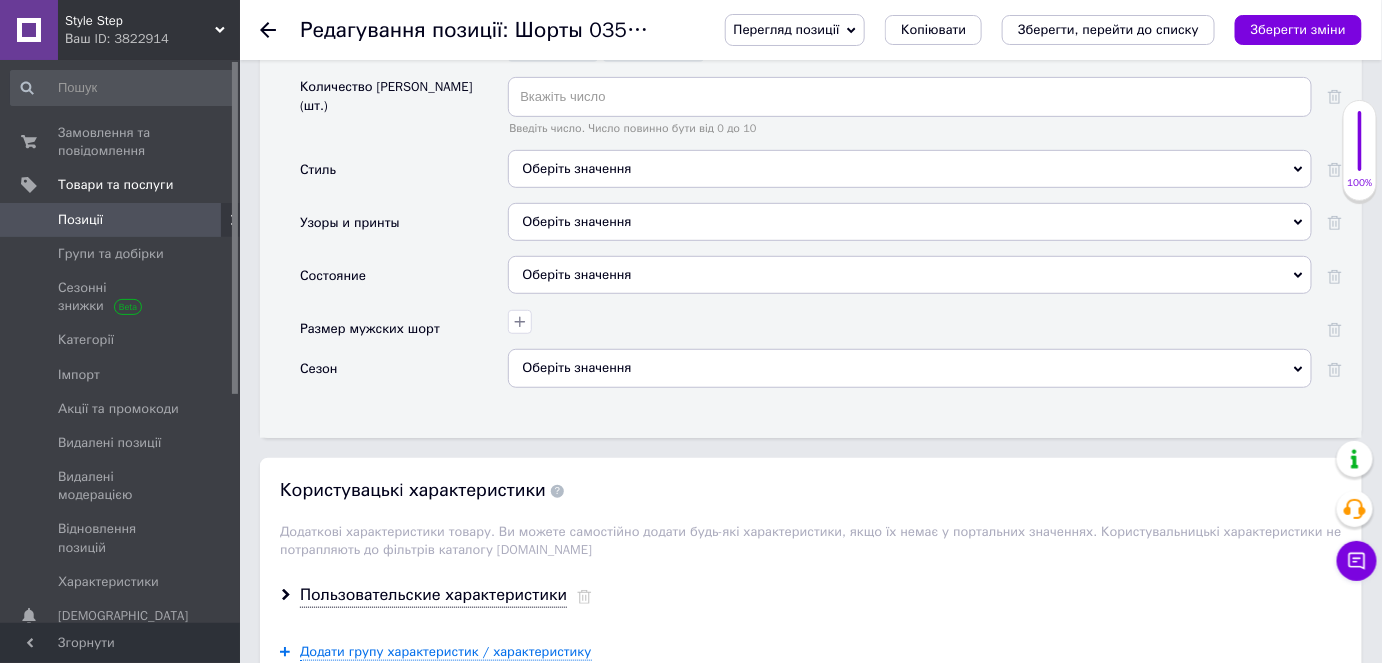 scroll, scrollTop: 2800, scrollLeft: 0, axis: vertical 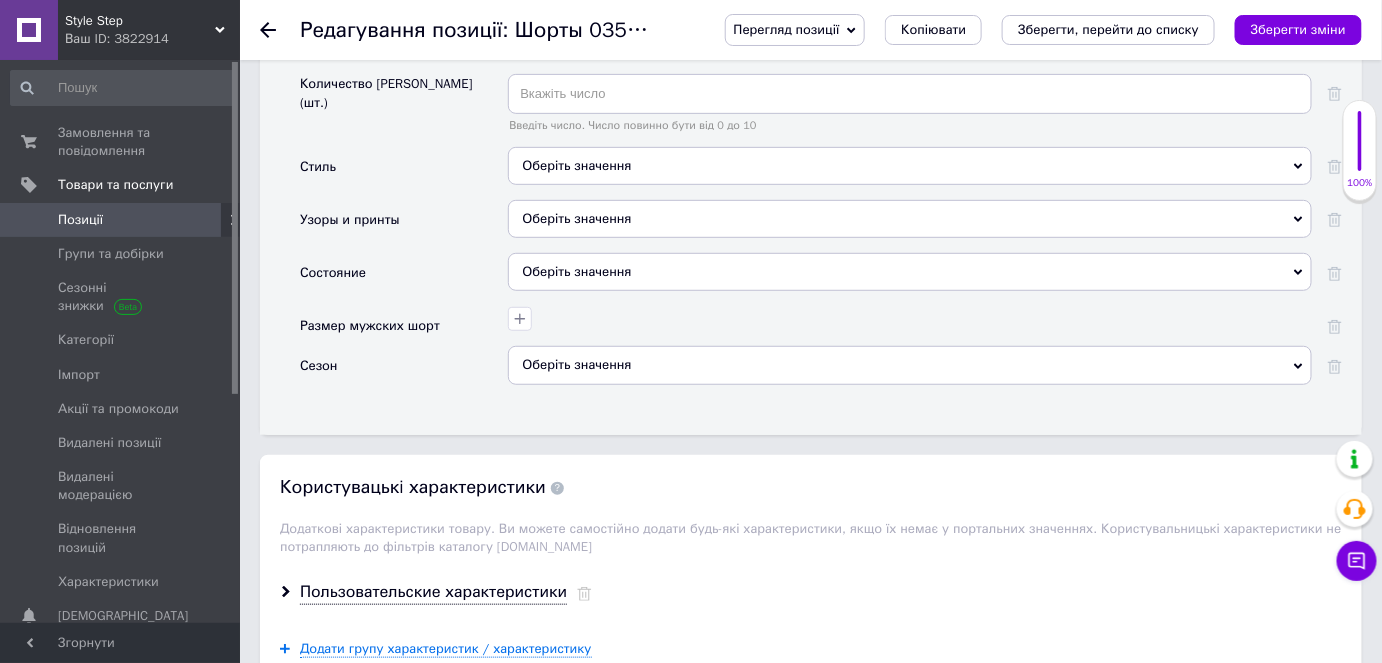 click on "Оберіть значення" at bounding box center [910, 219] 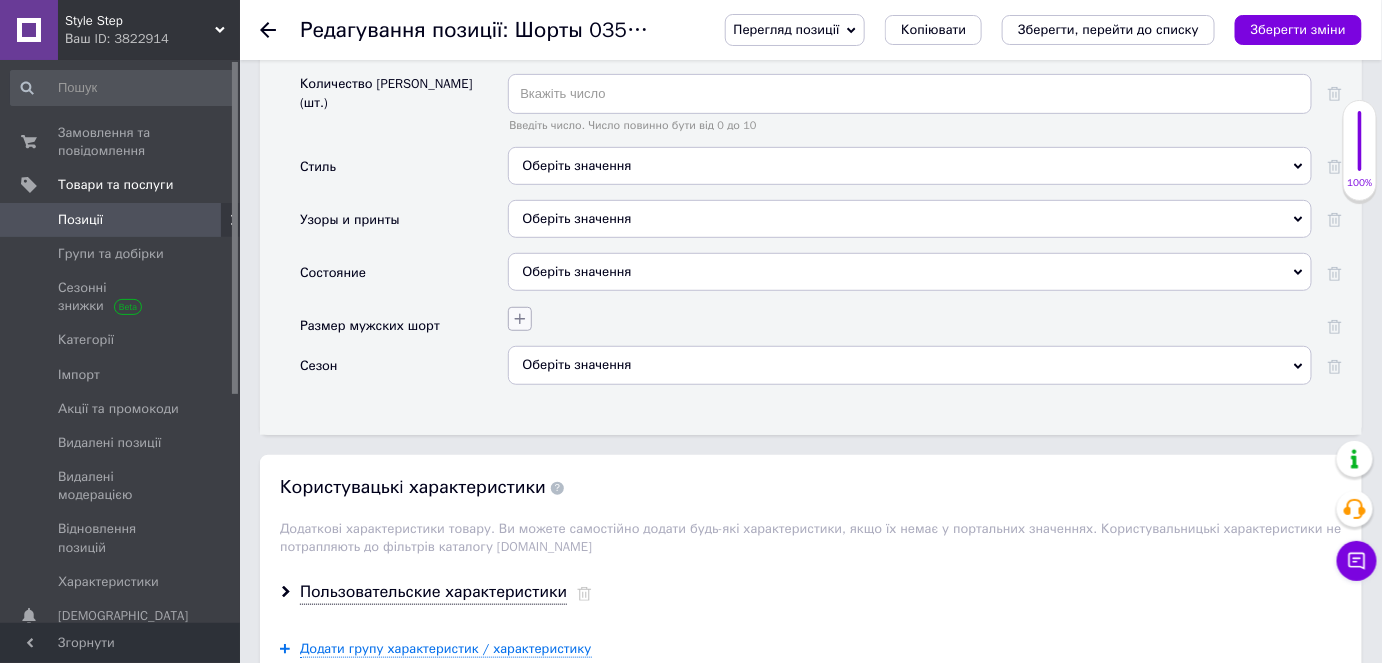 click 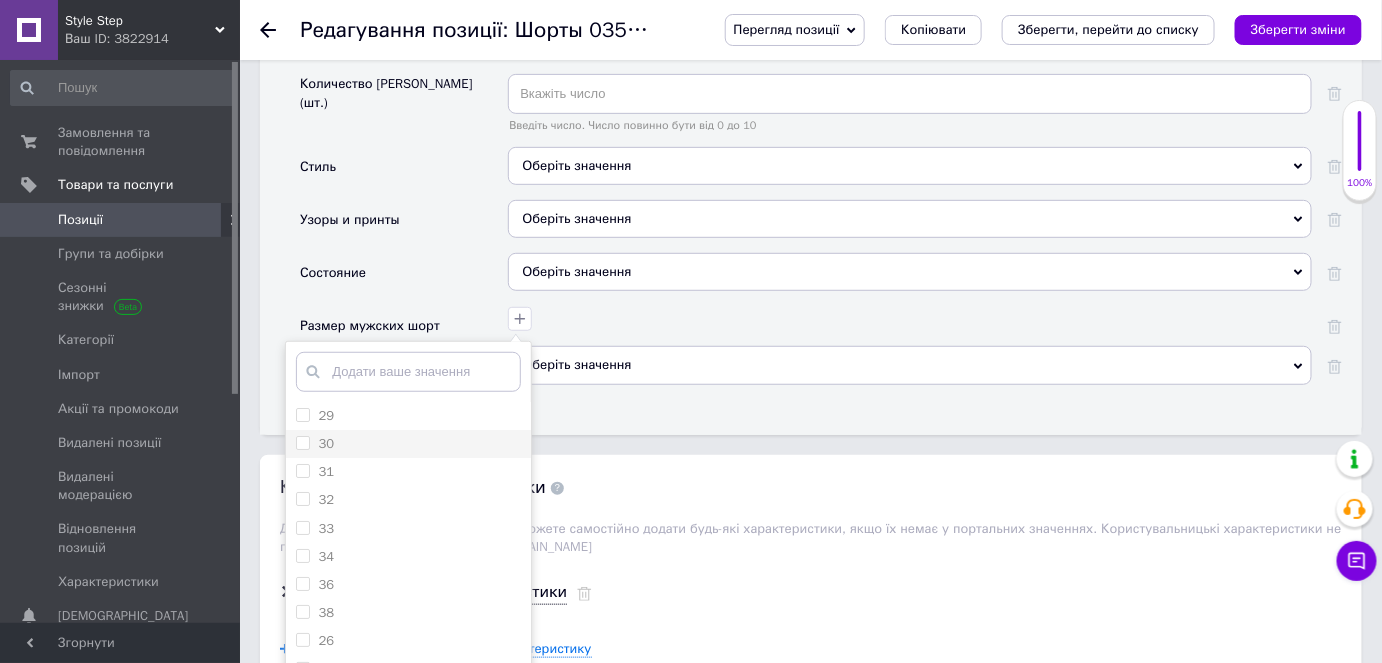 click on "30" at bounding box center [408, 444] 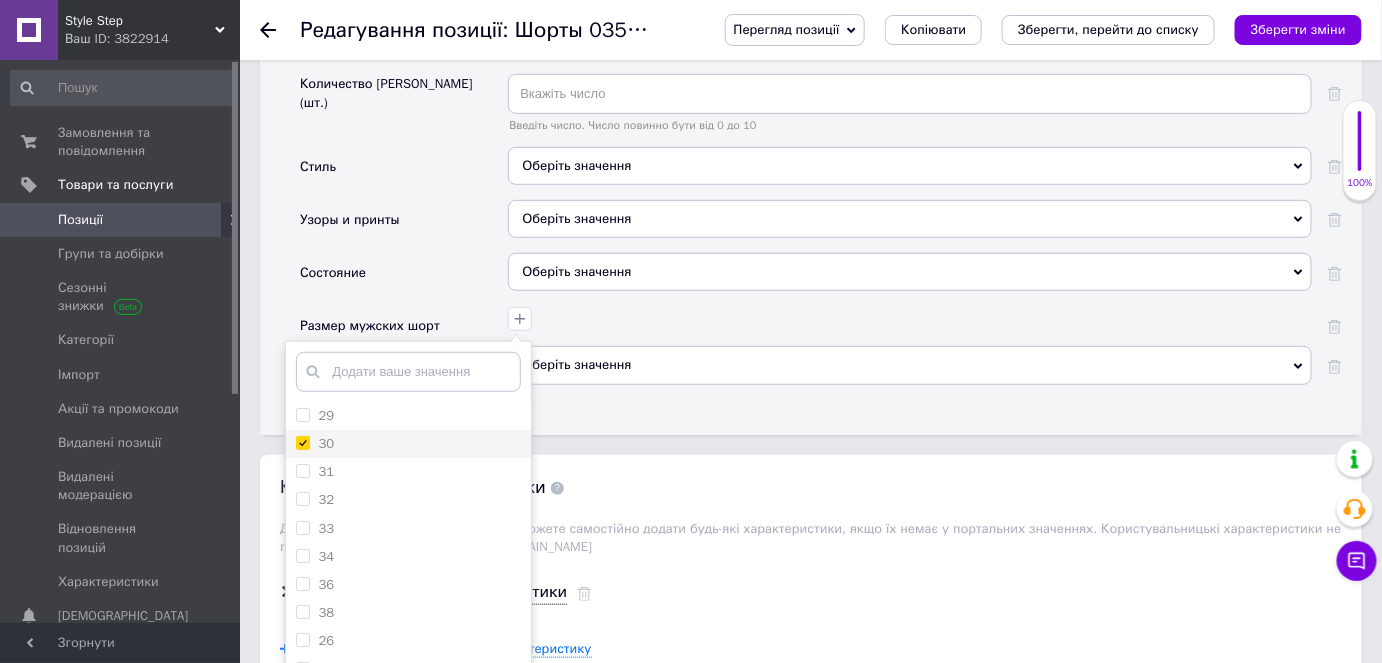checkbox on "true" 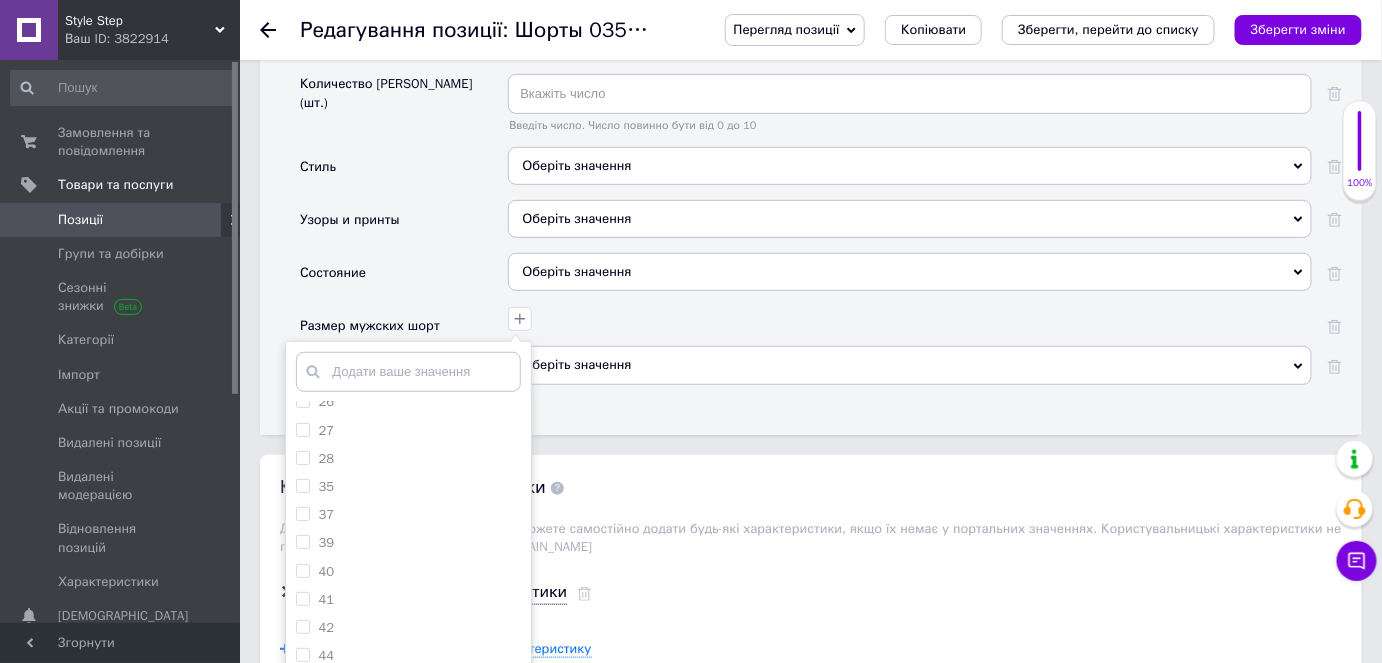 scroll, scrollTop: 327, scrollLeft: 0, axis: vertical 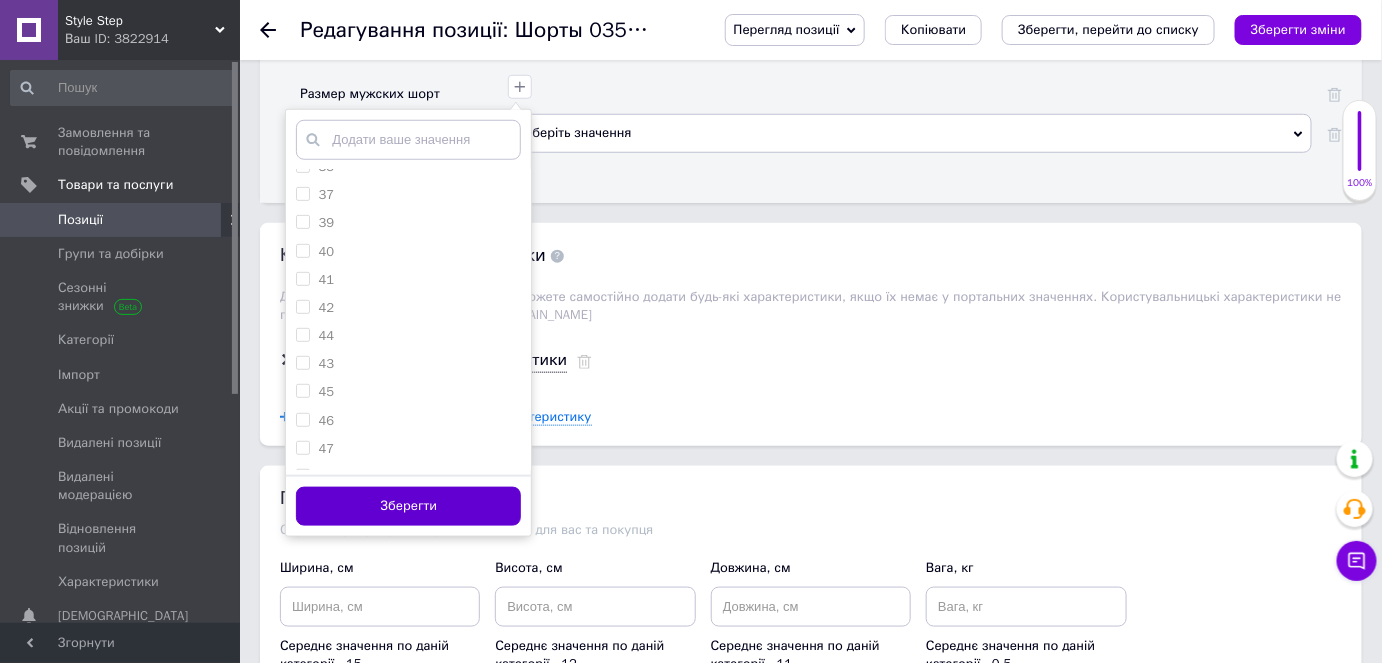 click on "Зберегти" at bounding box center [408, 506] 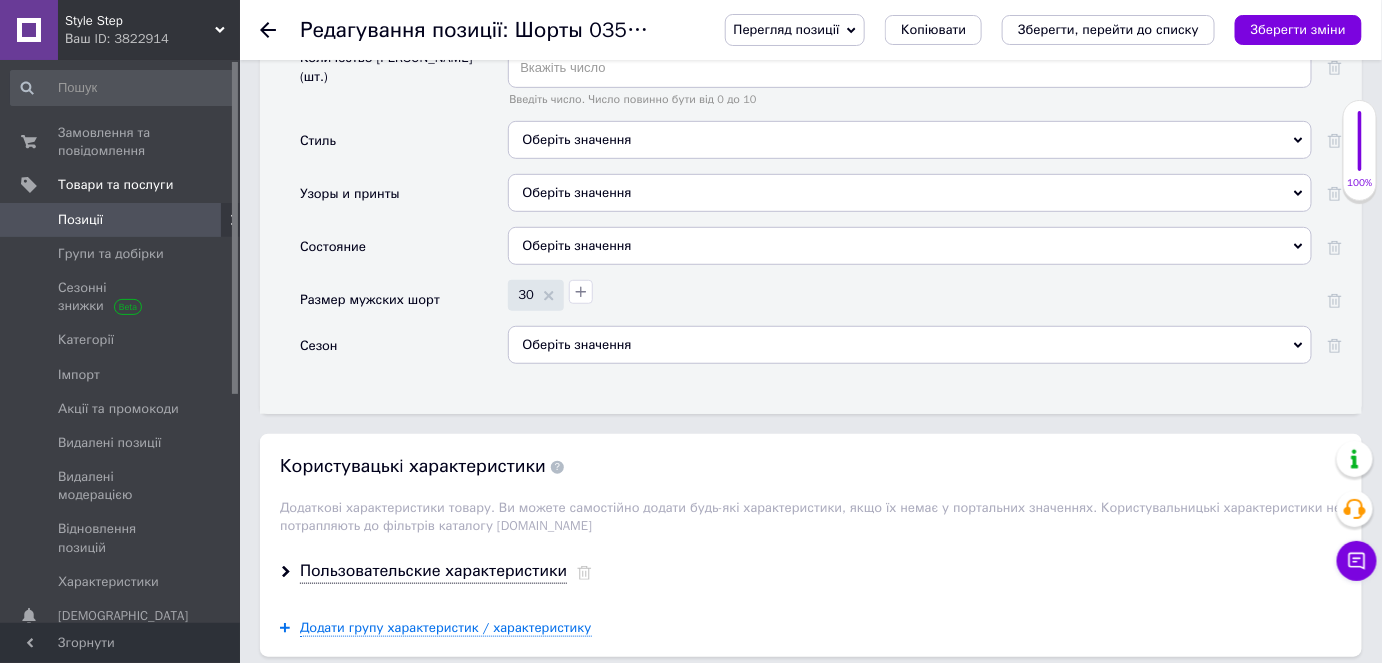 scroll, scrollTop: 2814, scrollLeft: 0, axis: vertical 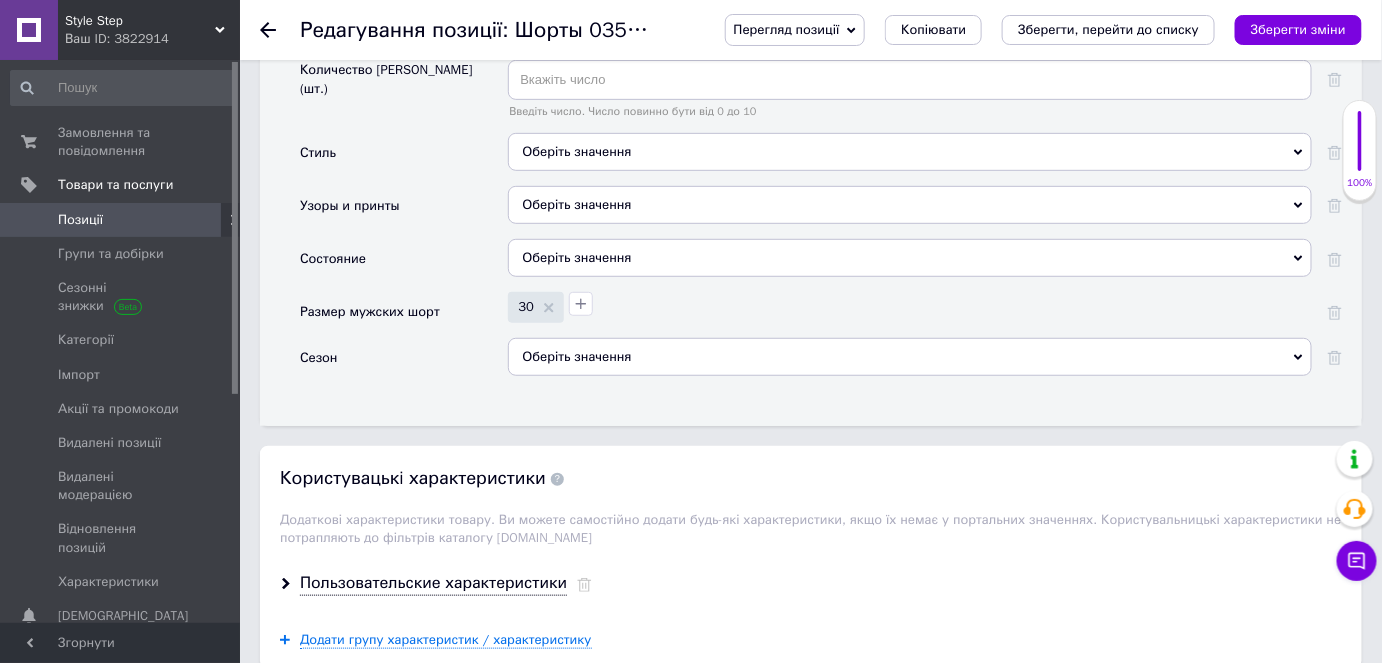 click on "Оберіть значення" at bounding box center [910, 258] 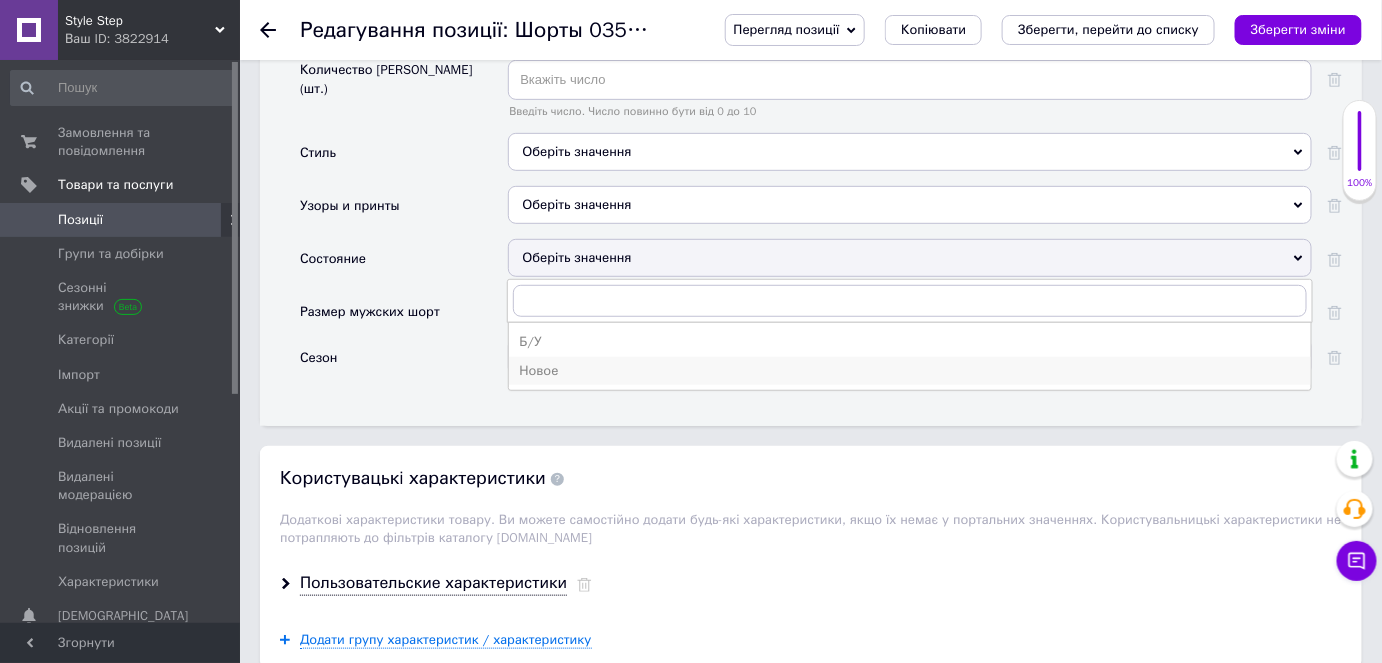 click on "Новое" at bounding box center (910, 371) 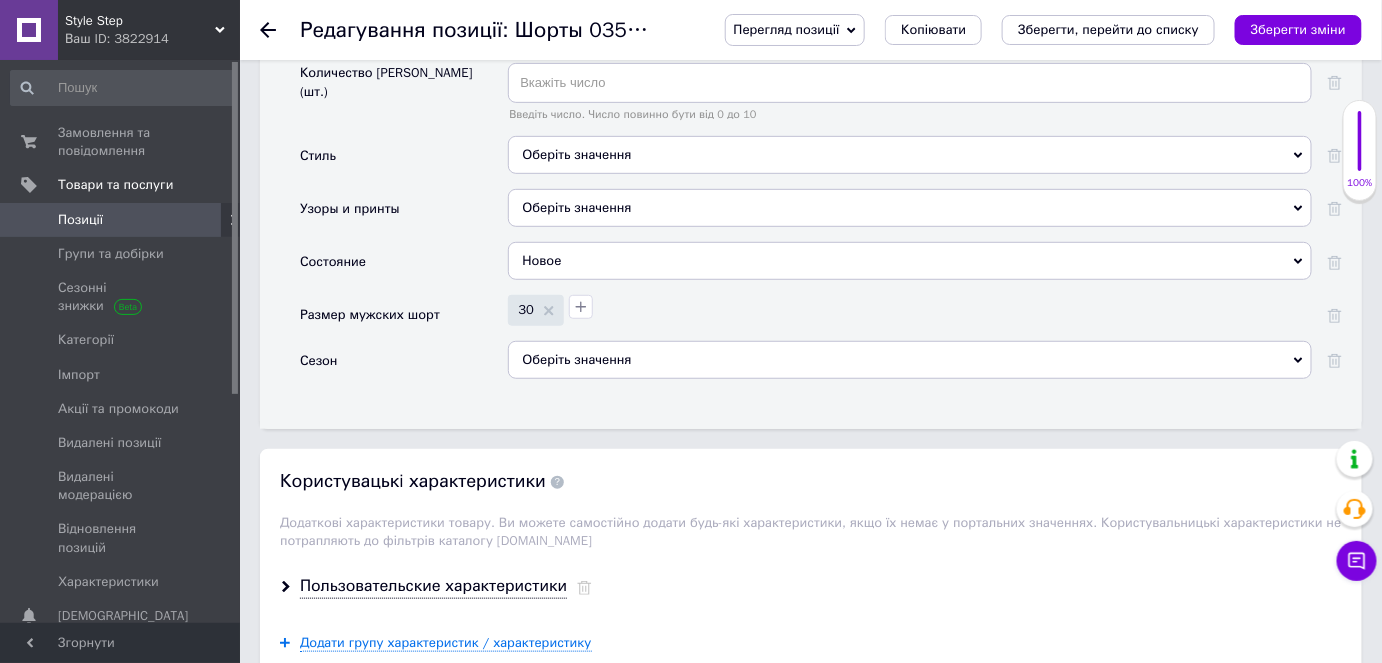 scroll, scrollTop: 2814, scrollLeft: 0, axis: vertical 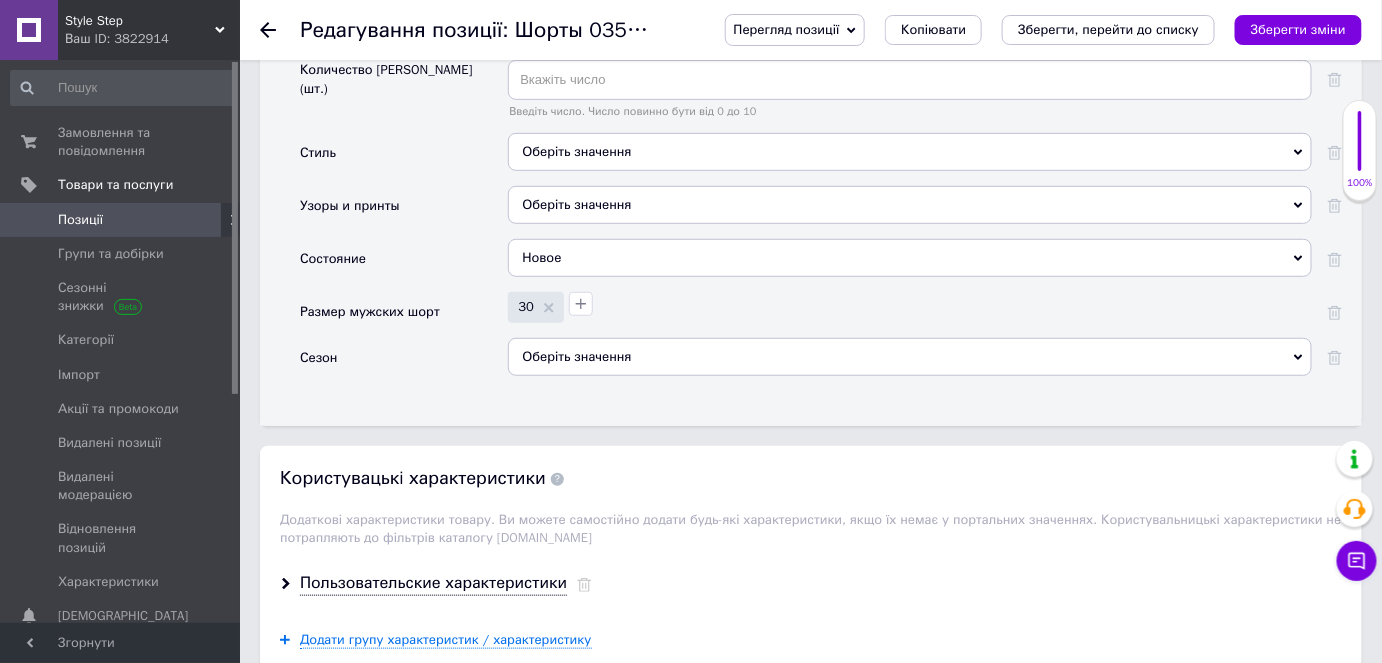 click on "Оберіть значення" at bounding box center [910, 205] 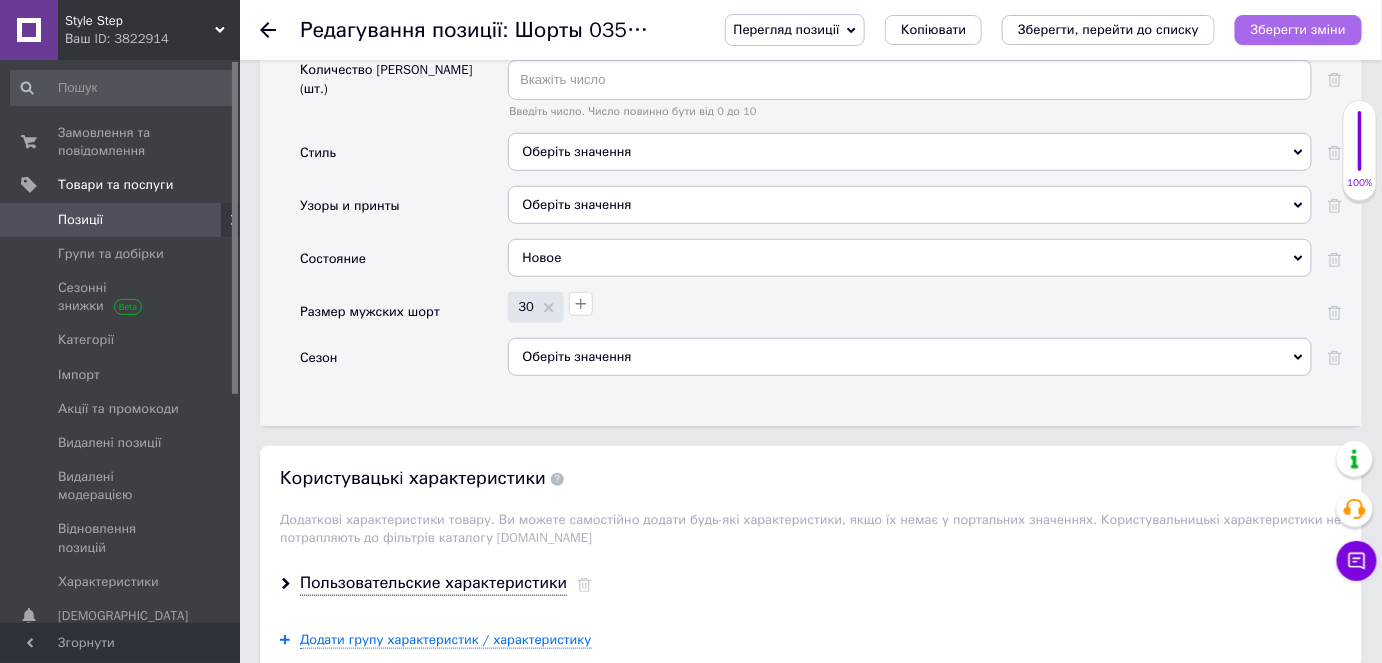 click on "Зберегти зміни" at bounding box center [1298, 29] 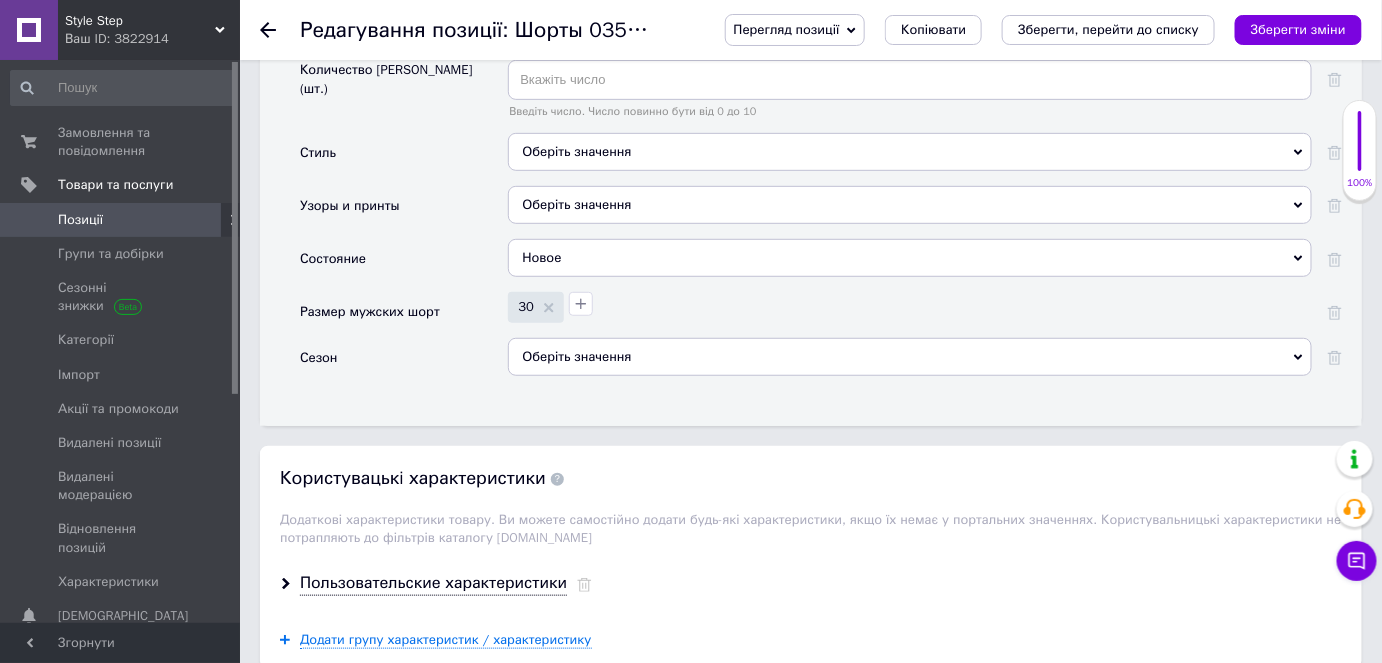 click on "Перегляд позиції" at bounding box center [795, 30] 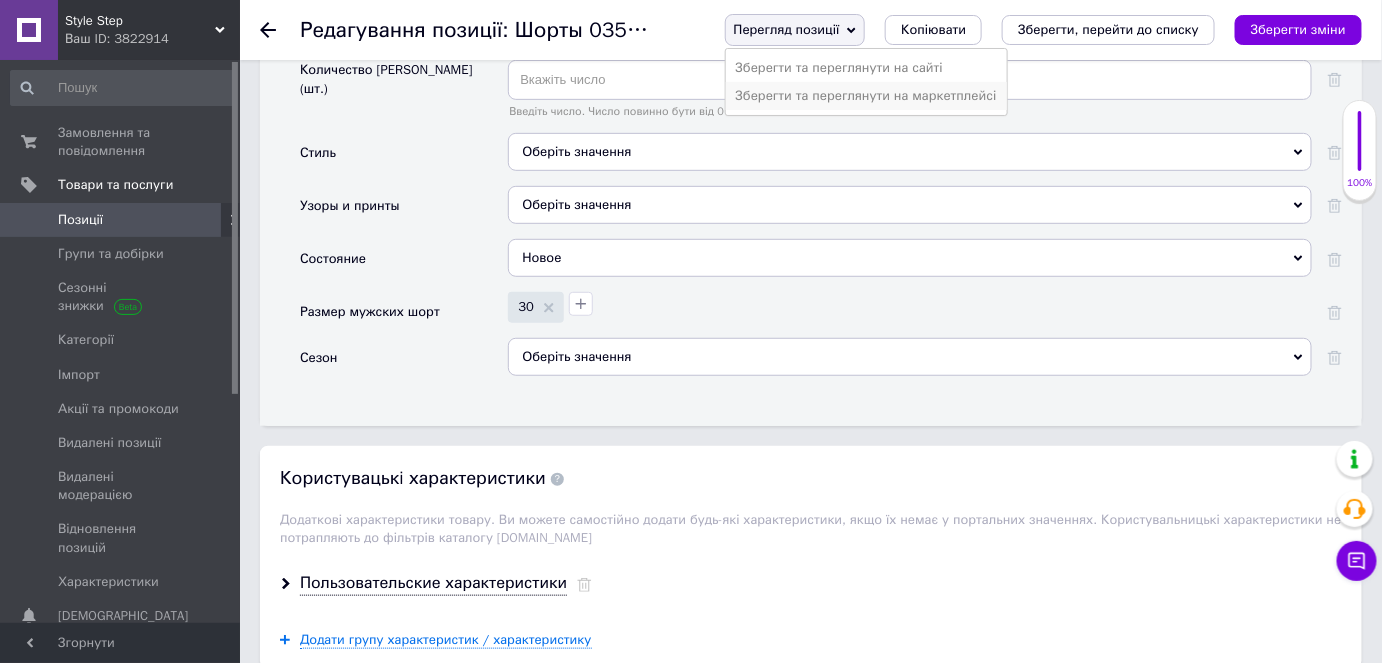 click on "Зберегти та переглянути на маркетплейсі" at bounding box center [866, 96] 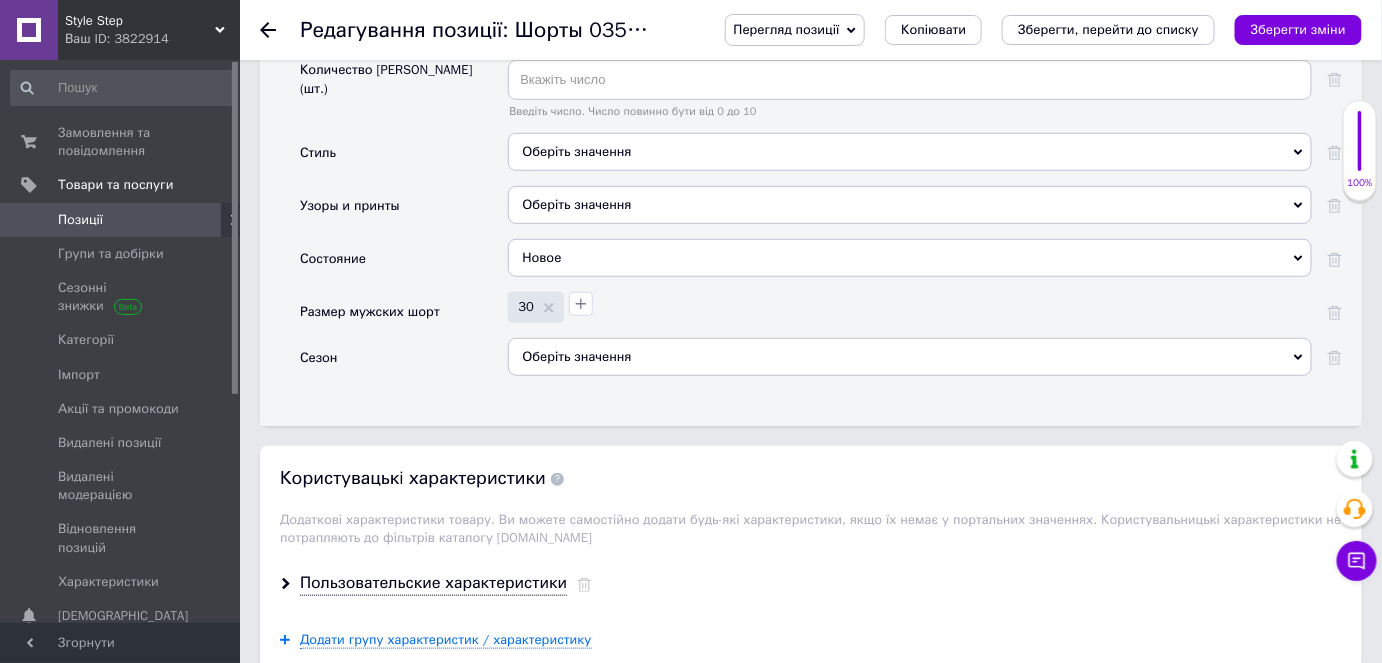 click on "Позиції" at bounding box center (121, 220) 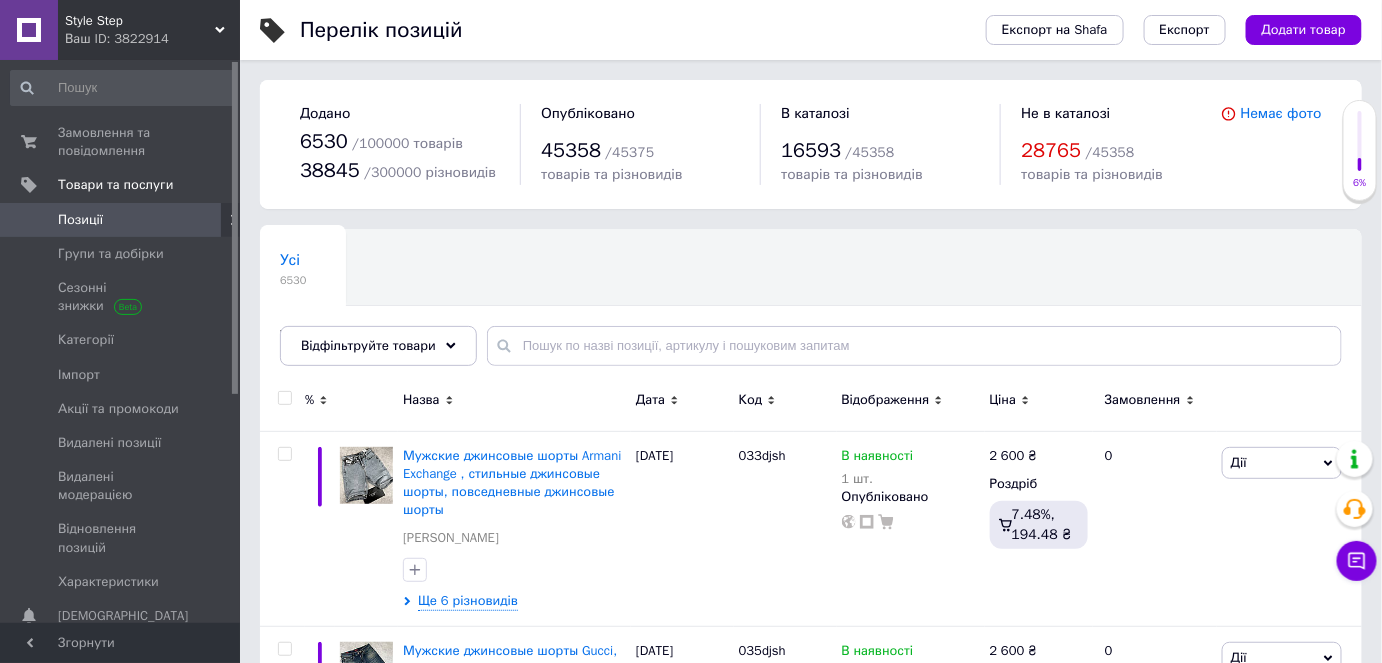 click on "Усі 6530 Товари з проблемними р... 24 Ok Відфільтровано...  Зберегти" at bounding box center (514, 306) 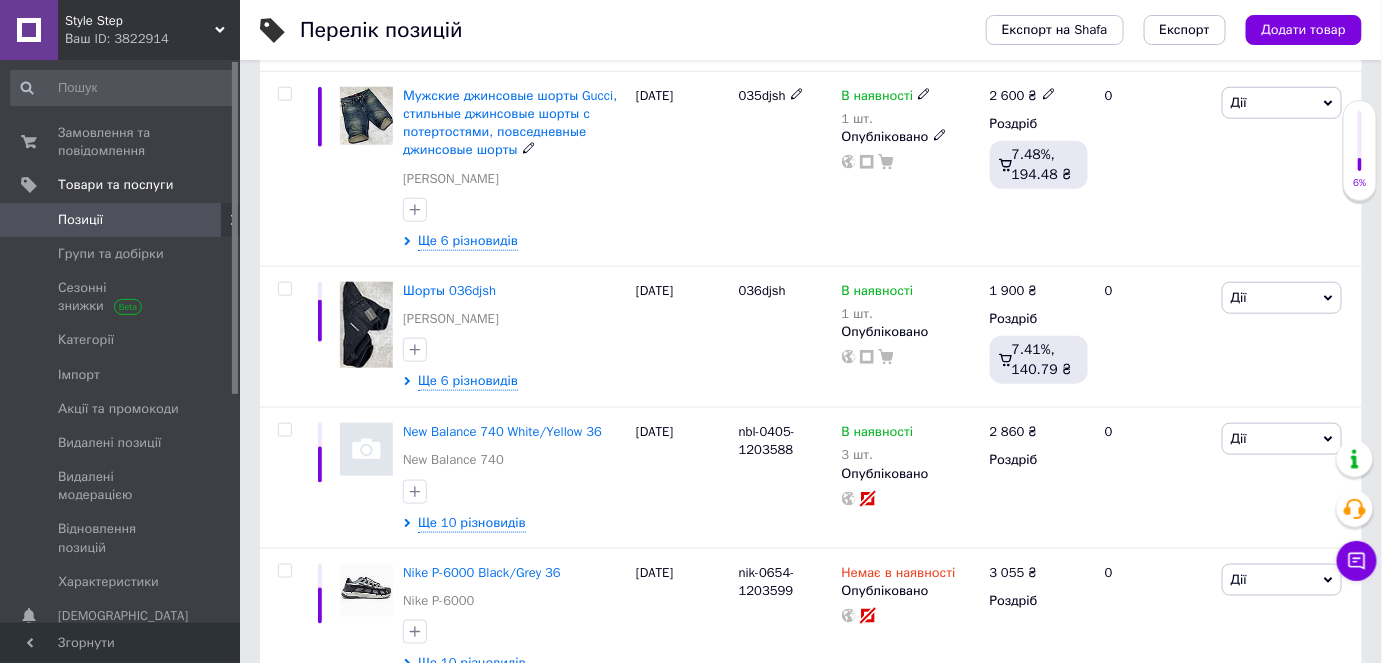 scroll, scrollTop: 581, scrollLeft: 0, axis: vertical 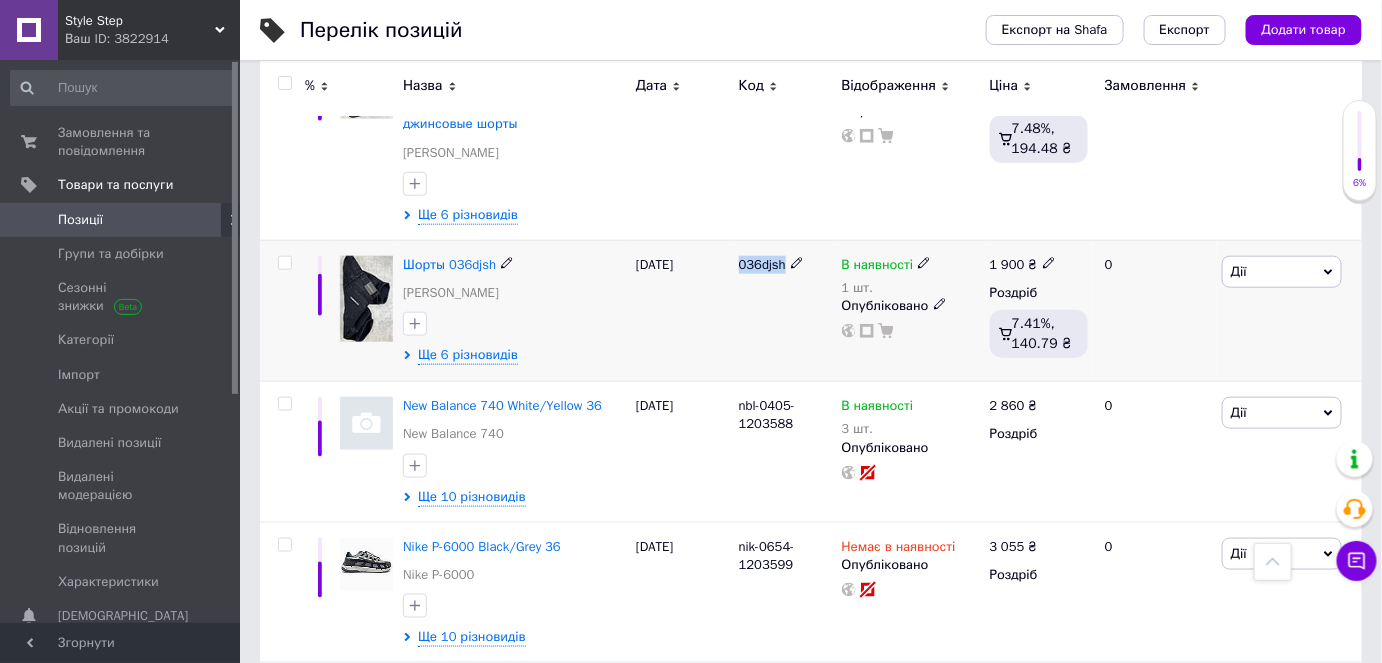drag, startPoint x: 787, startPoint y: 265, endPoint x: 736, endPoint y: 265, distance: 51 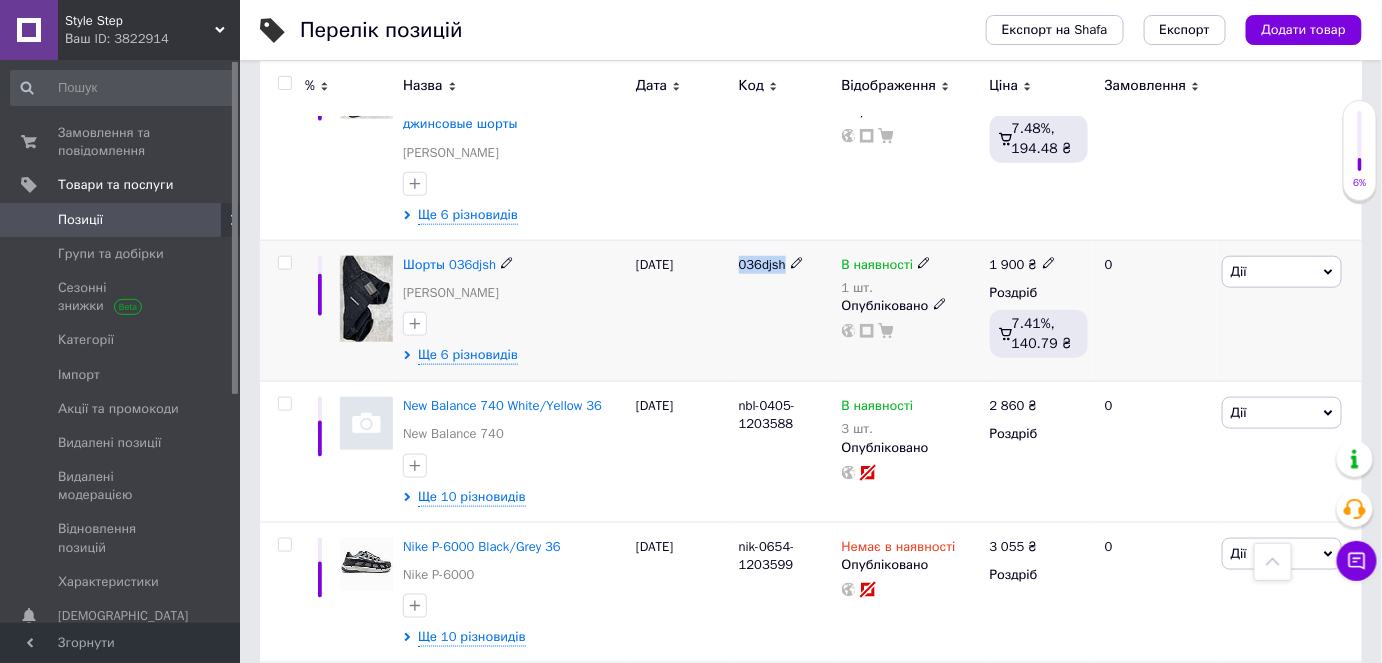 click at bounding box center [366, 299] 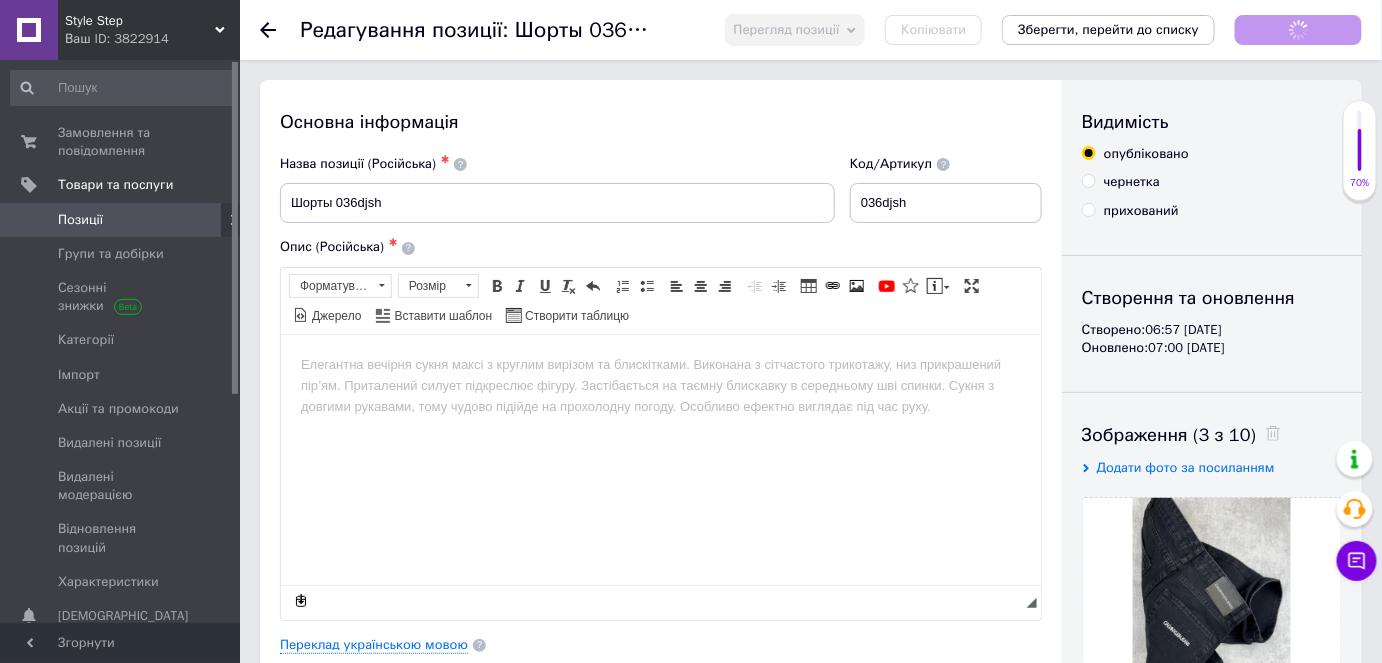 scroll, scrollTop: 0, scrollLeft: 0, axis: both 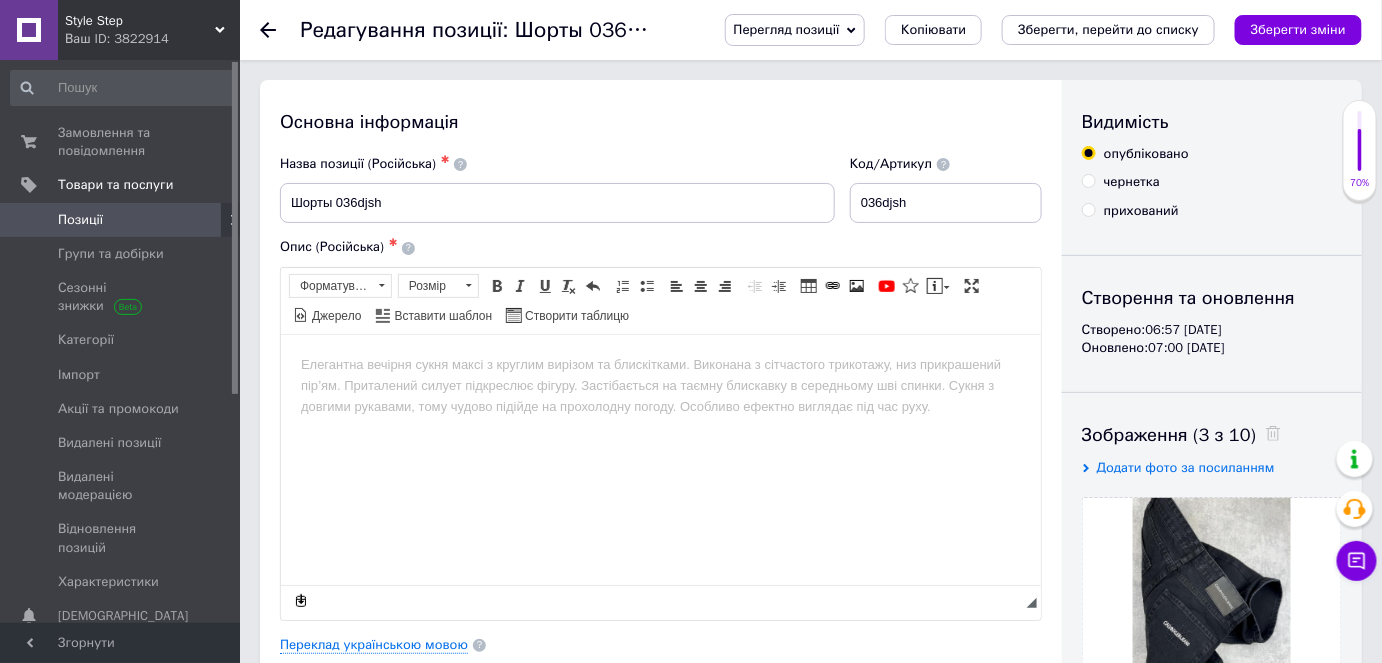 click on "Переклад українською мовою" at bounding box center [661, 645] 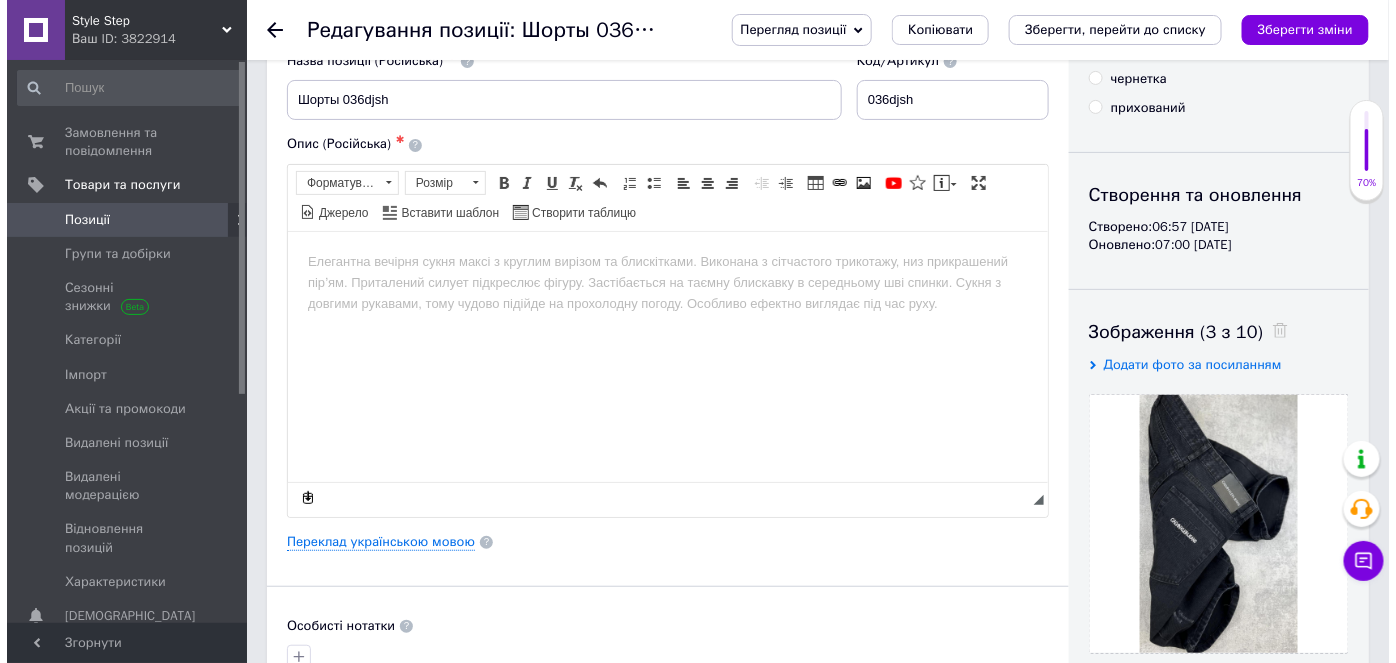 scroll, scrollTop: 290, scrollLeft: 0, axis: vertical 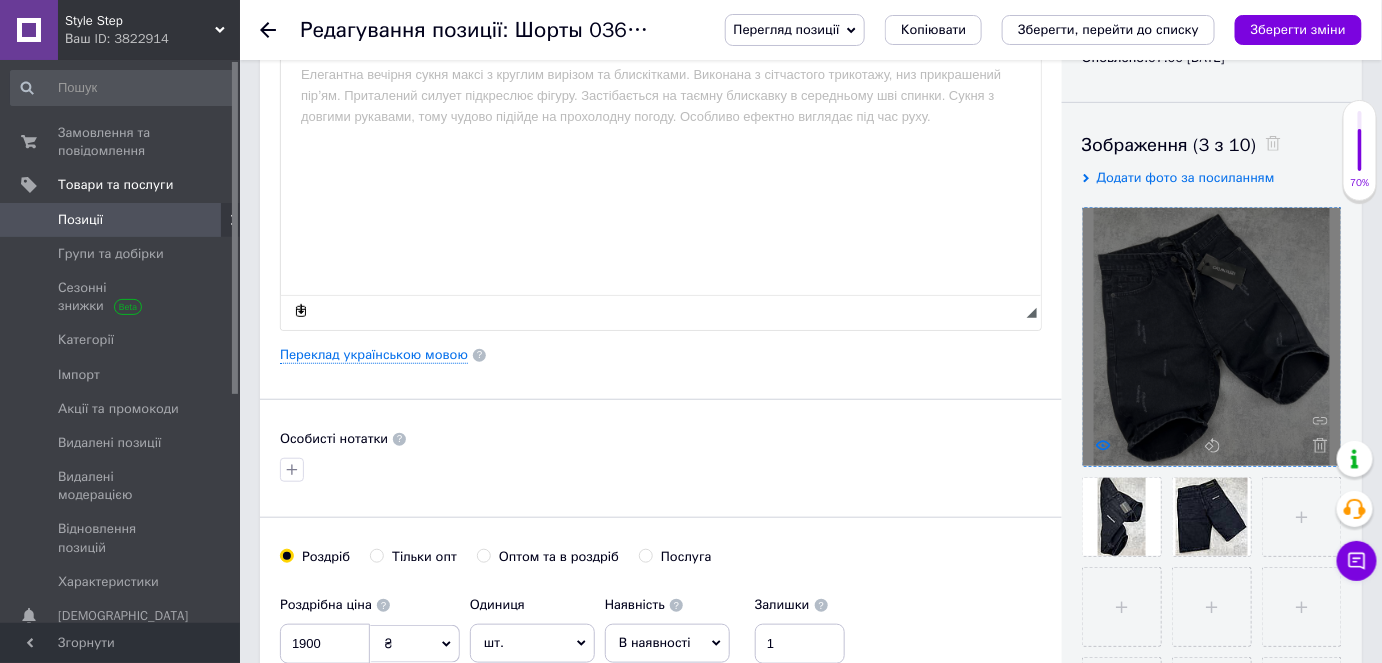 click 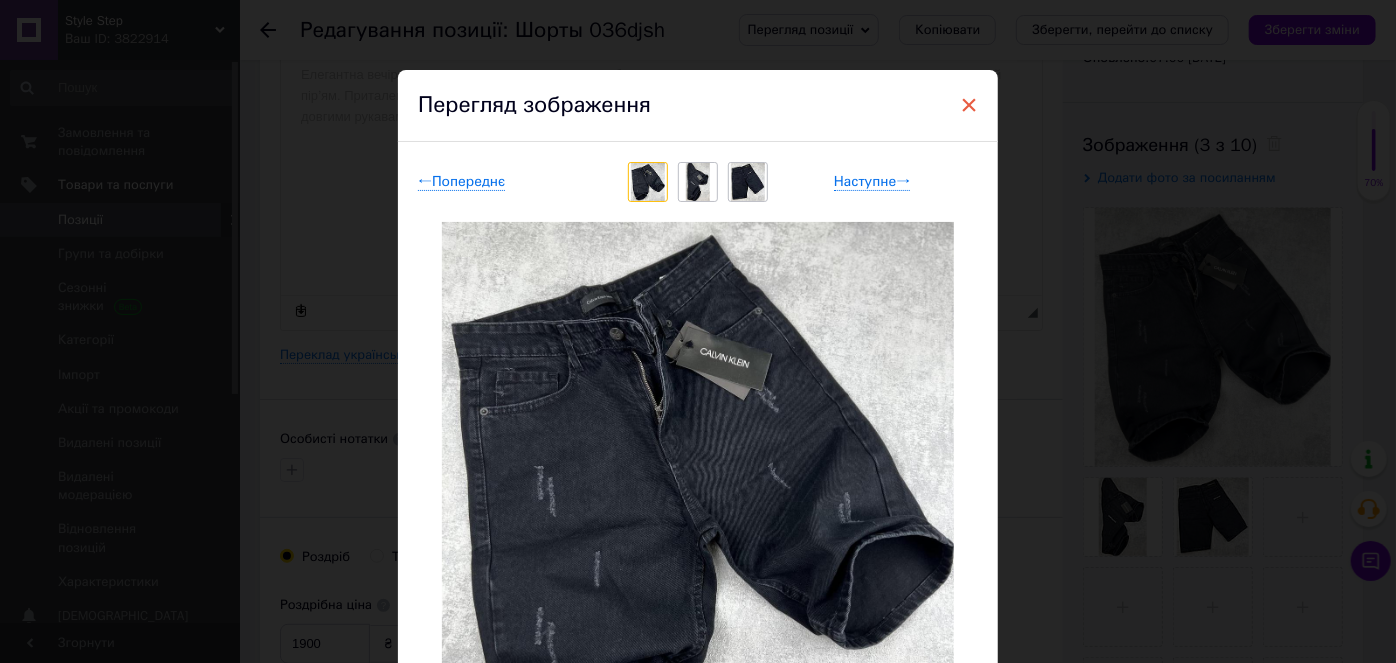 click on "×" at bounding box center [969, 105] 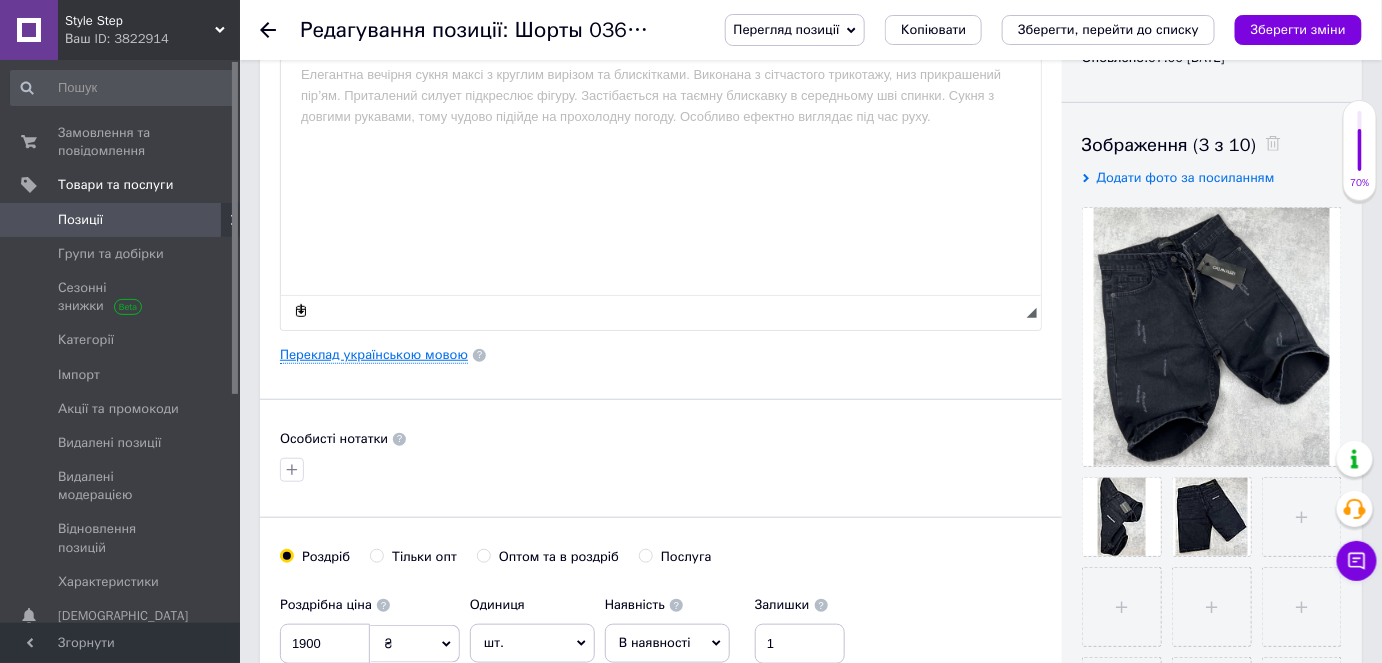 click on "Переклад українською мовою" at bounding box center [374, 355] 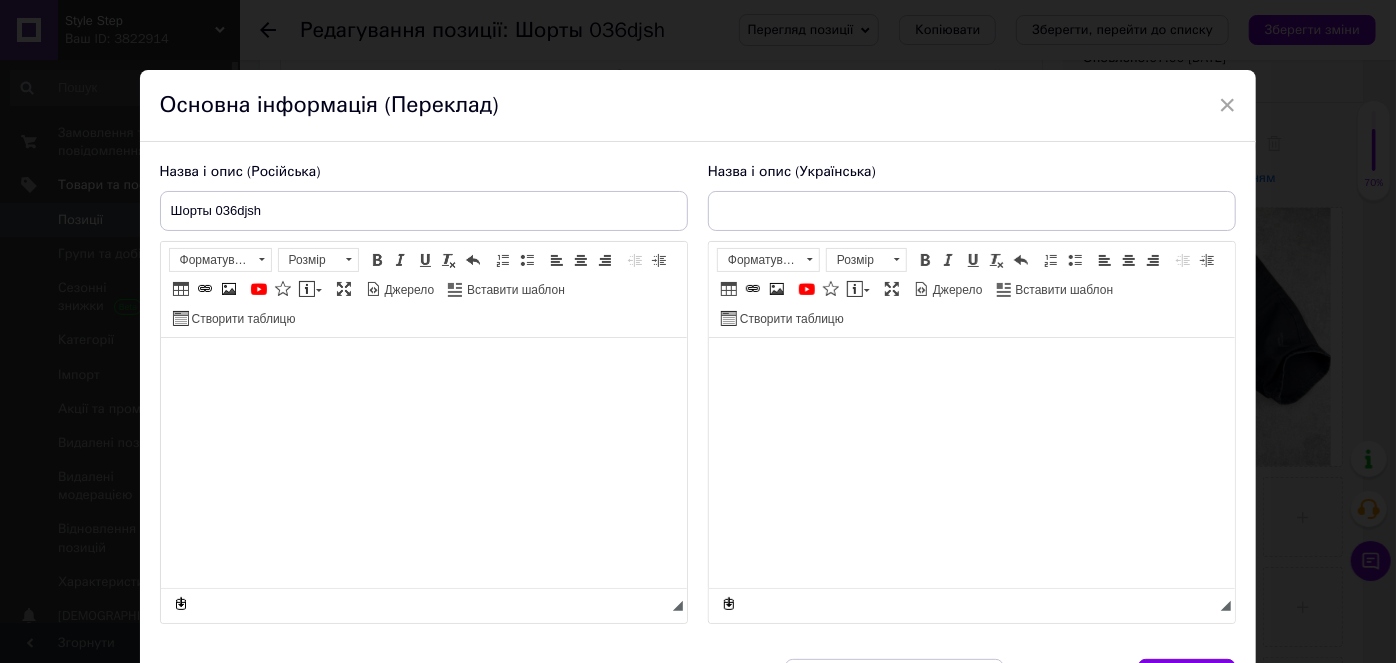 type on "Шорты 036djsh" 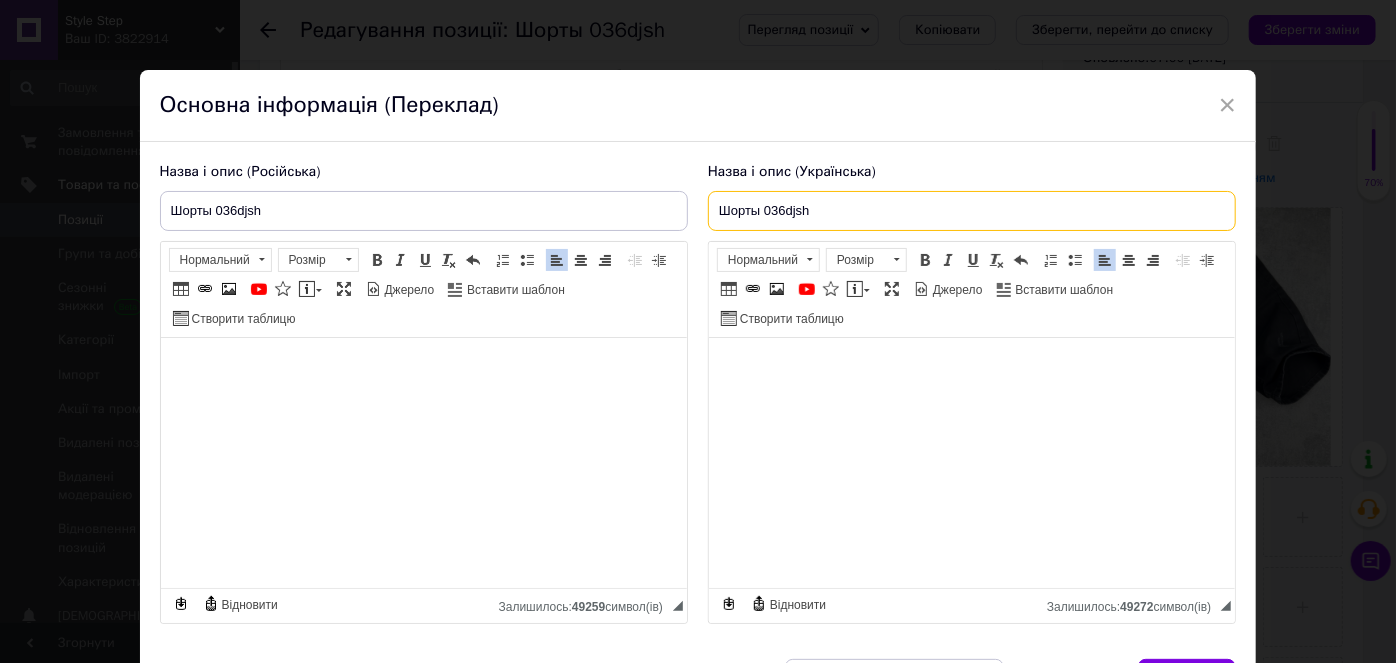 drag, startPoint x: 813, startPoint y: 212, endPoint x: 659, endPoint y: 217, distance: 154.08115 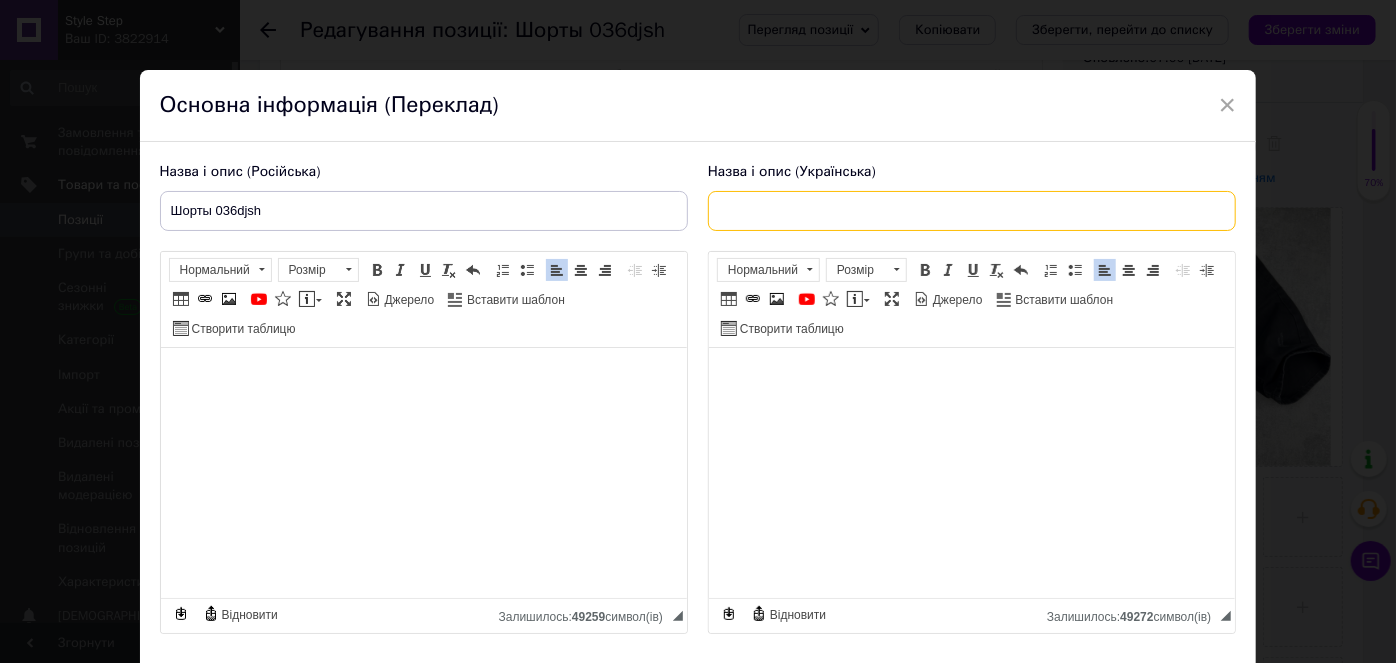 paste on "Чоловічі джинсові шорти [PERSON_NAME] чорні, стильні джинсові шорти з потертостями, повсякденні [PERSON_NAME]" 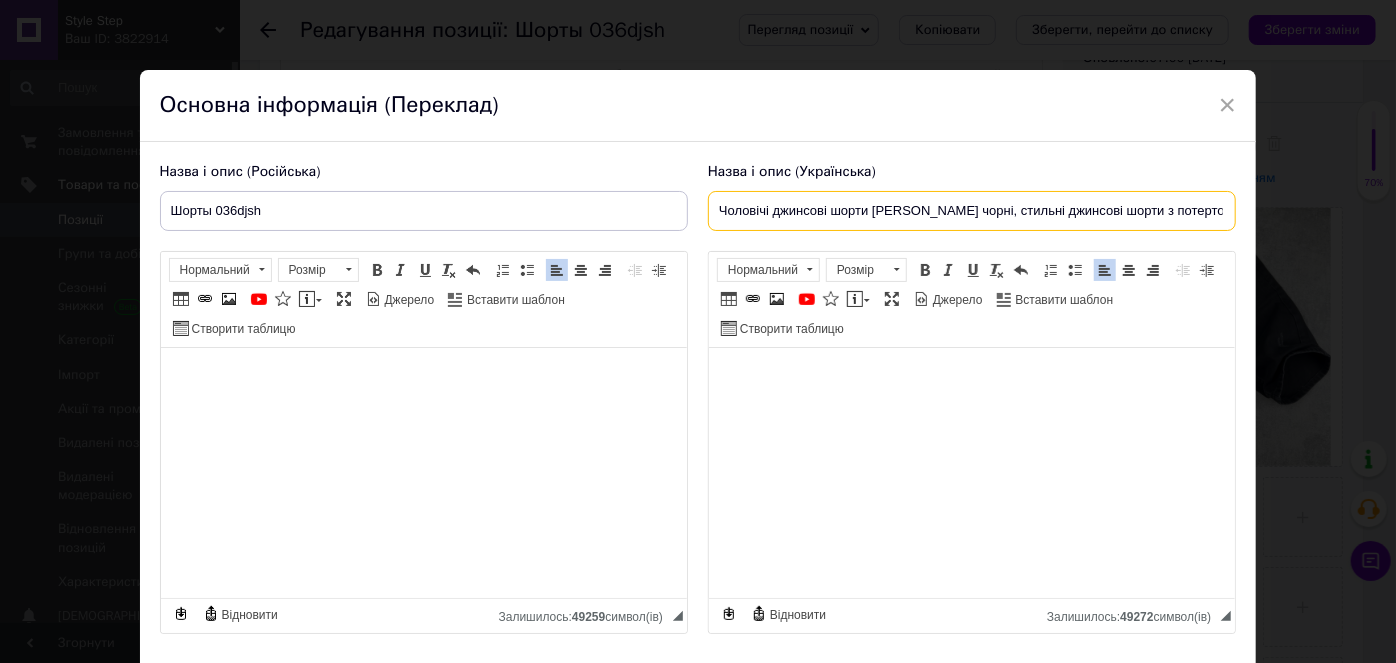 scroll, scrollTop: 0, scrollLeft: 178, axis: horizontal 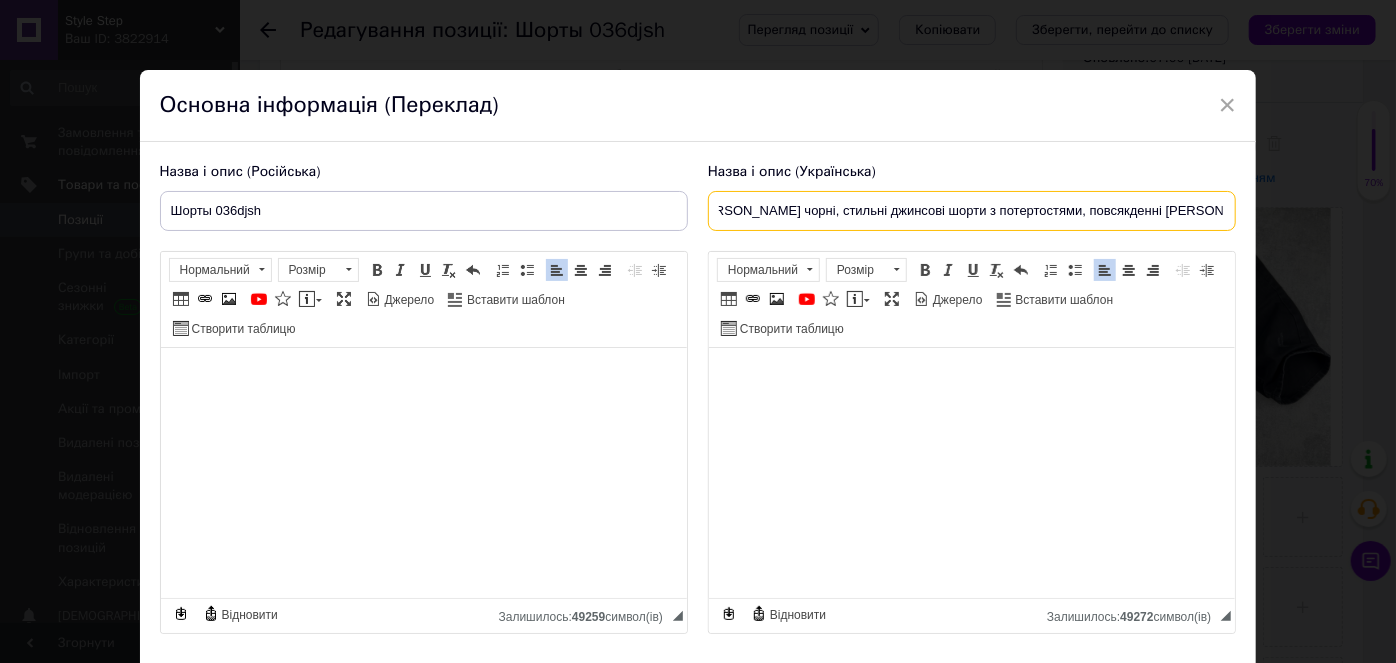 type on "Чоловічі джинсові шорти [PERSON_NAME] чорні, стильні джинсові шорти з потертостями, повсякденні [PERSON_NAME]" 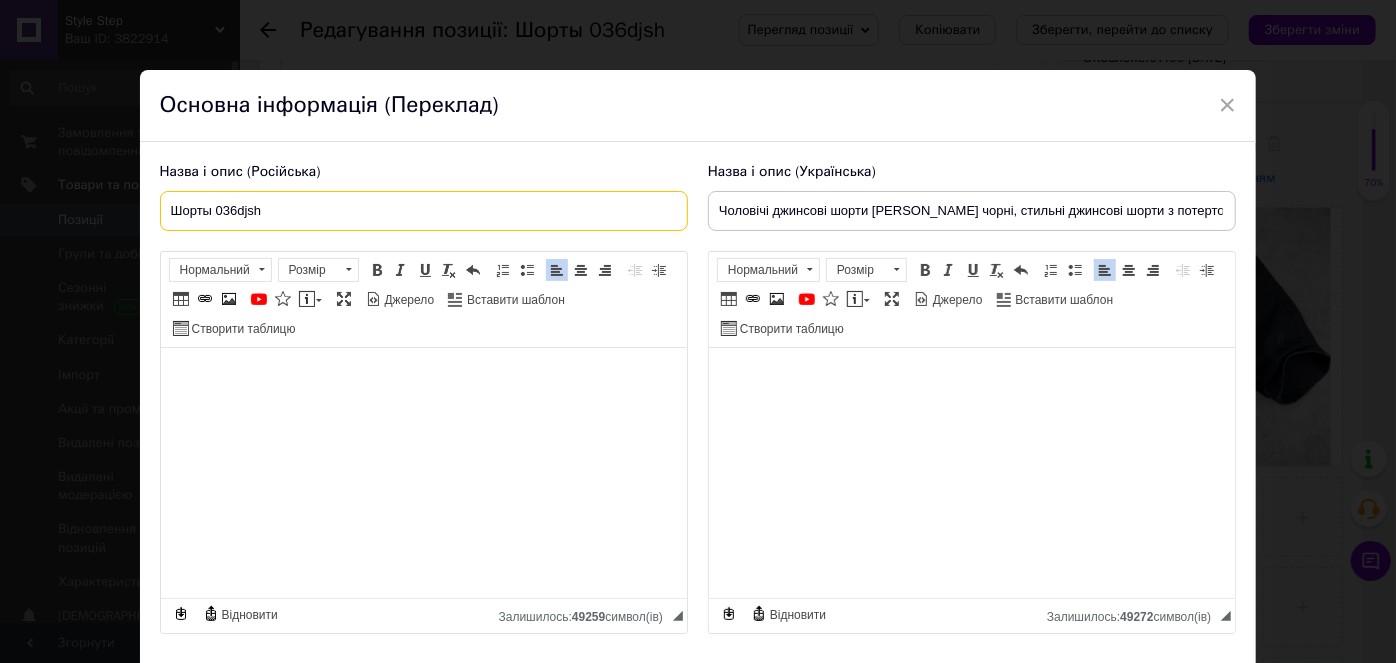 drag, startPoint x: 269, startPoint y: 215, endPoint x: 170, endPoint y: 214, distance: 99.00505 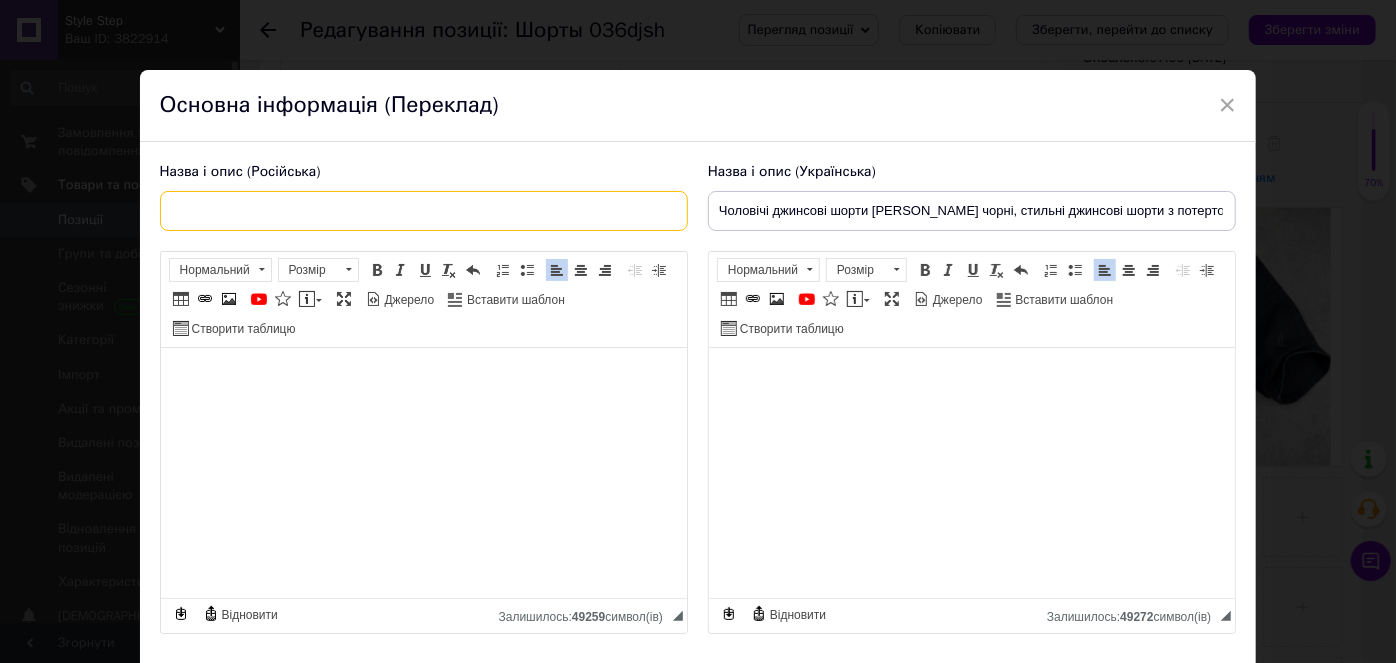 paste on "Мужские джинсовые шорты [PERSON_NAME] черные, стильные джинсовые шорты с потертостями, повседневные джинсовые ш" 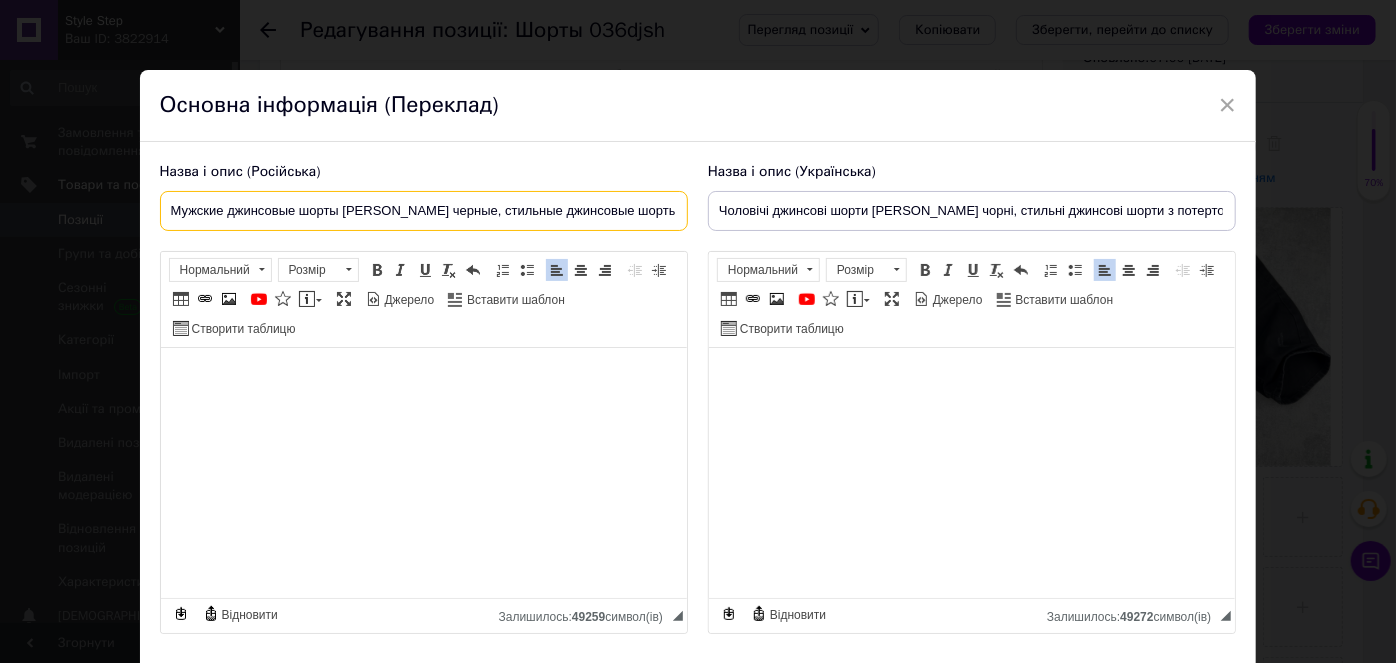 scroll, scrollTop: 0, scrollLeft: 242, axis: horizontal 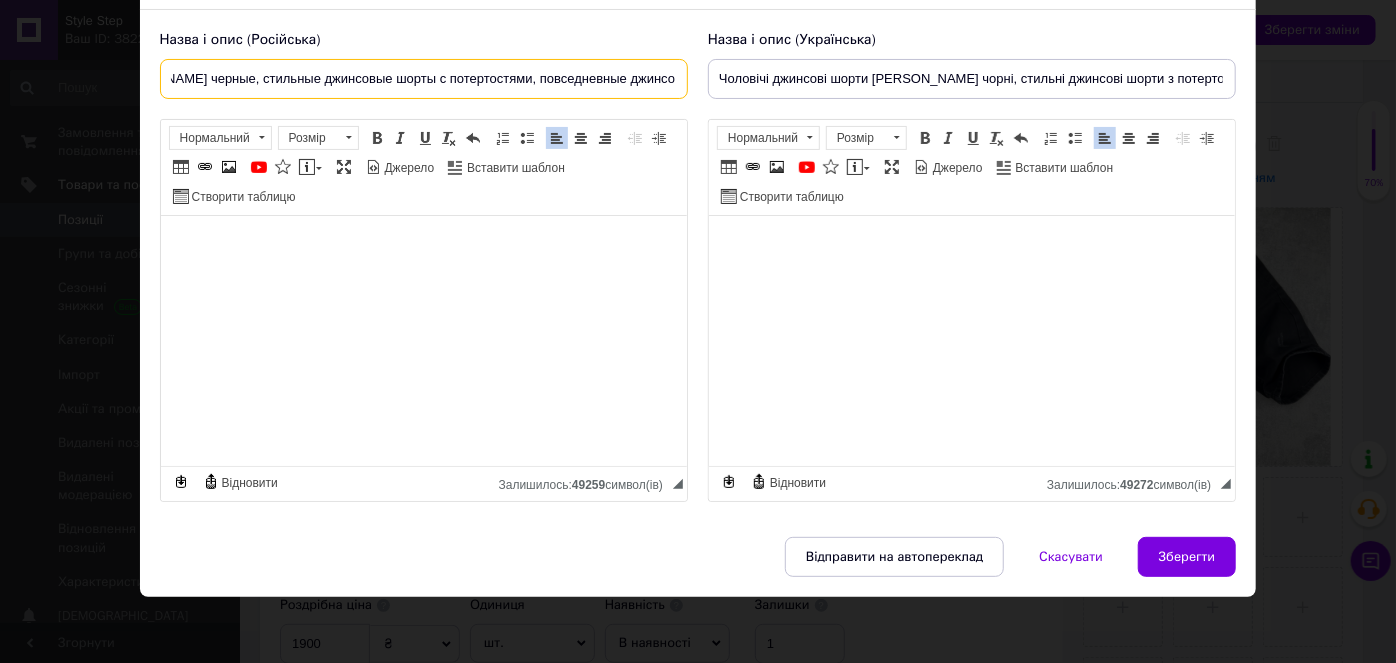 type on "Мужские джинсовые шорты [PERSON_NAME] черные, стильные джинсовые шорты с потертостями, повседневные джинсовые ш" 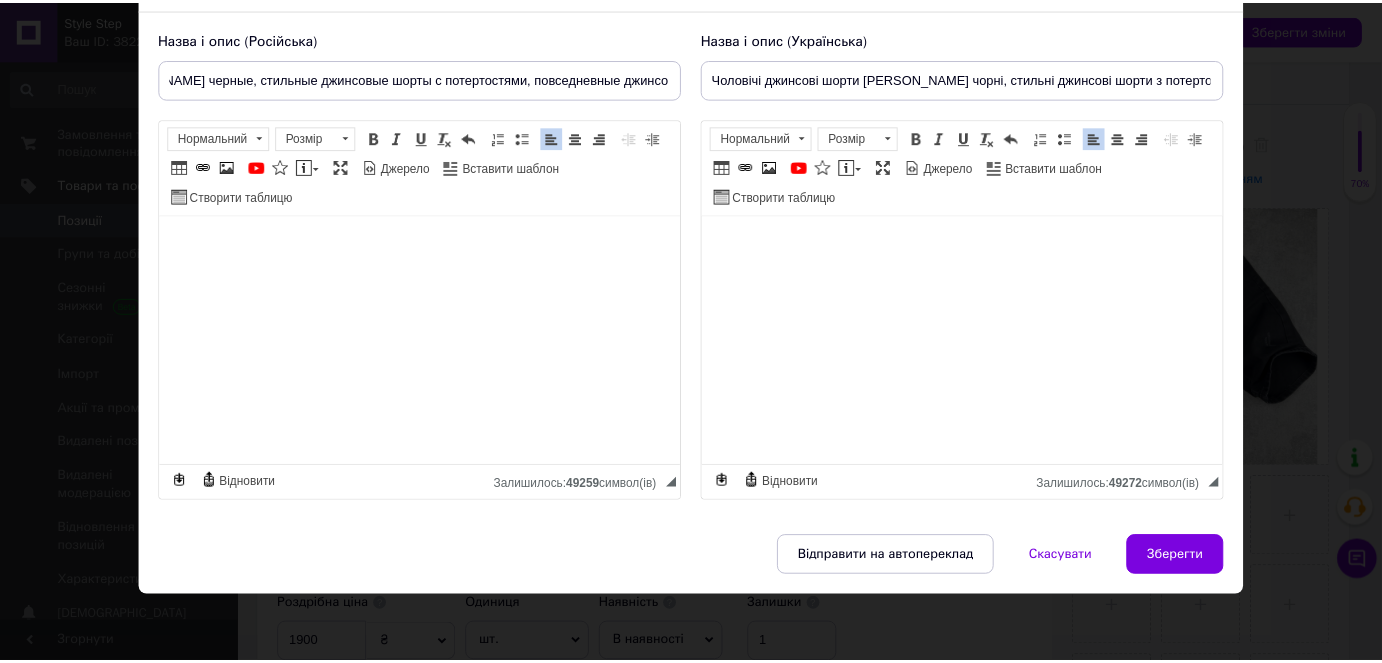 scroll, scrollTop: 0, scrollLeft: 0, axis: both 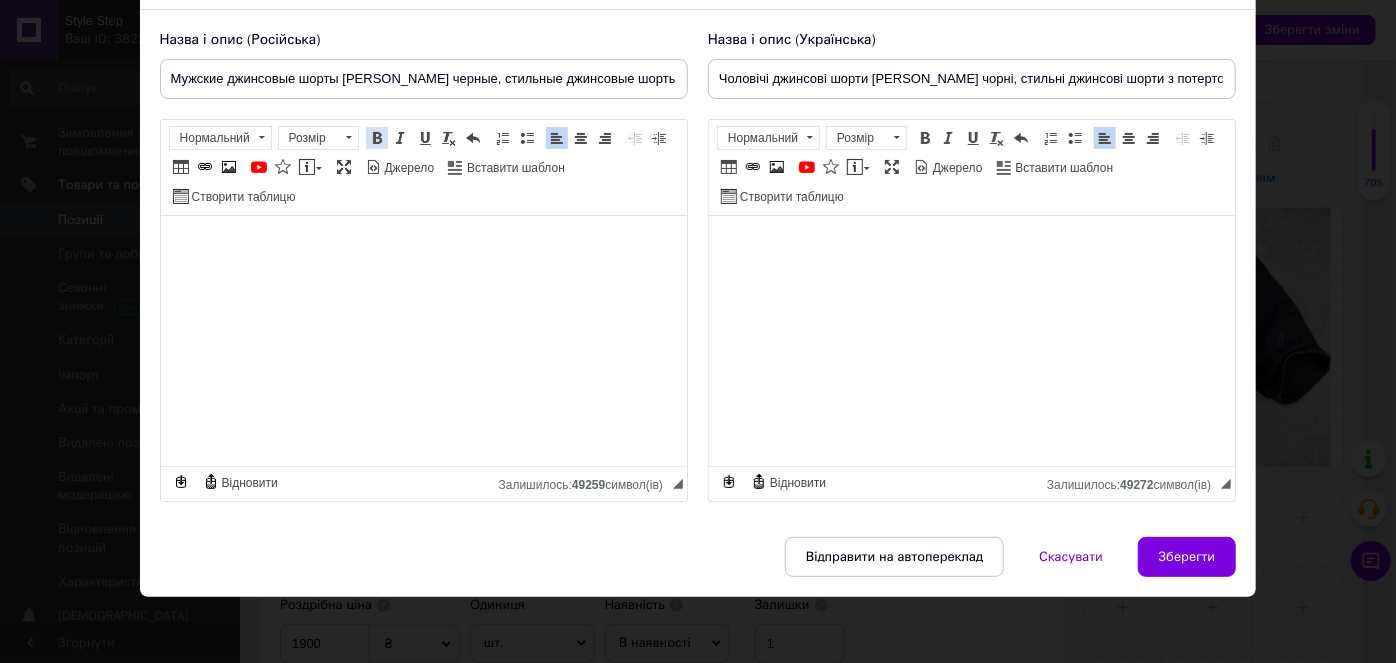click at bounding box center (377, 138) 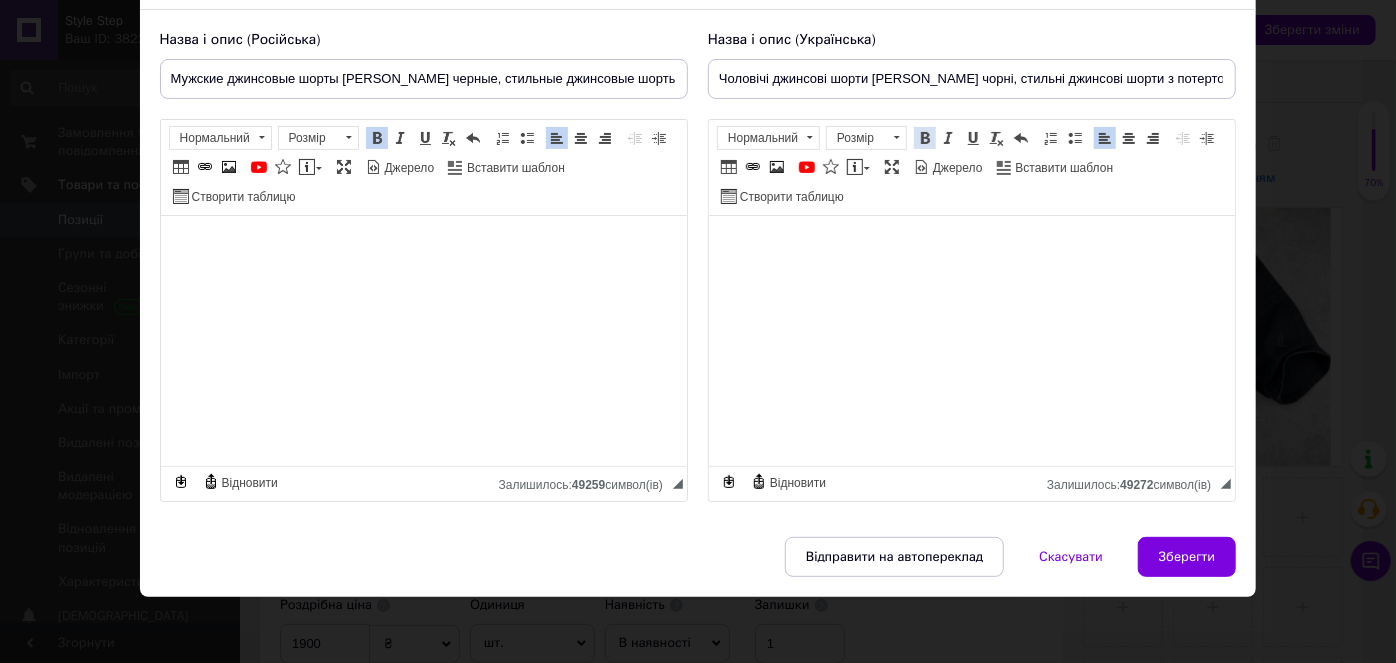 click on "Жирний  Сполучення клавіш Ctrl+B" at bounding box center (925, 138) 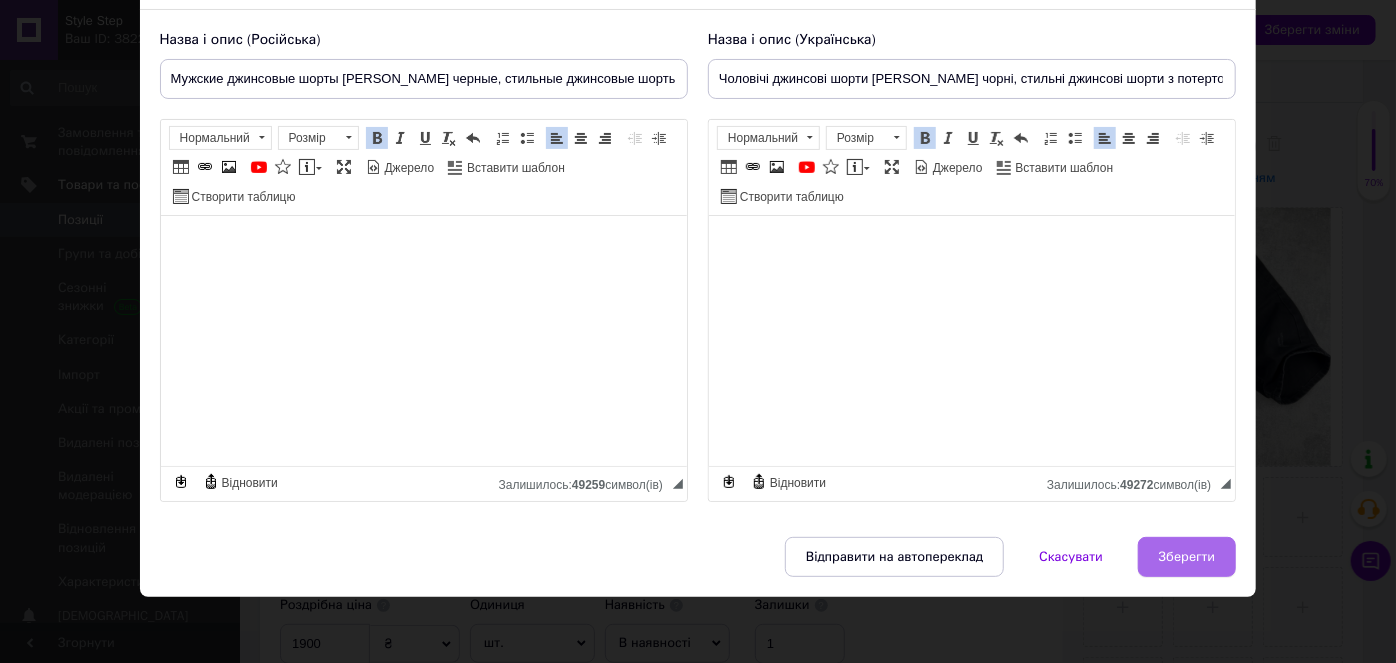 click on "Зберегти" at bounding box center [1187, 557] 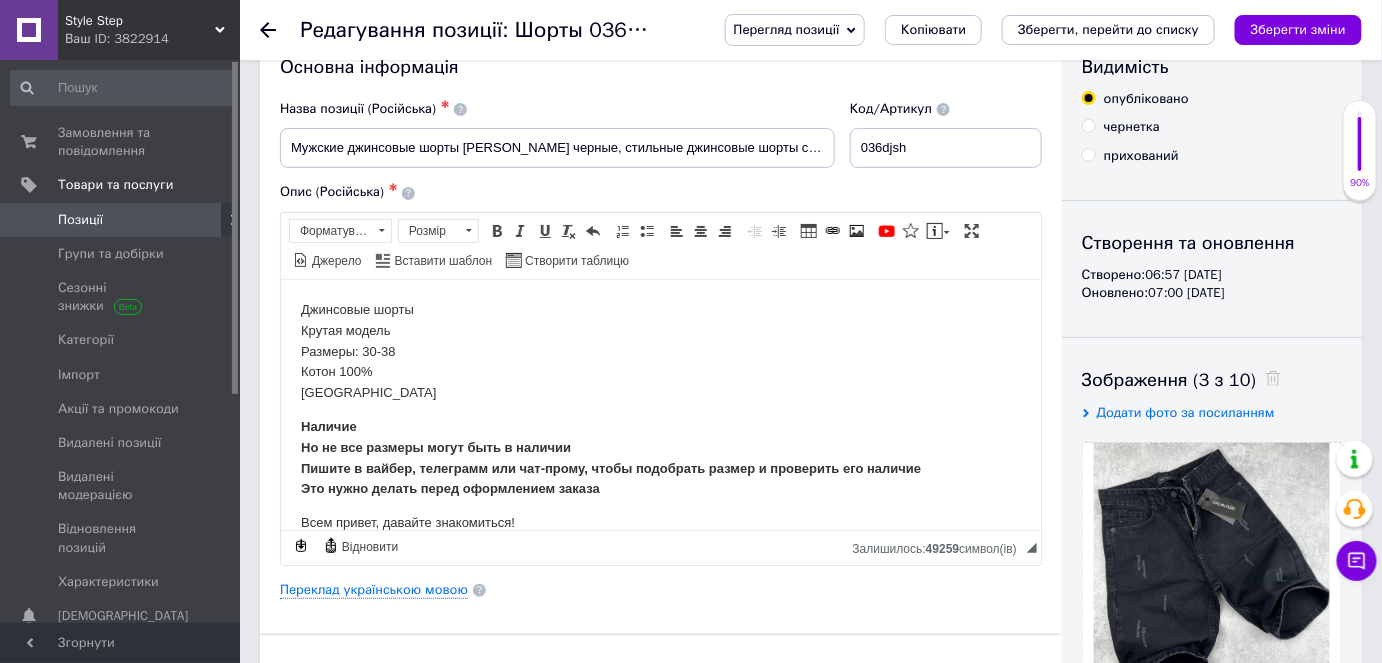 scroll, scrollTop: 36, scrollLeft: 0, axis: vertical 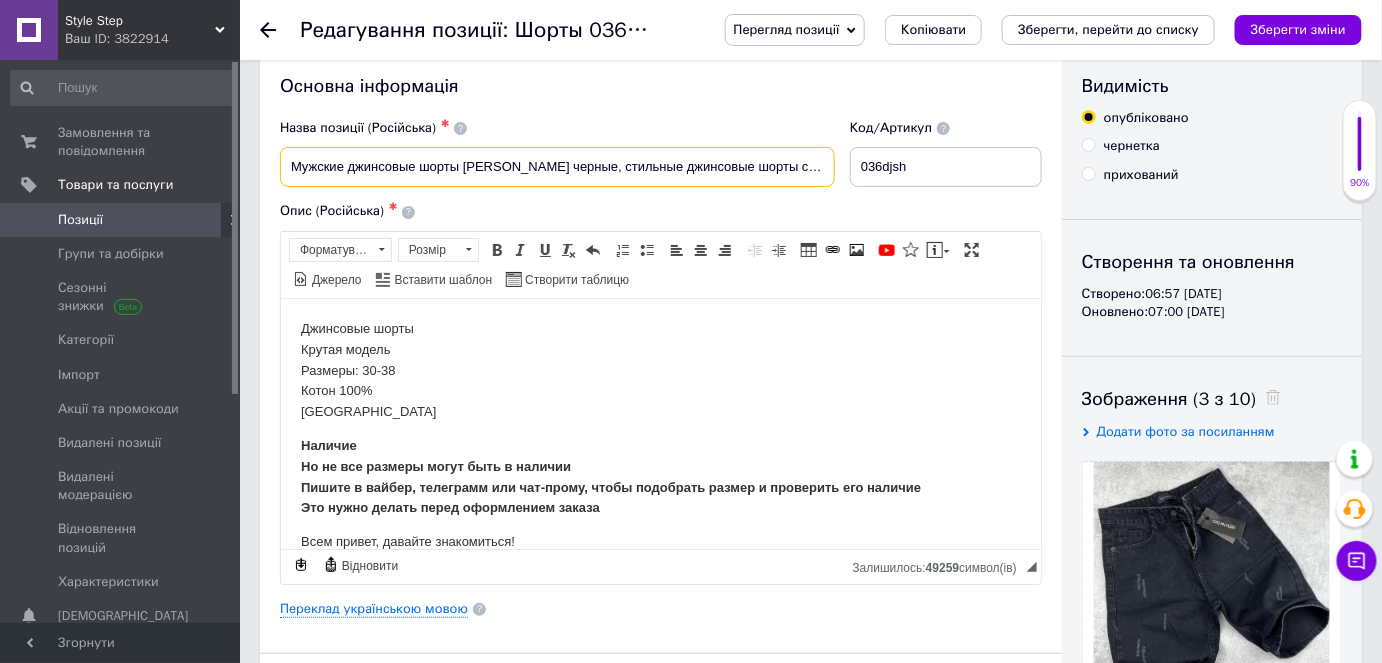 drag, startPoint x: 528, startPoint y: 167, endPoint x: 466, endPoint y: 164, distance: 62.072536 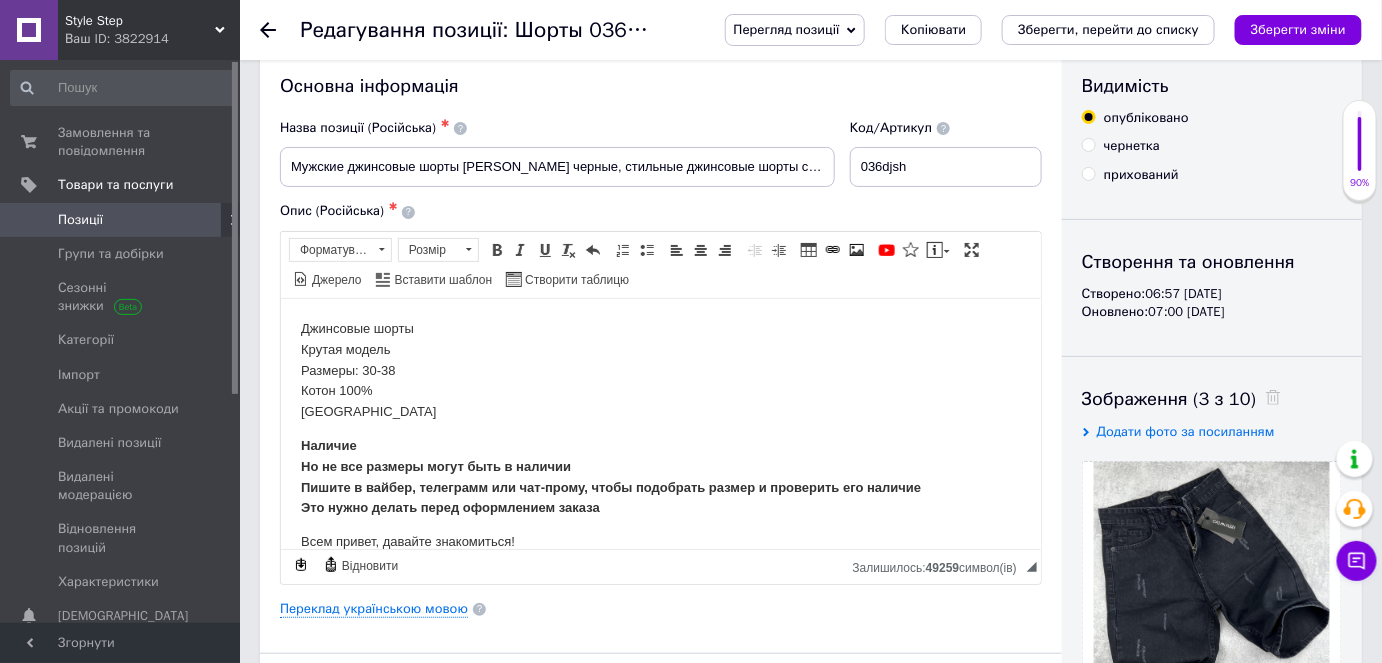 click on "Переклад українською мовою" at bounding box center [661, 609] 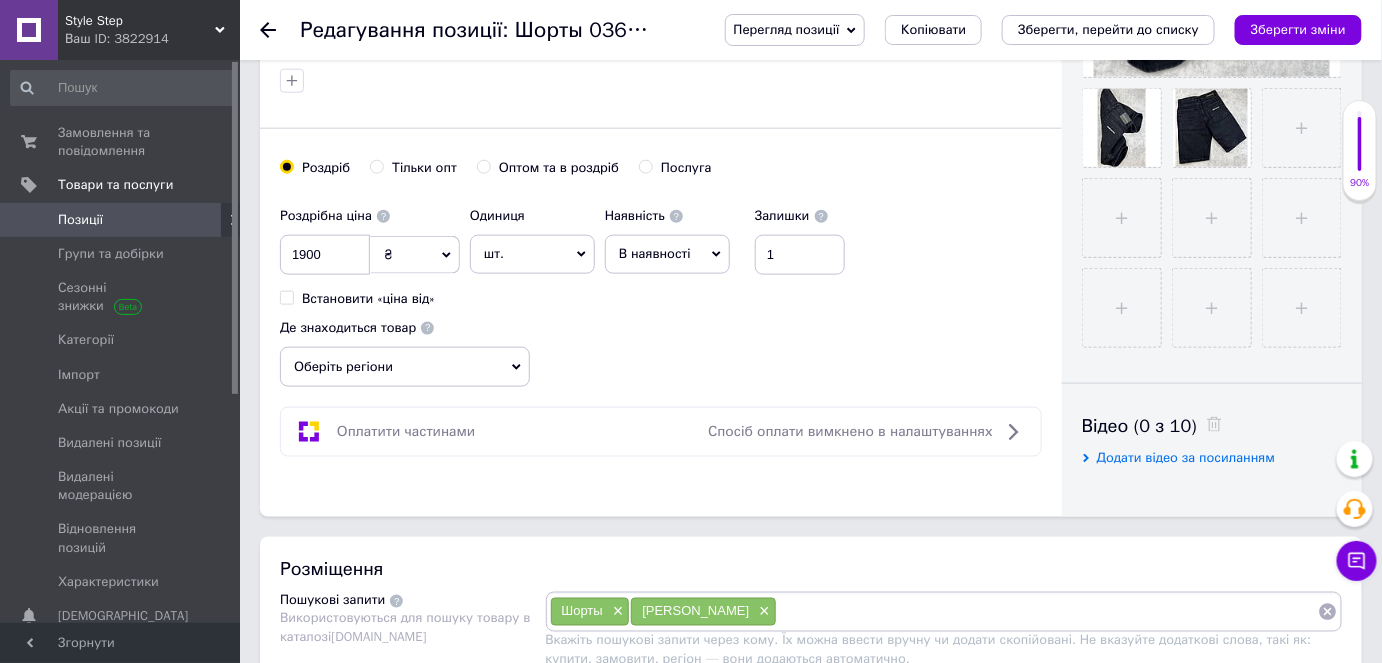 scroll, scrollTop: 690, scrollLeft: 0, axis: vertical 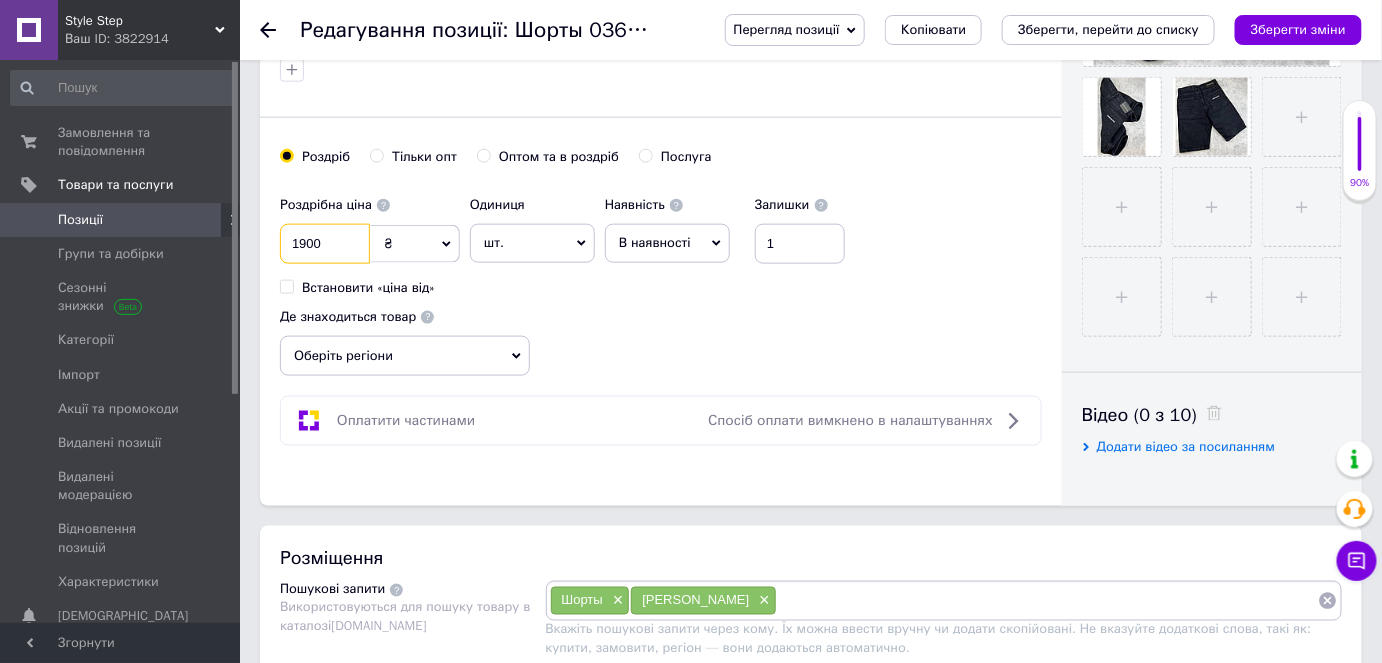 click on "1900" at bounding box center (325, 244) 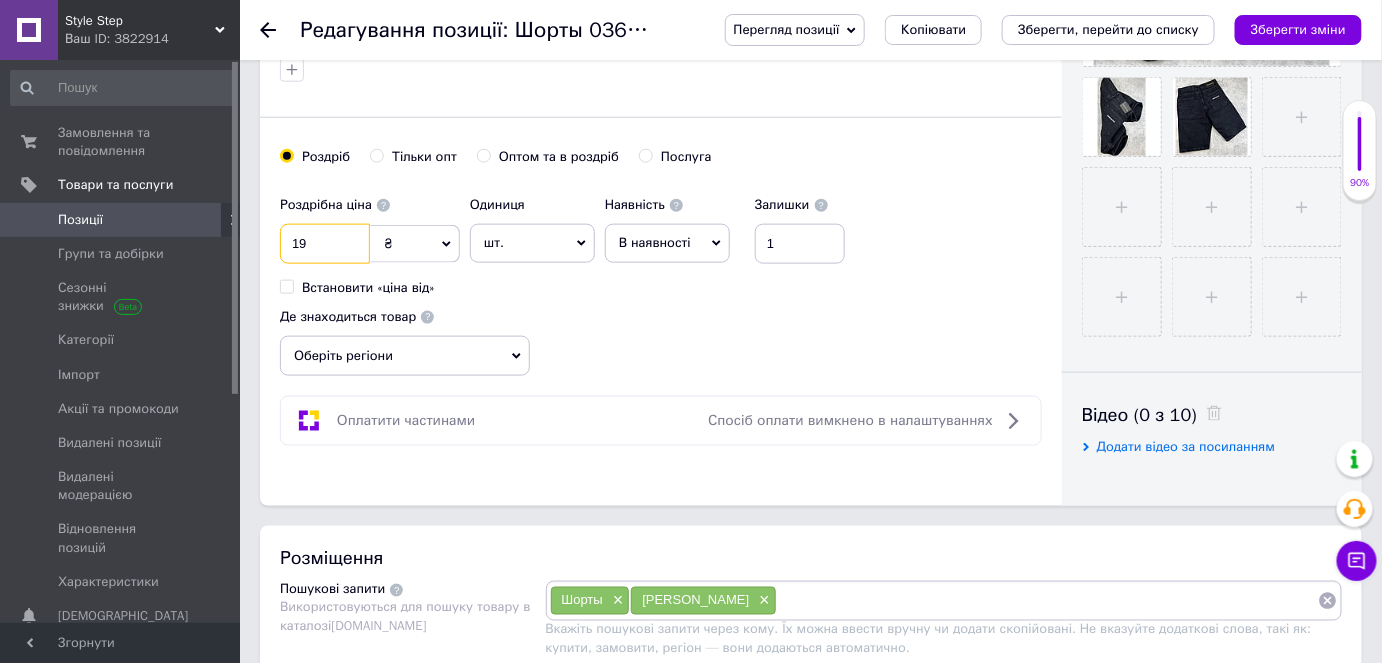 type on "1" 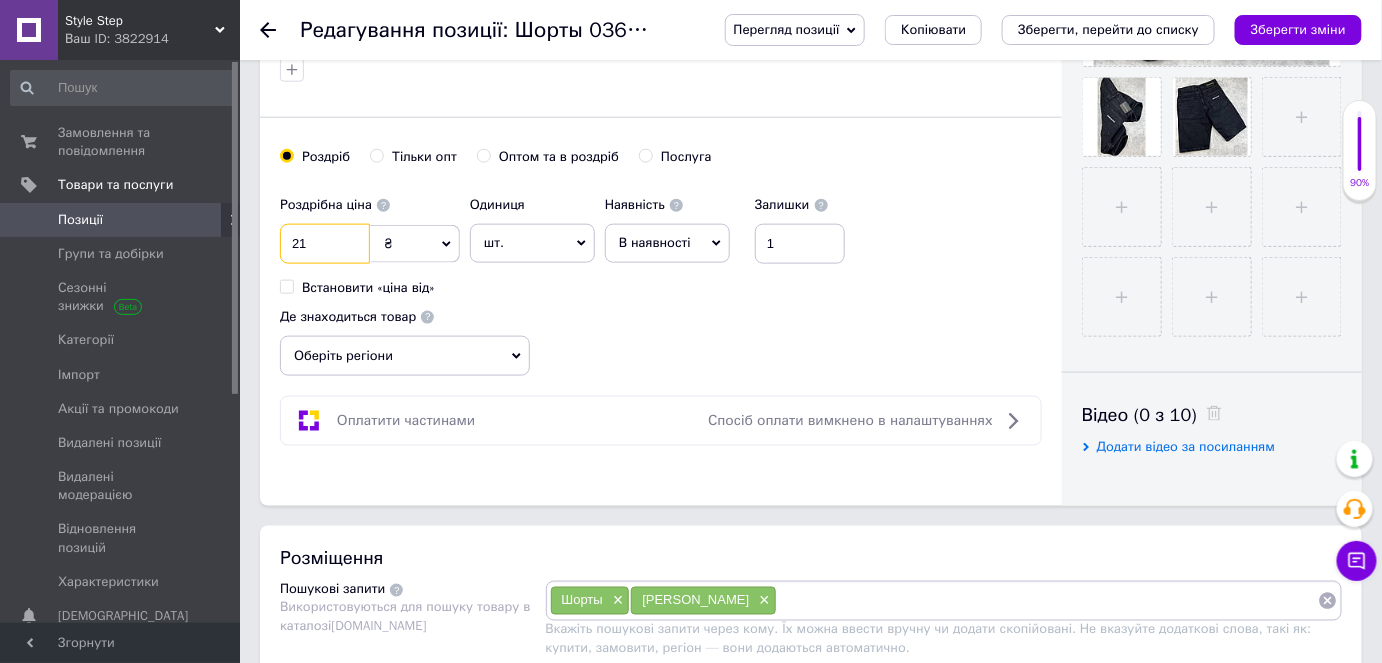 type on "2" 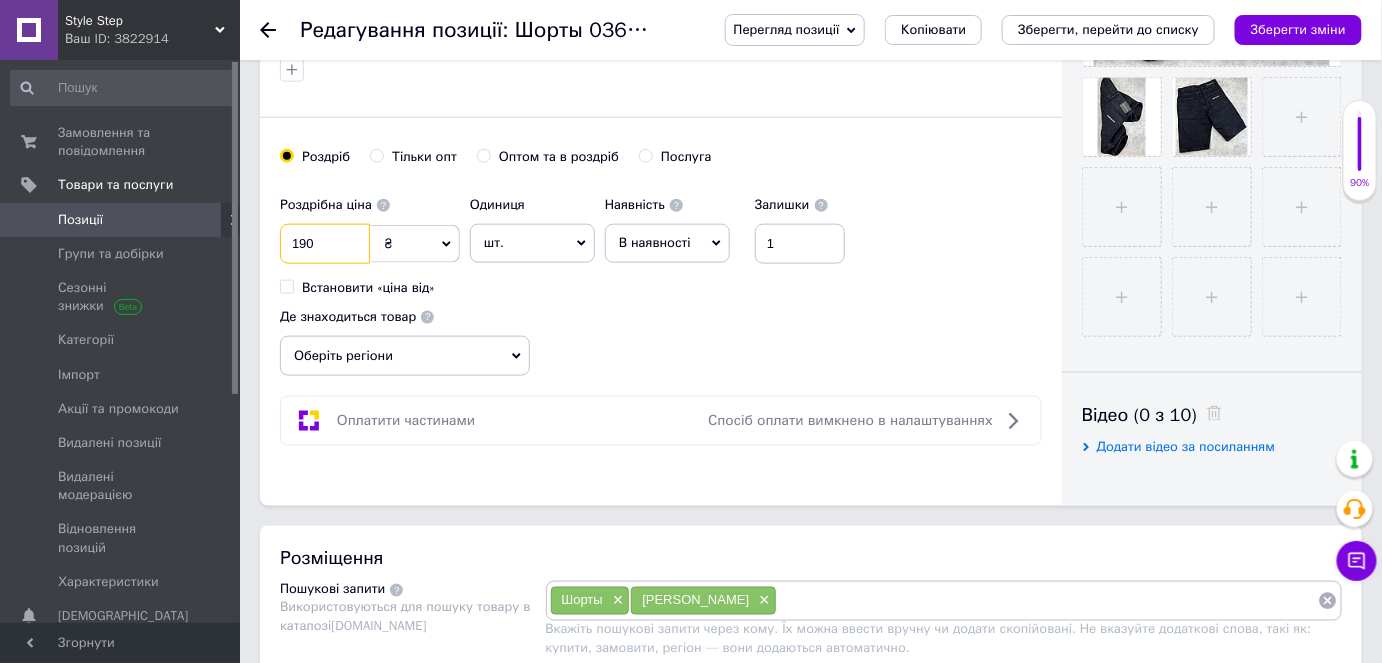 type on "1900" 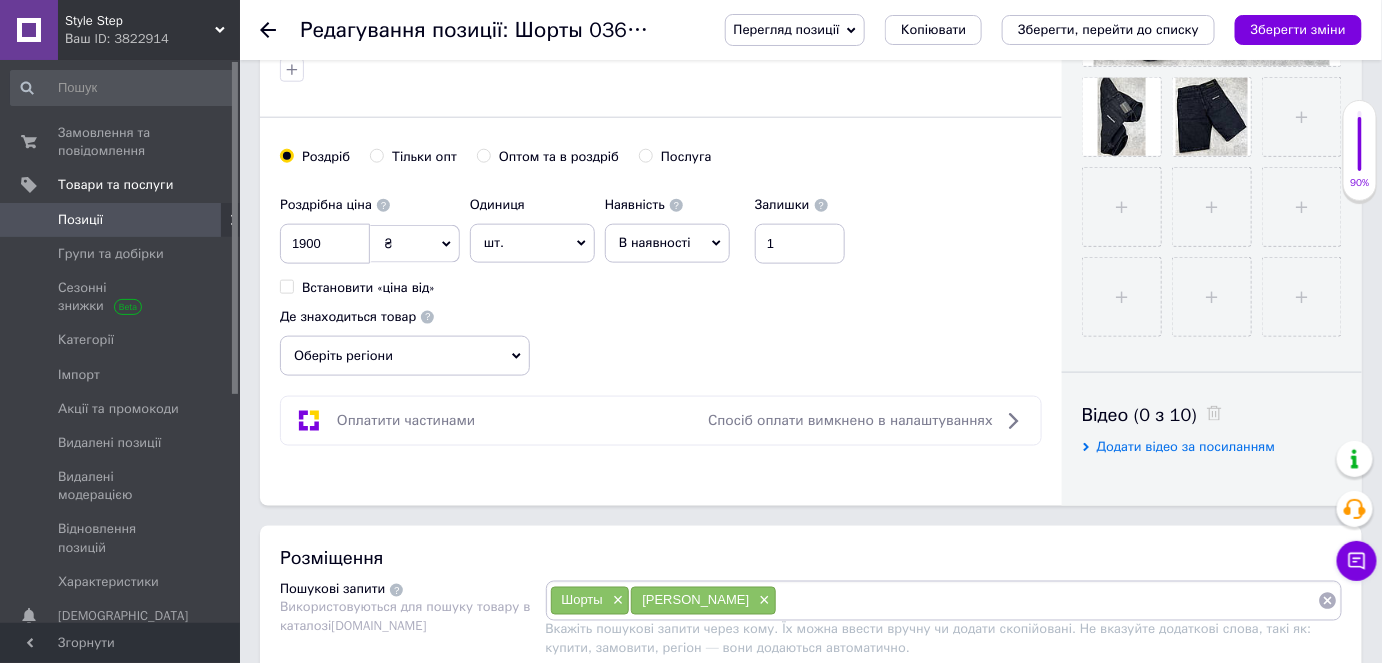 click on "Роздрібна ціна 1900 ₴ $ EUR CHF GBP ¥ PLN ₸ MDL HUF KGS CNY TRY KRW lei Встановити «ціна від» Одиниця шт. Популярне комплект упаковка кв.м пара м кг пог.м послуга т а автоцистерна ампула б балон банка блістер бобіна бочка бут бухта в ват виїзд відро г г га година гр/кв.м гігакалорія д дав два місяці день доба доза є єврокуб з зміна к кВт каністра карат кв.дм кв.м кв.см кв.фут квартал кг кг/кв.м км колесо комплект коробка куб.дм куб.м л л лист м м мВт мл мм моток місяць мішок н набір номер о об'єкт од. п палетомісце пара партія пач пог.м послуга посівна одиниця птахомісце півроку пігулка" at bounding box center (661, 281) 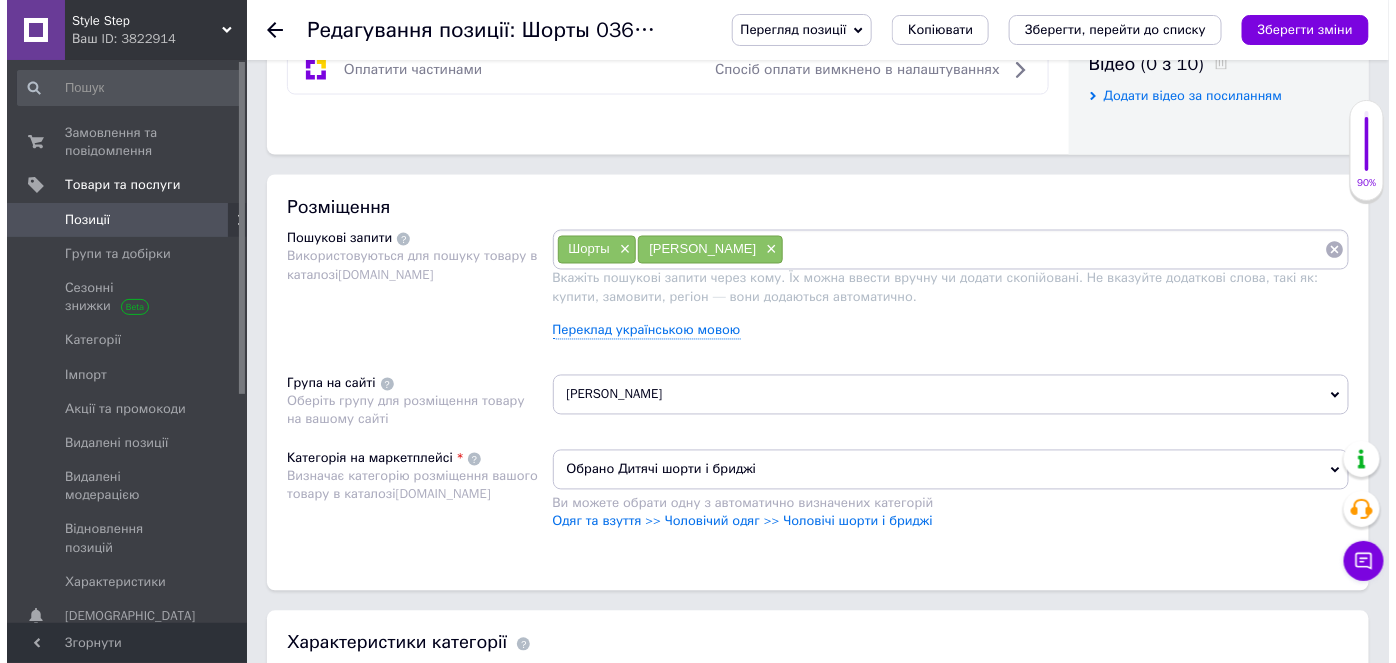 scroll, scrollTop: 1054, scrollLeft: 0, axis: vertical 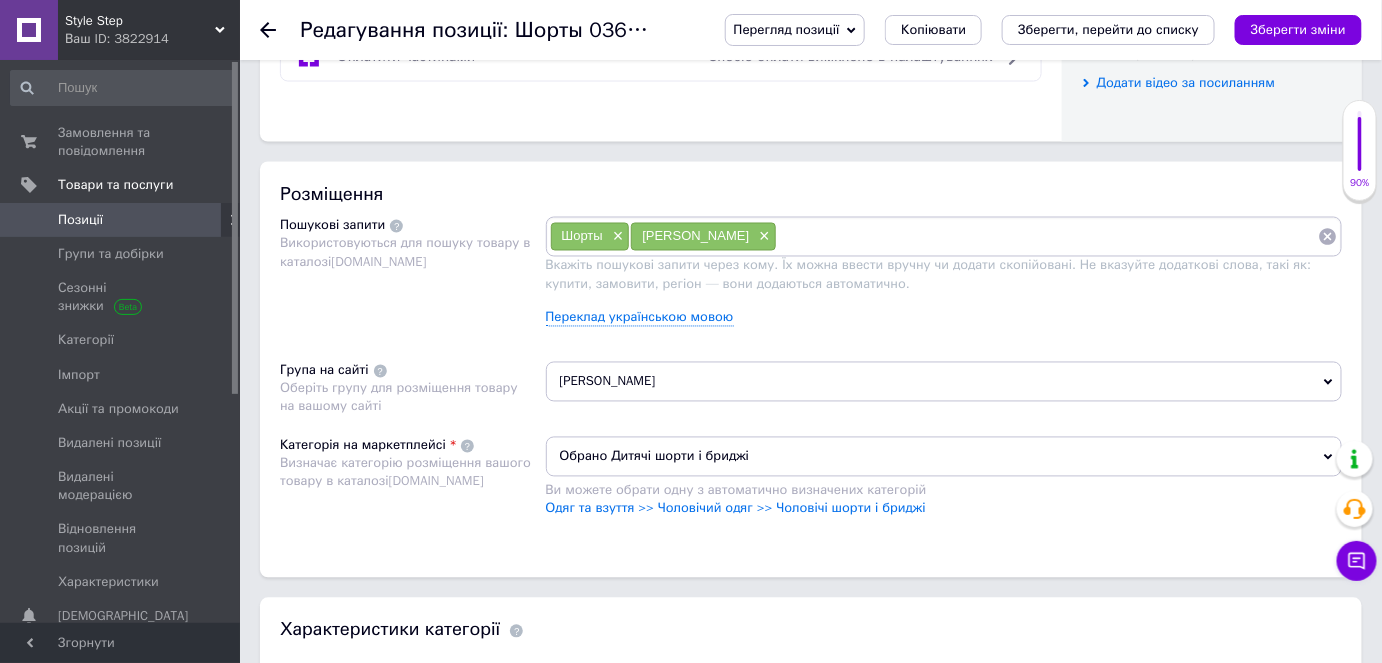 click on "Одяг та взуття >> Чоловічий одяг  >> Чоловічі шорти і бриджі" at bounding box center (944, 509) 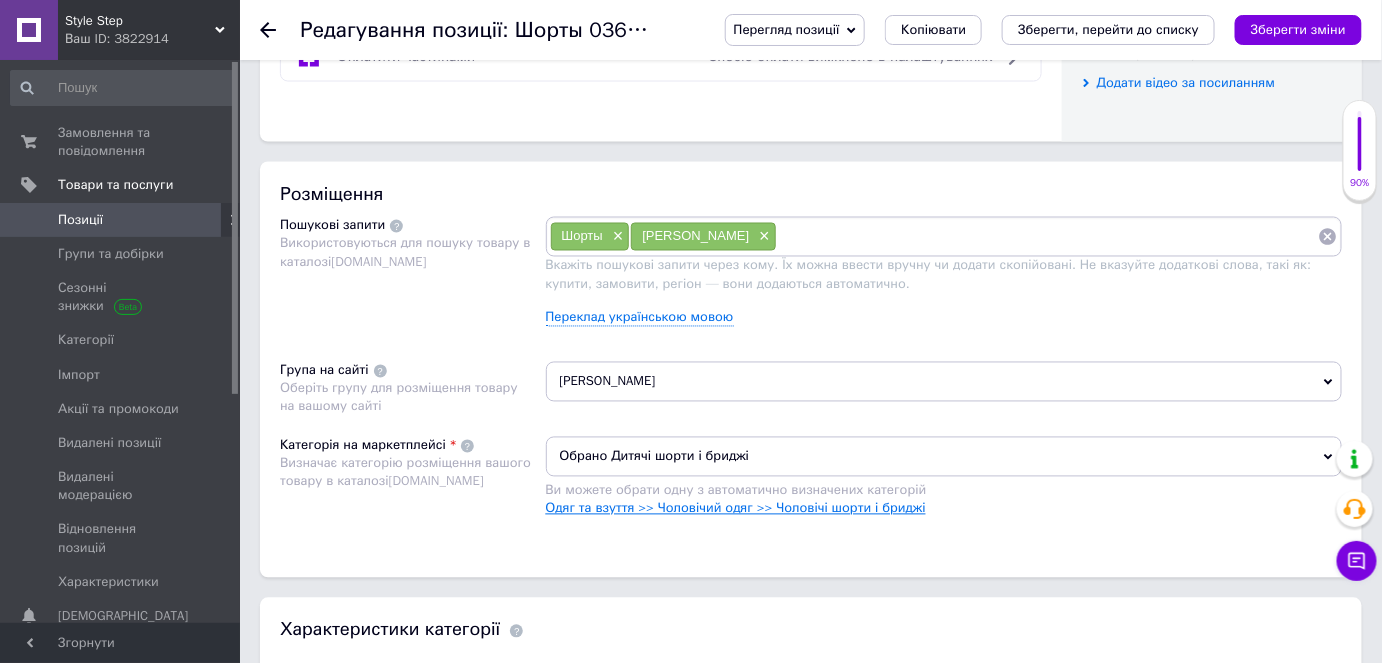 click on "Одяг та взуття >> Чоловічий одяг  >> Чоловічі шорти і бриджі" at bounding box center [736, 508] 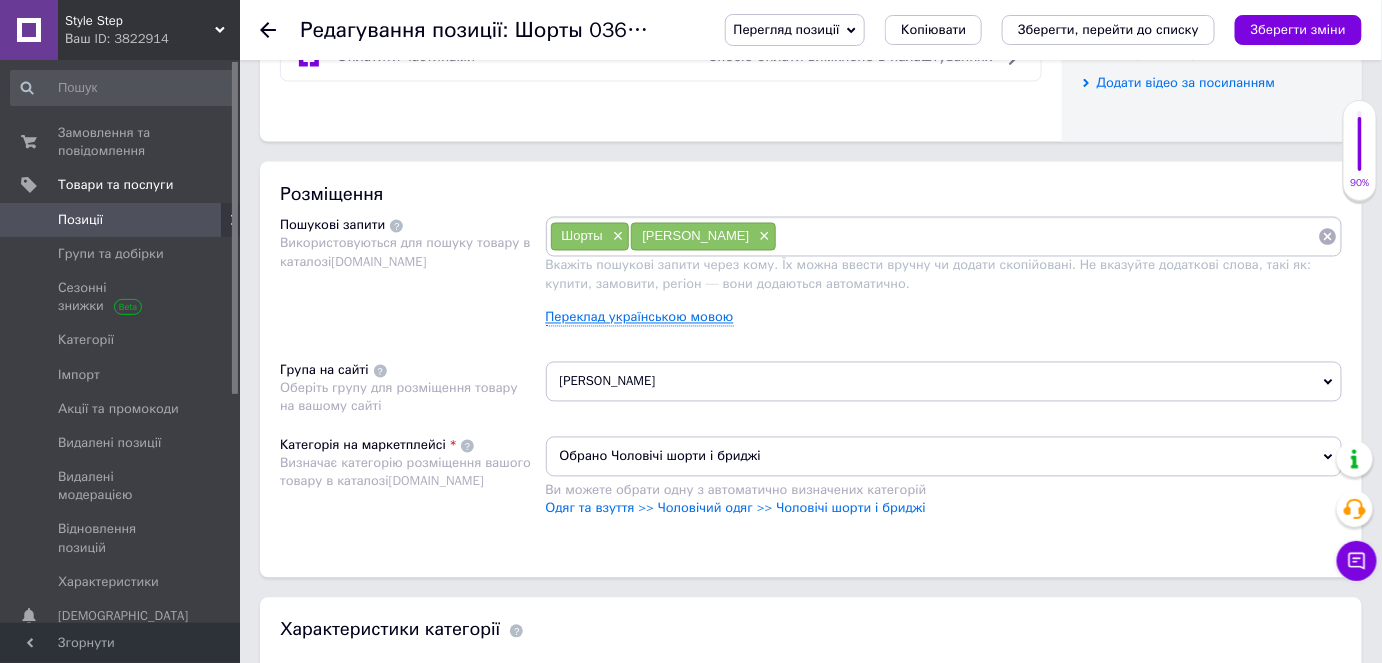 click on "Переклад українською мовою" at bounding box center (640, 318) 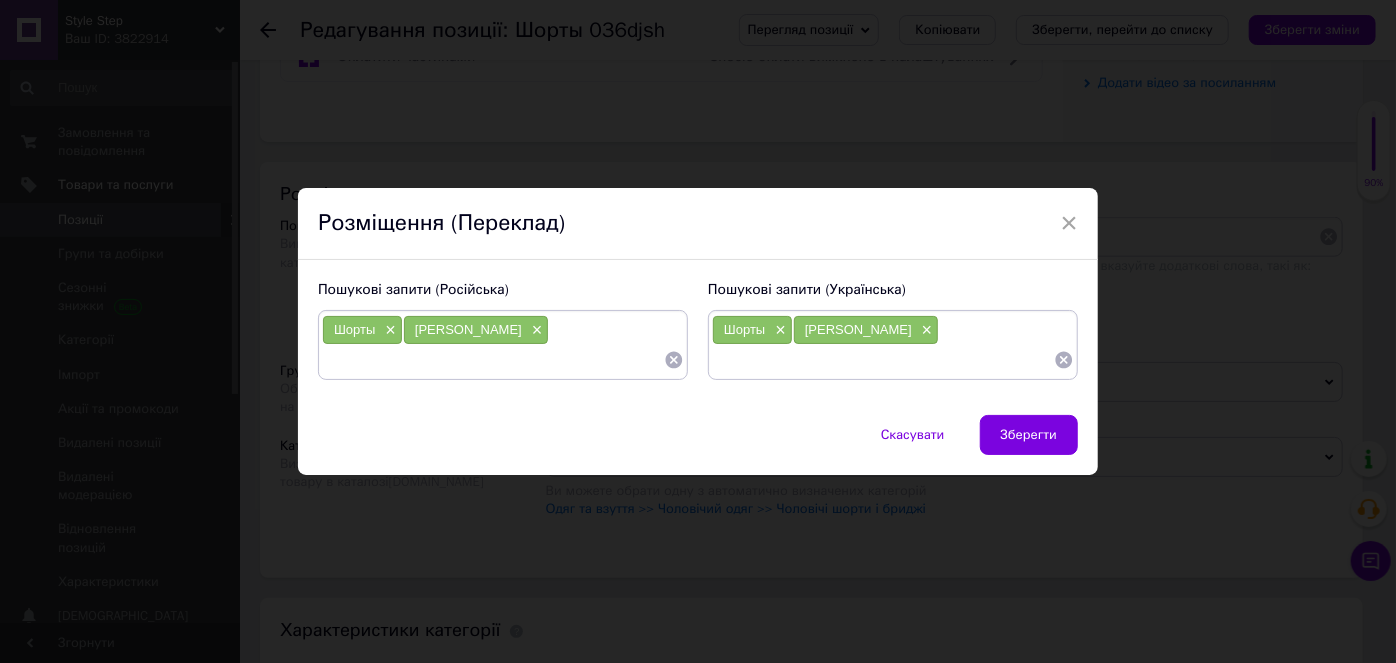 click at bounding box center [883, 360] 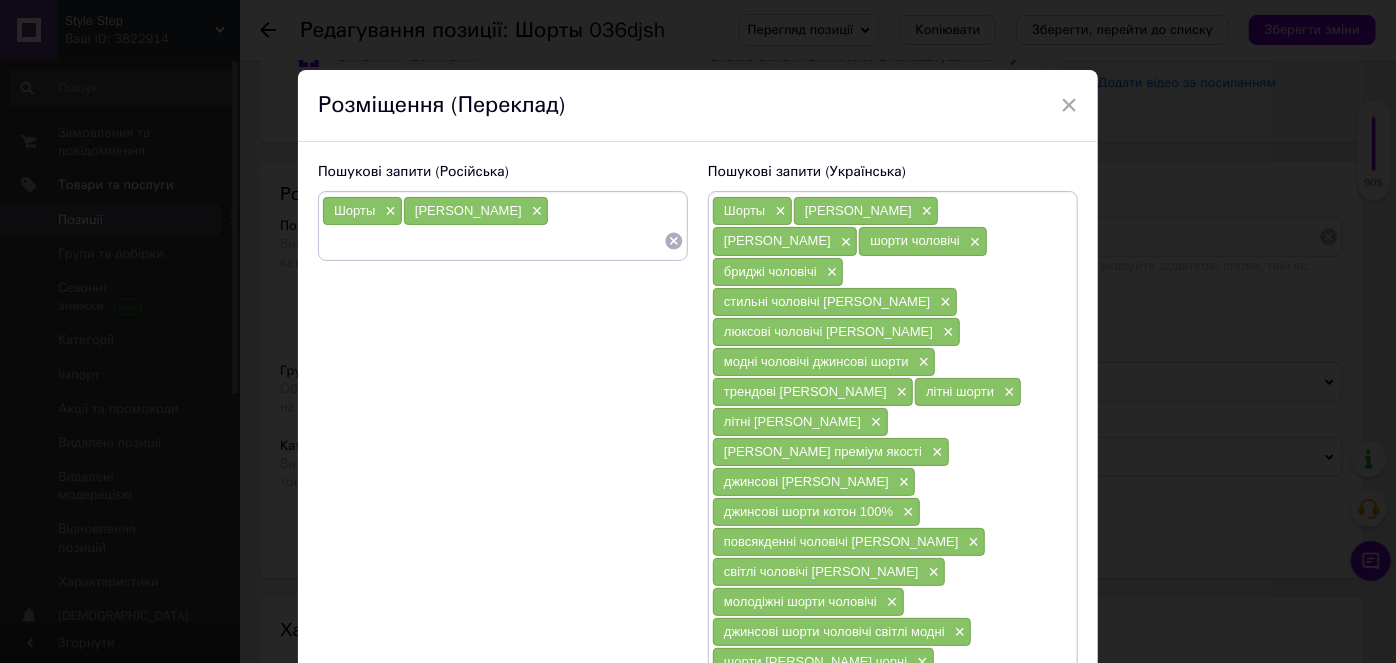 click at bounding box center [493, 241] 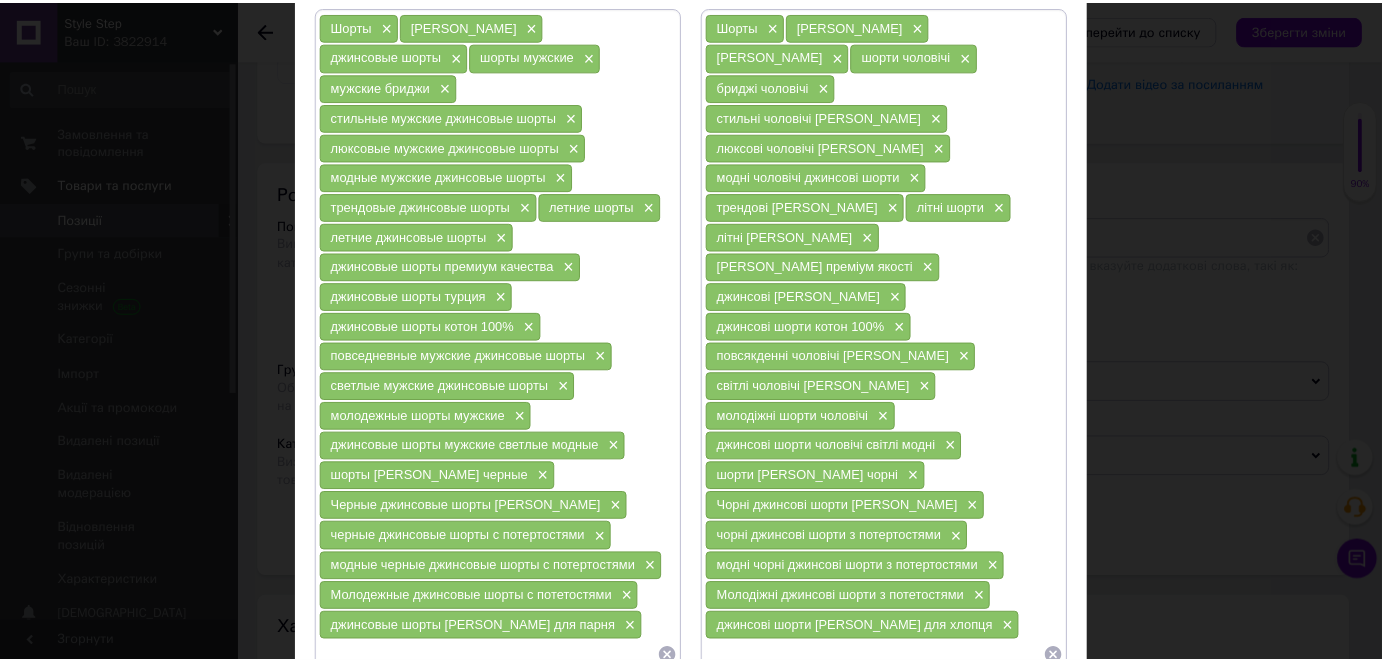 scroll, scrollTop: 311, scrollLeft: 0, axis: vertical 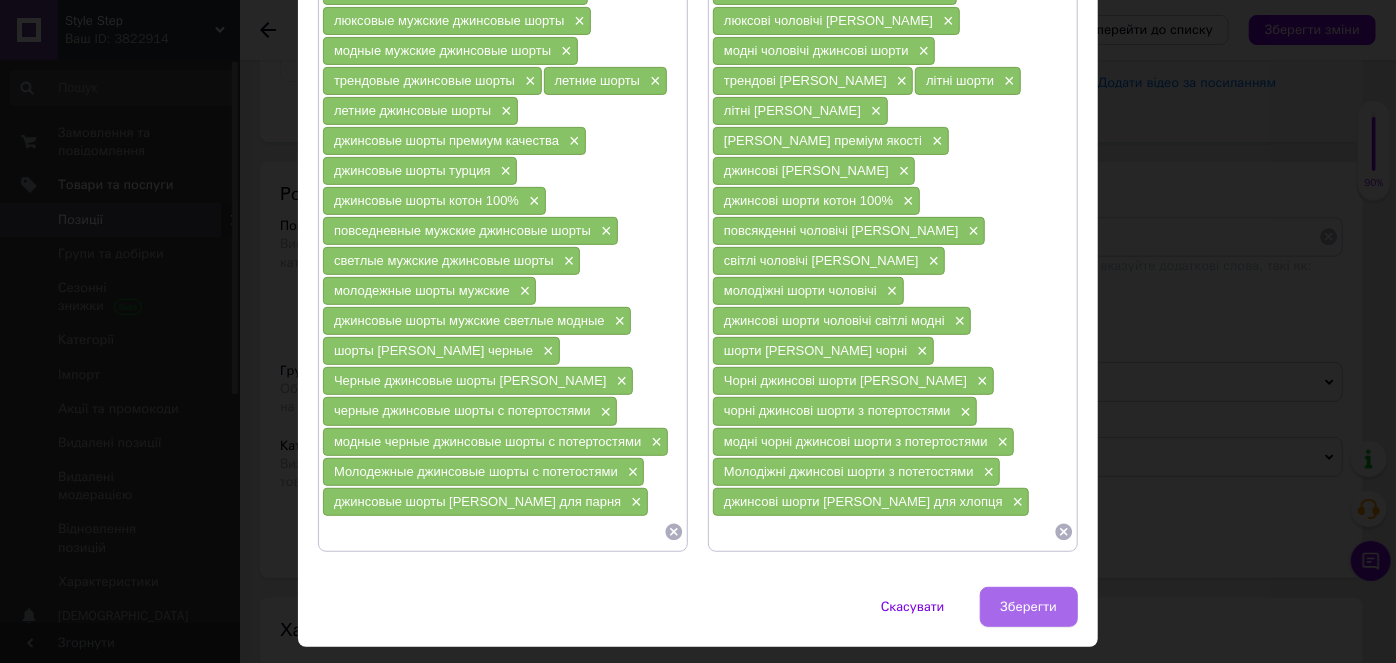 click on "Зберегти" at bounding box center (1029, 607) 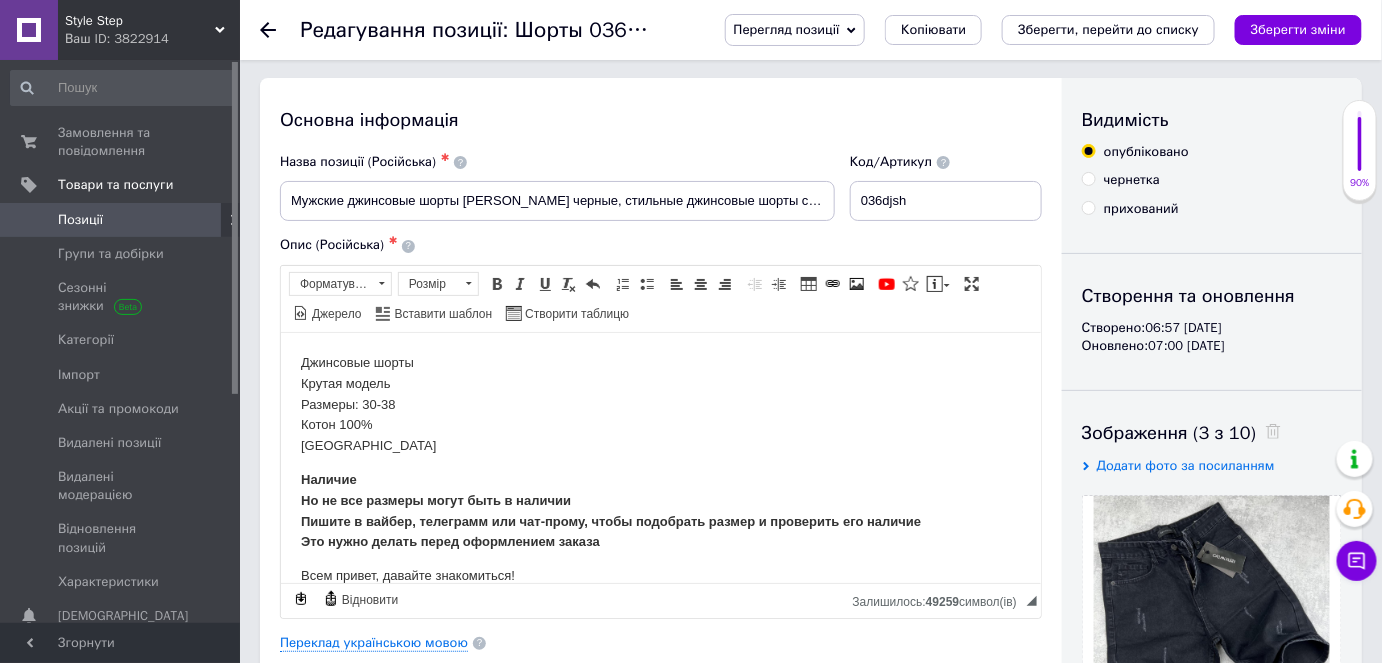 scroll, scrollTop: 0, scrollLeft: 0, axis: both 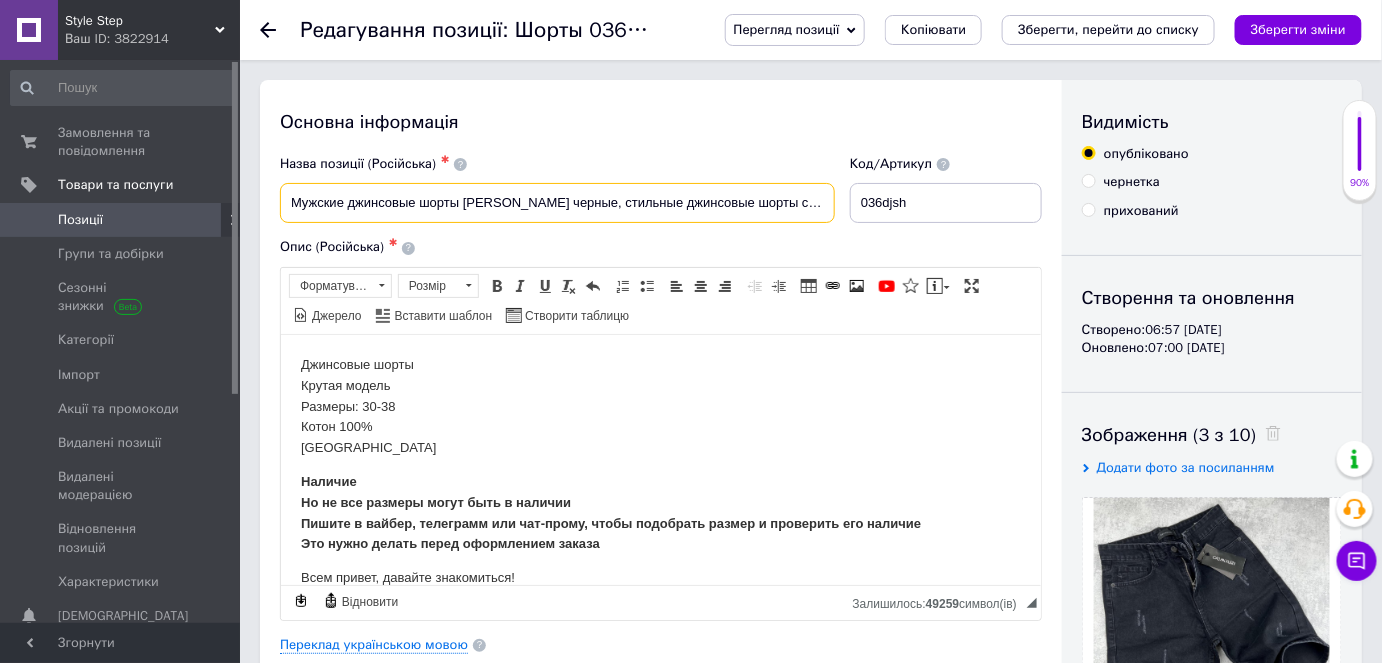 click on "Мужские джинсовые шорты [PERSON_NAME] черные, стильные джинсовые шорты с потертостями, повседневные джинсовые ш" at bounding box center [557, 203] 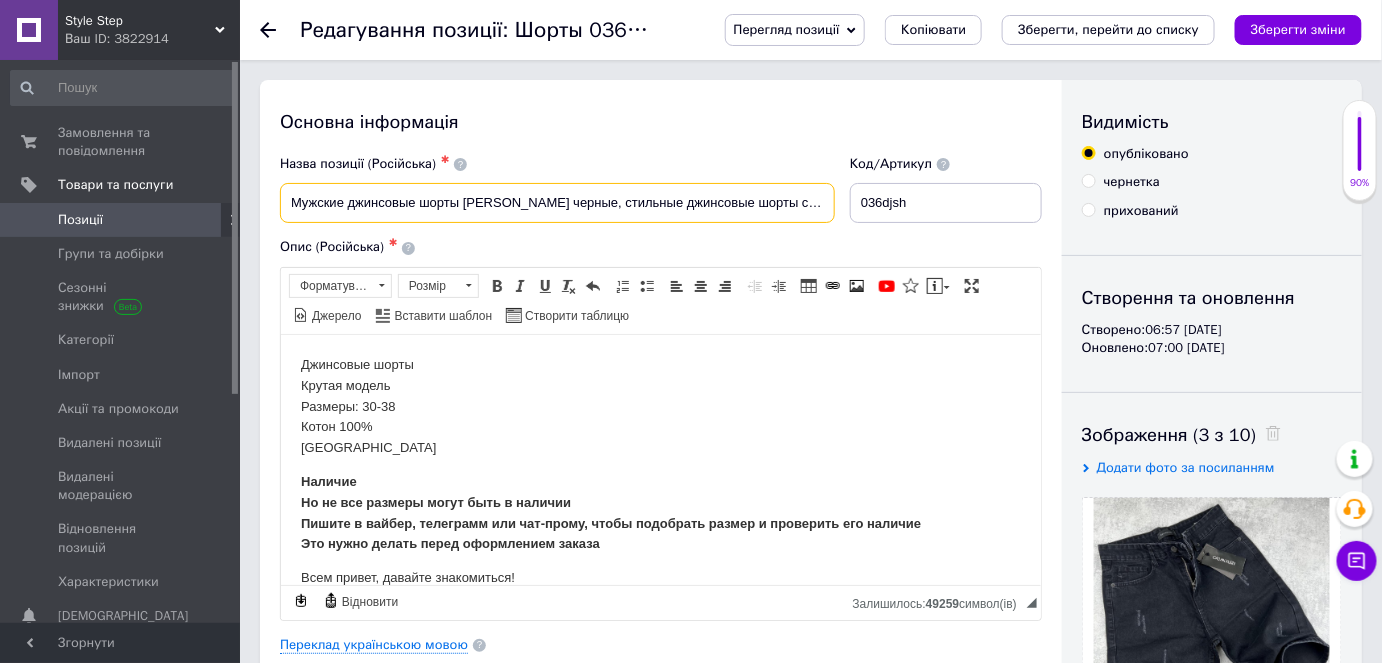 drag, startPoint x: 530, startPoint y: 205, endPoint x: 464, endPoint y: 200, distance: 66.189125 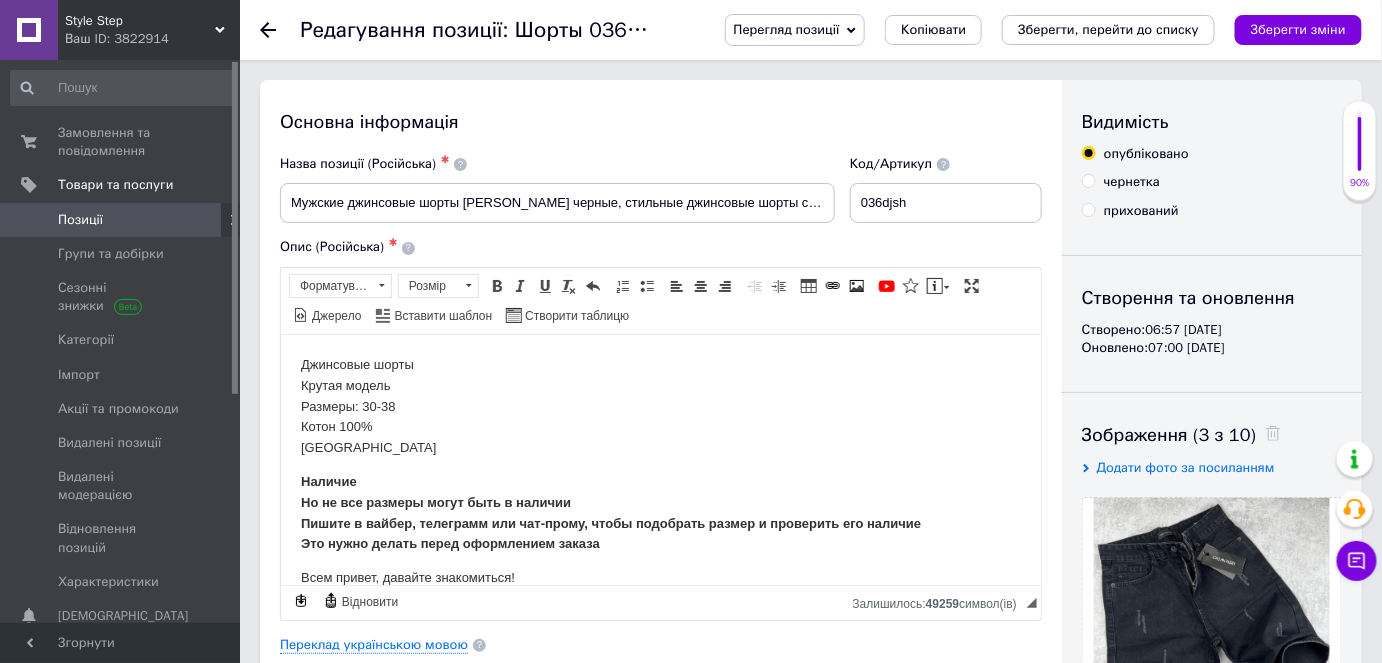 click on "Переклад українською мовою" at bounding box center [661, 645] 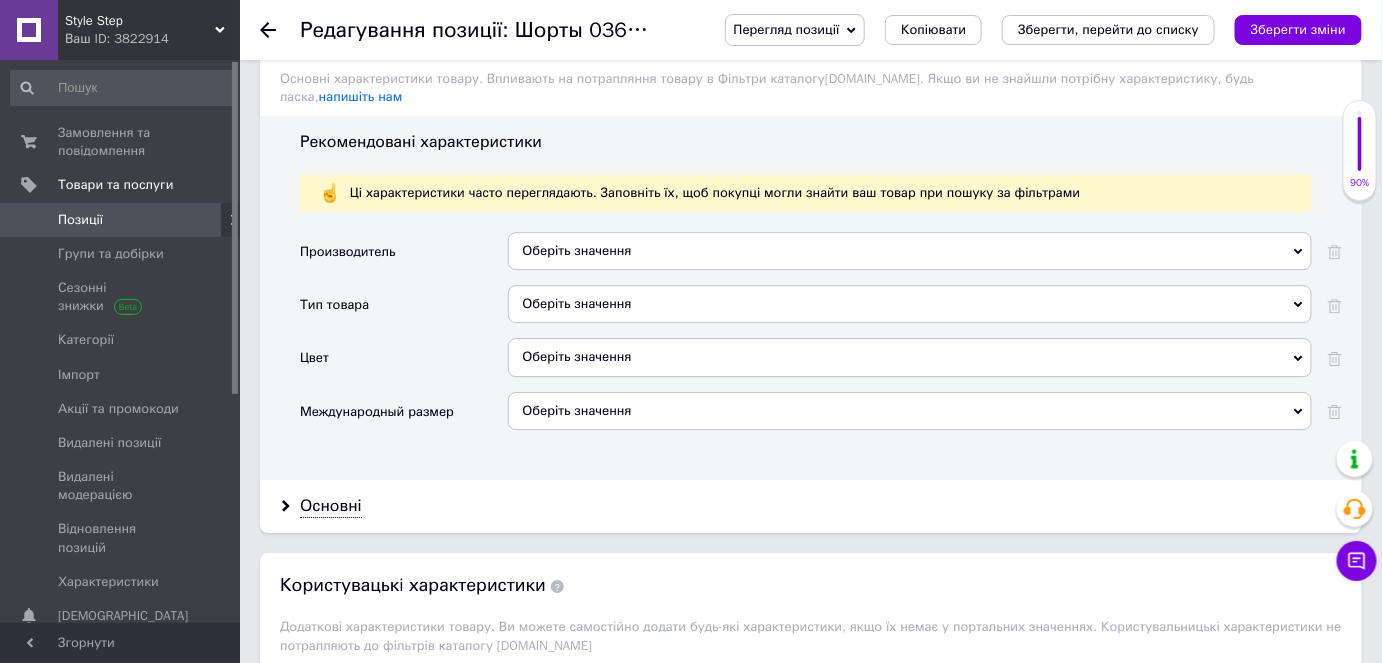 scroll, scrollTop: 1890, scrollLeft: 0, axis: vertical 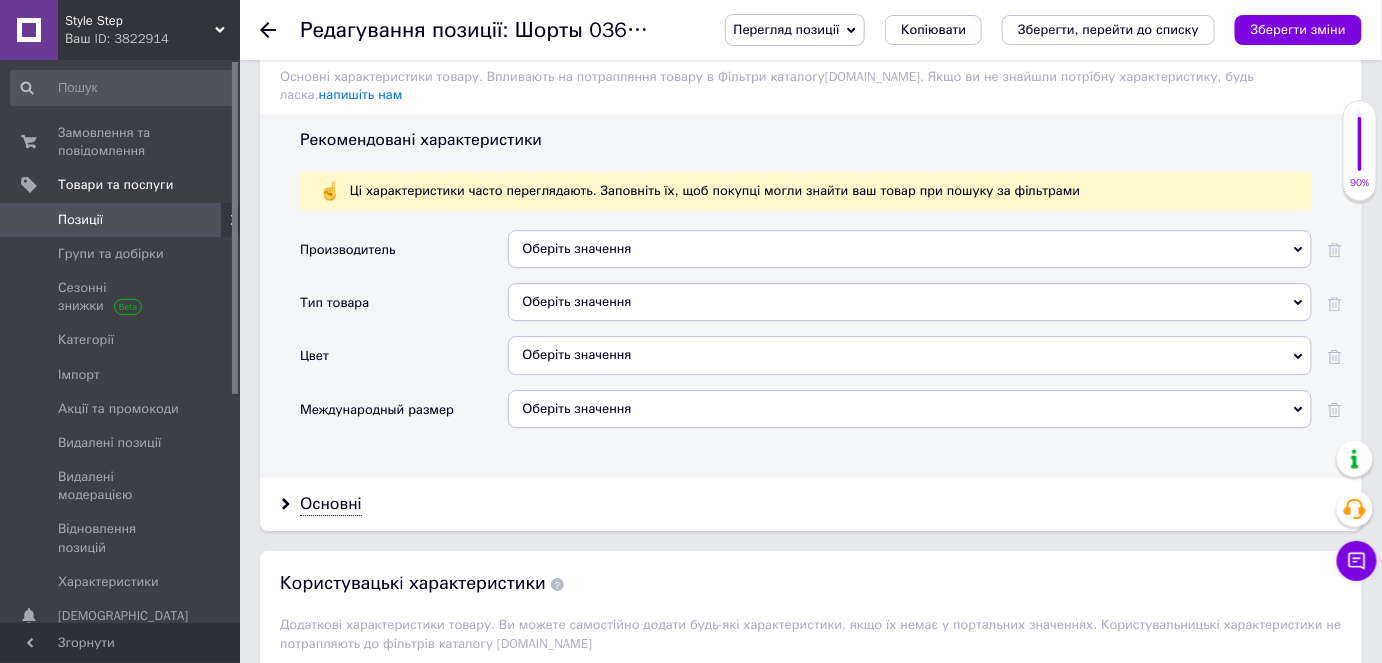 click on "Оберіть значення" at bounding box center (910, 249) 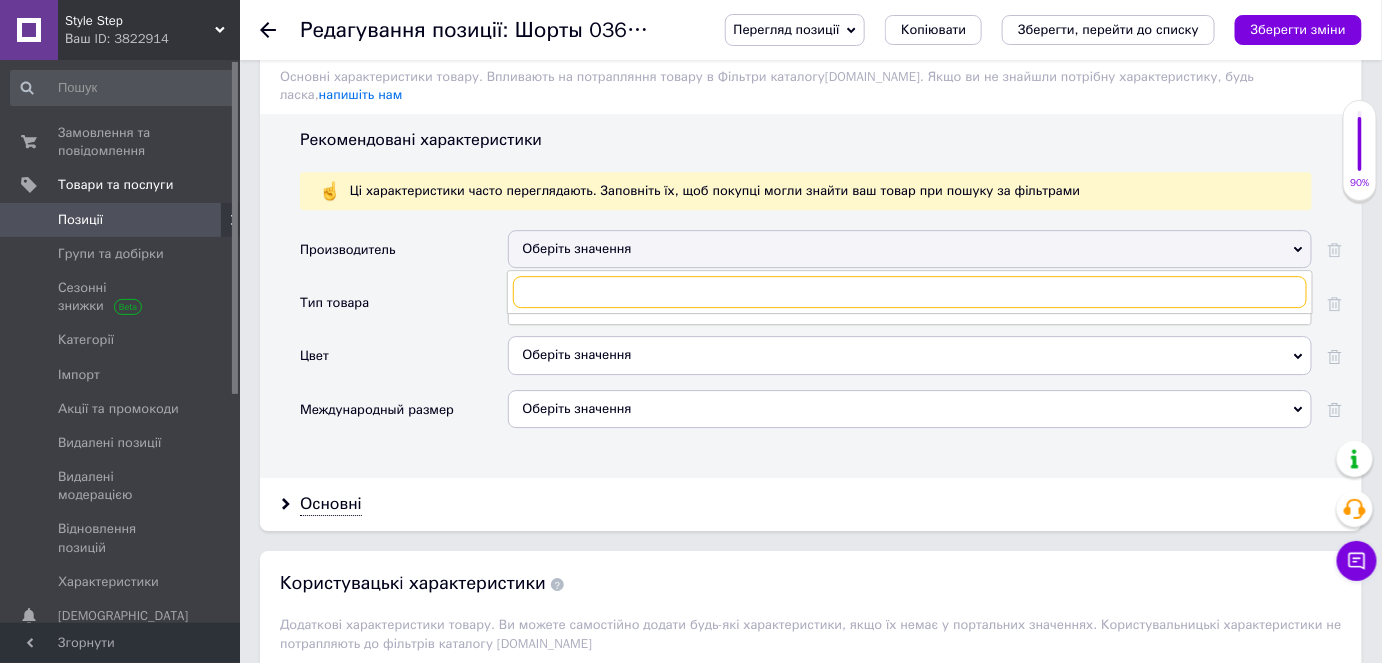 paste on "[PERSON_NAME]" 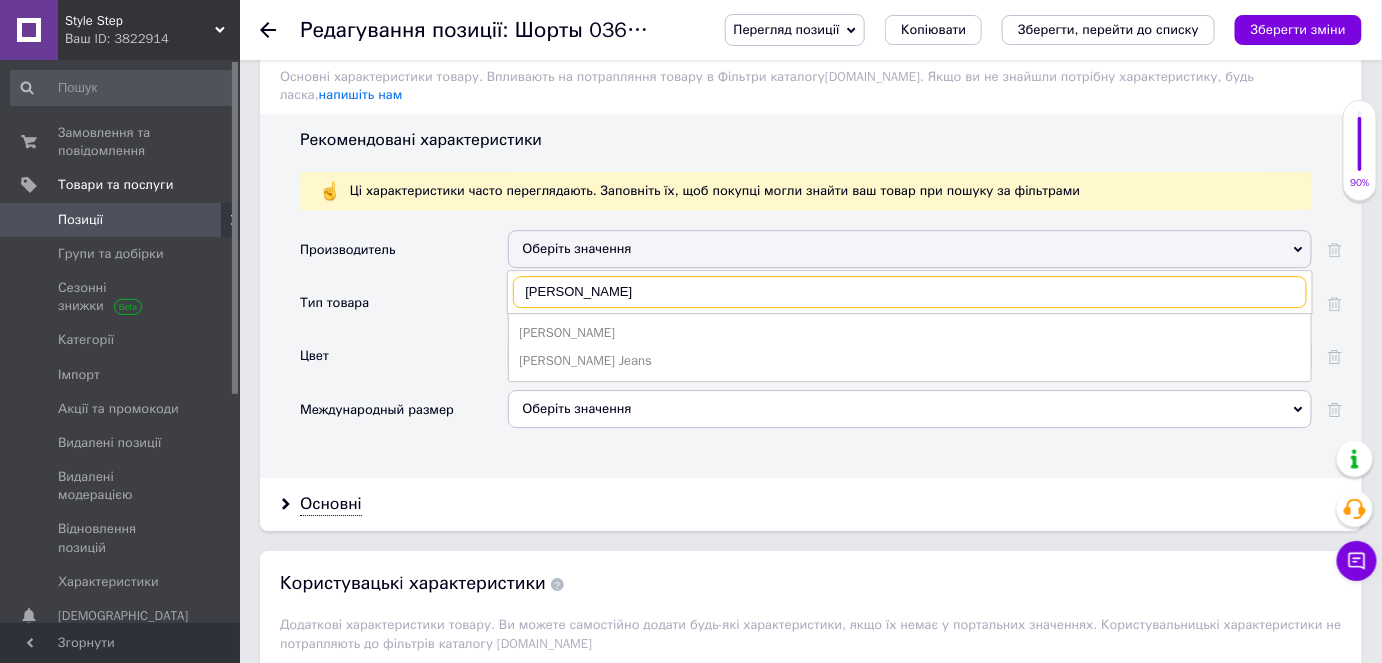 type on "[PERSON_NAME]" 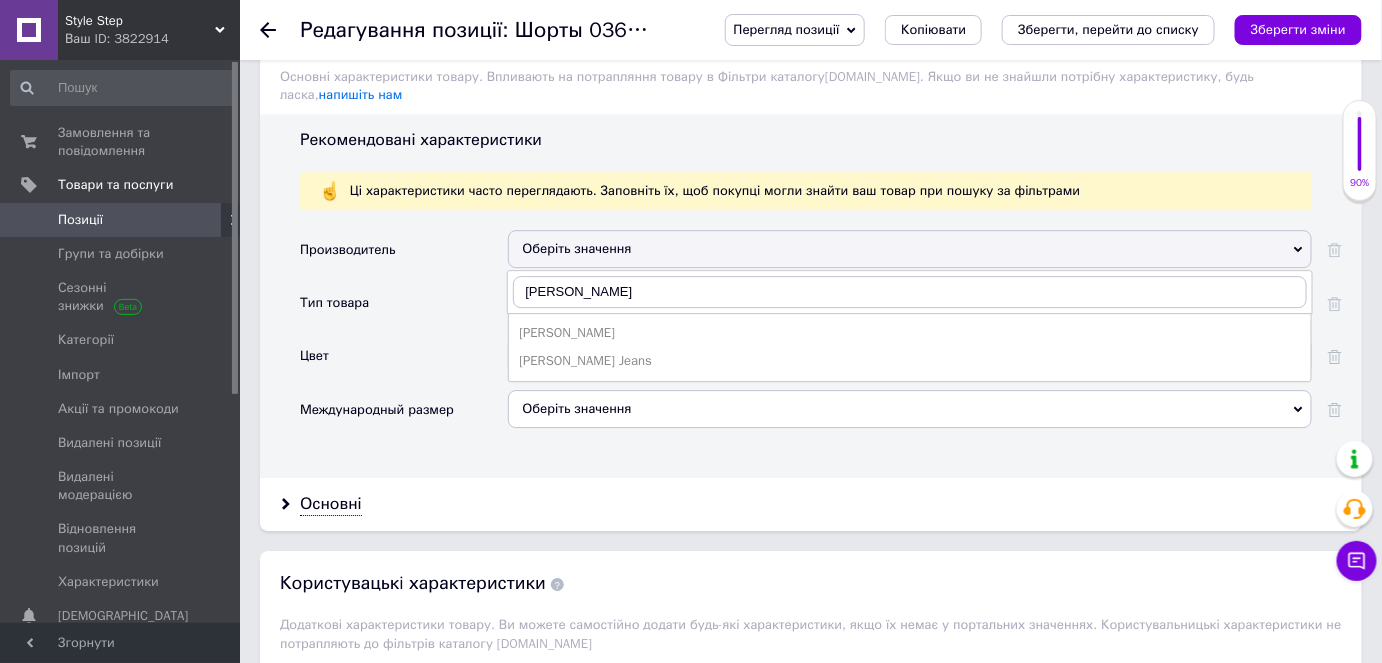 click on "[PERSON_NAME]" at bounding box center [910, 333] 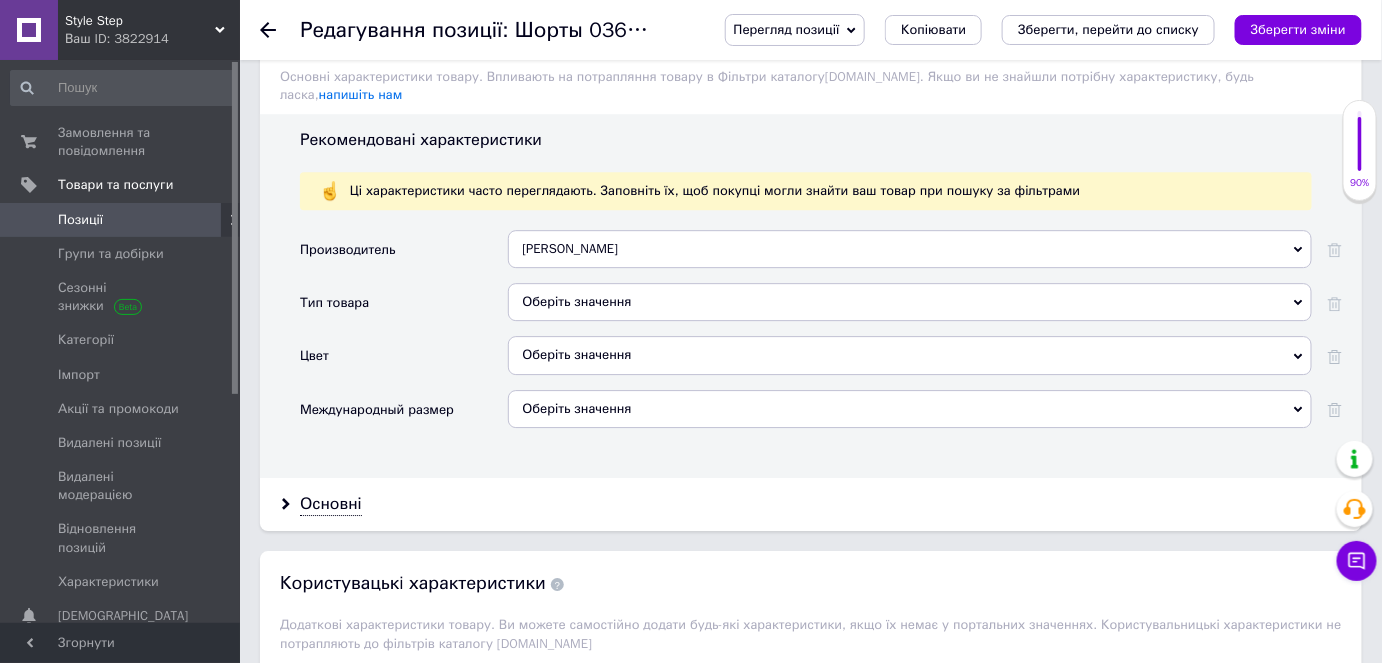 click on "[PERSON_NAME]" at bounding box center (910, 249) 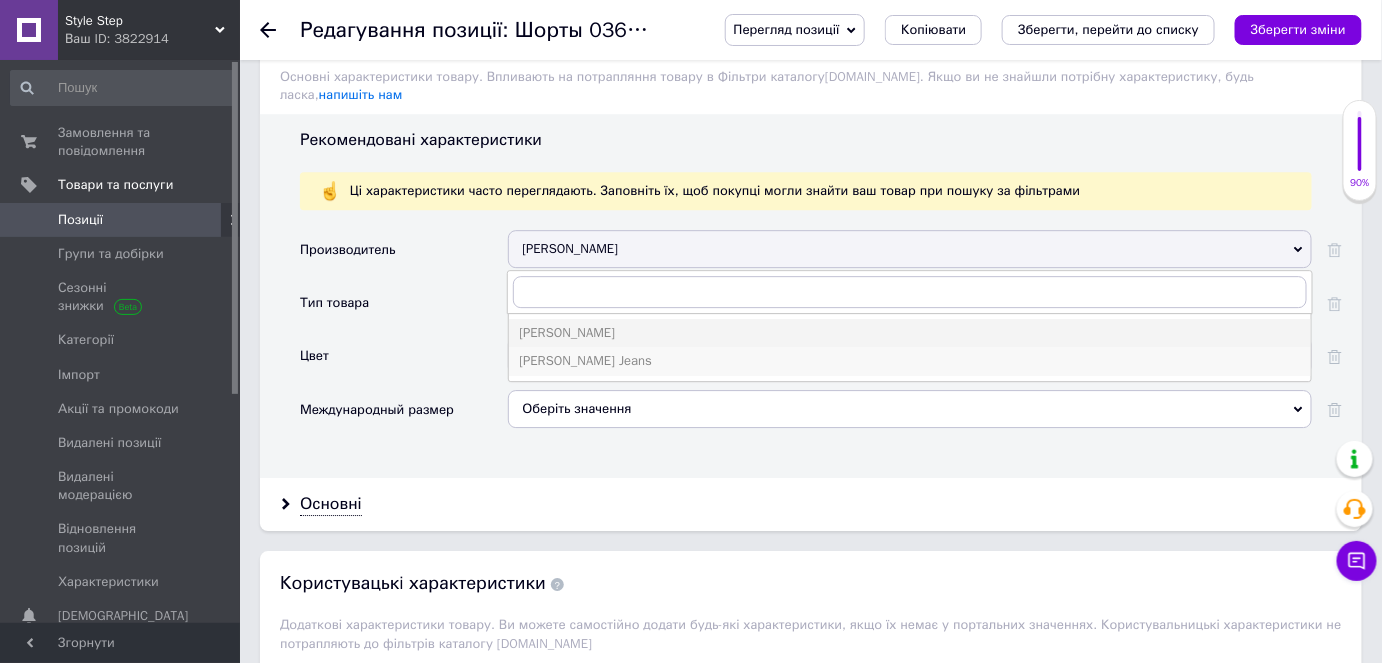 click on "[PERSON_NAME] Jeans" at bounding box center [910, 361] 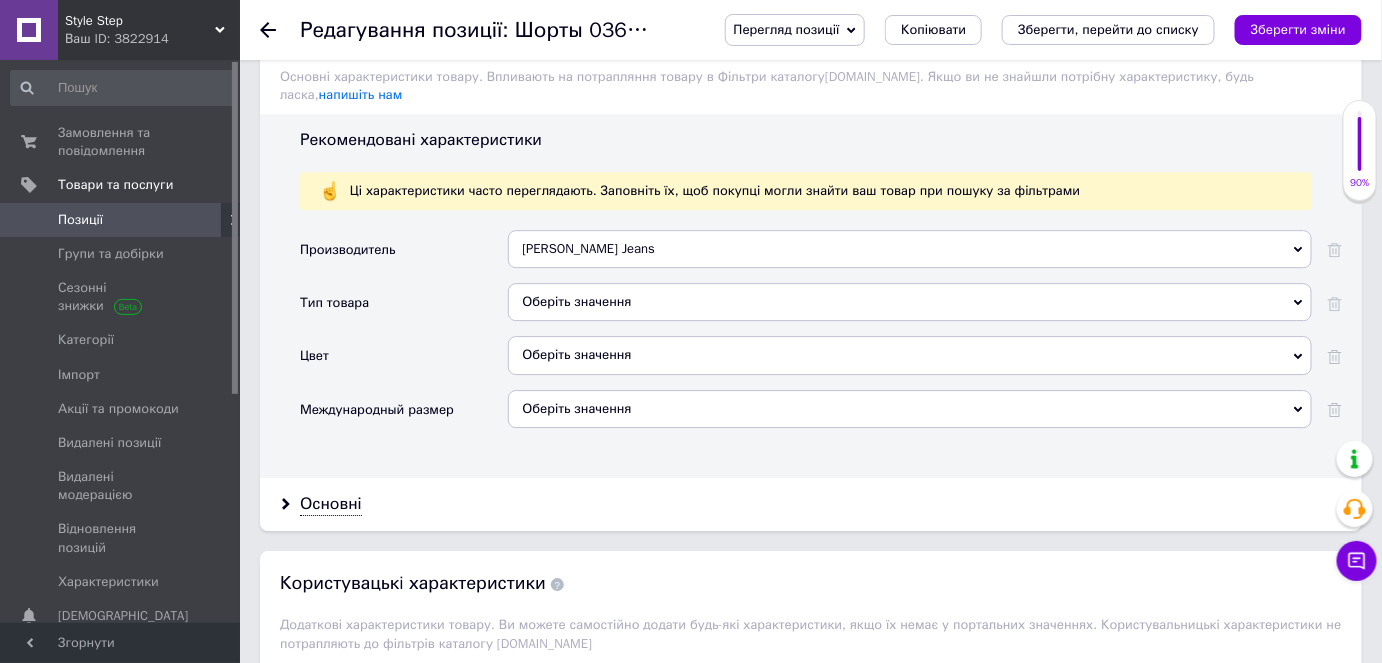 click on "Оберіть значення" at bounding box center (910, 302) 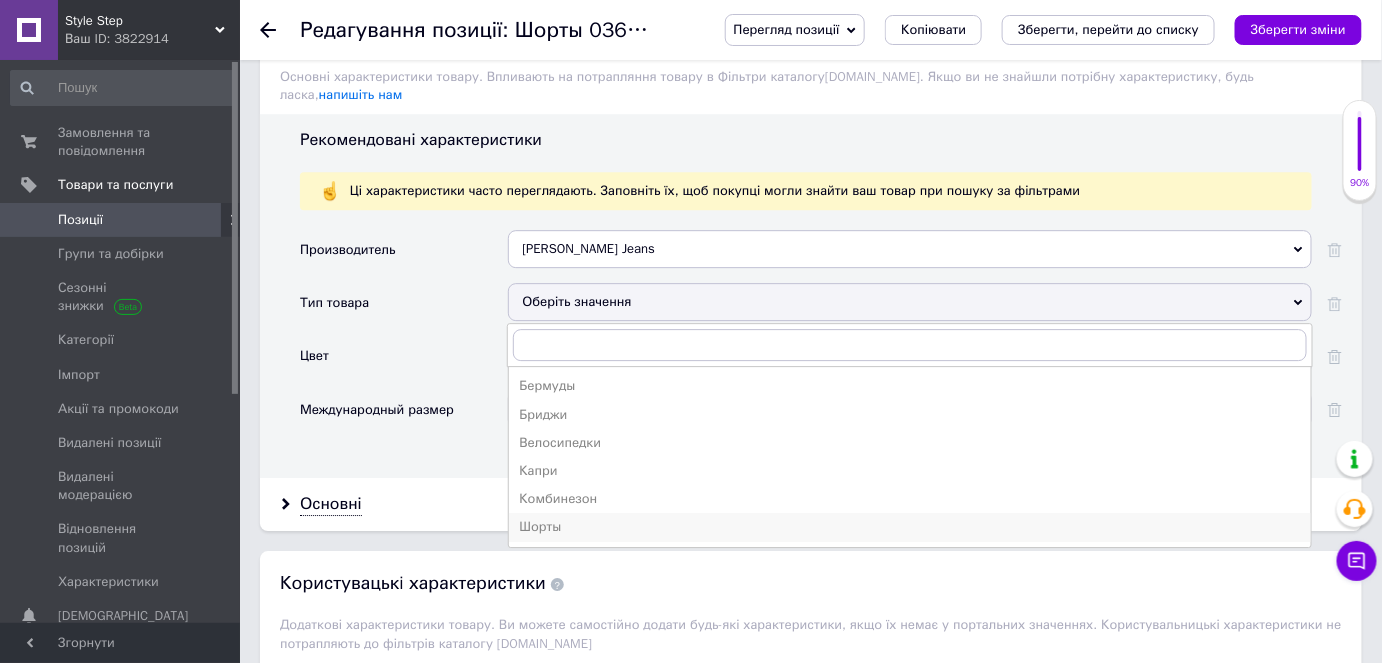 click on "Шорты" at bounding box center [910, 527] 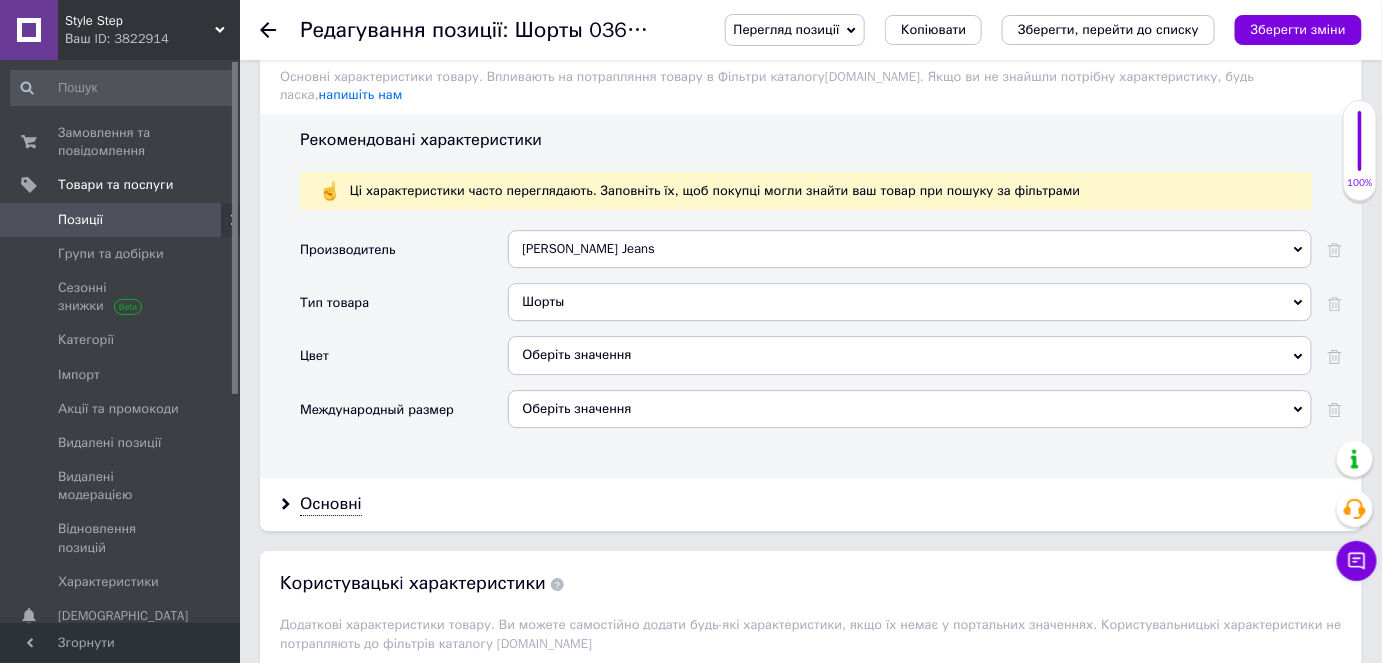 click on "Оберіть значення" at bounding box center [910, 355] 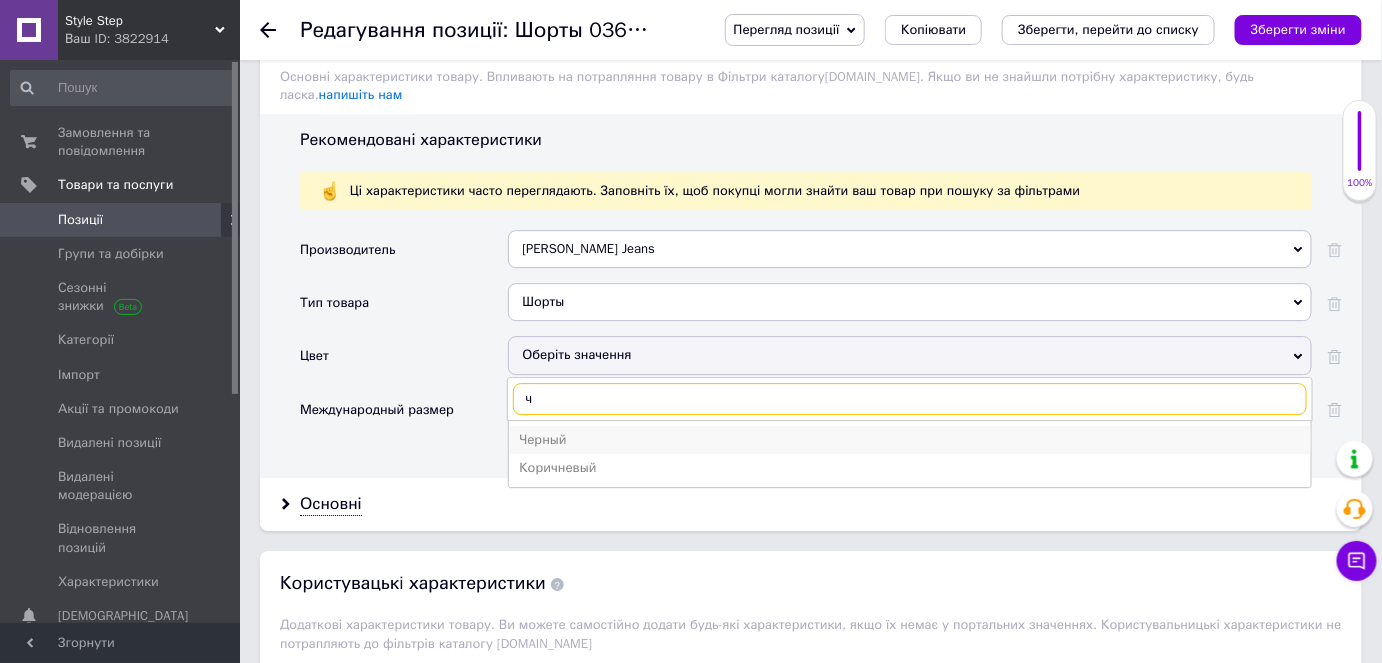 type on "ч" 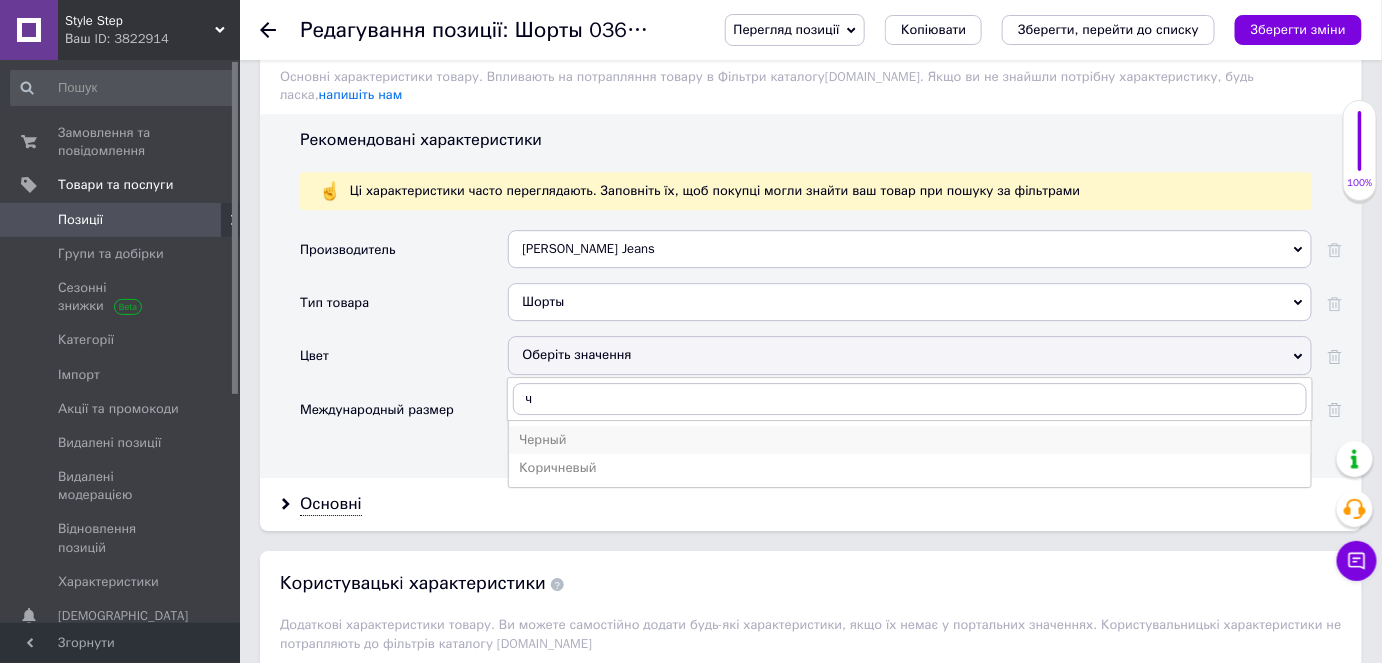 click on "Черный" at bounding box center [910, 440] 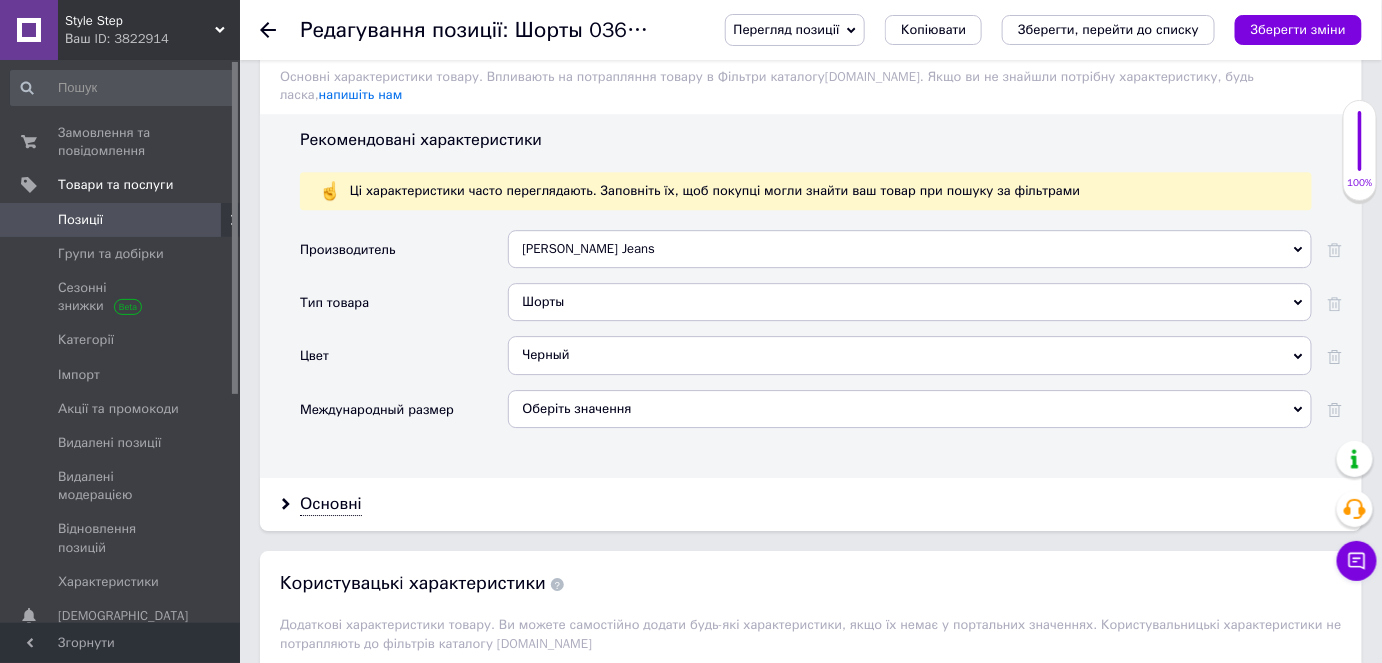 click on "Оберіть значення" at bounding box center (910, 409) 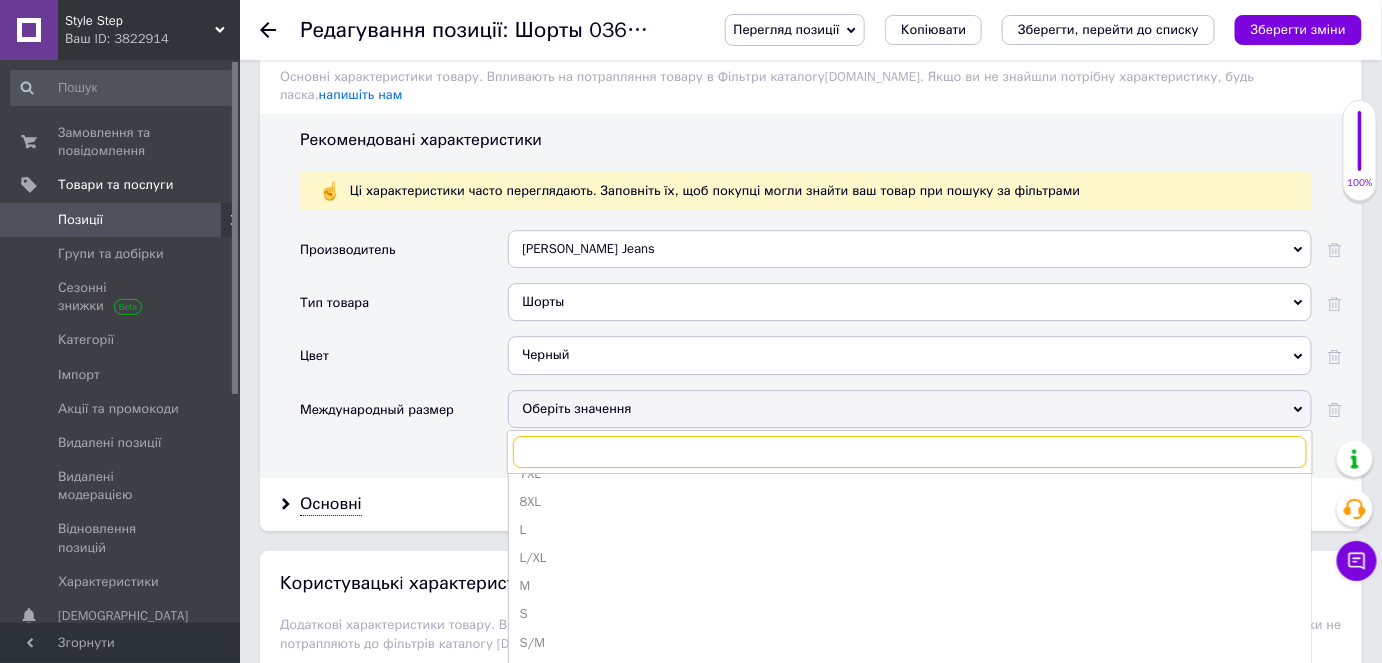 scroll, scrollTop: 133, scrollLeft: 0, axis: vertical 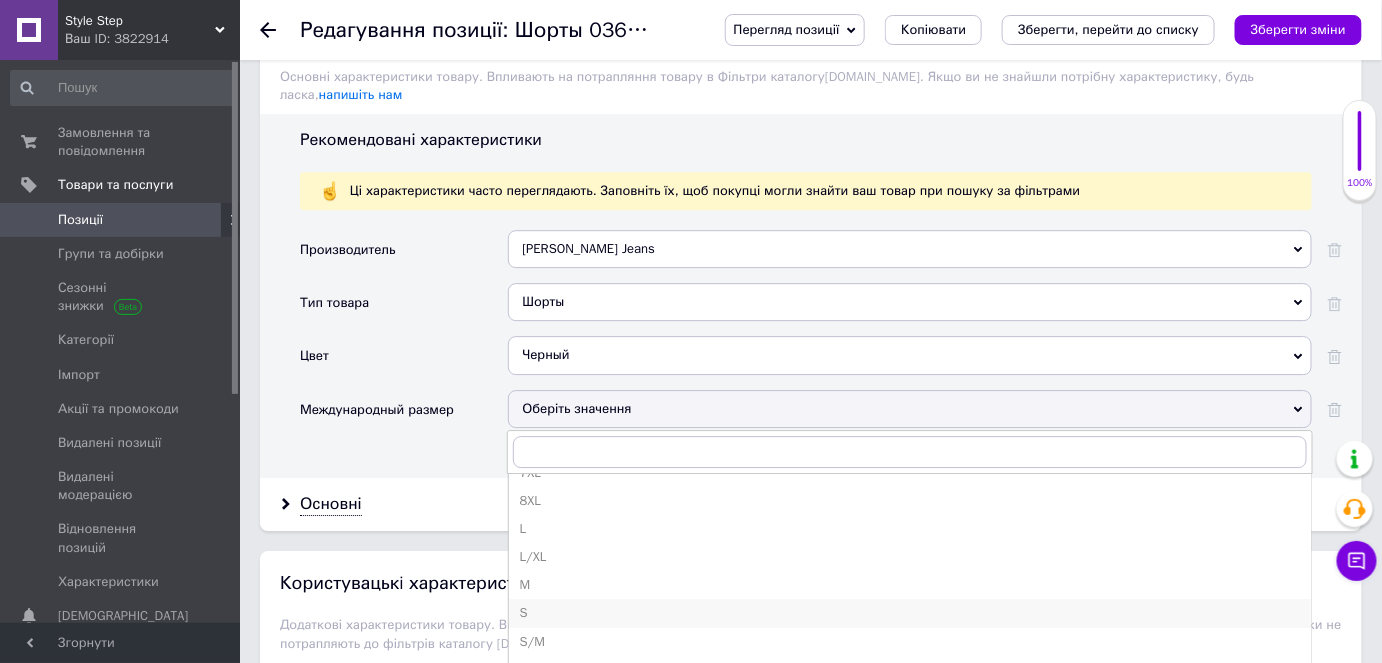 click on "S" at bounding box center [910, 613] 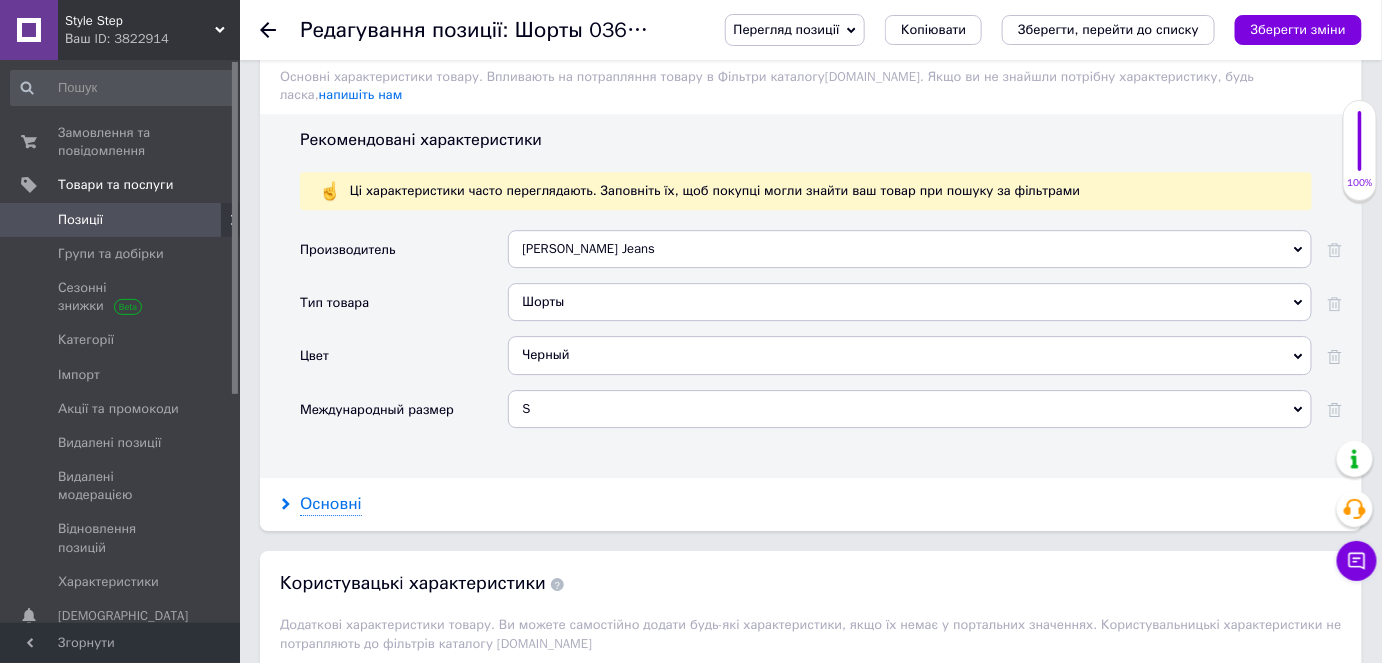 click on "Основні" at bounding box center (331, 504) 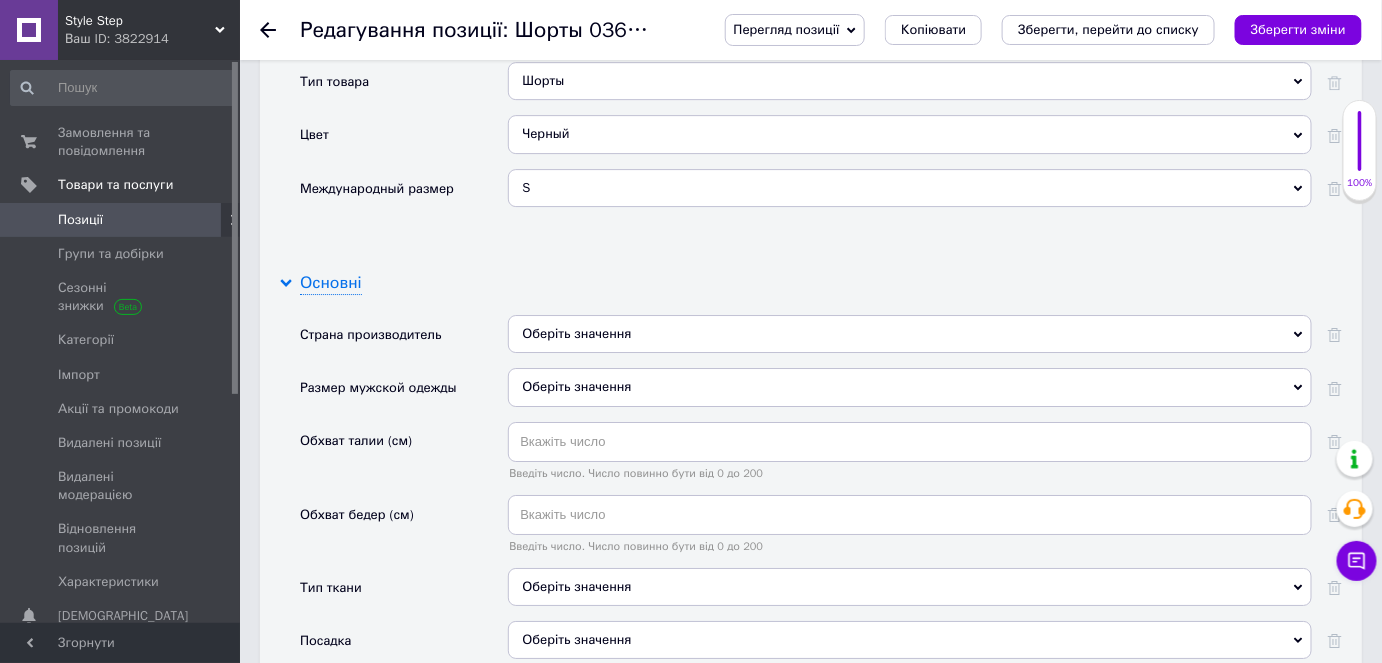 scroll, scrollTop: 2290, scrollLeft: 0, axis: vertical 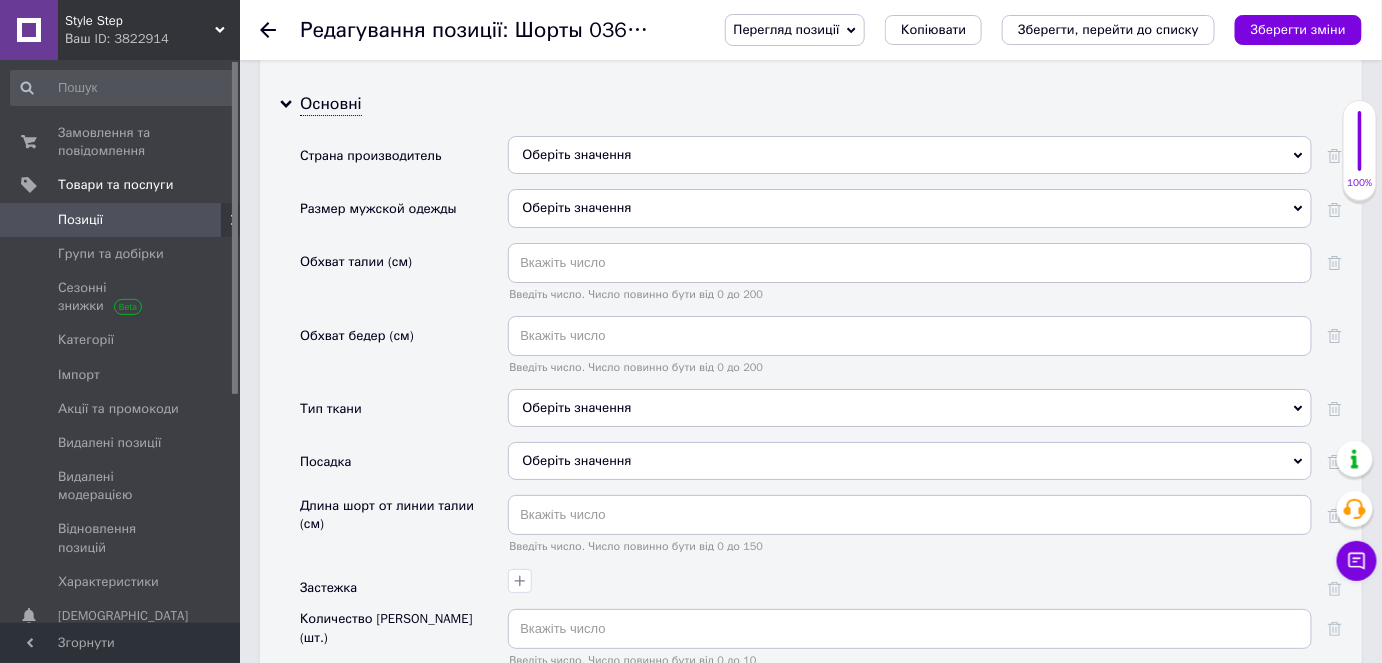 click on "Оберіть значення" at bounding box center [910, 155] 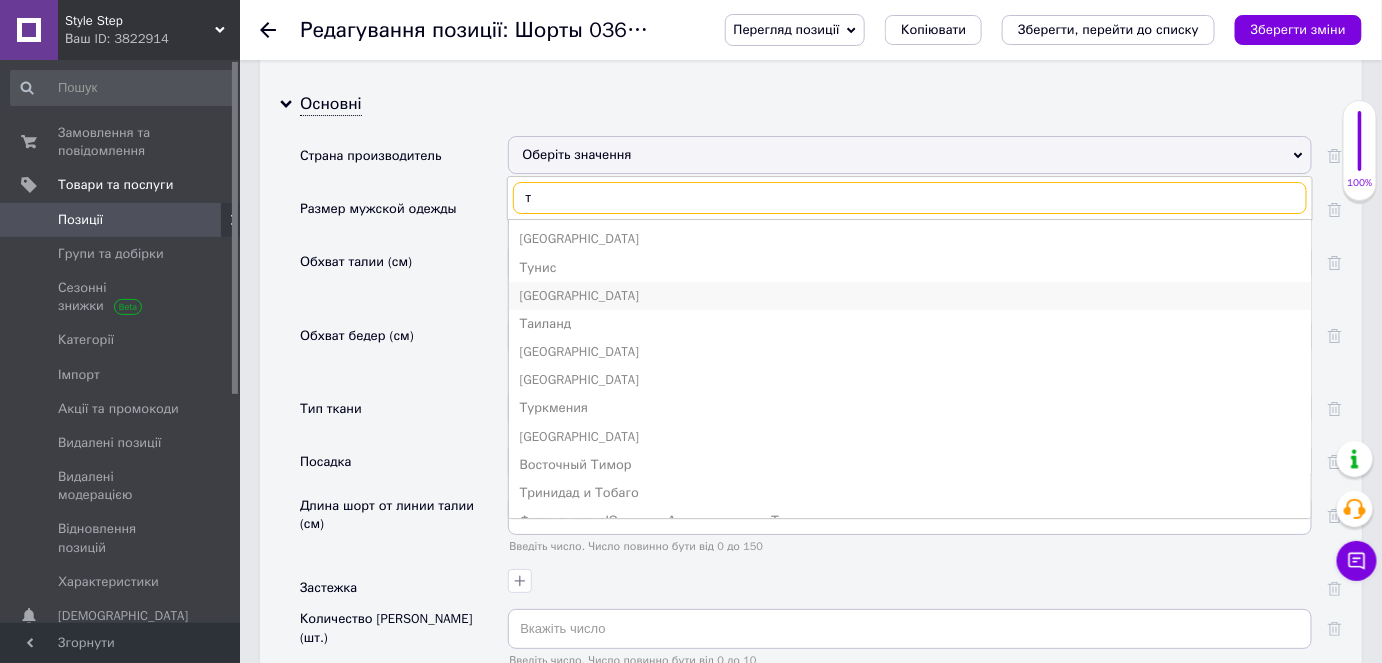 type on "т" 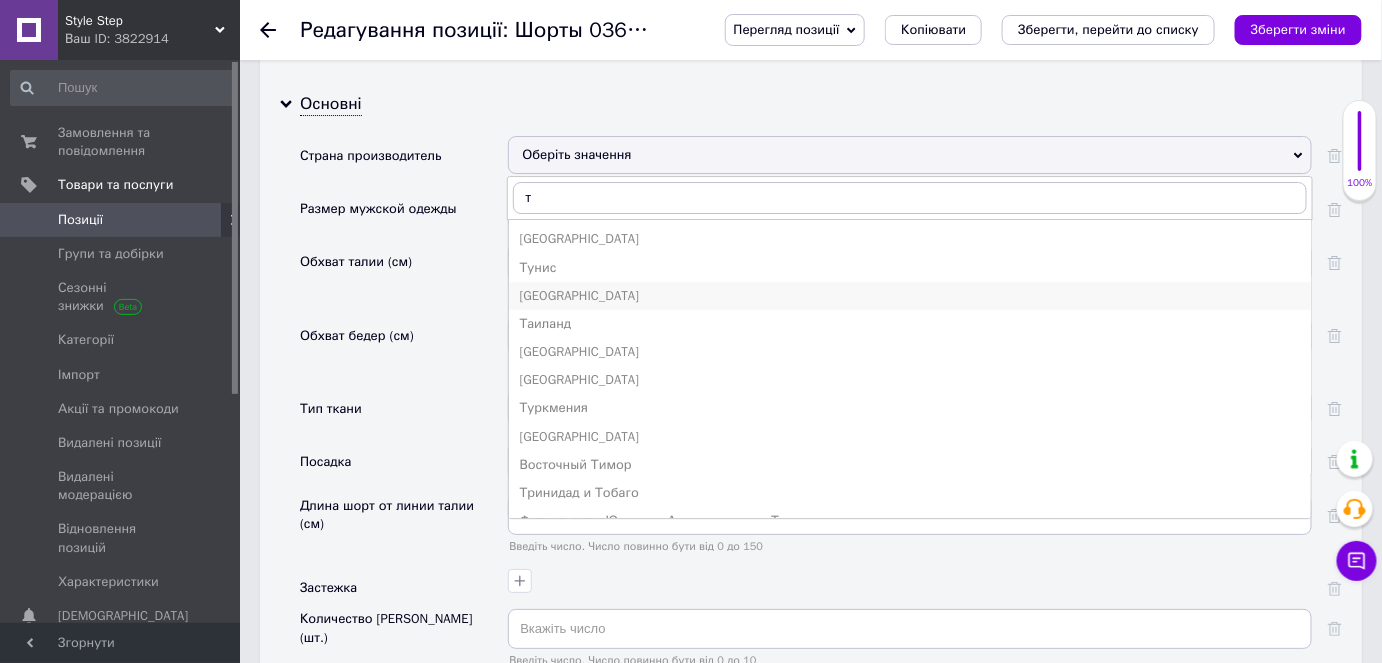 click on "[GEOGRAPHIC_DATA]" at bounding box center [910, 296] 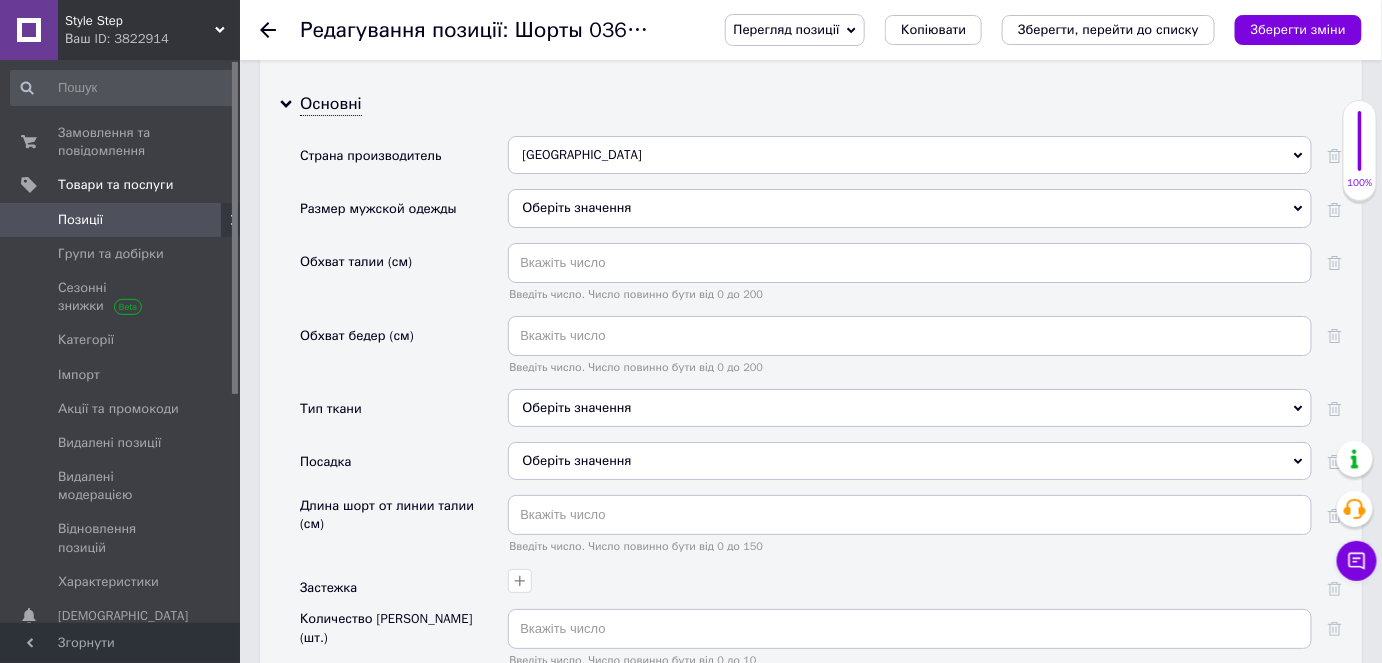 click on "Оберіть значення" at bounding box center [910, 408] 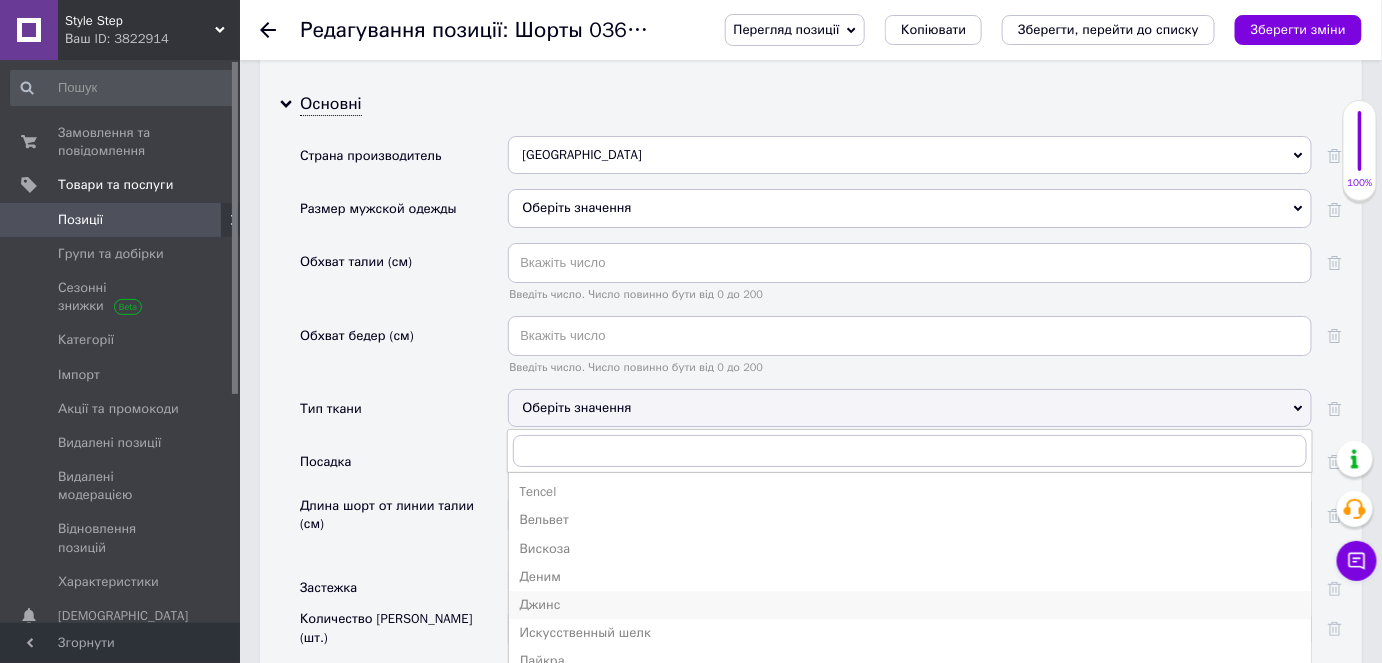 click on "Джинс" at bounding box center (910, 605) 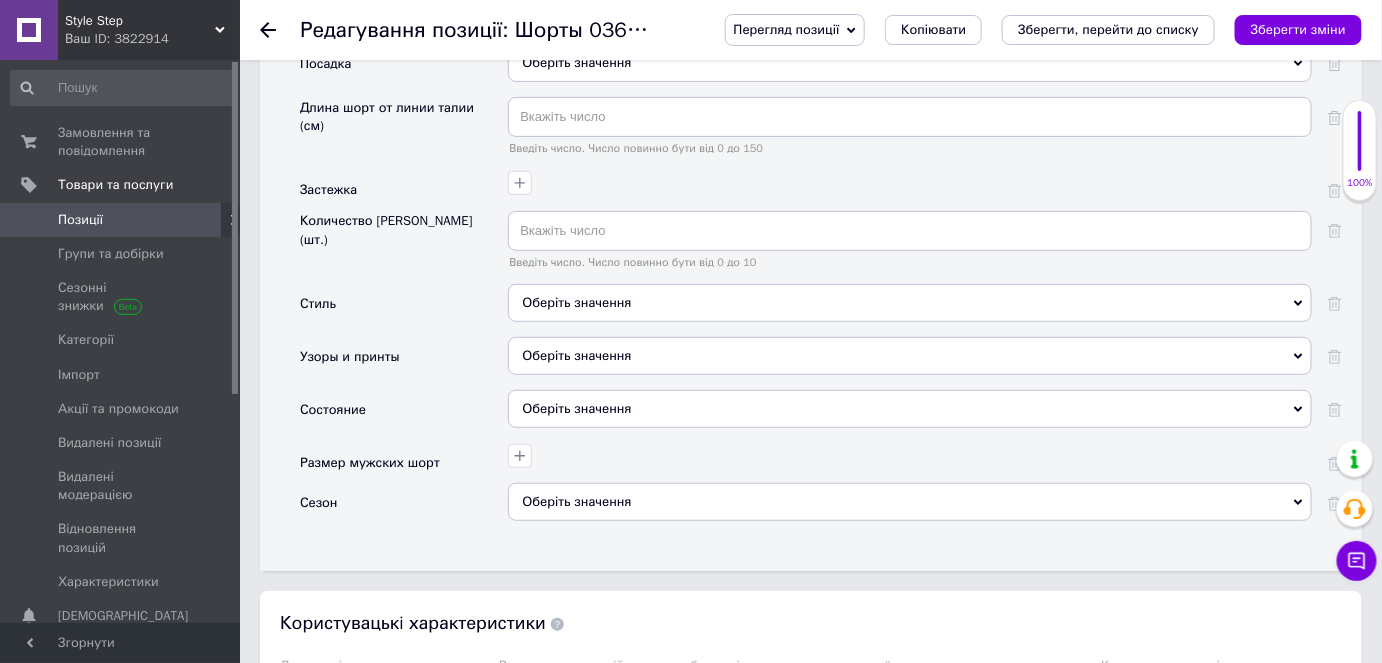 scroll, scrollTop: 2690, scrollLeft: 0, axis: vertical 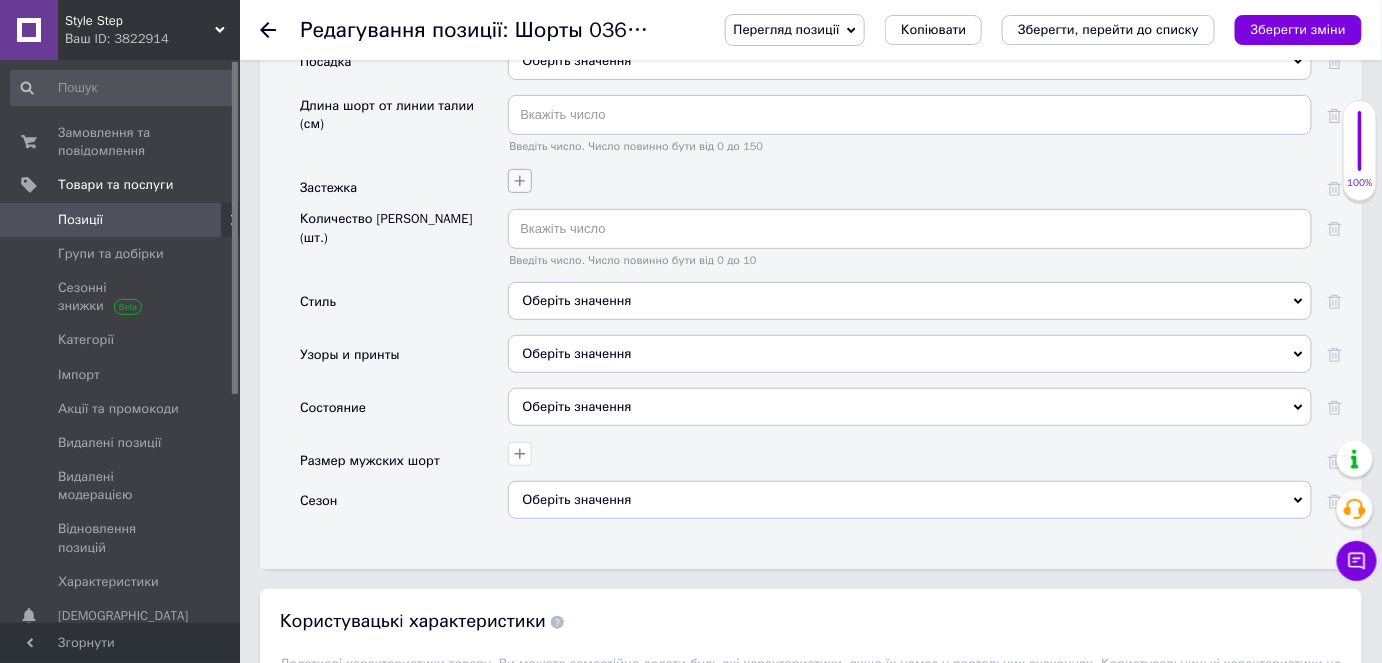 click 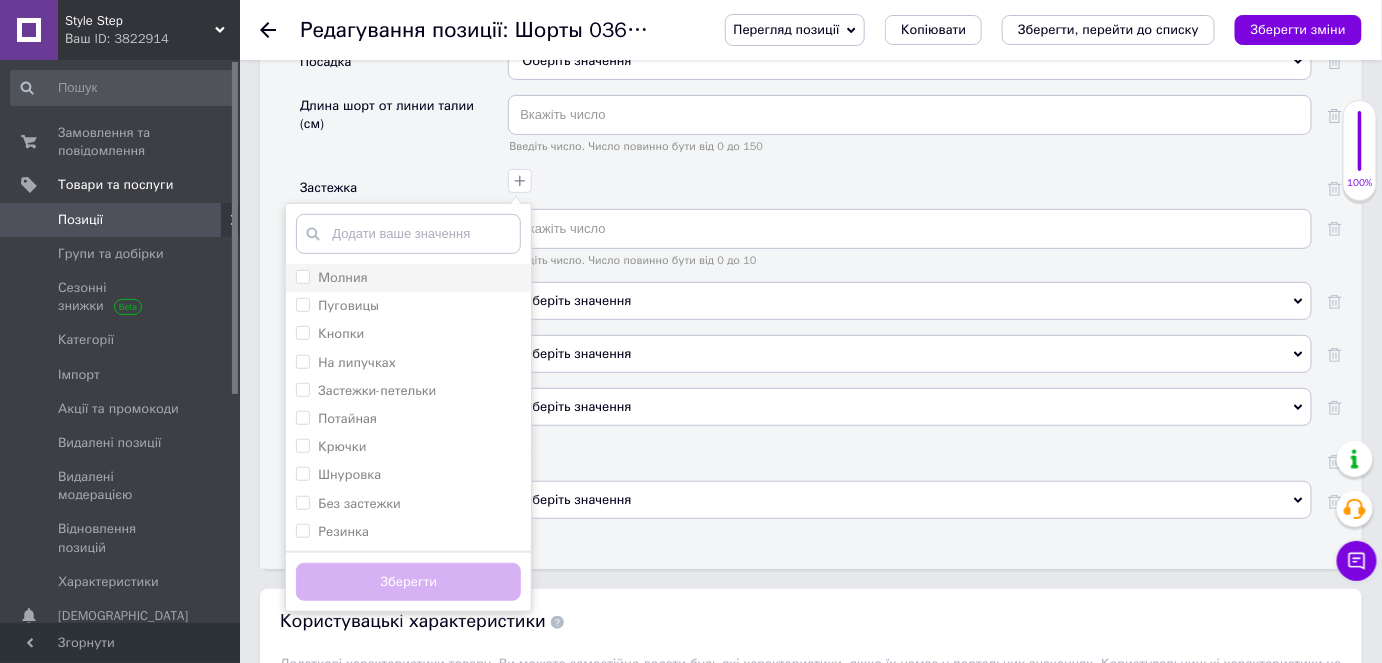 click on "Молния" at bounding box center [302, 276] 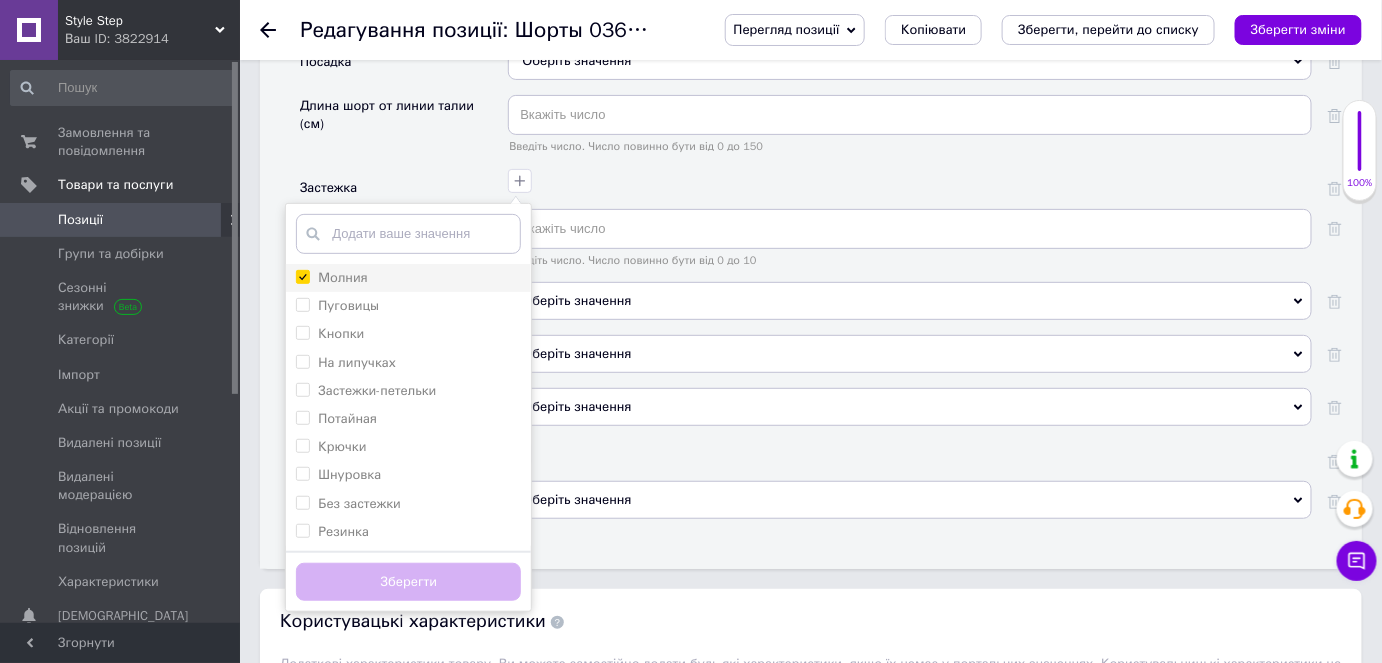 checkbox on "true" 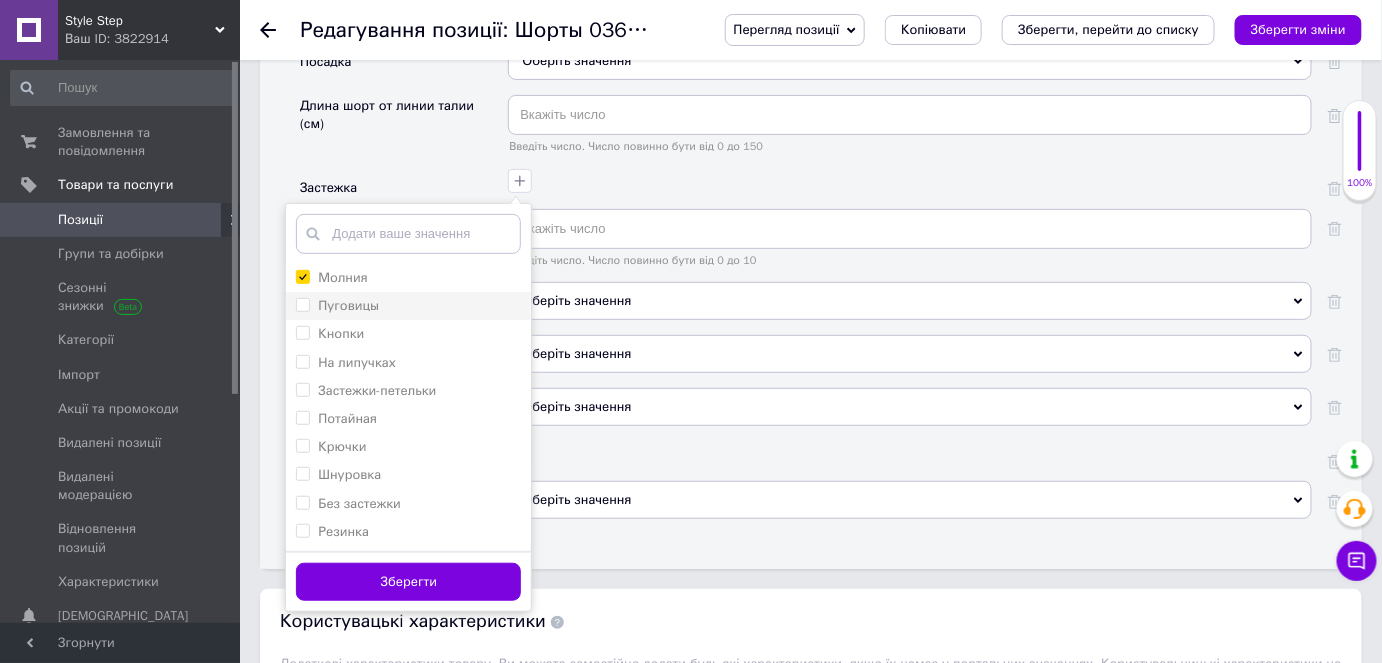 click on "Пуговицы" at bounding box center [302, 304] 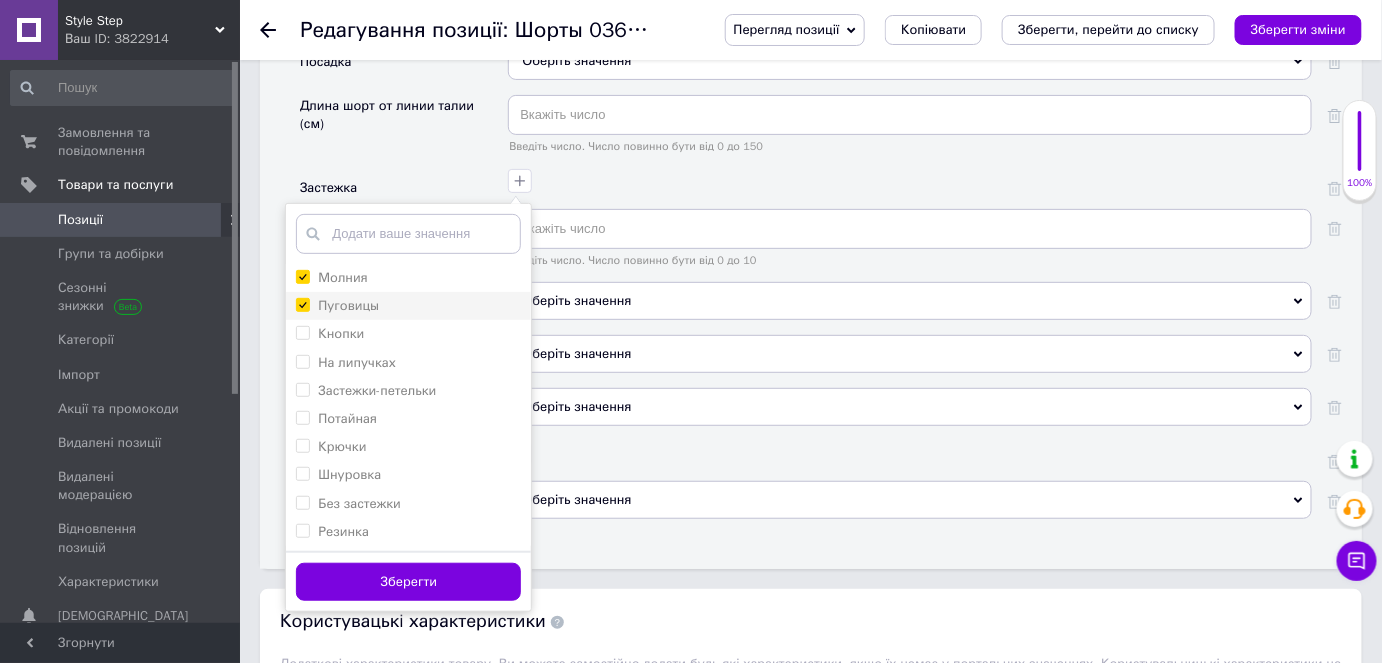 checkbox on "true" 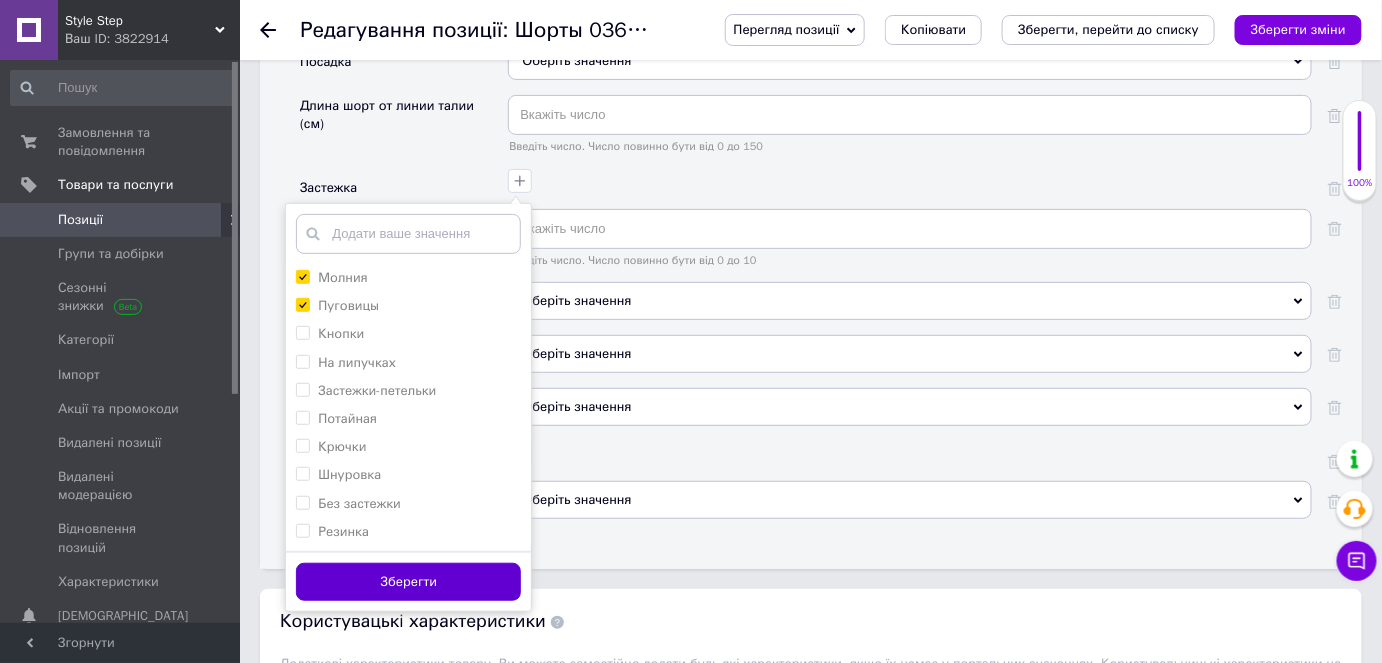 click on "Зберегти" at bounding box center [408, 582] 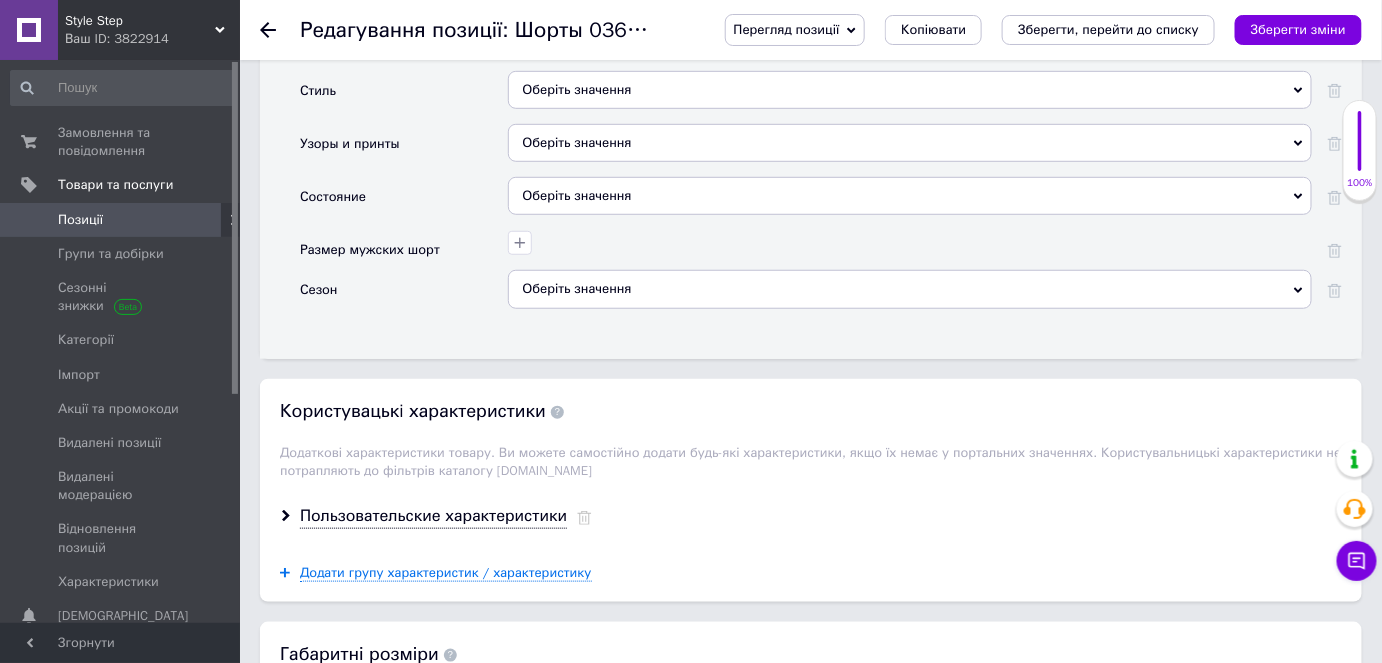scroll, scrollTop: 2909, scrollLeft: 0, axis: vertical 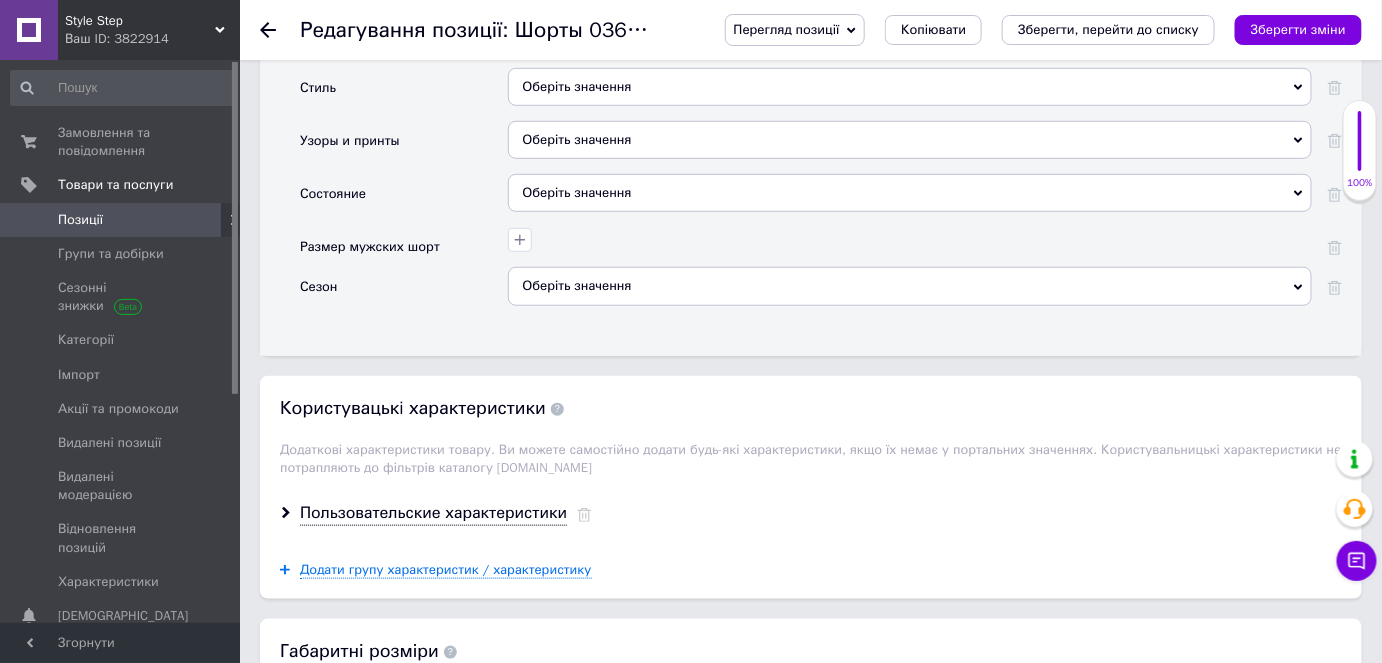 click on "Оберіть значення" at bounding box center [910, 193] 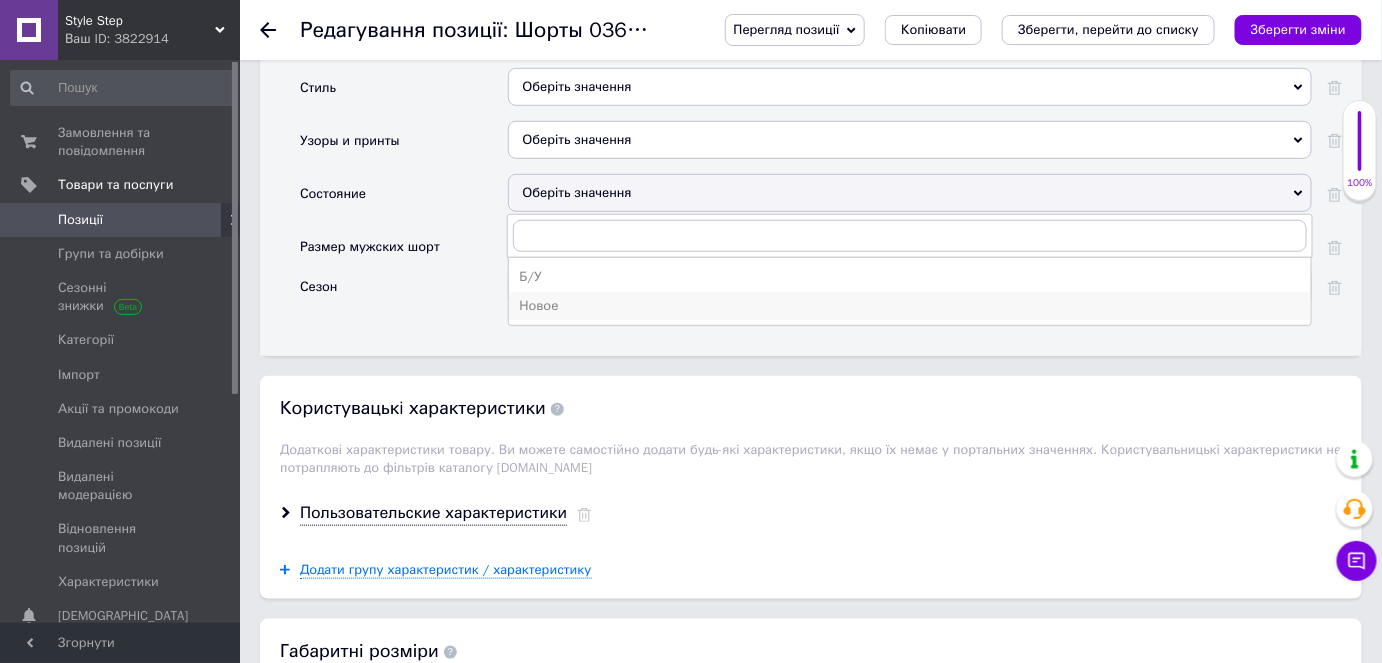 click on "Новое" at bounding box center [910, 306] 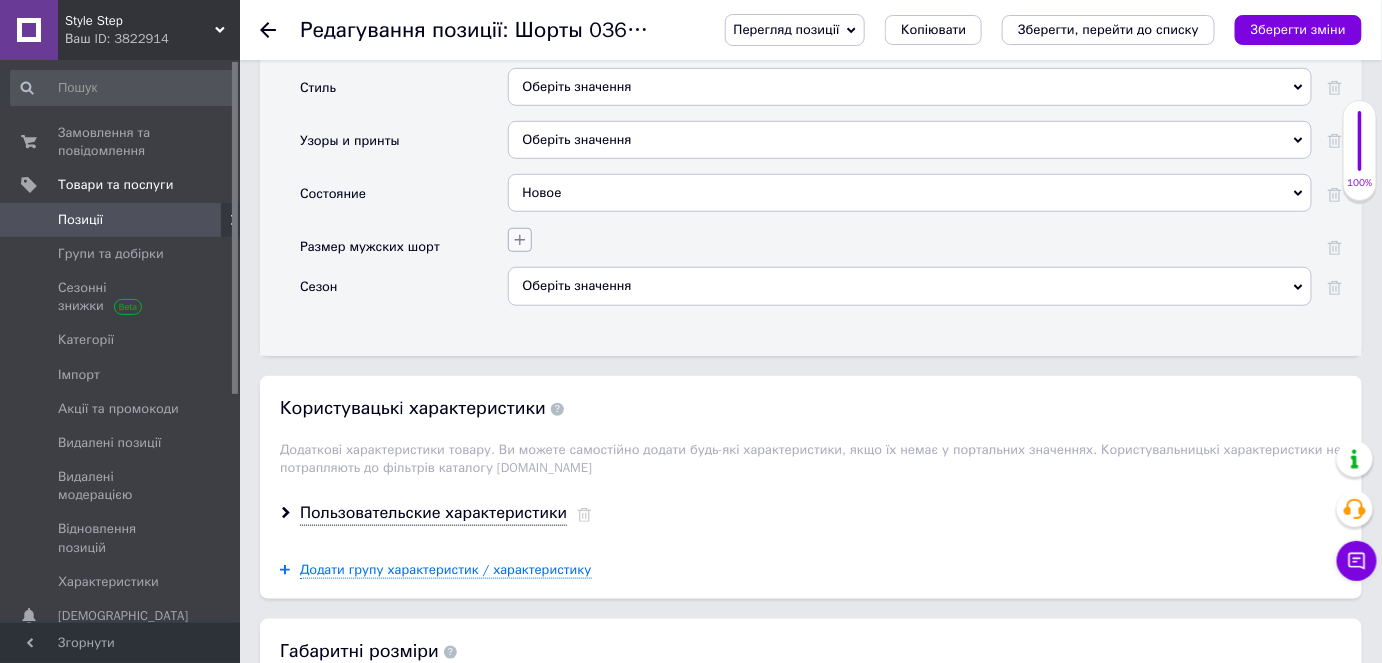 click 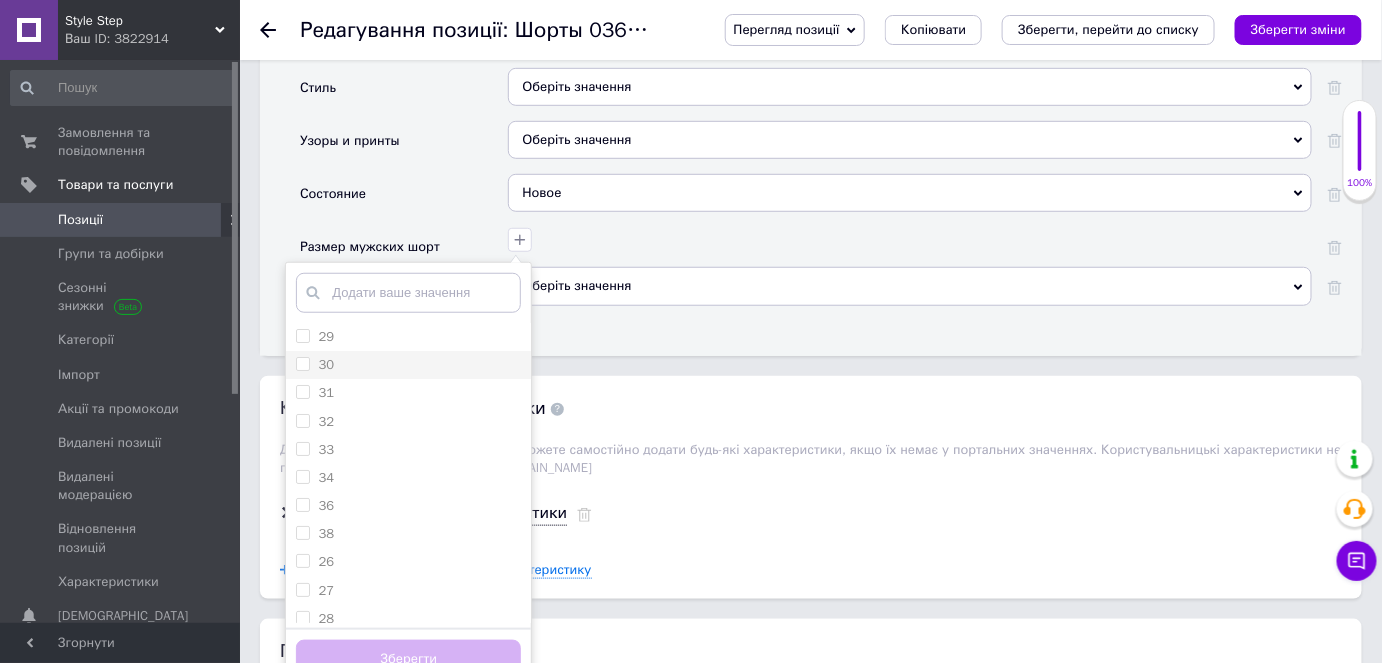 click on "30" at bounding box center (302, 363) 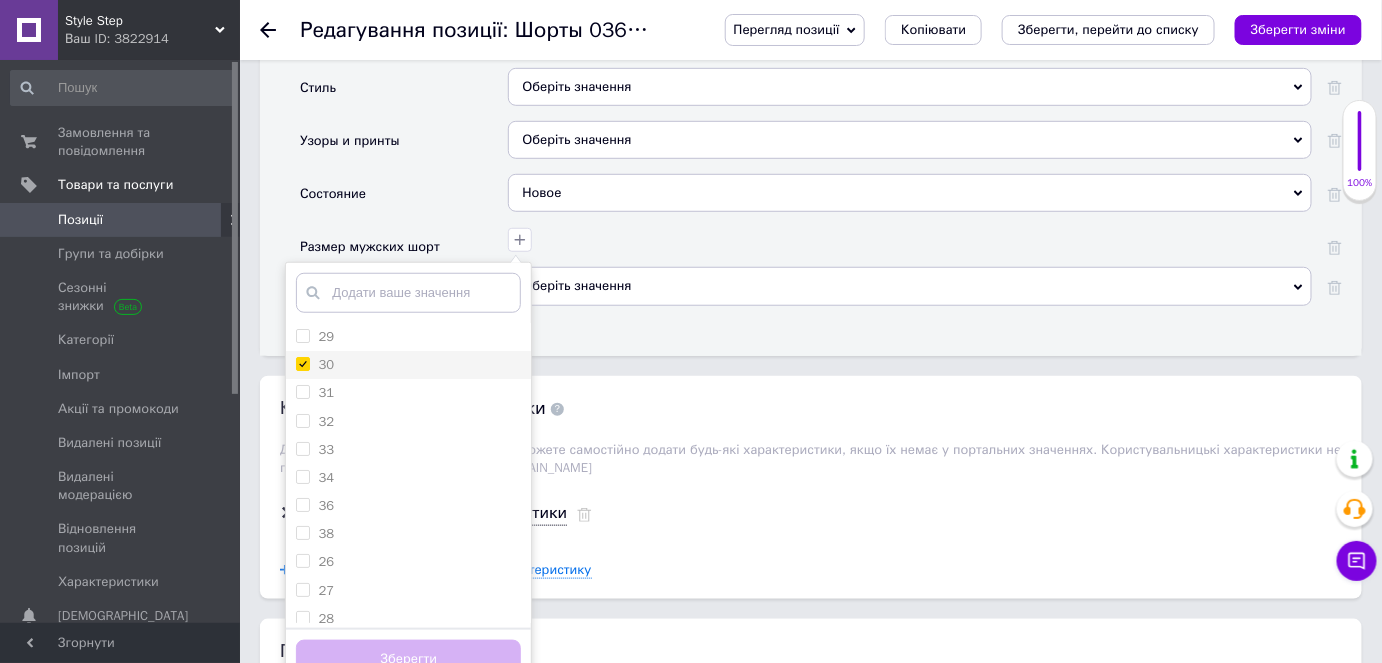 checkbox on "true" 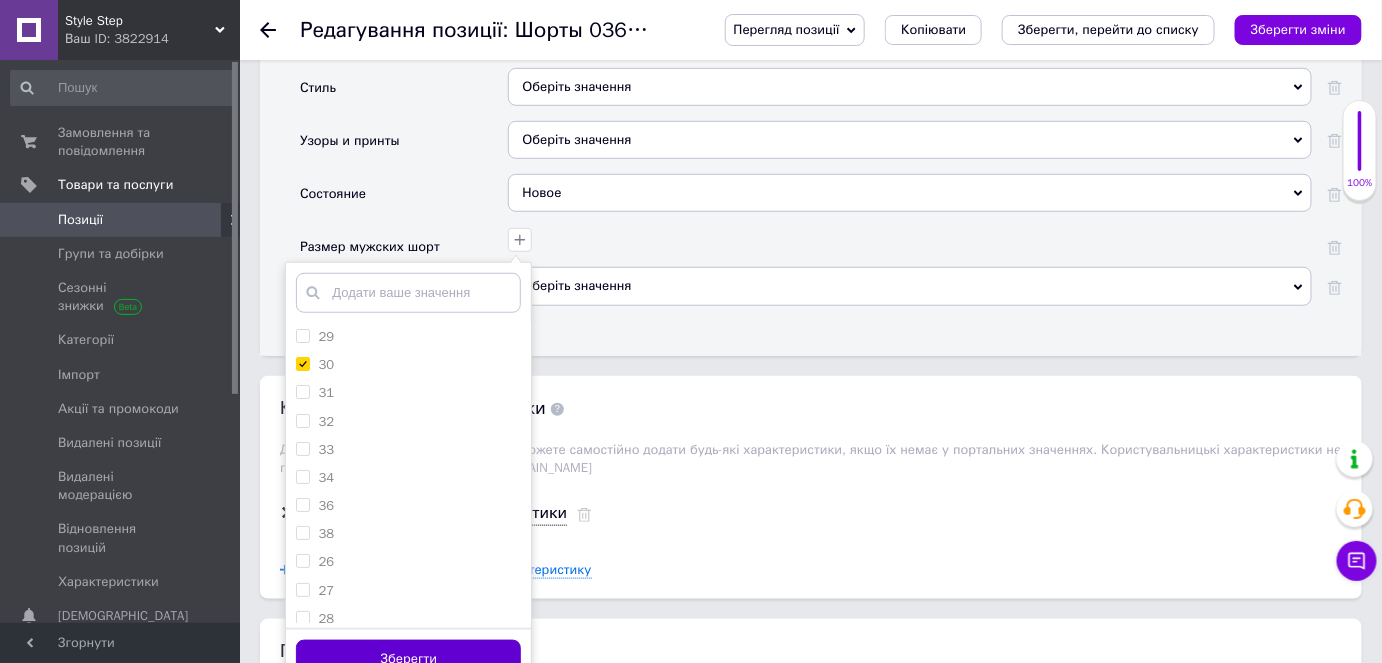 click on "Зберегти" at bounding box center [408, 659] 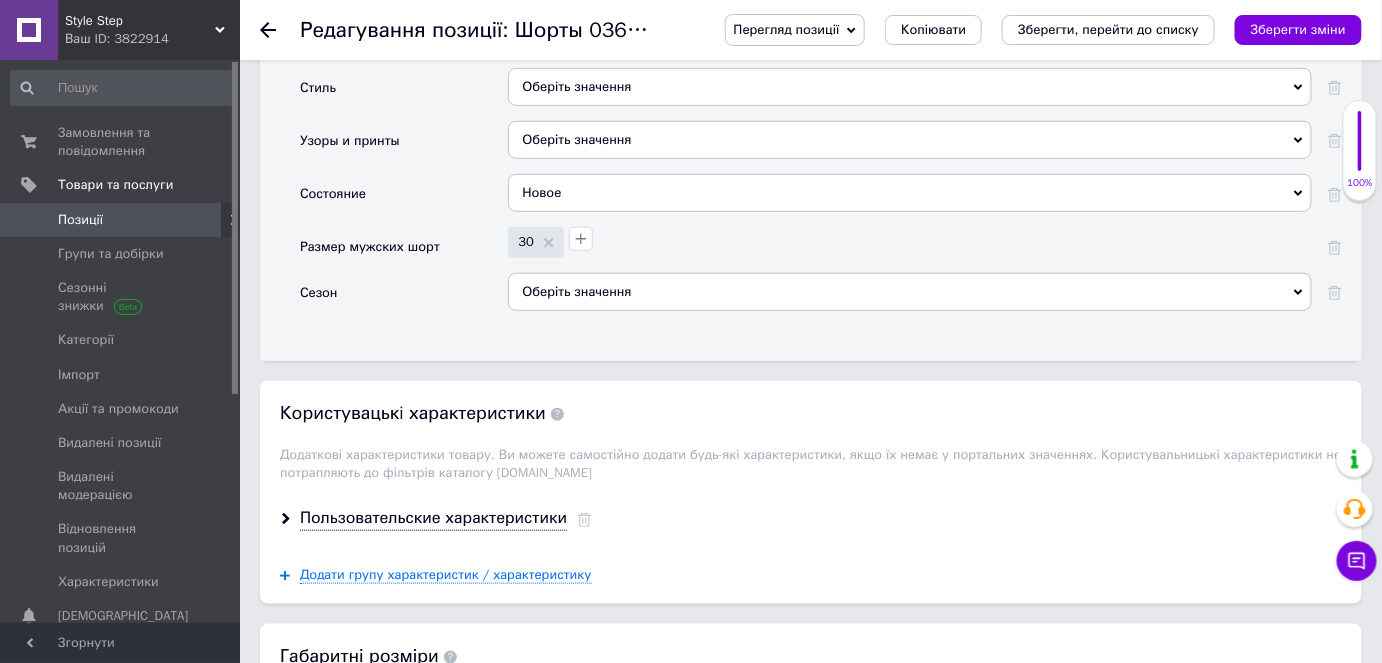 click on "Основні Страна производитель [GEOGRAPHIC_DATA] [GEOGRAPHIC_DATA] [GEOGRAPHIC_DATA] [GEOGRAPHIC_DATA] [GEOGRAPHIC_DATA] [GEOGRAPHIC_DATA] [GEOGRAPHIC_DATA] [GEOGRAPHIC_DATA] [GEOGRAPHIC_DATA] [GEOGRAPHIC_DATA] [GEOGRAPHIC_DATA] [GEOGRAPHIC_DATA] [GEOGRAPHIC_DATA] [GEOGRAPHIC_DATA] [GEOGRAPHIC_DATA] [GEOGRAPHIC_DATA] [GEOGRAPHIC_DATA] [GEOGRAPHIC_DATA] [GEOGRAPHIC_DATA] [GEOGRAPHIC_DATA] [GEOGRAPHIC_DATA] [GEOGRAPHIC_DATA] [GEOGRAPHIC_DATA] [GEOGRAPHIC_DATA] [GEOGRAPHIC_DATA] [GEOGRAPHIC_DATA] [GEOGRAPHIC_DATA] [GEOGRAPHIC_DATA] [GEOGRAPHIC_DATA] Венгрия [GEOGRAPHIC_DATA] Восточный Тимор Вьетнам [GEOGRAPHIC_DATA] [GEOGRAPHIC_DATA] [GEOGRAPHIC_DATA] Гана [GEOGRAPHIC_DATA] [GEOGRAPHIC_DATA] Голландия Гондурас Гонконг Гренада Греция [GEOGRAPHIC_DATA] [GEOGRAPHIC_DATA] [GEOGRAPHIC_DATA] Доминиканская [GEOGRAPHIC_DATA] [GEOGRAPHIC_DATA] [GEOGRAPHIC_DATA] [GEOGRAPHIC_DATA] Tencel" at bounding box center (811, -90) 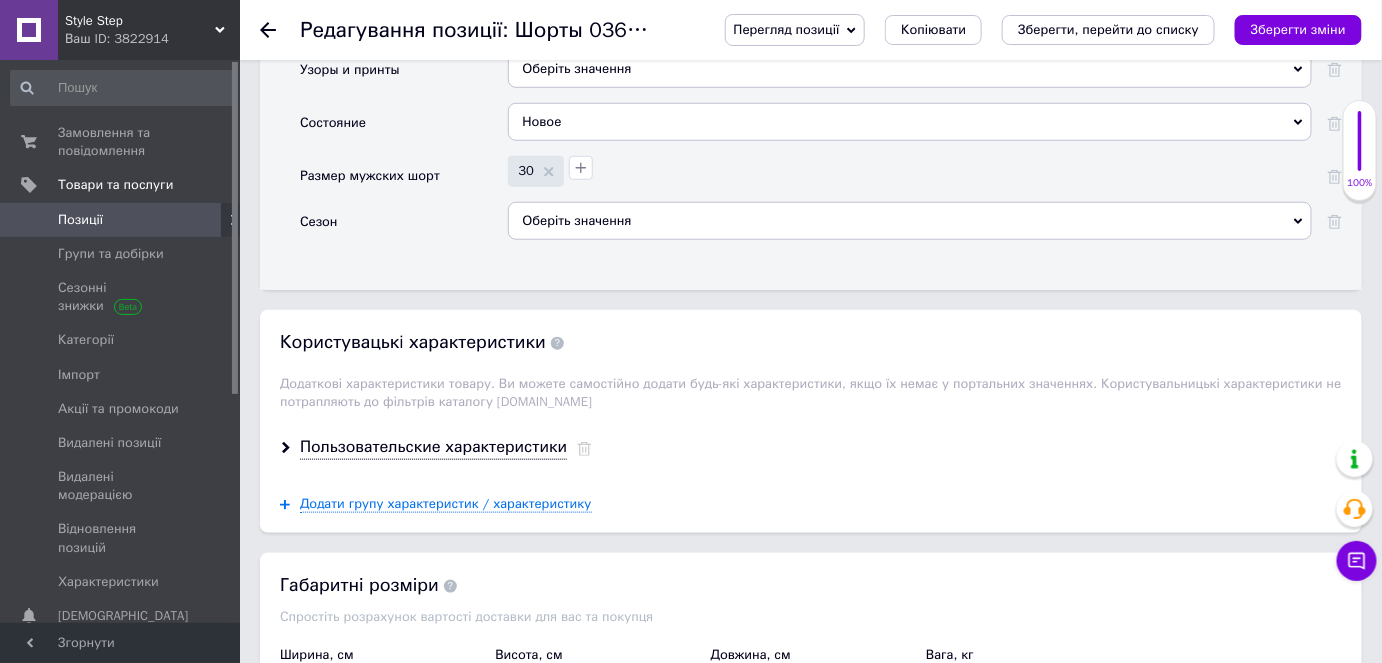 scroll, scrollTop: 2981, scrollLeft: 0, axis: vertical 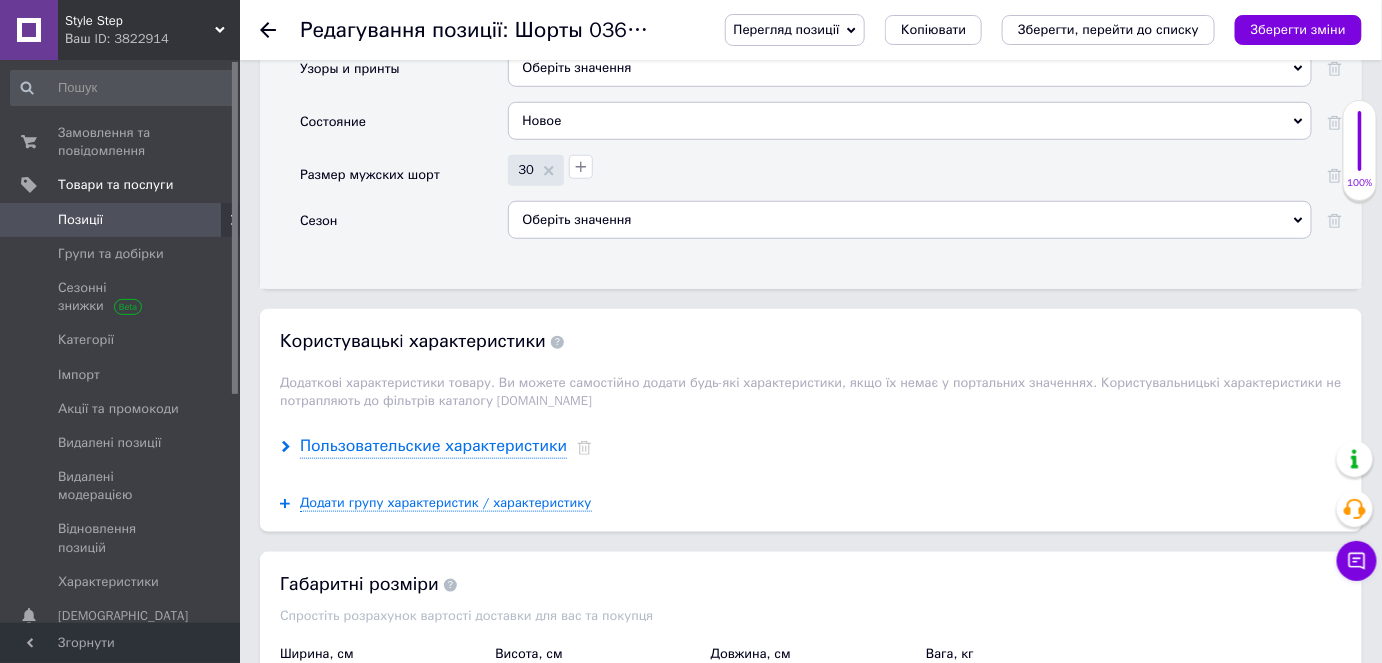 click on "Пользовательские характеристики" at bounding box center [433, 446] 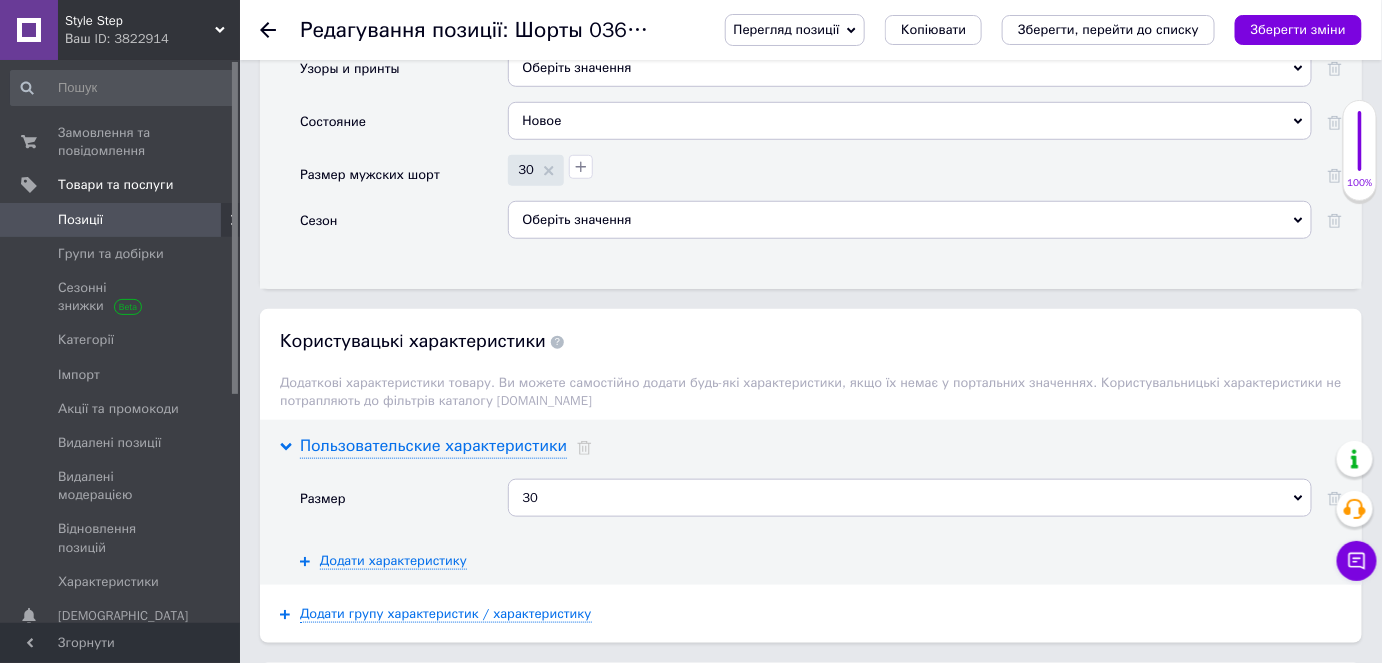 click on "Пользовательские характеристики" at bounding box center [433, 446] 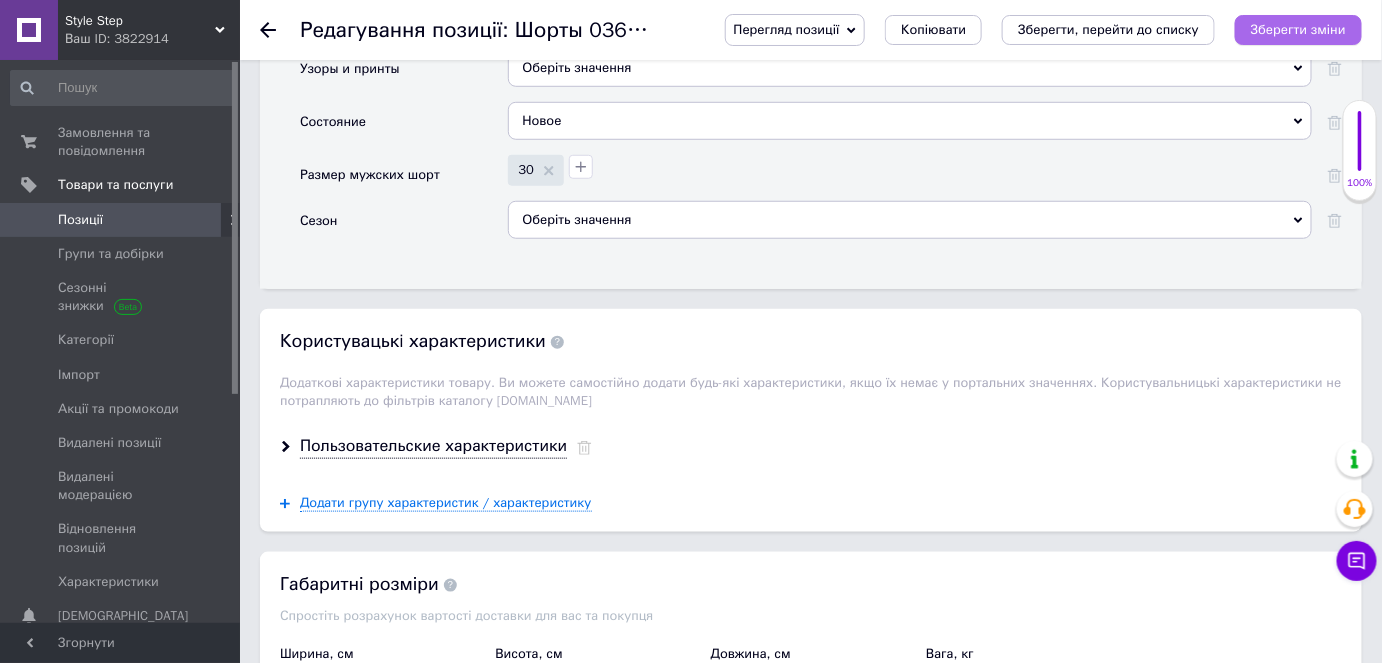 click on "Зберегти зміни" at bounding box center (1298, 29) 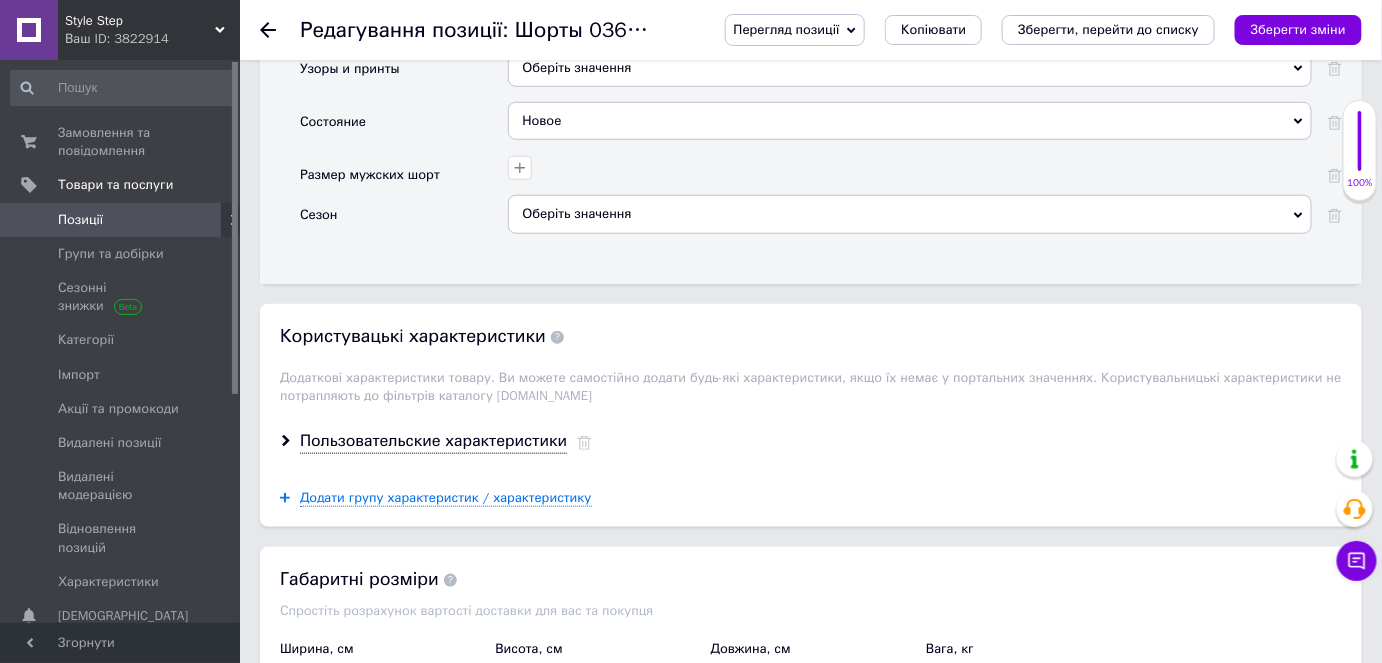 click on "Перегляд позиції" at bounding box center [795, 30] 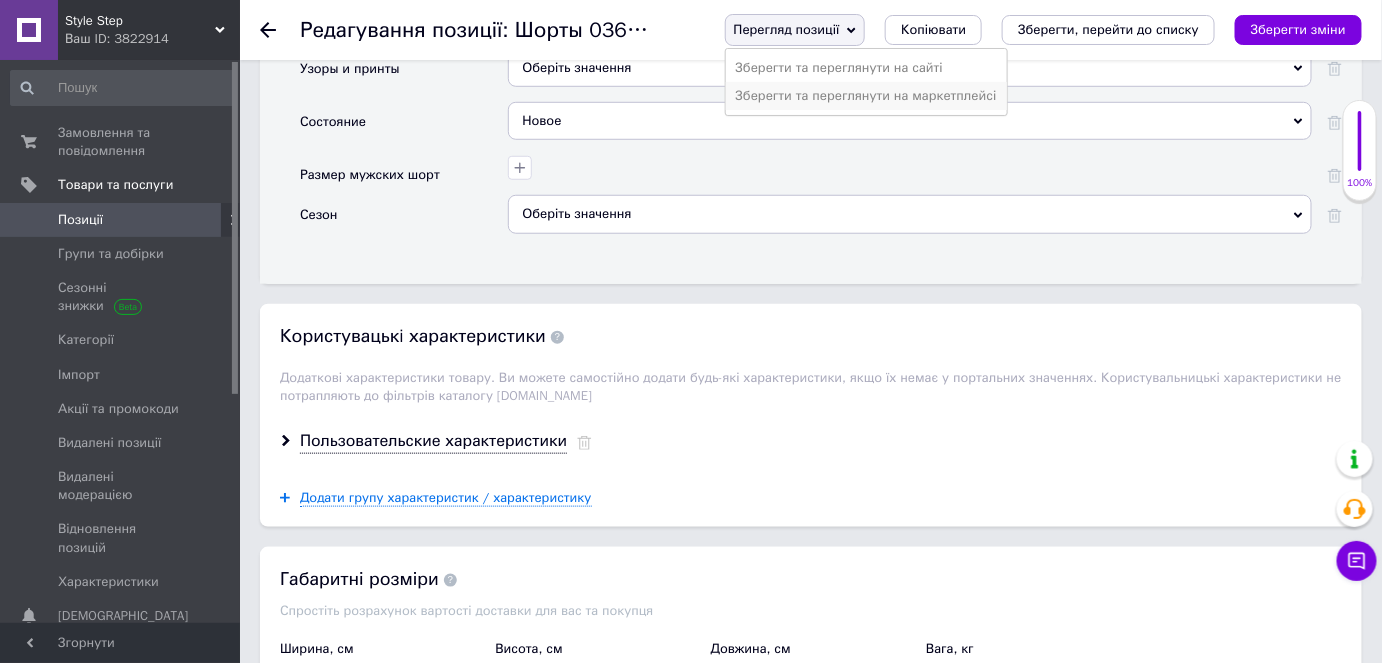 click on "Зберегти та переглянути на маркетплейсі" at bounding box center [866, 96] 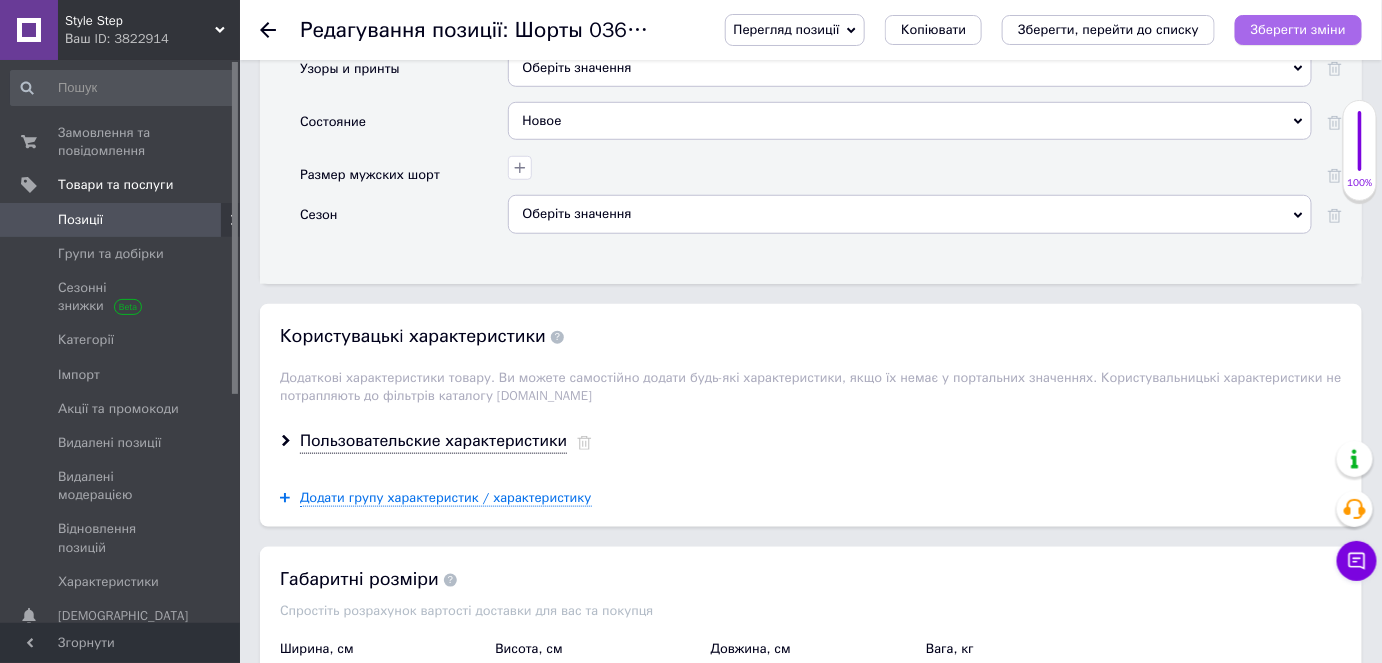 click on "Зберегти зміни" at bounding box center [1298, 29] 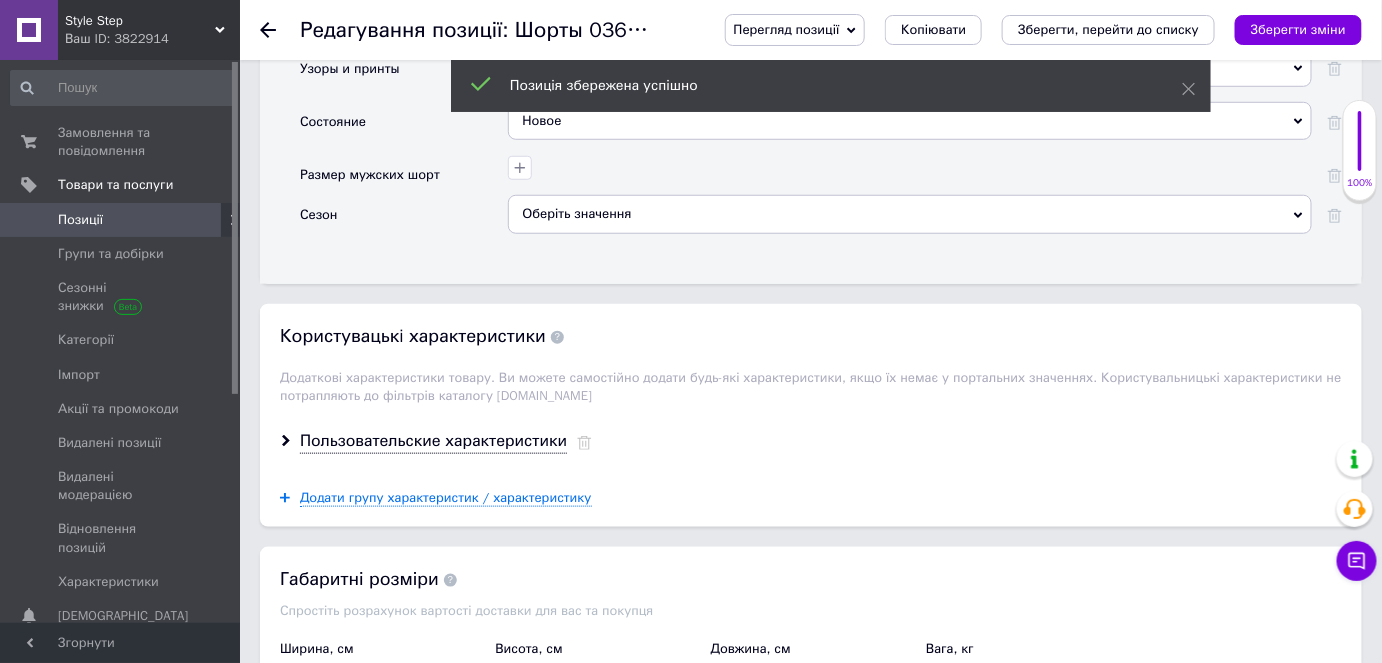 click on "Позиції" at bounding box center (80, 220) 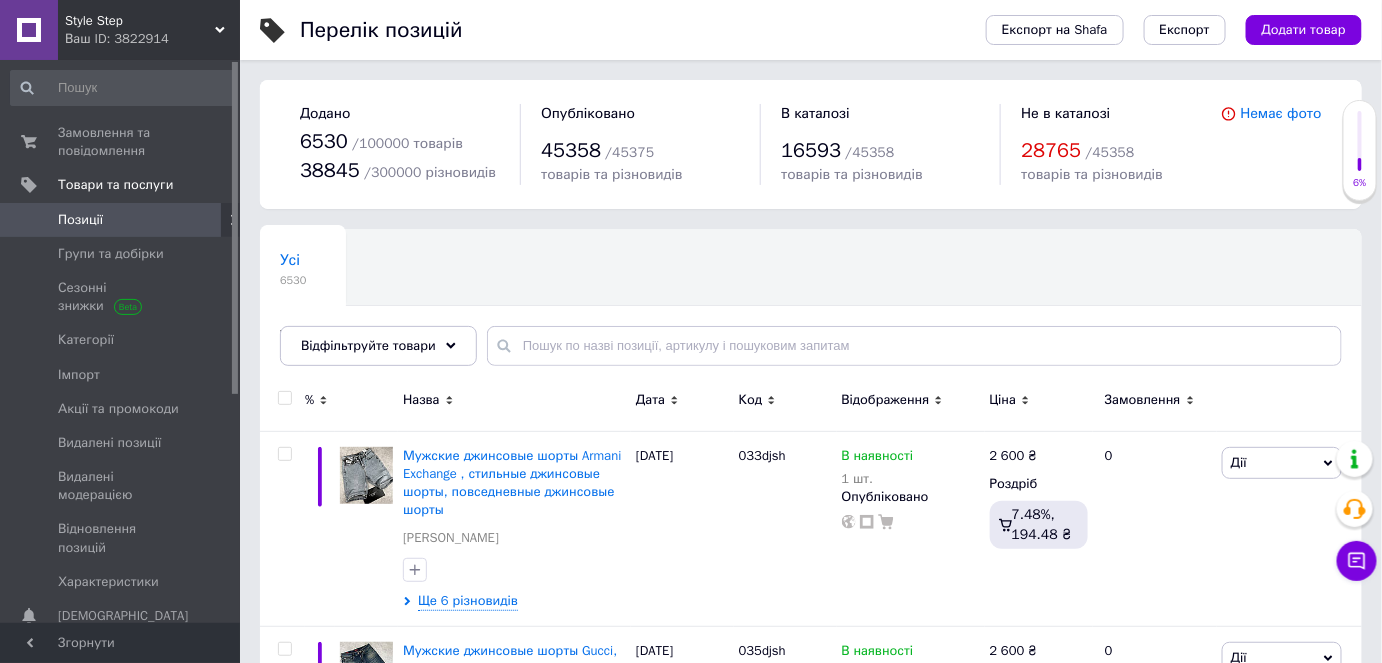 click on "Усі 6530 Товари з проблемними р... 24 Ok Відфільтровано...  Зберегти" at bounding box center [514, 306] 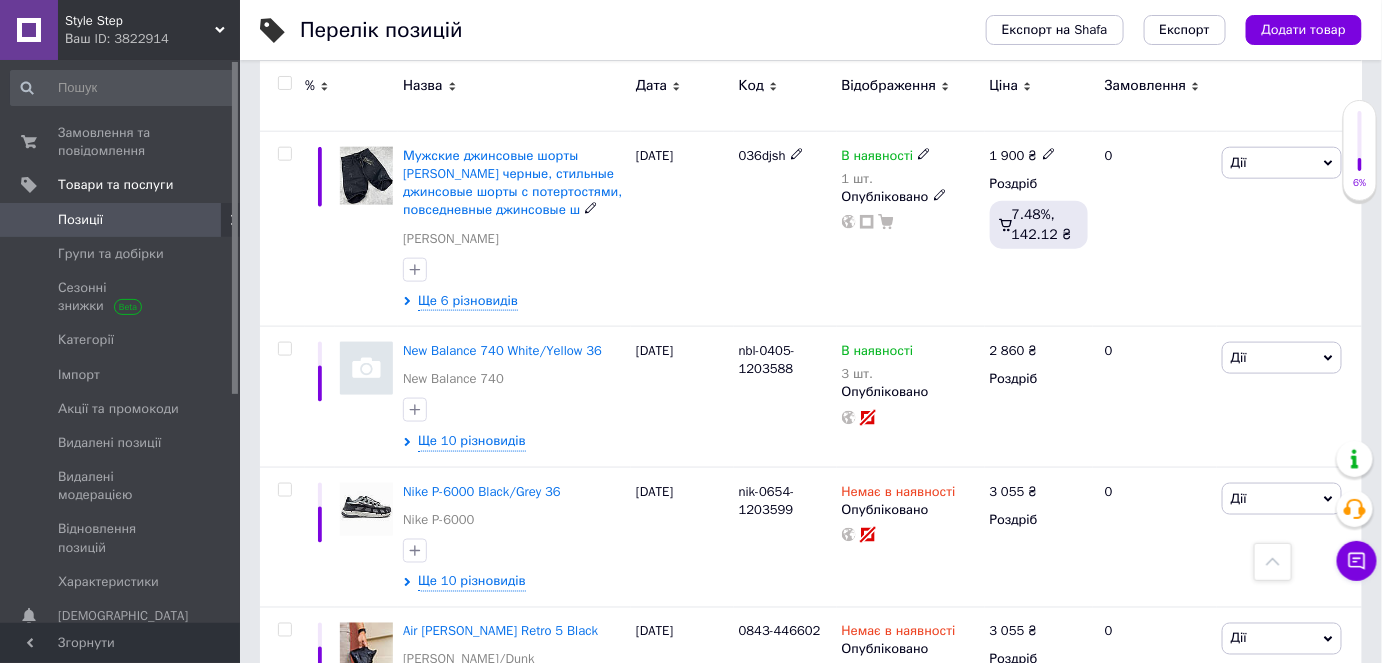 scroll, scrollTop: 727, scrollLeft: 0, axis: vertical 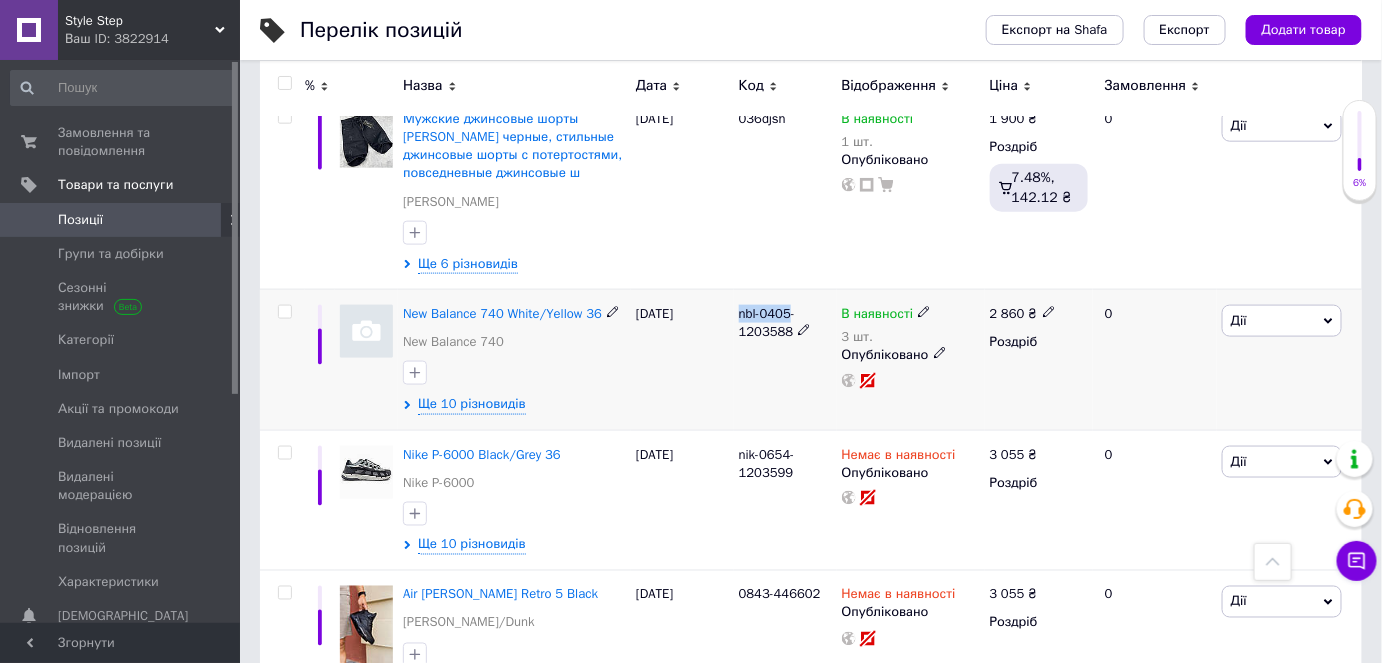 drag, startPoint x: 788, startPoint y: 312, endPoint x: 739, endPoint y: 306, distance: 49.365982 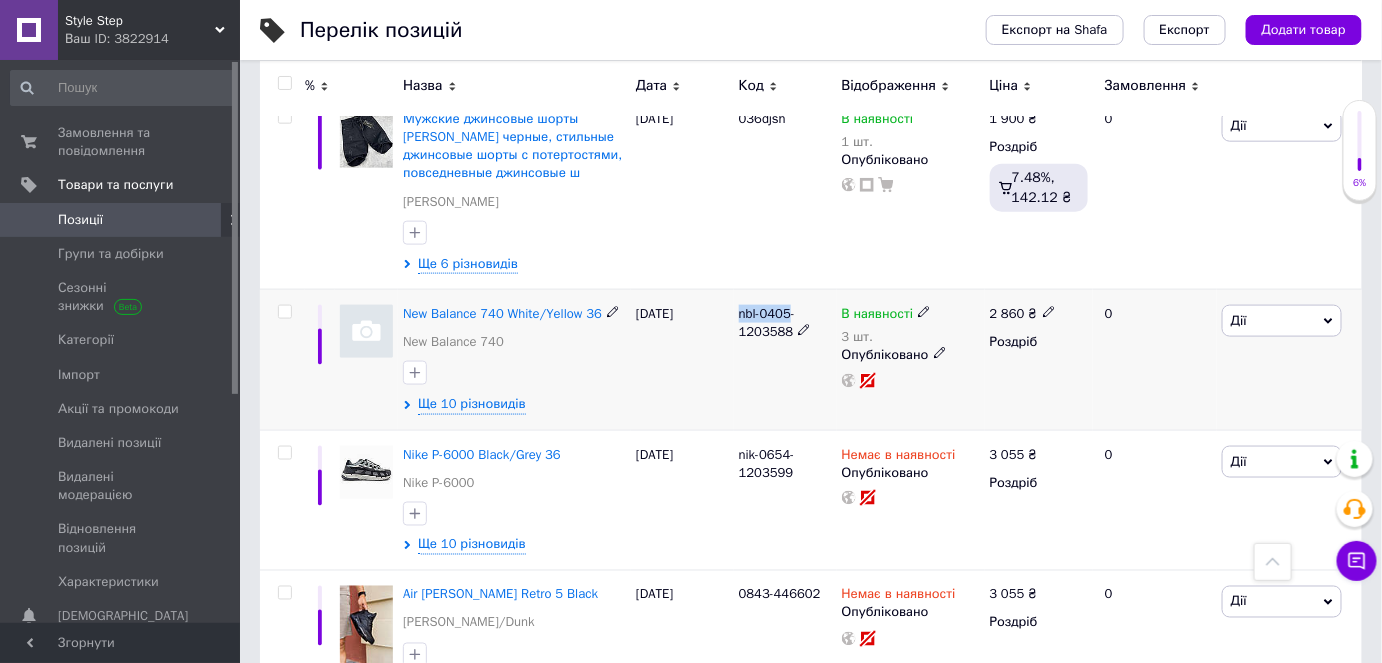 click at bounding box center [366, 331] 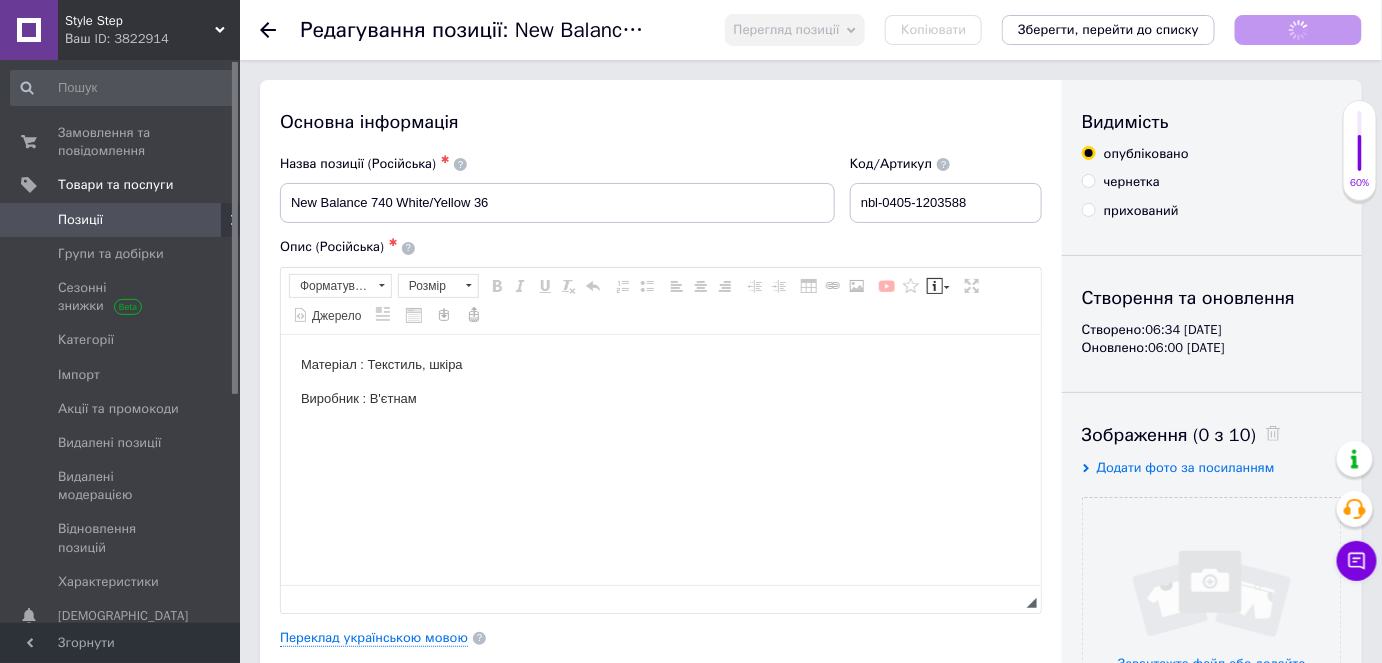 scroll, scrollTop: 0, scrollLeft: 0, axis: both 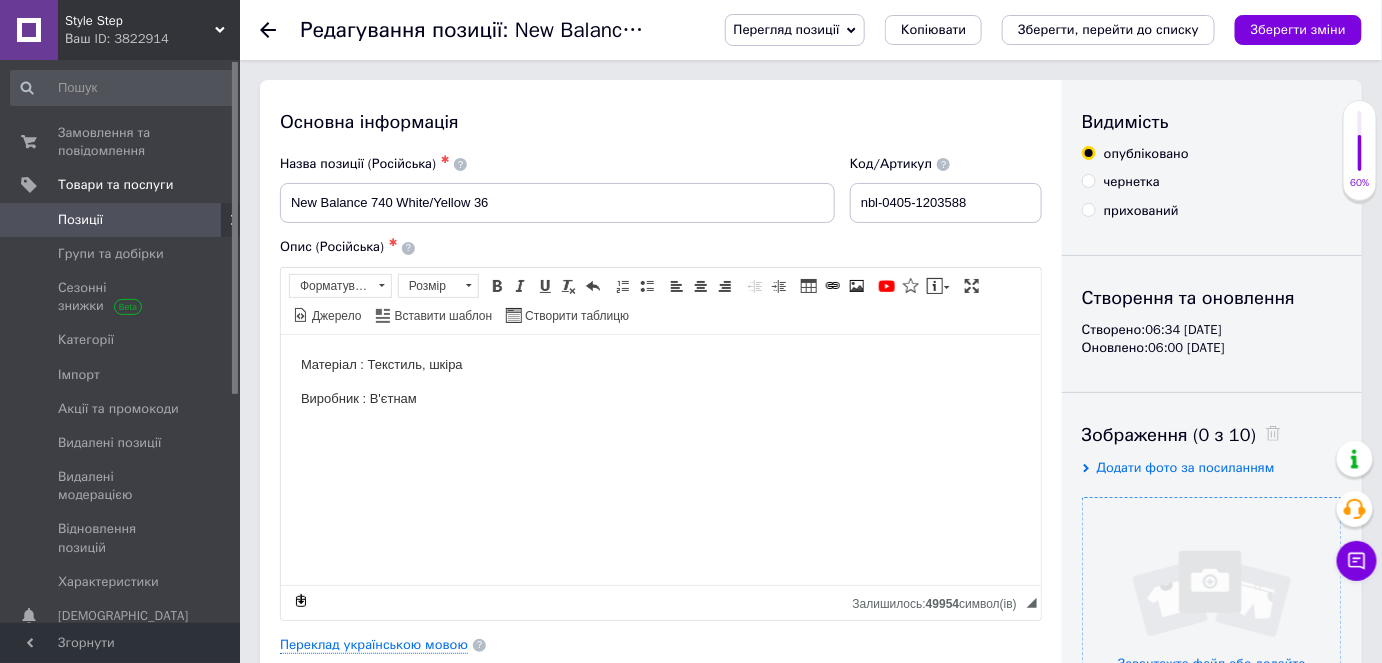 click at bounding box center (1212, 627) 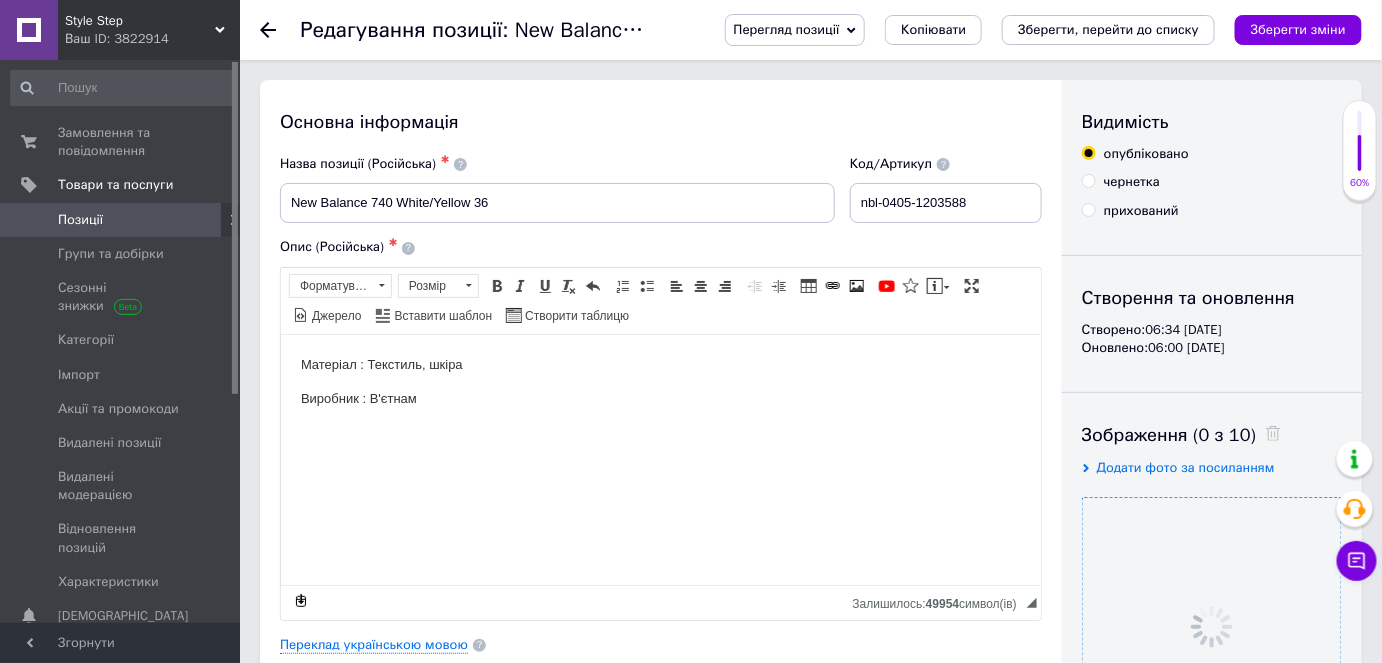 click on "Переклад українською мовою" at bounding box center [661, 645] 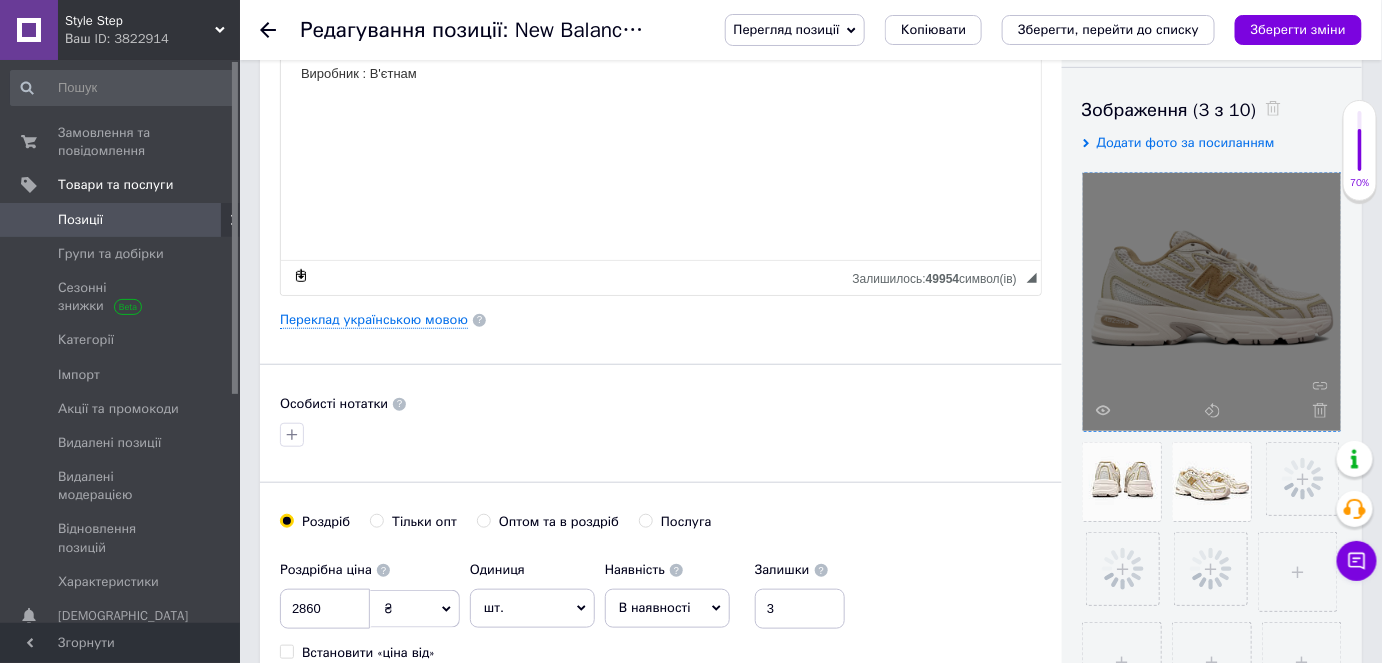 scroll, scrollTop: 436, scrollLeft: 0, axis: vertical 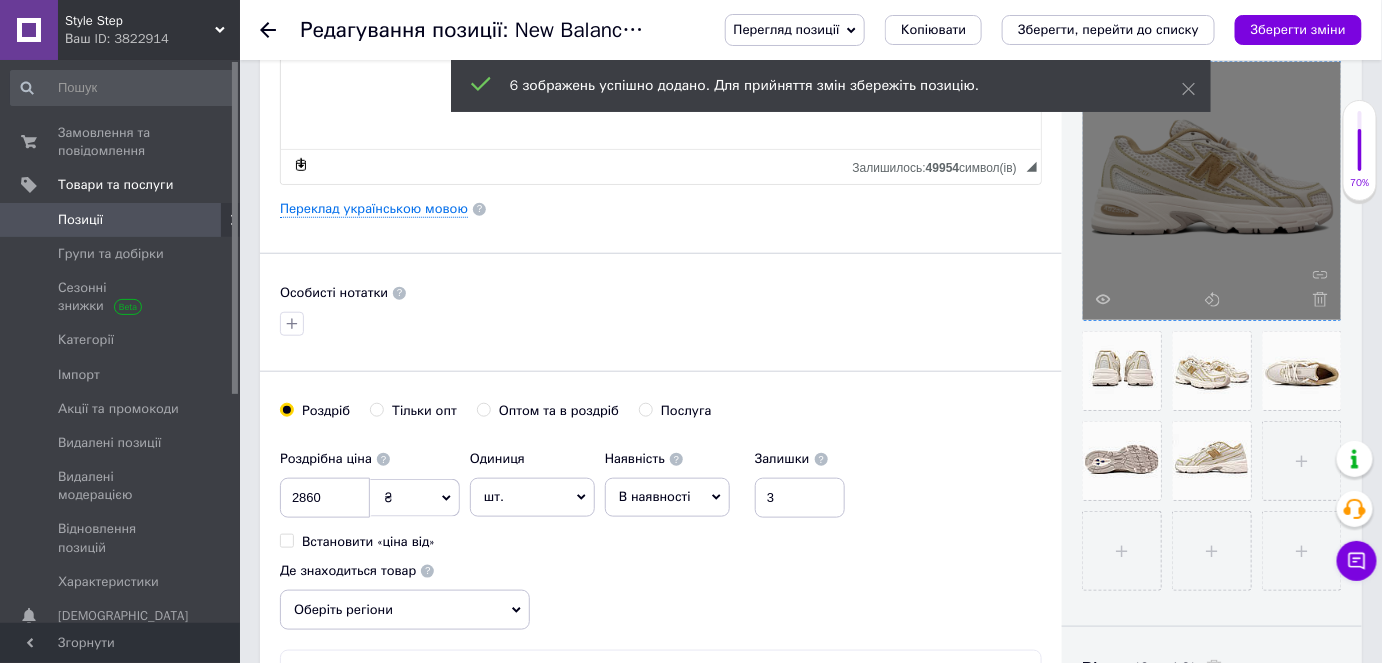 click on "Роздрібна ціна 2860 ₴ $ EUR CHF GBP ¥ PLN ₸ MDL HUF KGS CNY TRY KRW lei Встановити «ціна від» Одиниця шт. Популярне комплект упаковка кв.м пара м кг пог.м послуга т а автоцистерна ампула б балон банка блістер бобіна бочка бут бухта в ват виїзд відро г г га година гр/кв.м гігакалорія д дав два місяці день доба доза є єврокуб з зміна к кВт каністра карат кв.дм кв.м кв.см кв.фут квартал кг кг/кв.м км колесо комплект коробка куб.дм куб.м л л лист м м мВт мл мм моток місяць мішок н набір номер о об'єкт од. п палетомісце пара партія пач пог.м послуга посівна одиниця птахомісце півроку пігулка" at bounding box center [661, 535] 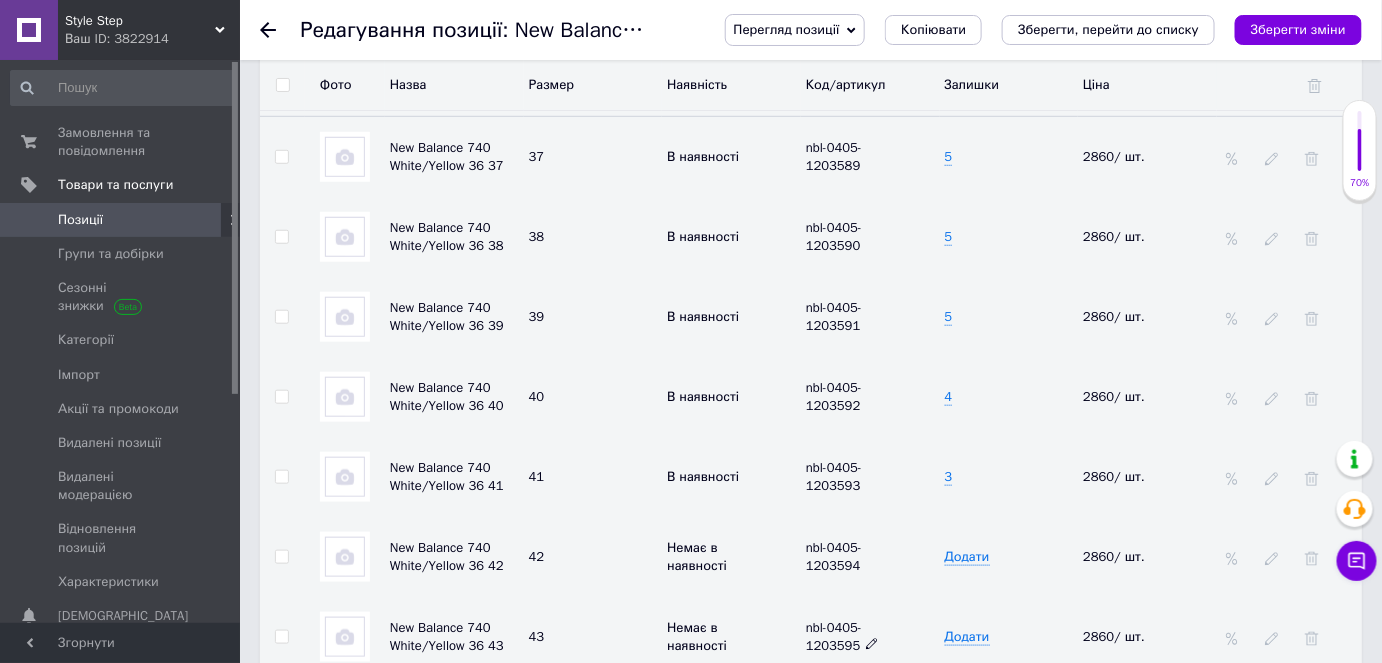 scroll, scrollTop: 2945, scrollLeft: 0, axis: vertical 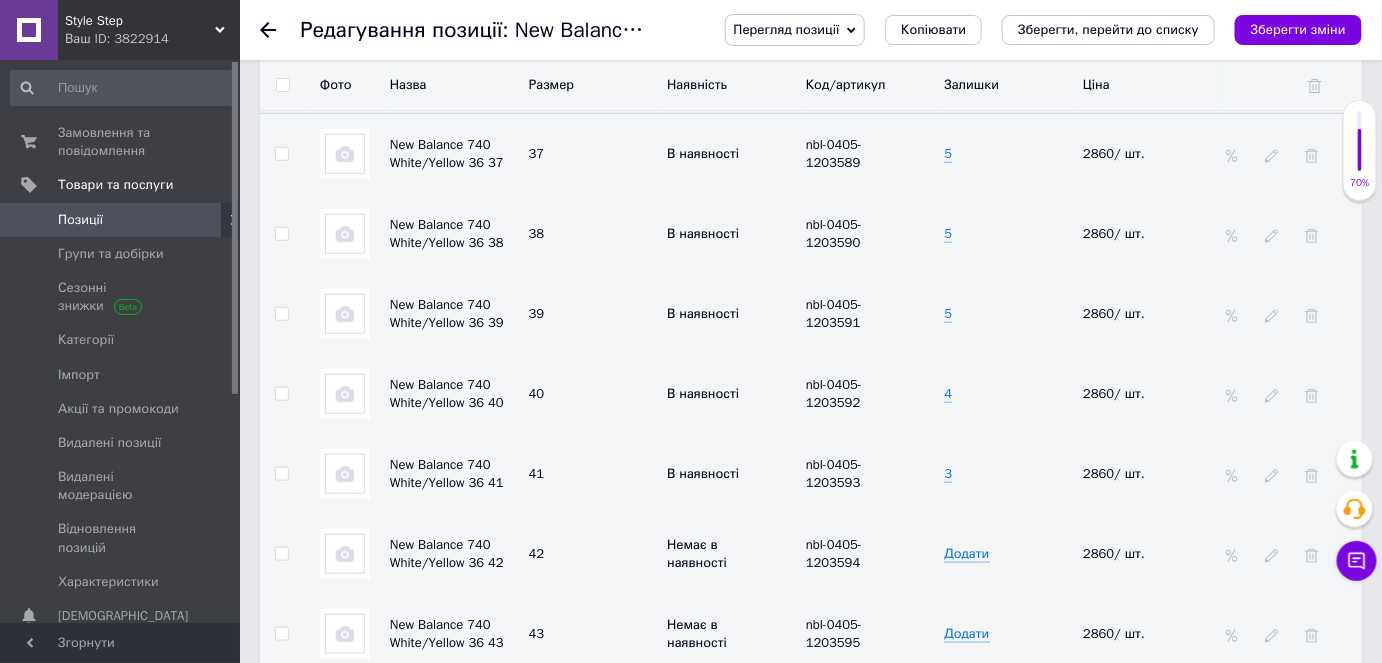 click at bounding box center (345, 154) 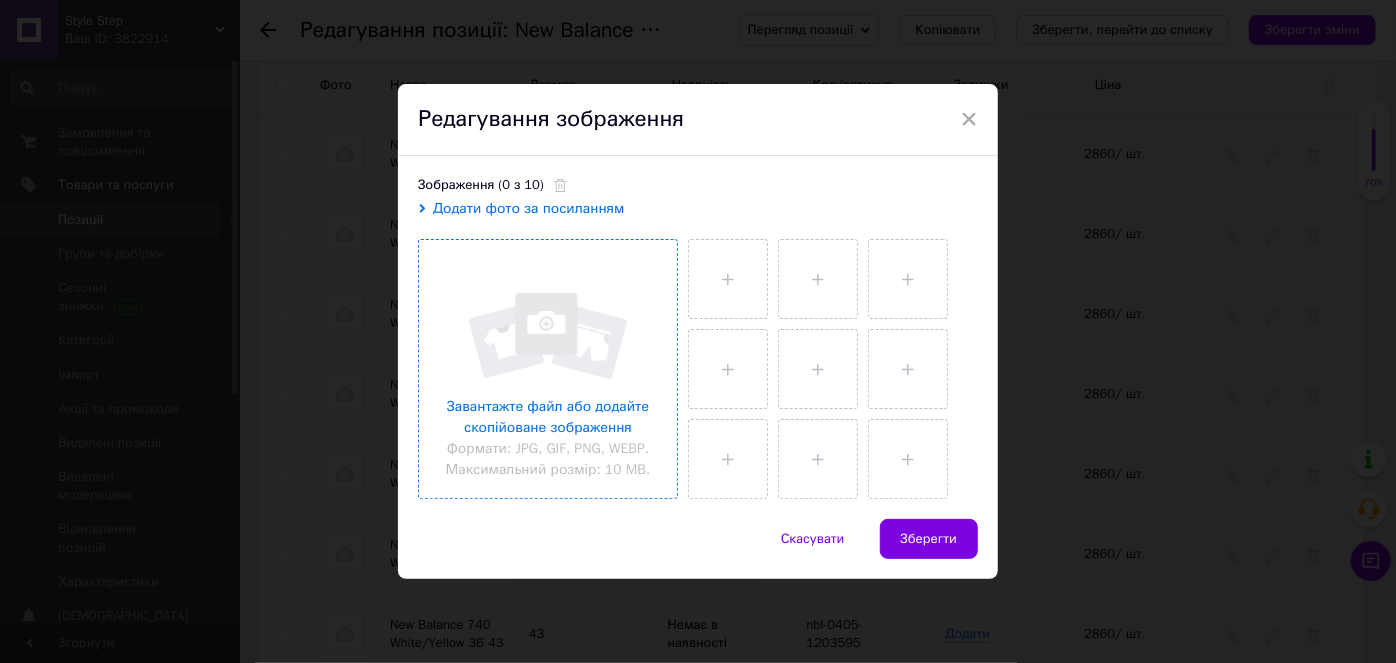 click at bounding box center [548, 369] 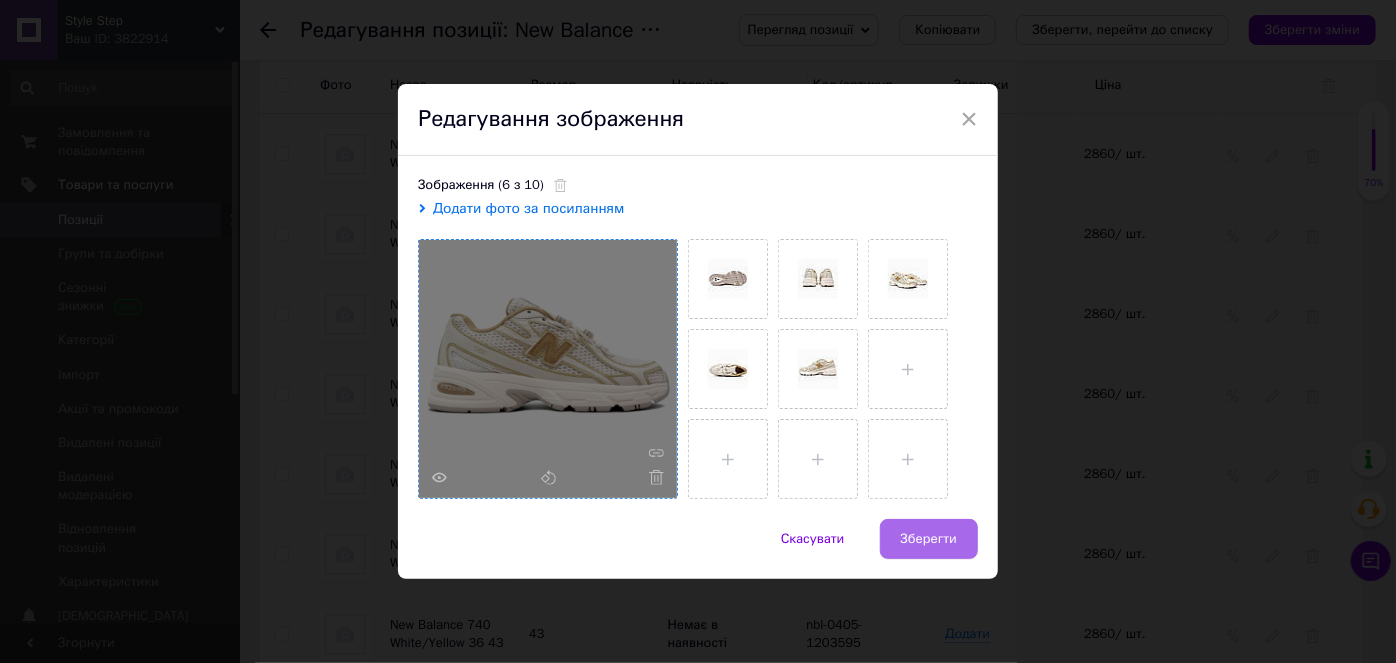 click on "Зберегти" at bounding box center [929, 539] 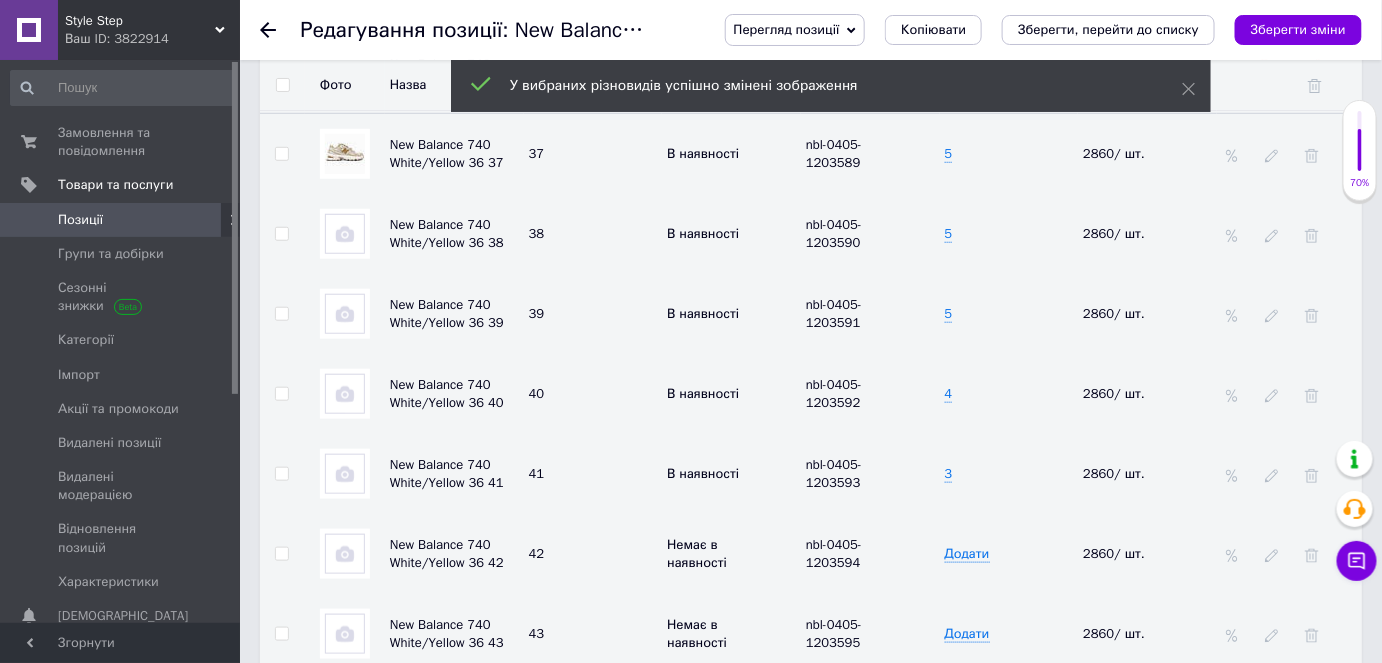 click at bounding box center [345, 234] 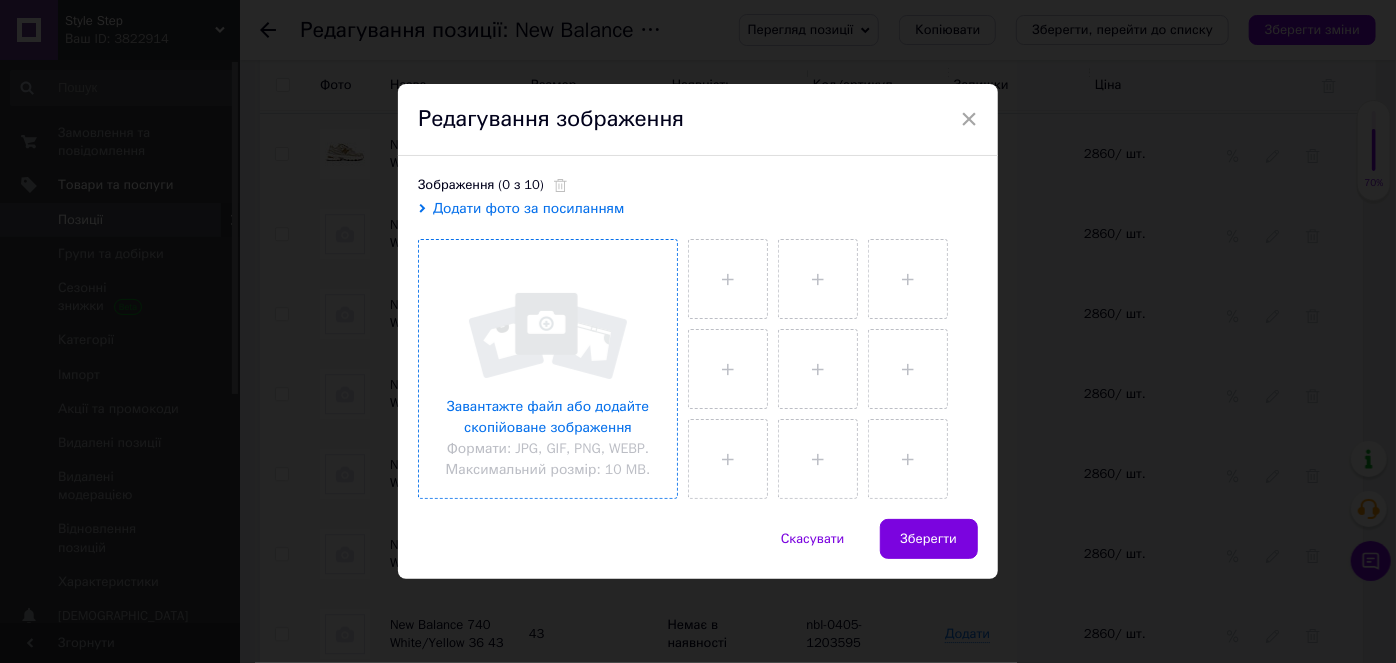 click at bounding box center [548, 369] 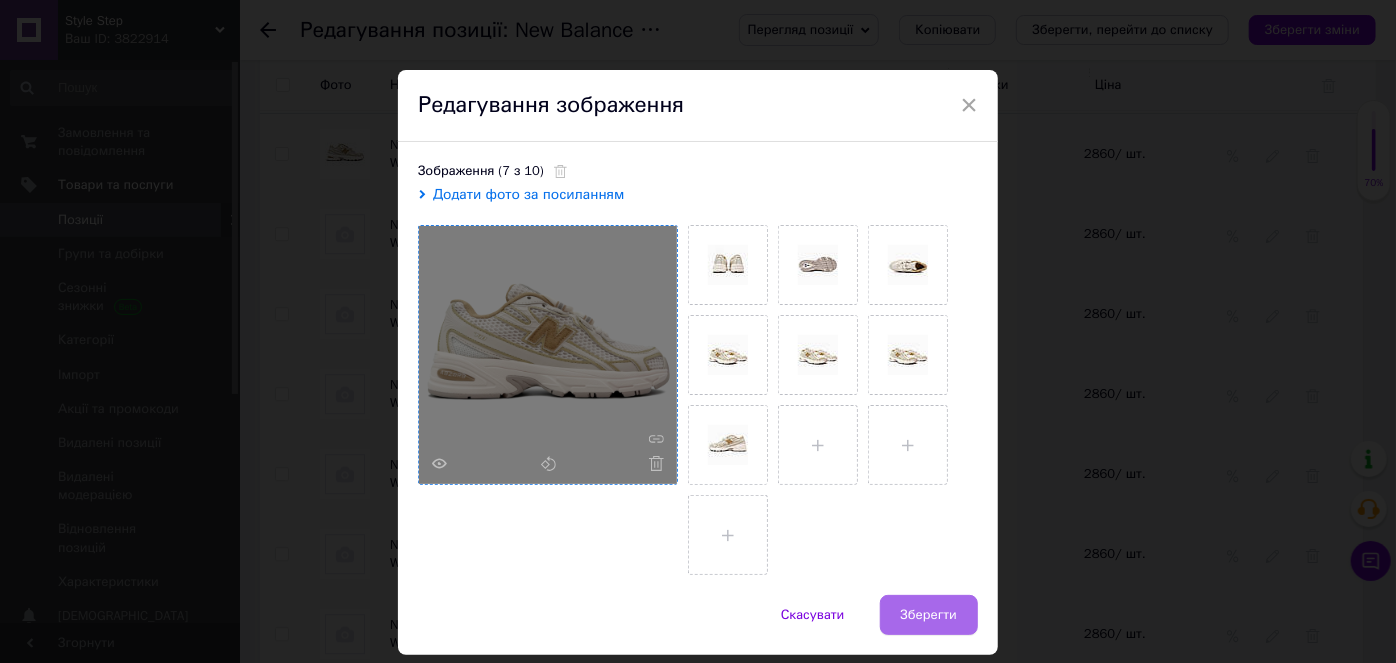 click on "Зберегти" at bounding box center (929, 615) 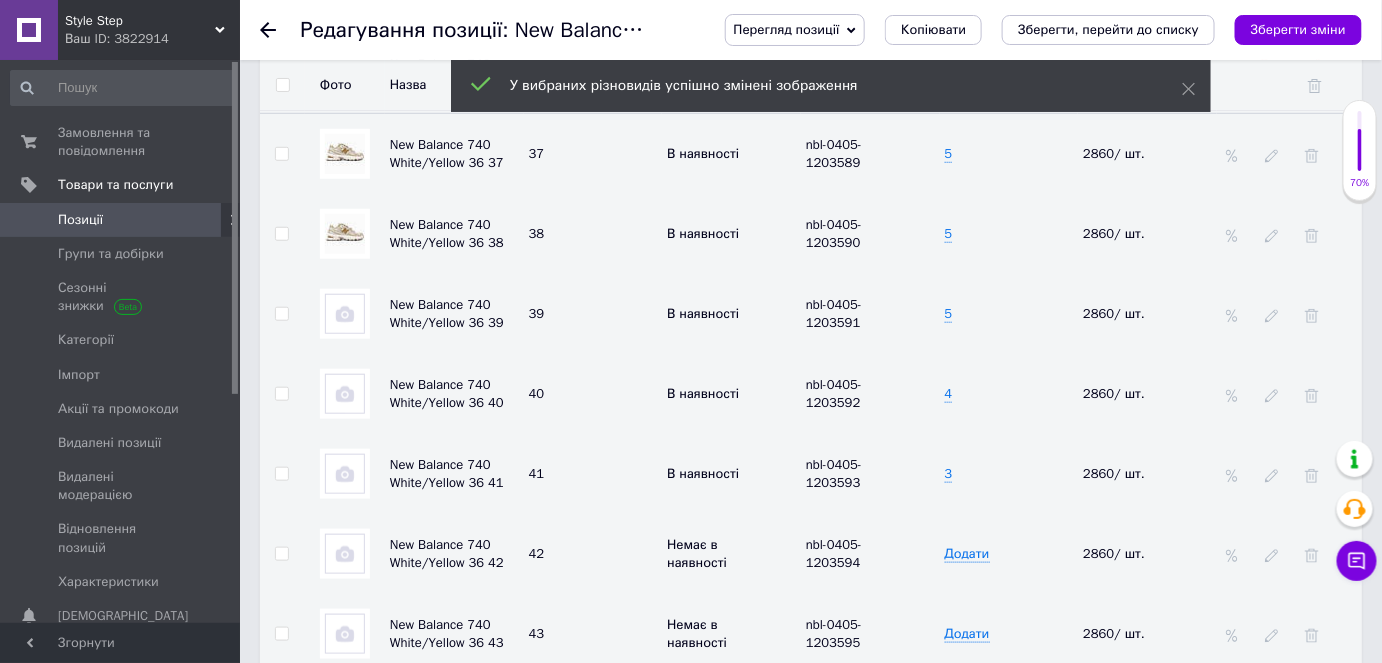 click at bounding box center [345, 314] 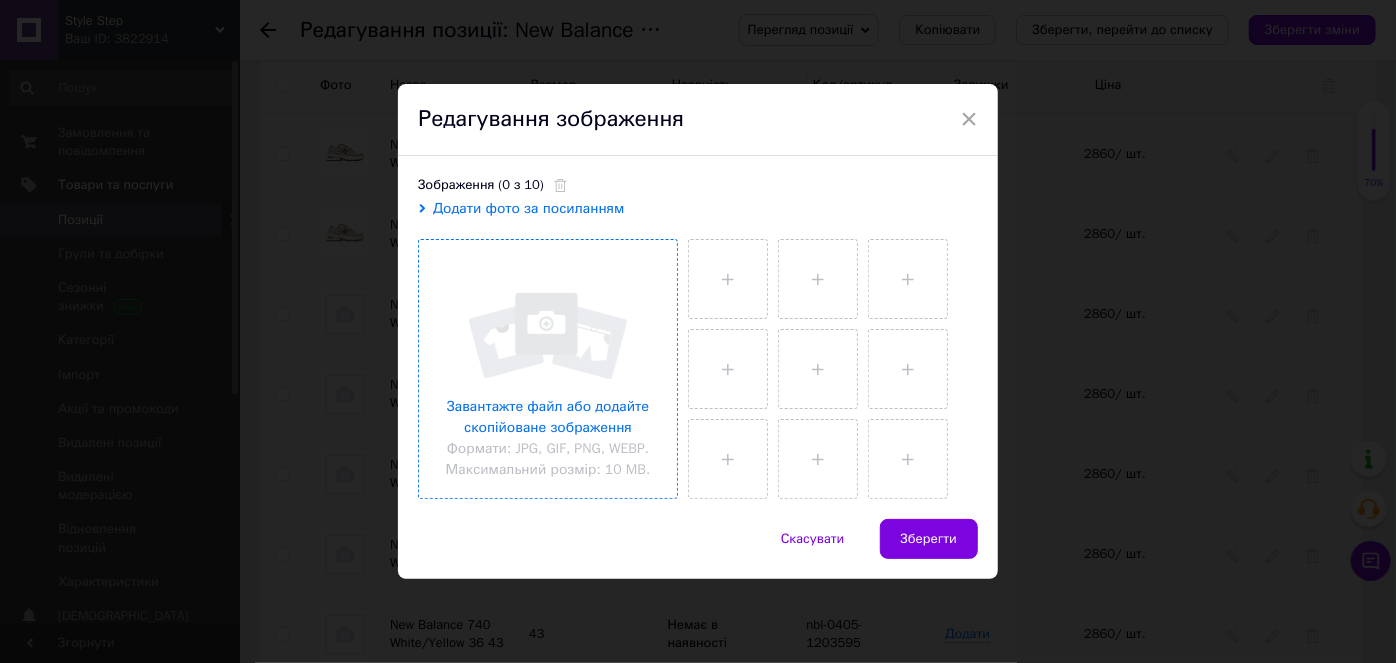 click at bounding box center [548, 369] 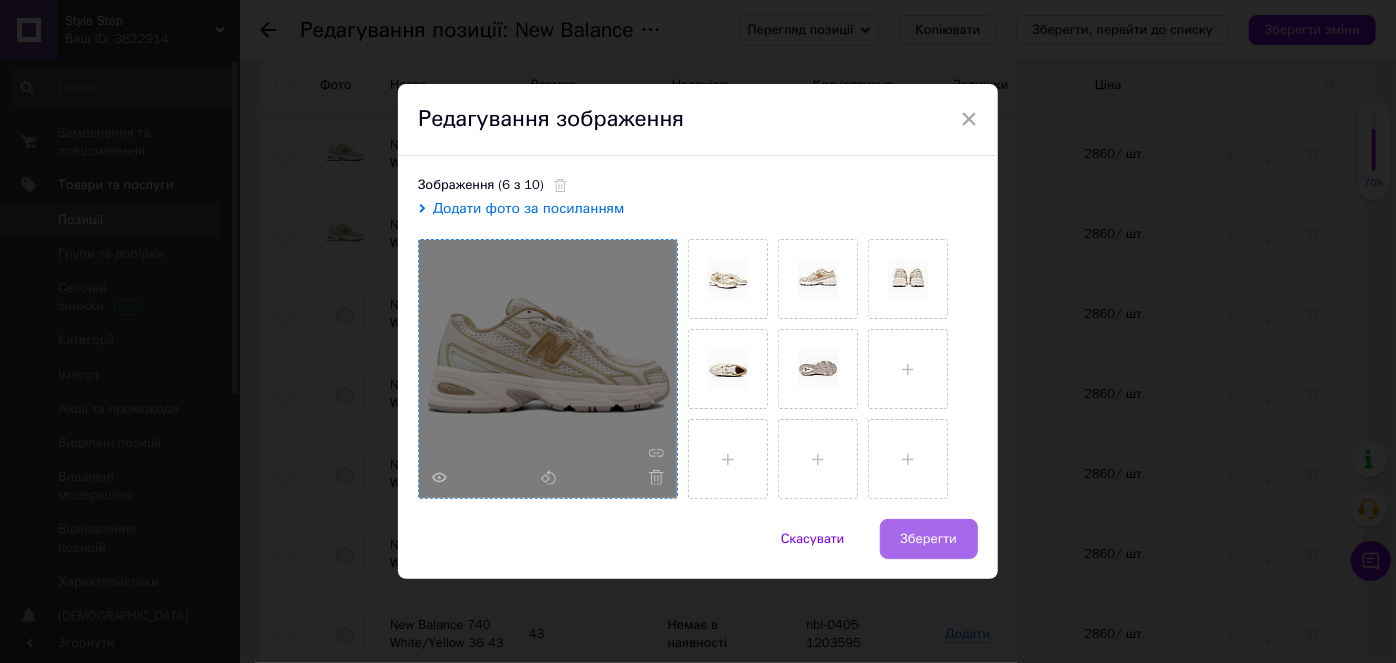 click on "Зберегти" at bounding box center (929, 539) 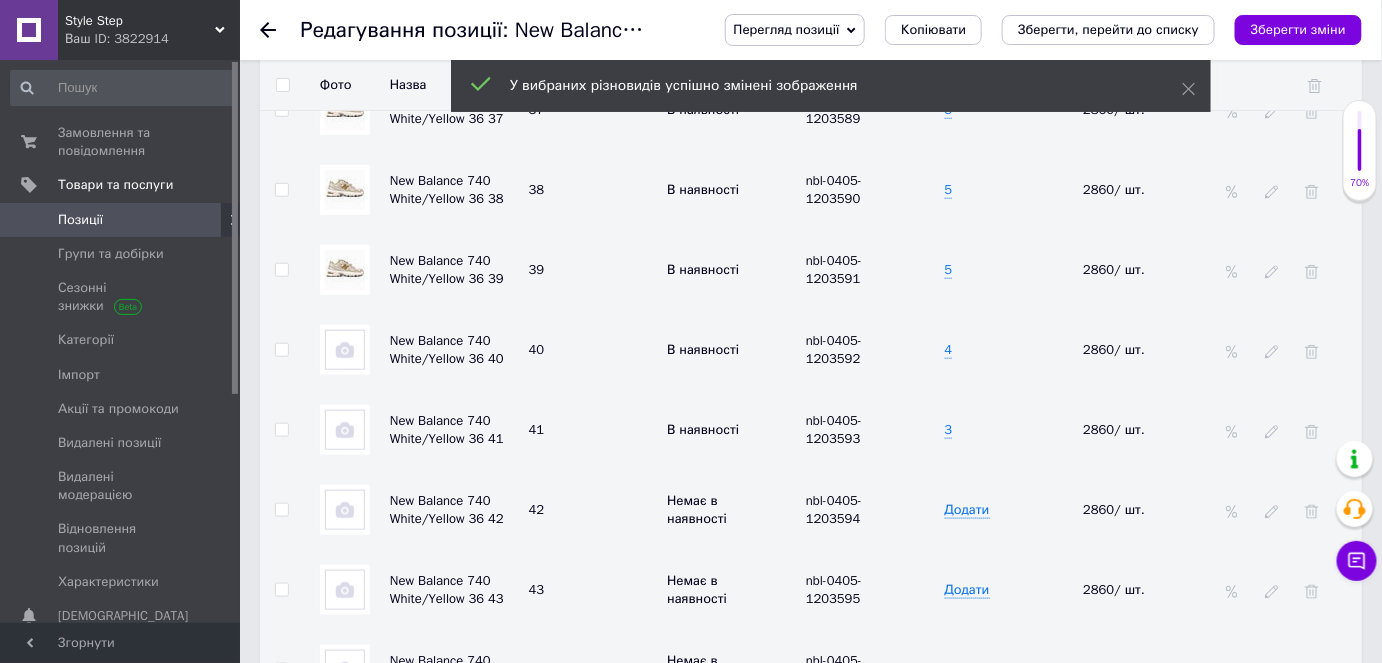 scroll, scrollTop: 3018, scrollLeft: 0, axis: vertical 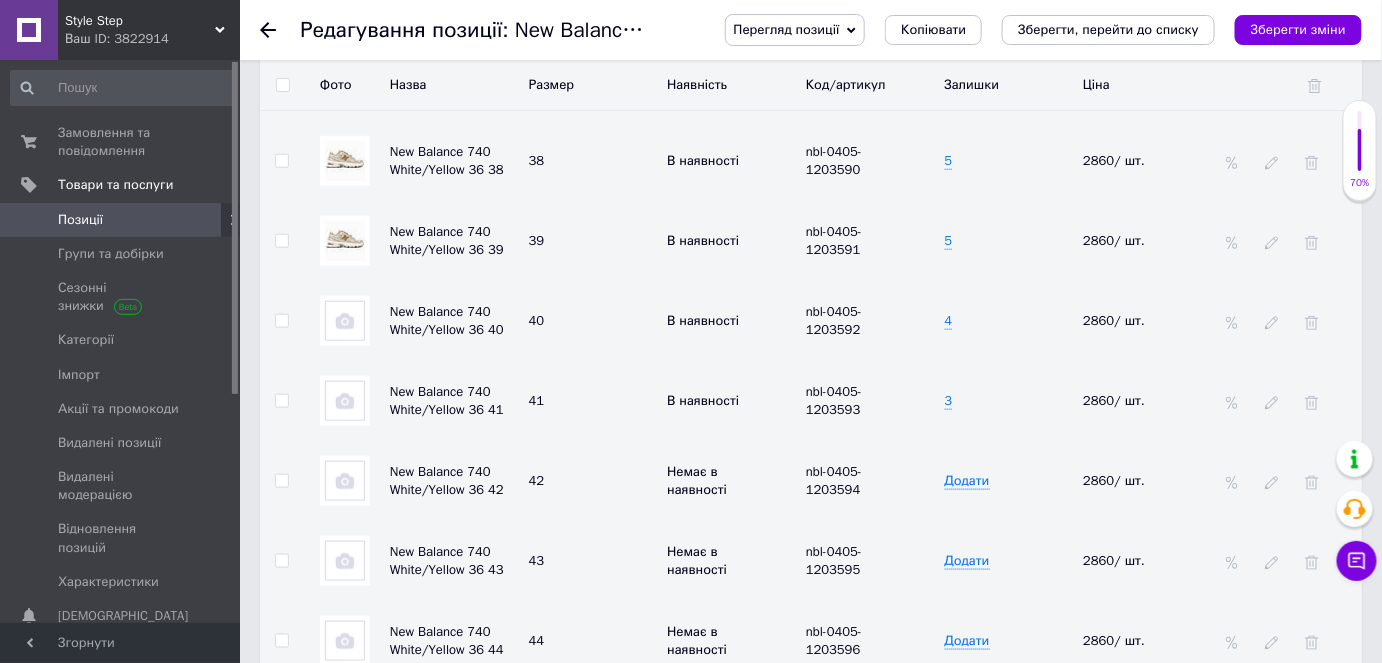 click at bounding box center (345, 321) 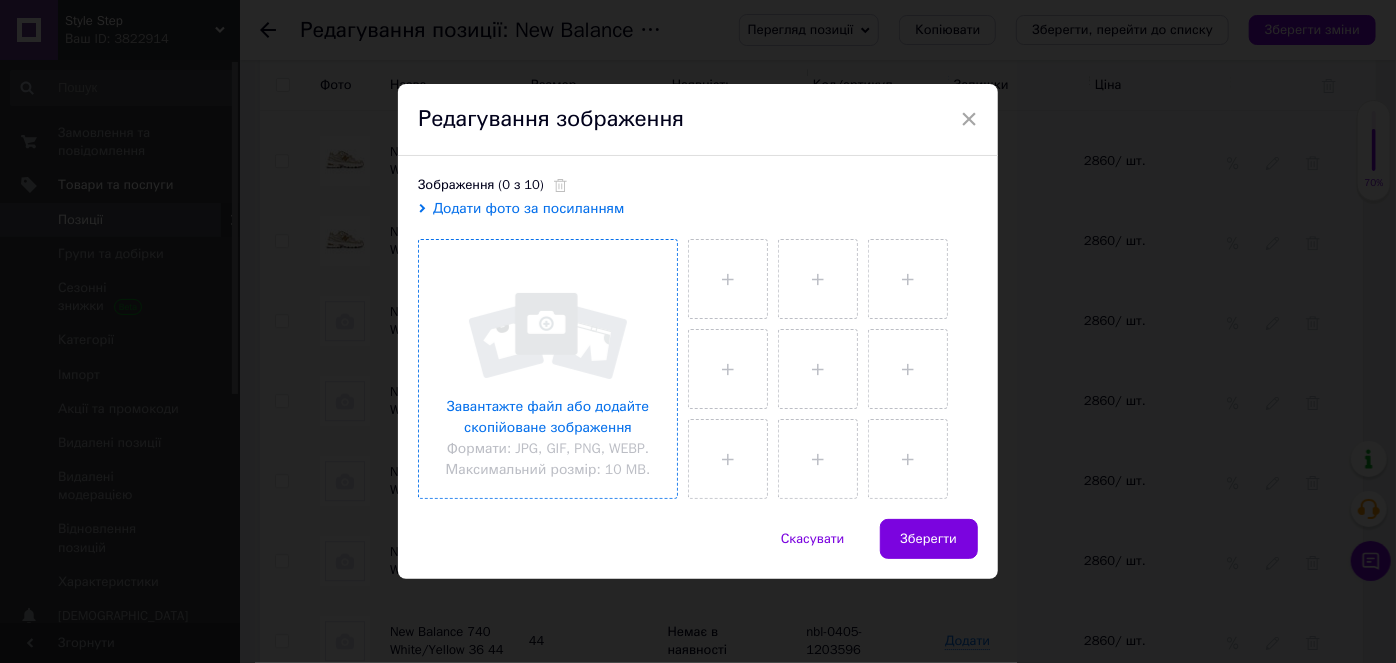 click at bounding box center [548, 369] 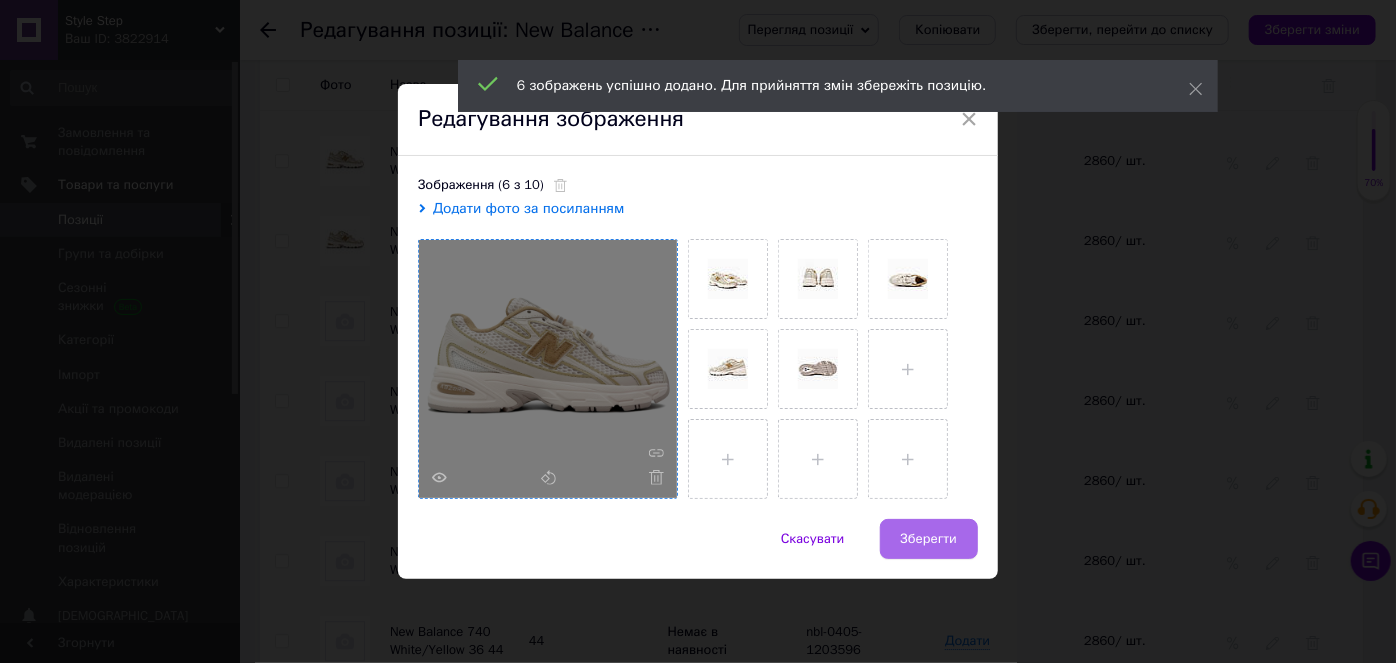 click on "Зберегти" at bounding box center (929, 539) 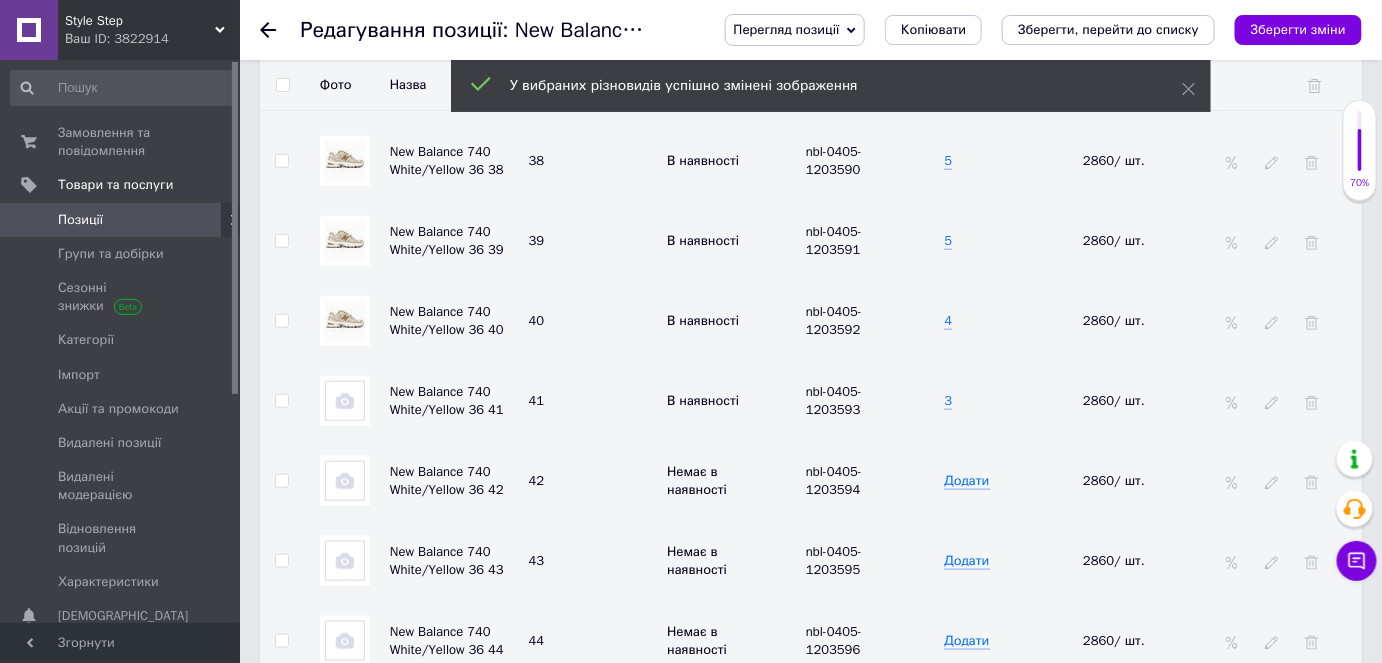 click at bounding box center (345, 401) 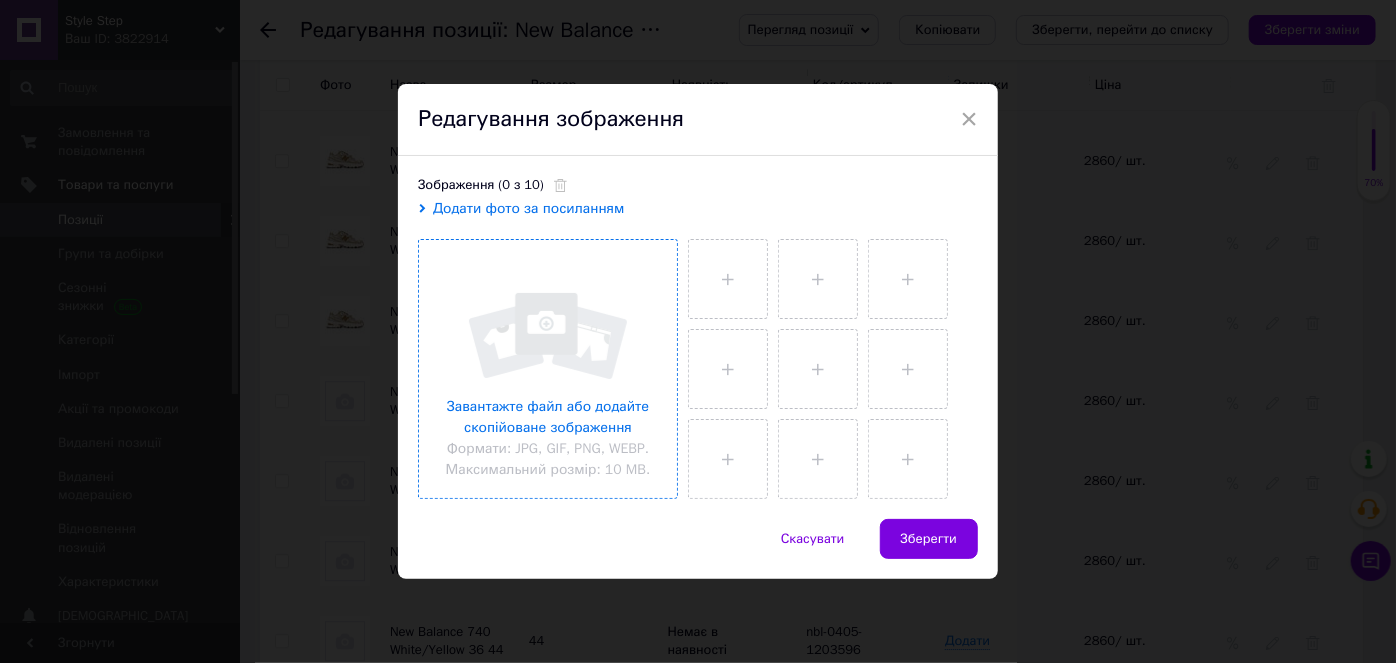 click at bounding box center (548, 369) 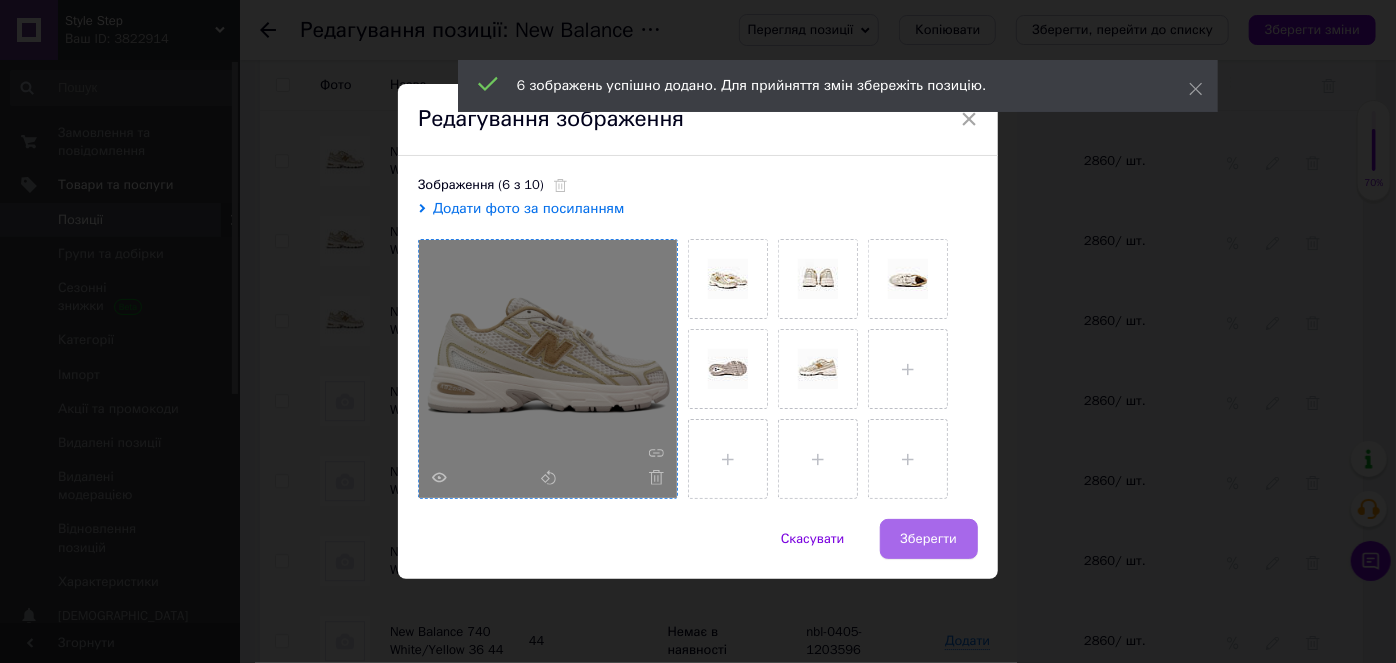 click on "Зберегти" at bounding box center (929, 539) 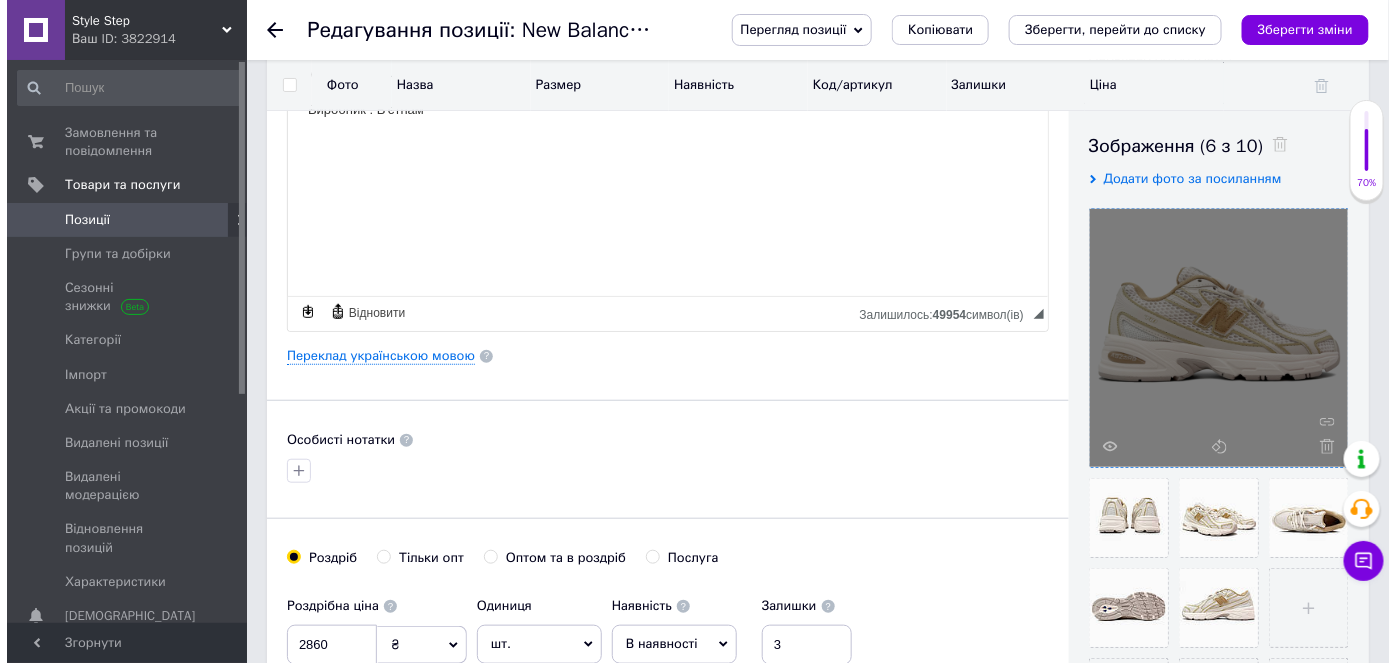 scroll, scrollTop: 218, scrollLeft: 0, axis: vertical 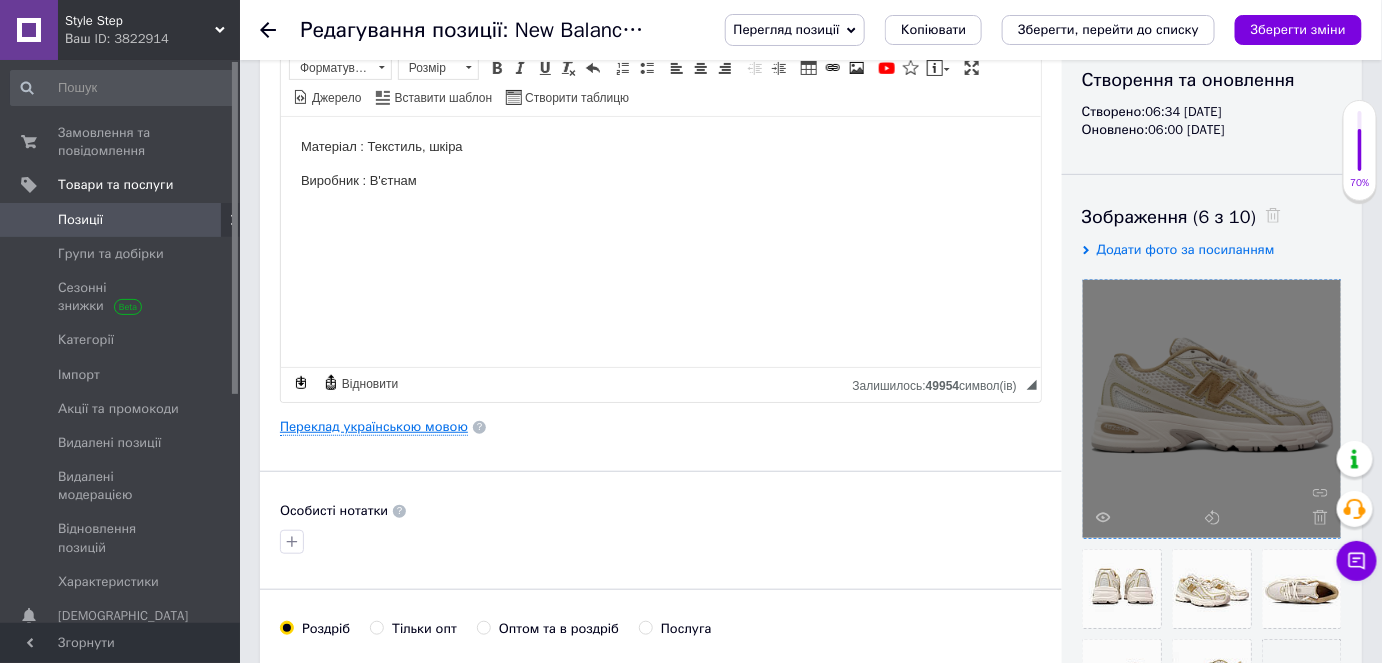 click on "Переклад українською мовою" at bounding box center (374, 427) 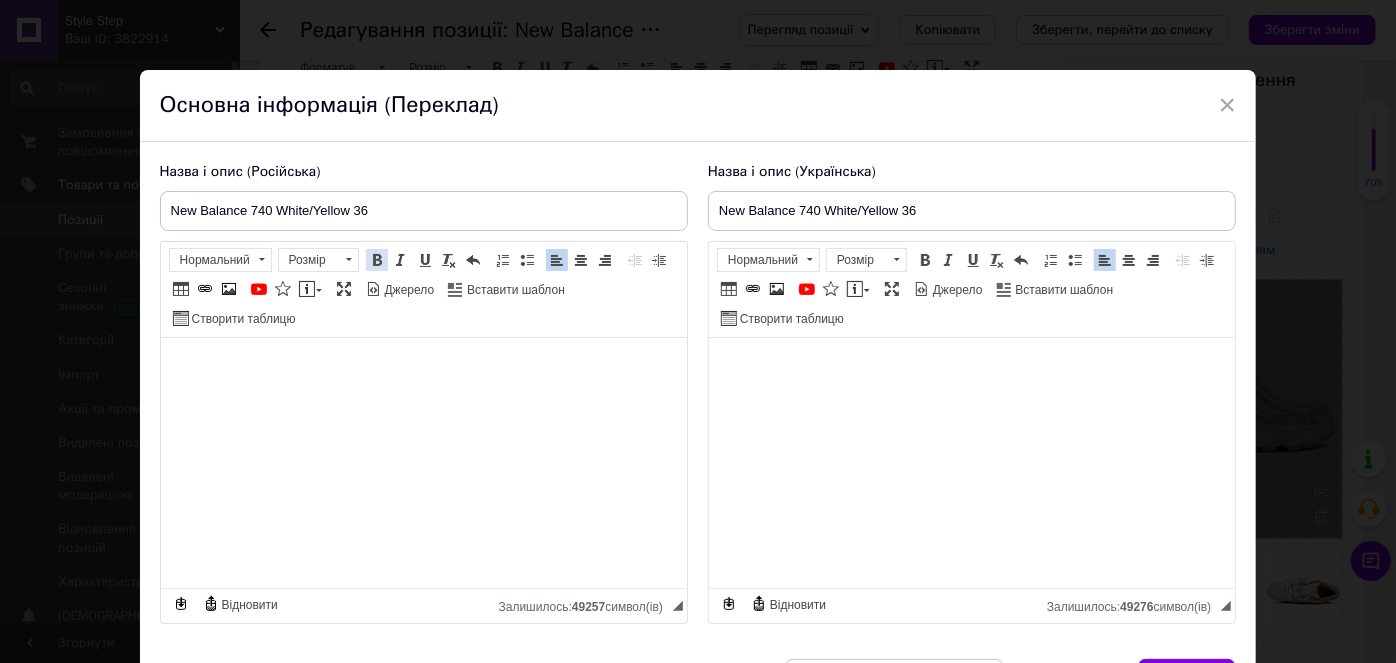 click at bounding box center [377, 260] 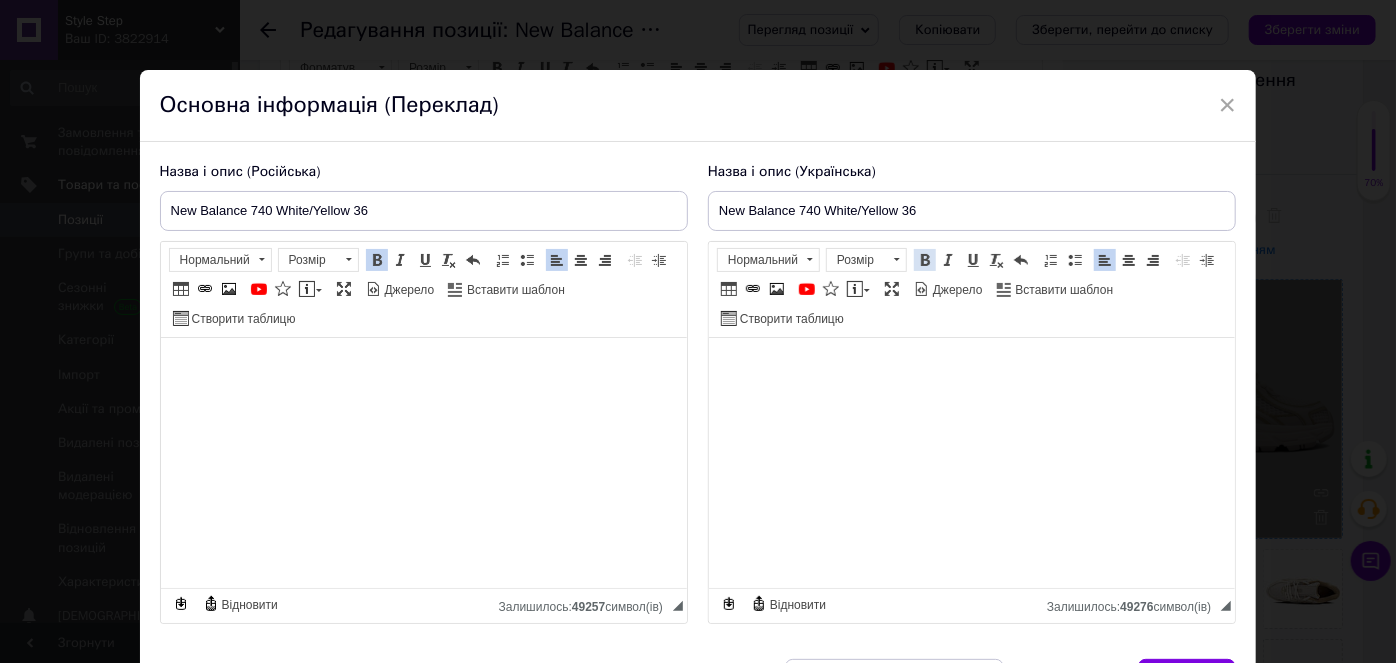 click at bounding box center [925, 260] 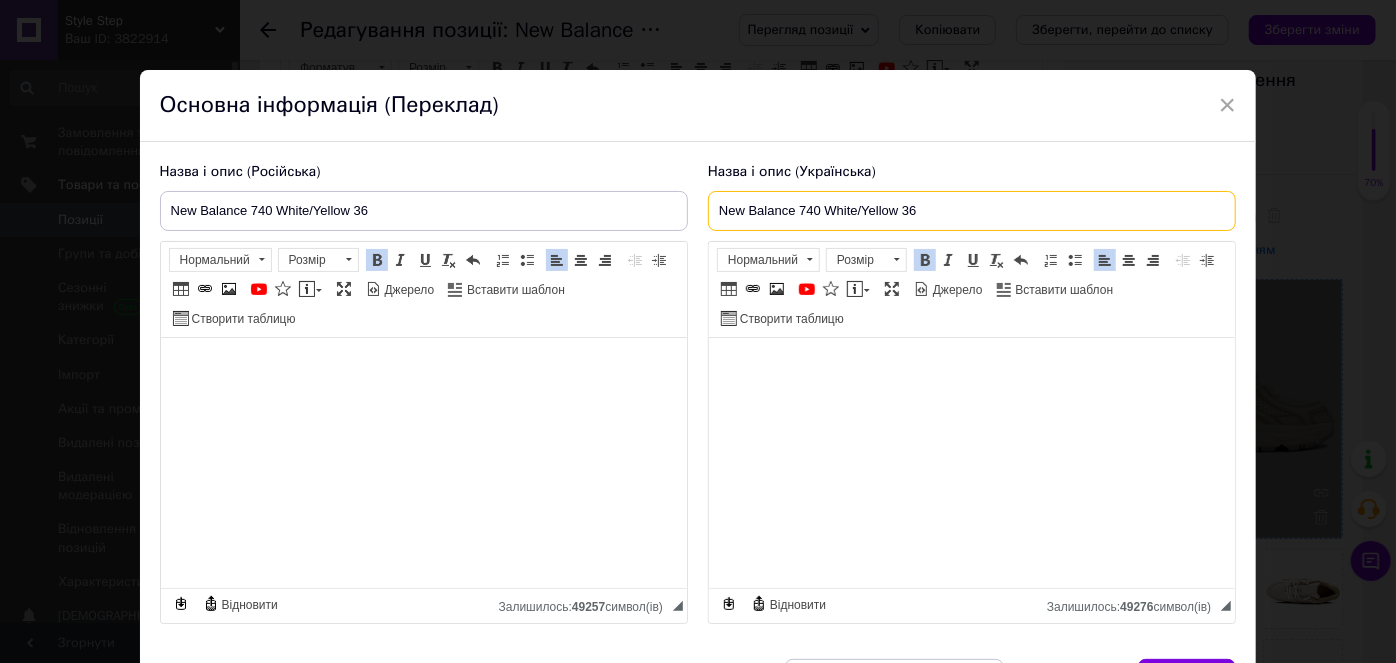 click on "New Balance 740 White/Yellow 36" at bounding box center (972, 211) 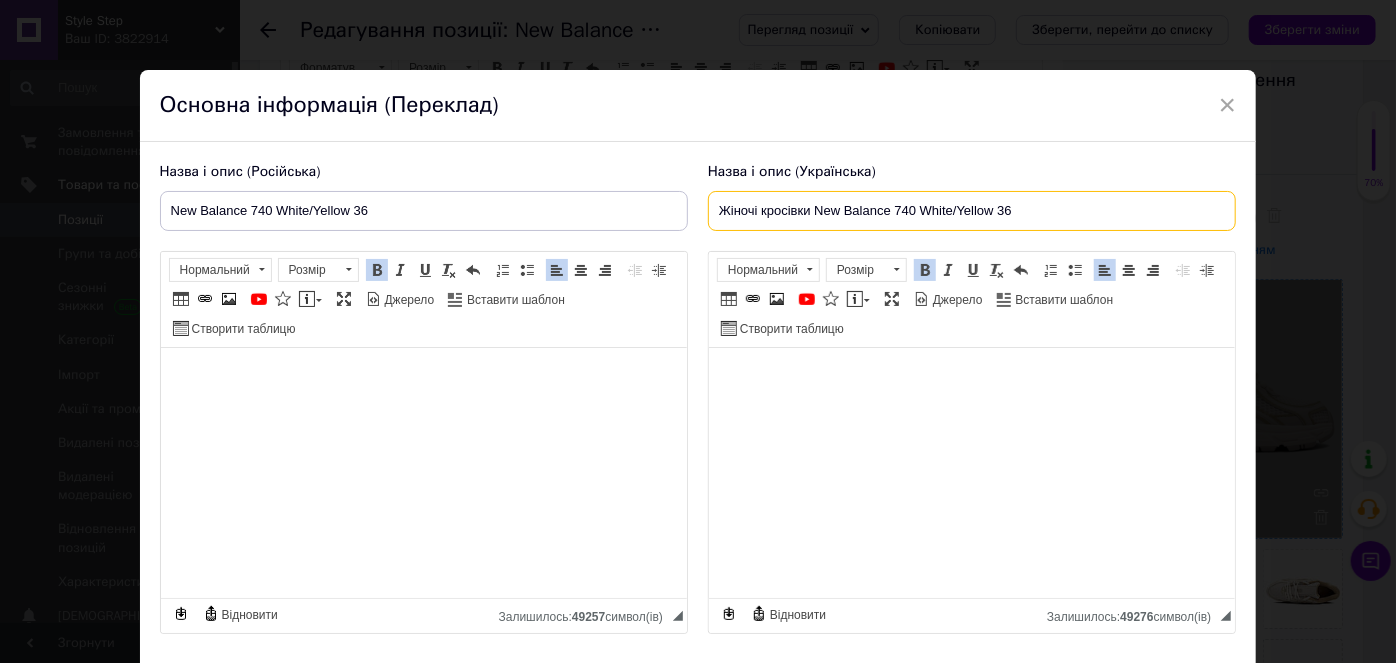 type on "Жіночі кросівки New Balance 740 White/Yellow 36" 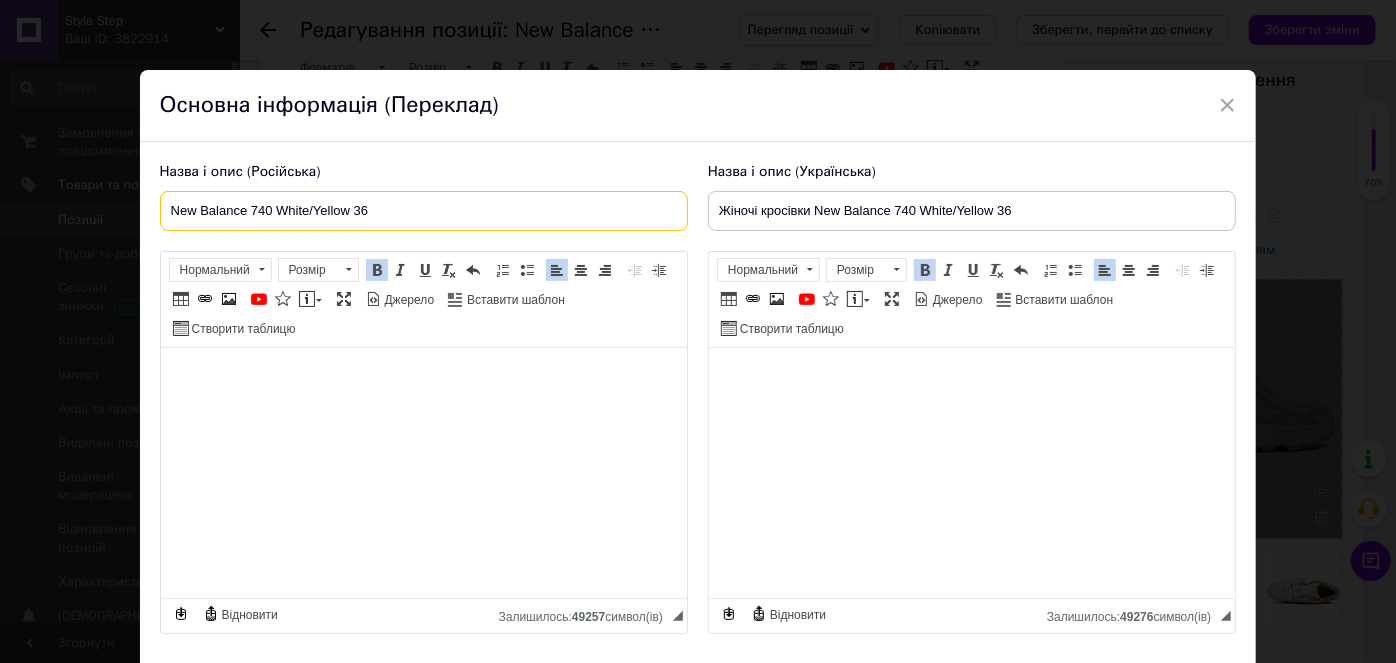 click on "New Balance 740 White/Yellow 36" at bounding box center (424, 211) 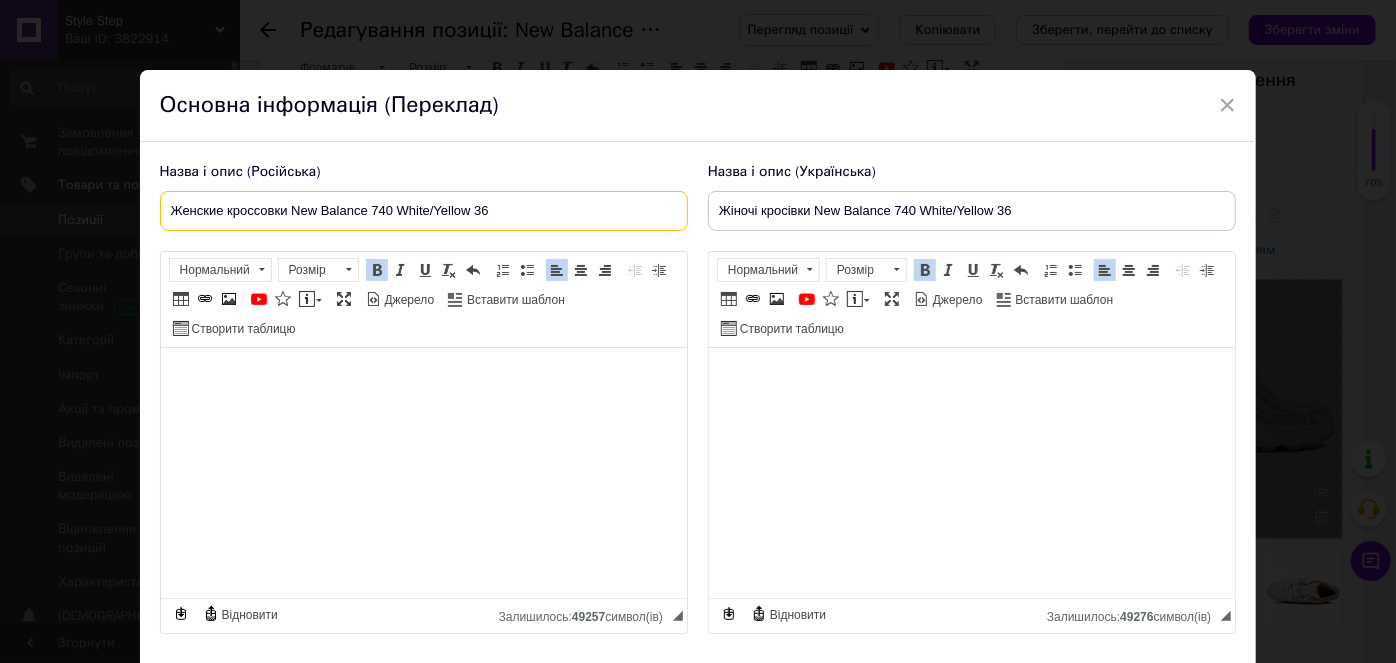 drag, startPoint x: 392, startPoint y: 214, endPoint x: 292, endPoint y: 208, distance: 100.17984 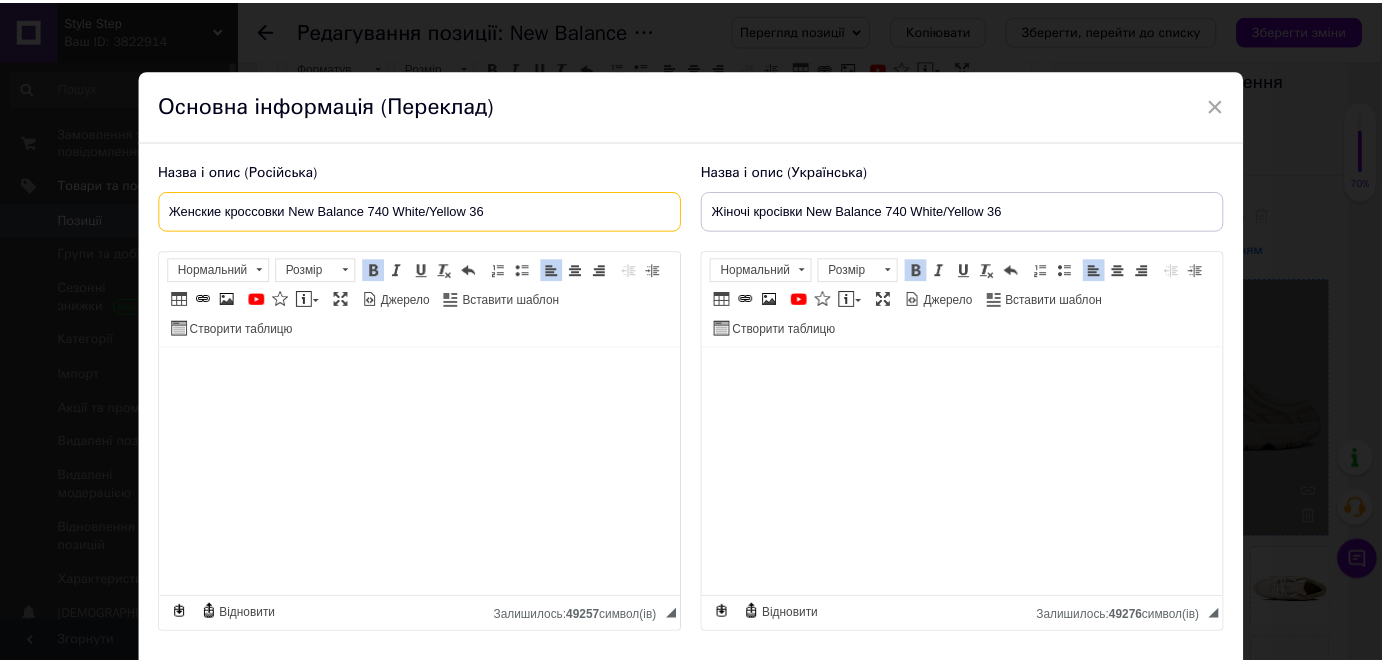 scroll, scrollTop: 132, scrollLeft: 0, axis: vertical 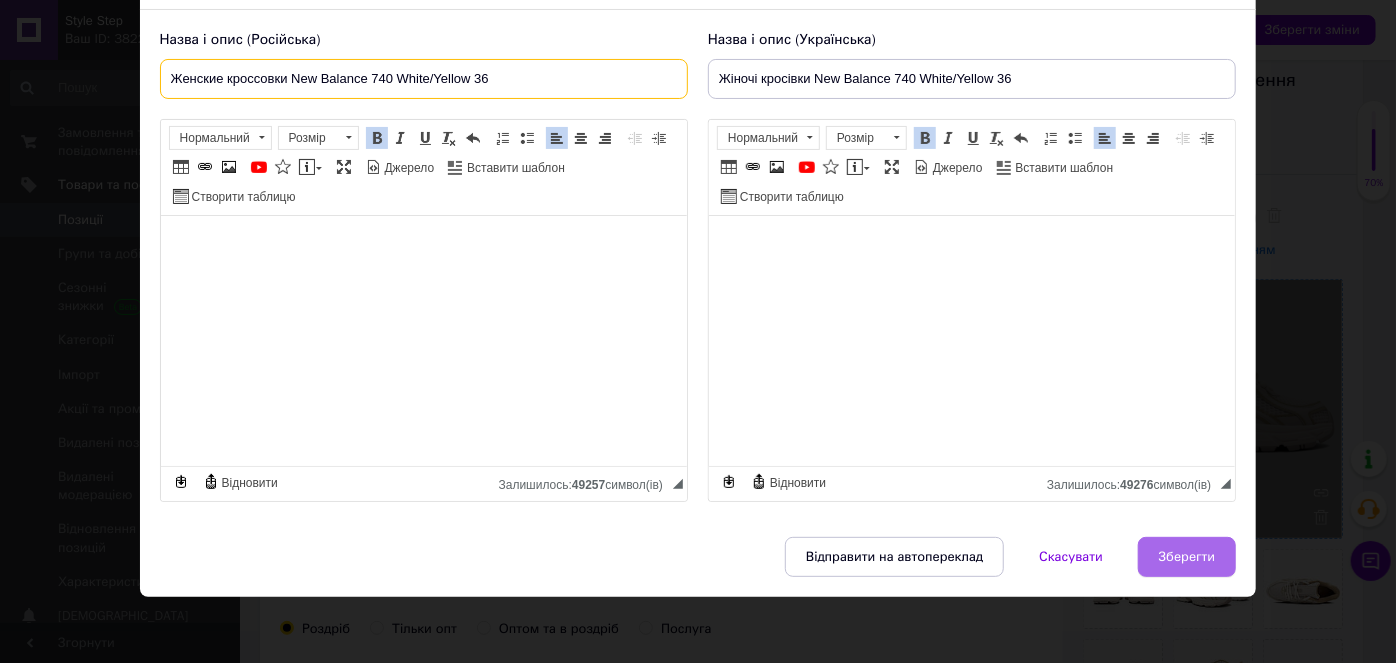 type on "Женские кроссовки New Balance 740 White/Yellow 36" 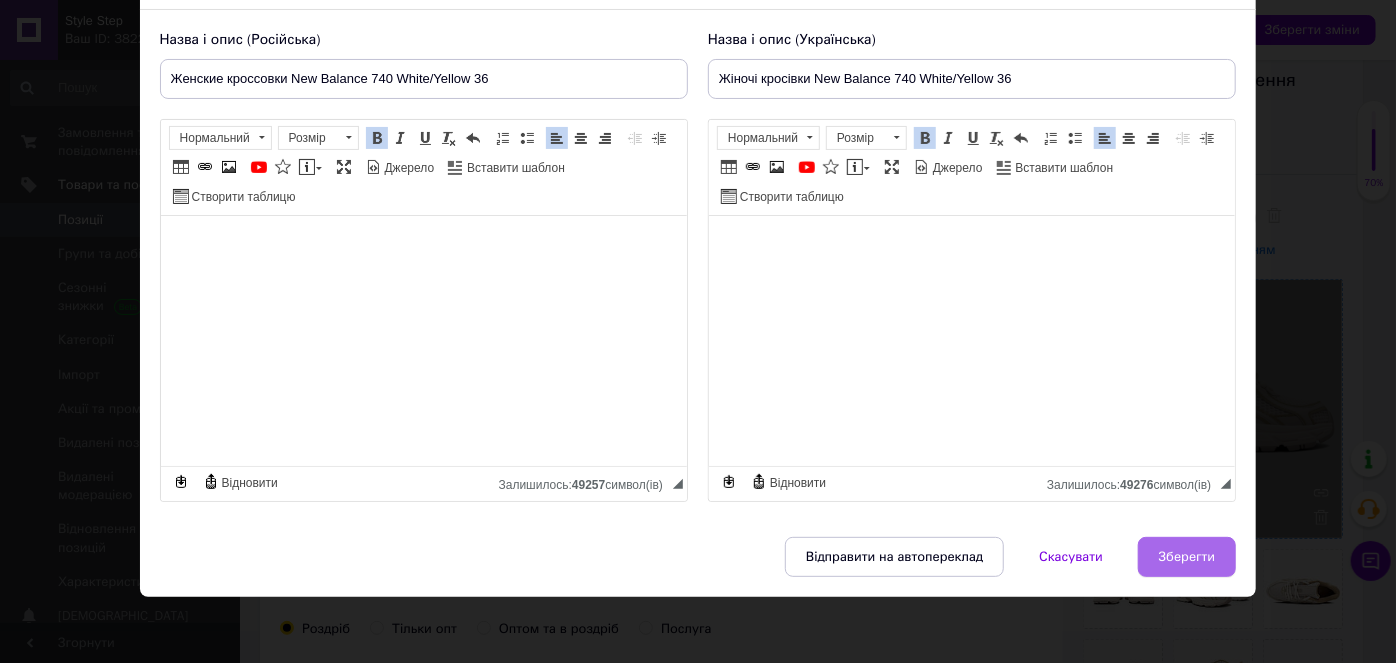 click on "Зберегти" at bounding box center [1187, 557] 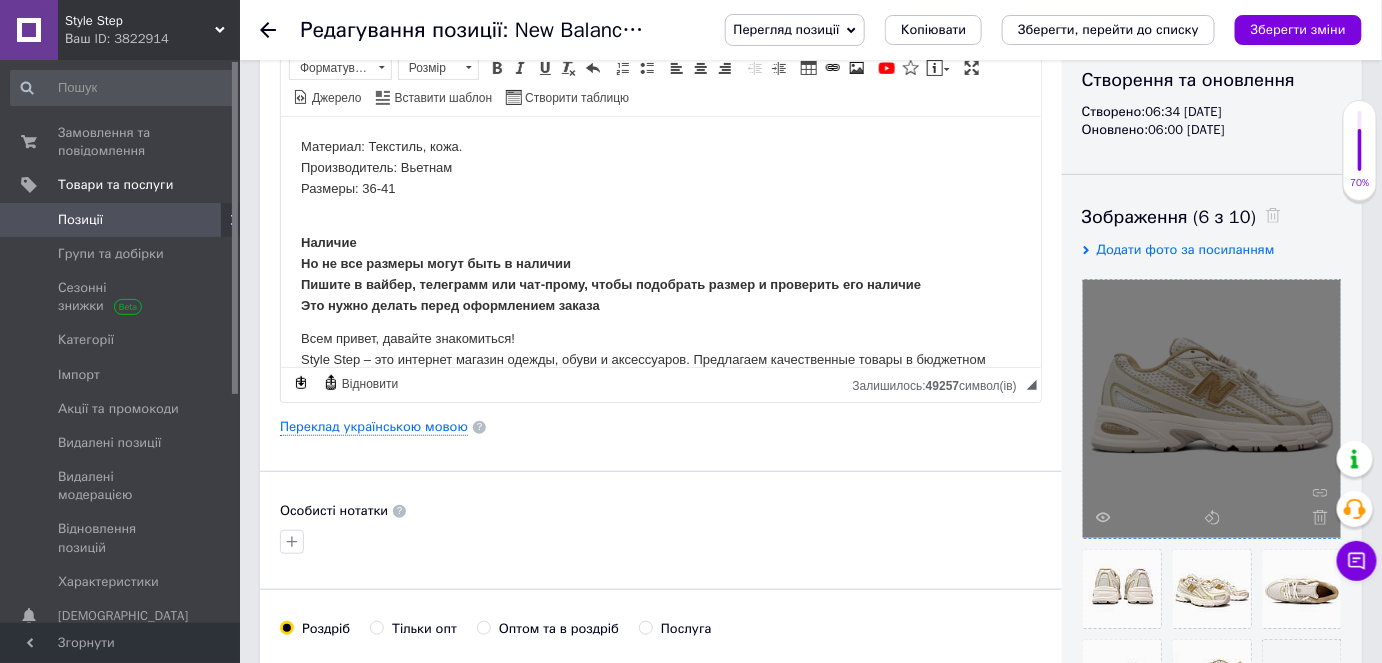 click at bounding box center [661, 542] 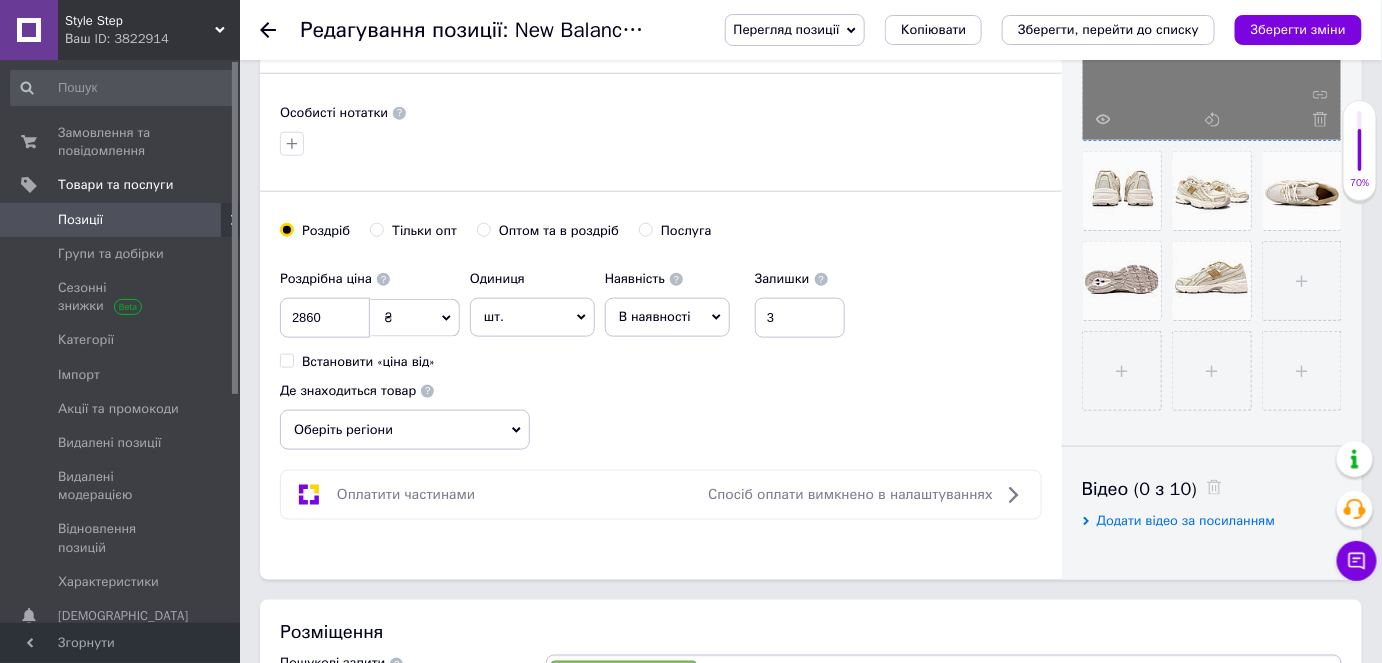 scroll, scrollTop: 690, scrollLeft: 0, axis: vertical 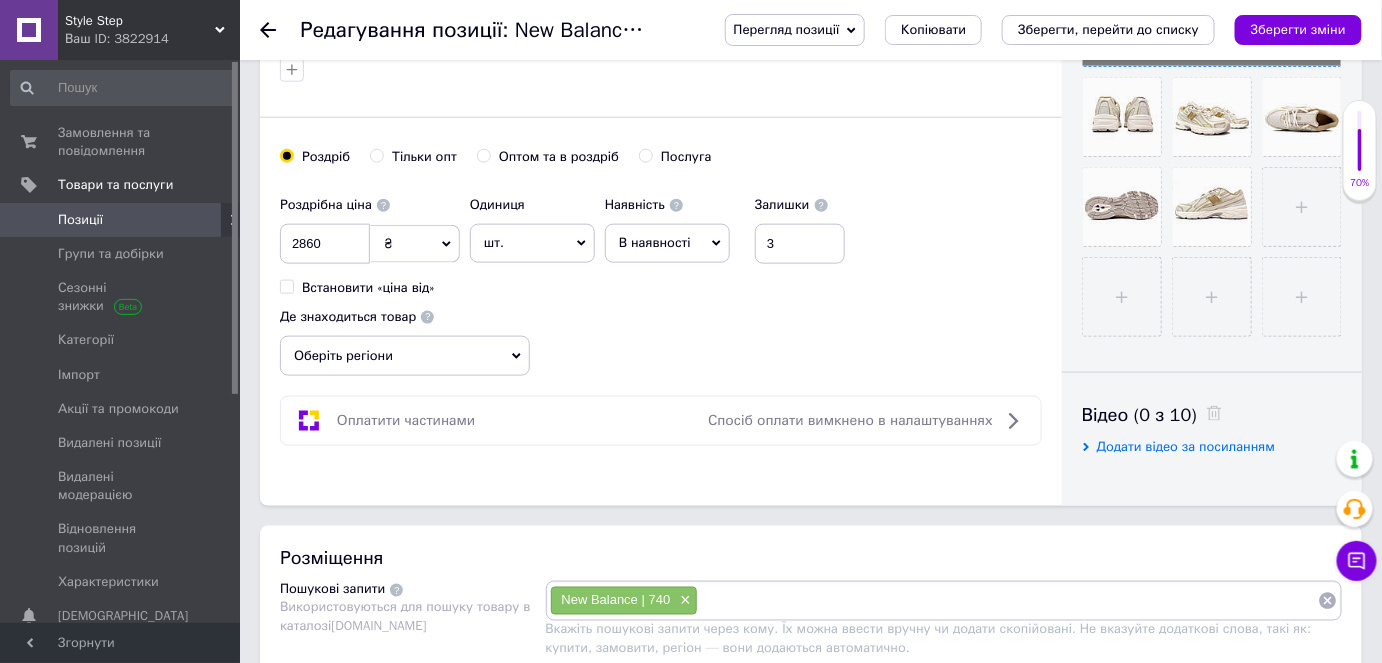 click on "Основна інформація Назва позиції (Російська) ✱ Женские кроссовки New Balance 740 White/Yellow 36 Код/Артикул nbl-0405-1203588 Опис (Російська) ✱ Материал: Текстиль, кожа.
Производитель: Вьетнам
Размеры: 36-41
Наличие
Но не все размеры могут быть в наличии
Пишите в вайбер, телеграмм или чат-прому, чтобы подобрать размер и проверить его наличие
Это нужно делать перед оформлением заказа
Всем привет, давайте знакомиться!
Style Step – это интернет магазин одежды, обуви и аксессуаров. Предлагаем качественные товары в бюджетном сегменте.
Панель інструментів редактора Розмір     $" at bounding box center (661, -52) 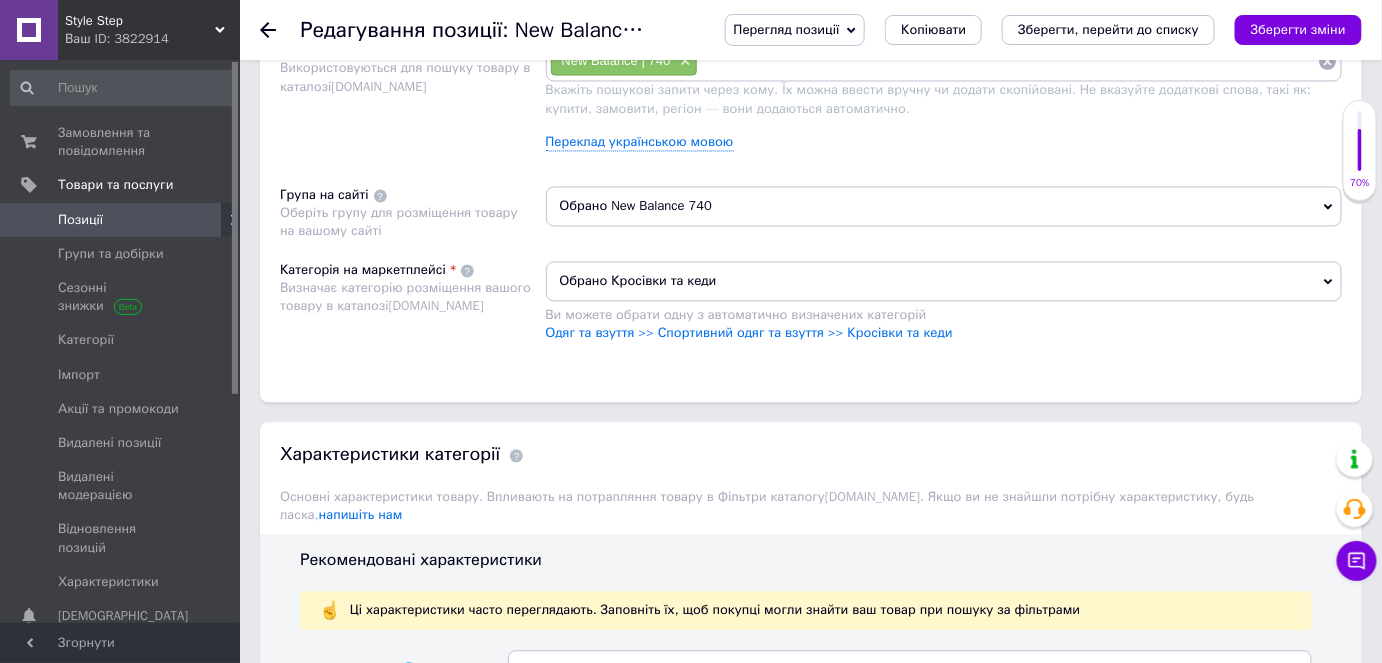 scroll, scrollTop: 1236, scrollLeft: 0, axis: vertical 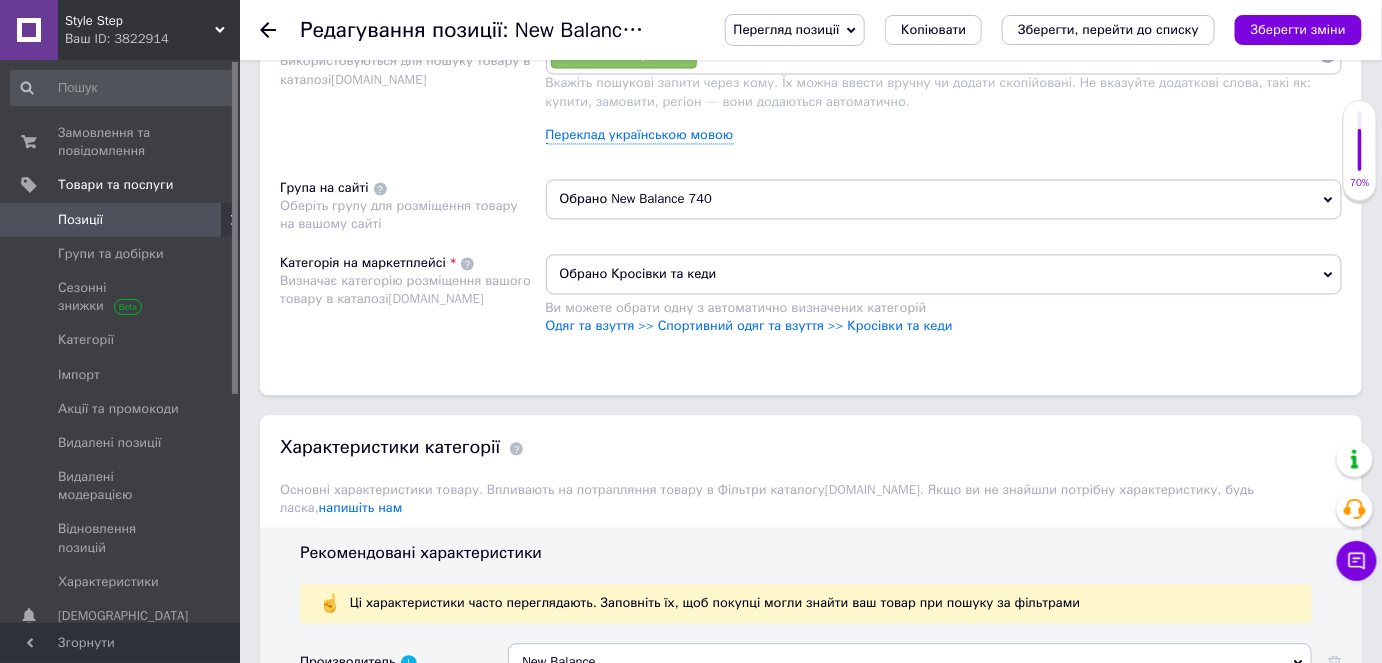 click on "Обрано New Balance 740" at bounding box center [944, 200] 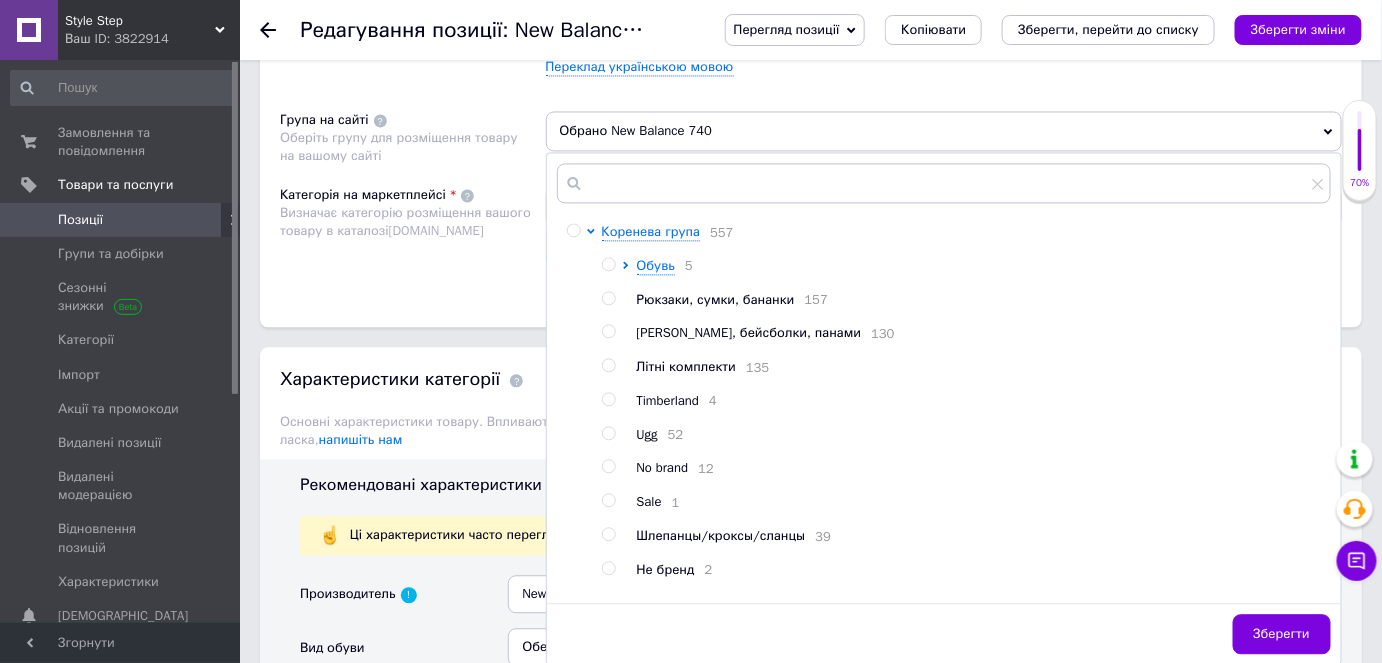 scroll, scrollTop: 1309, scrollLeft: 0, axis: vertical 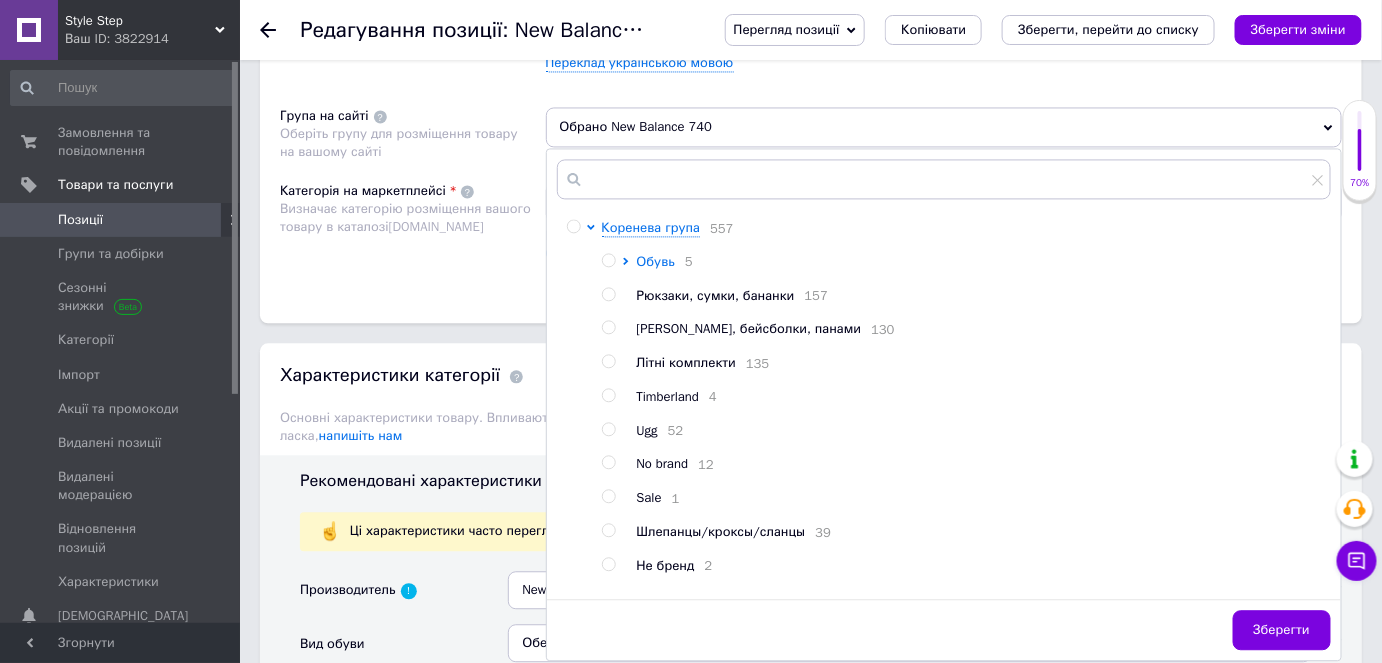 click on "Обувь" at bounding box center (656, 261) 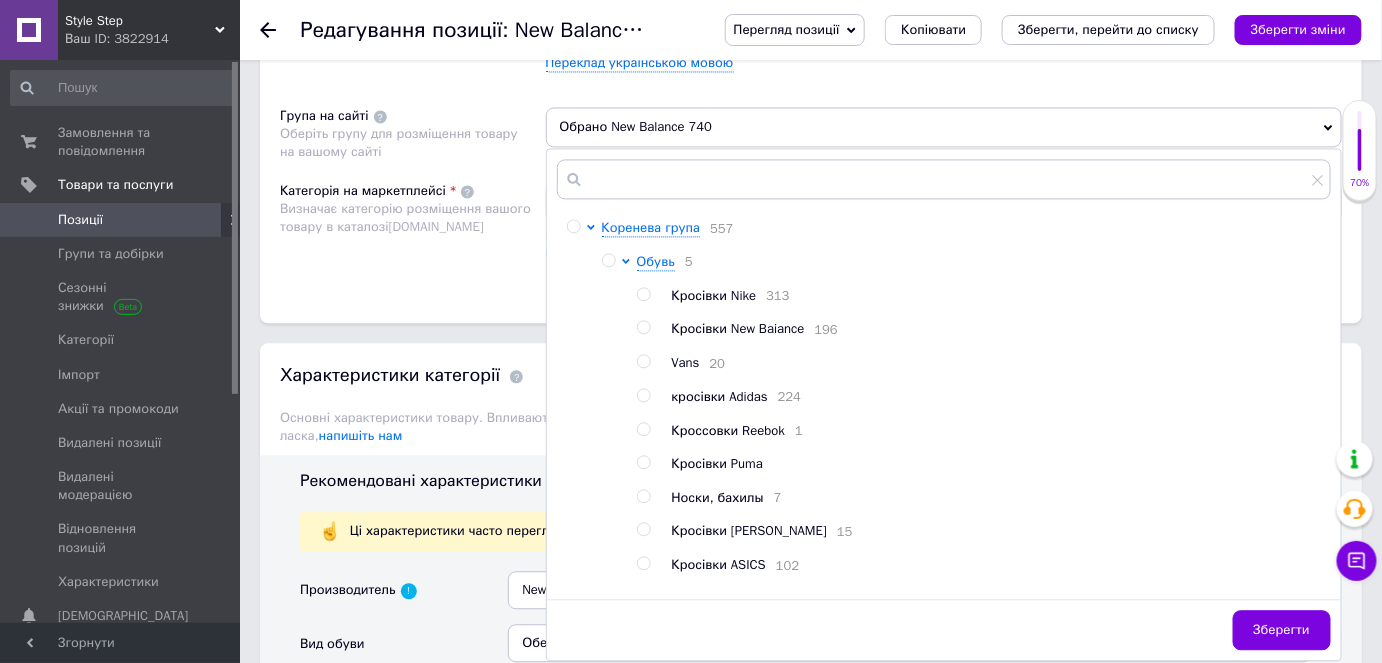 click at bounding box center [643, 327] 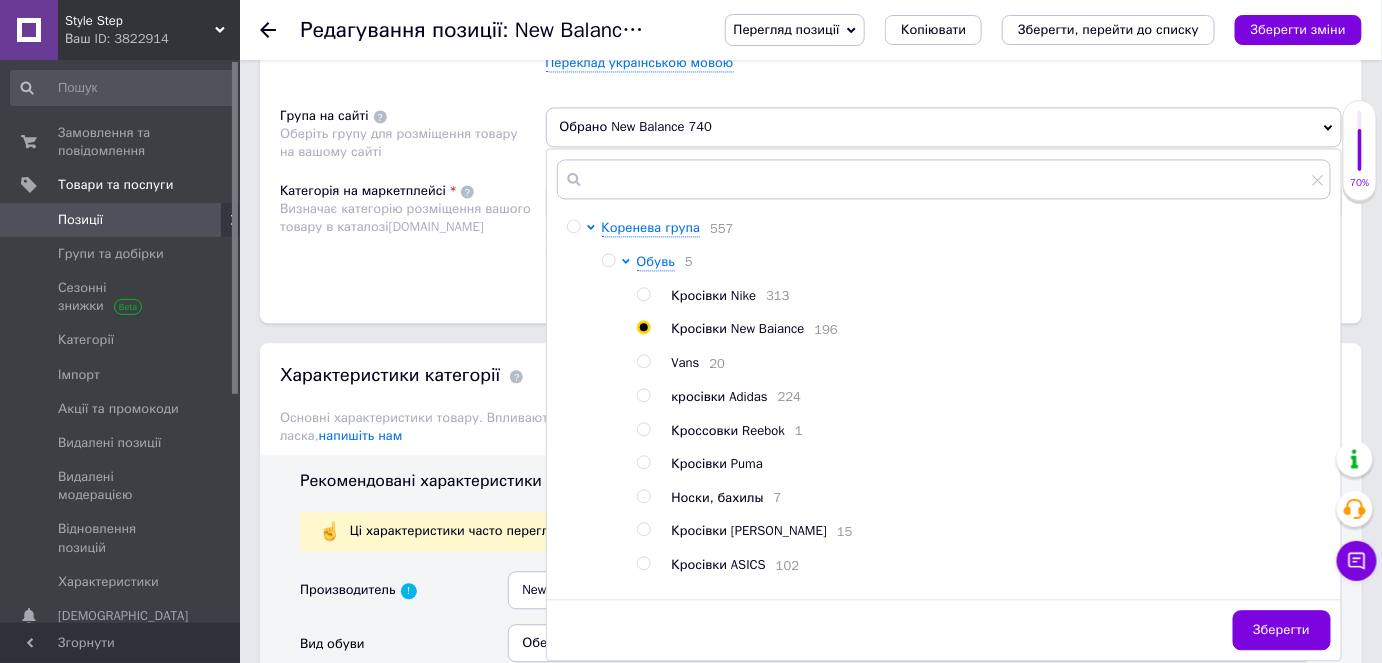 radio on "true" 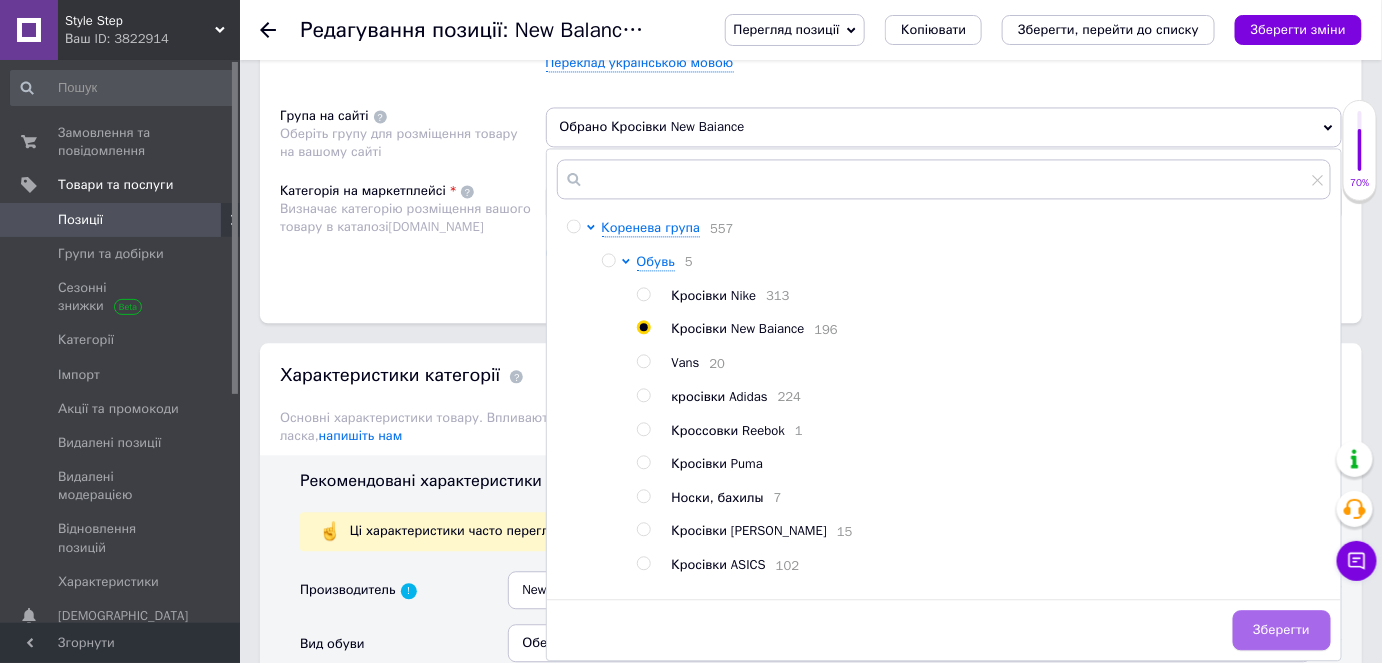 click on "Зберегти" at bounding box center (1282, 630) 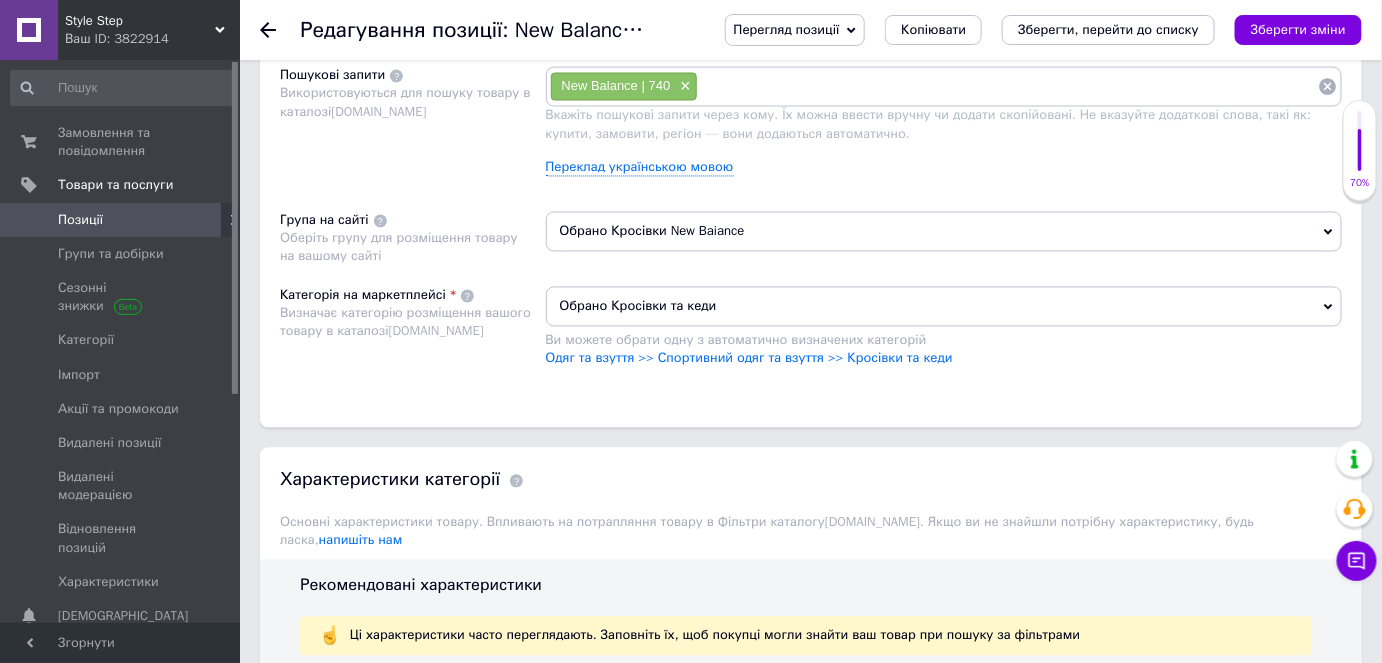 scroll, scrollTop: 1200, scrollLeft: 0, axis: vertical 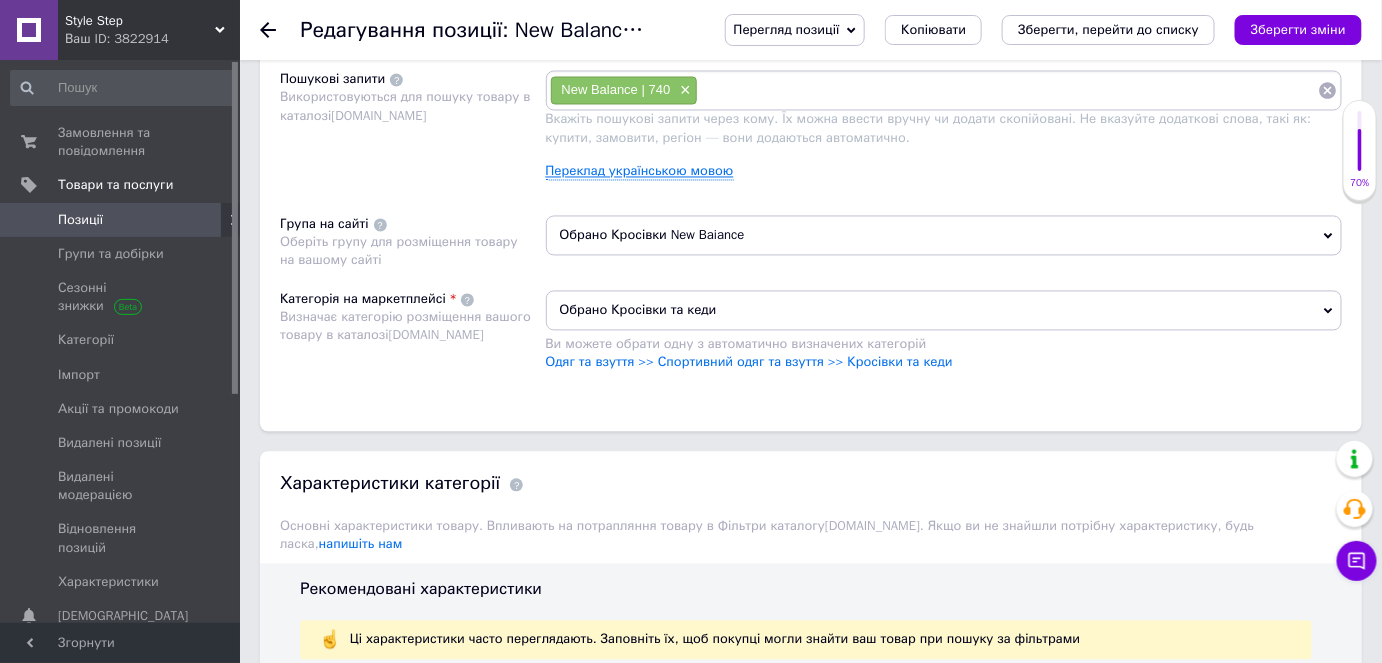 click on "Переклад українською мовою" at bounding box center [640, 172] 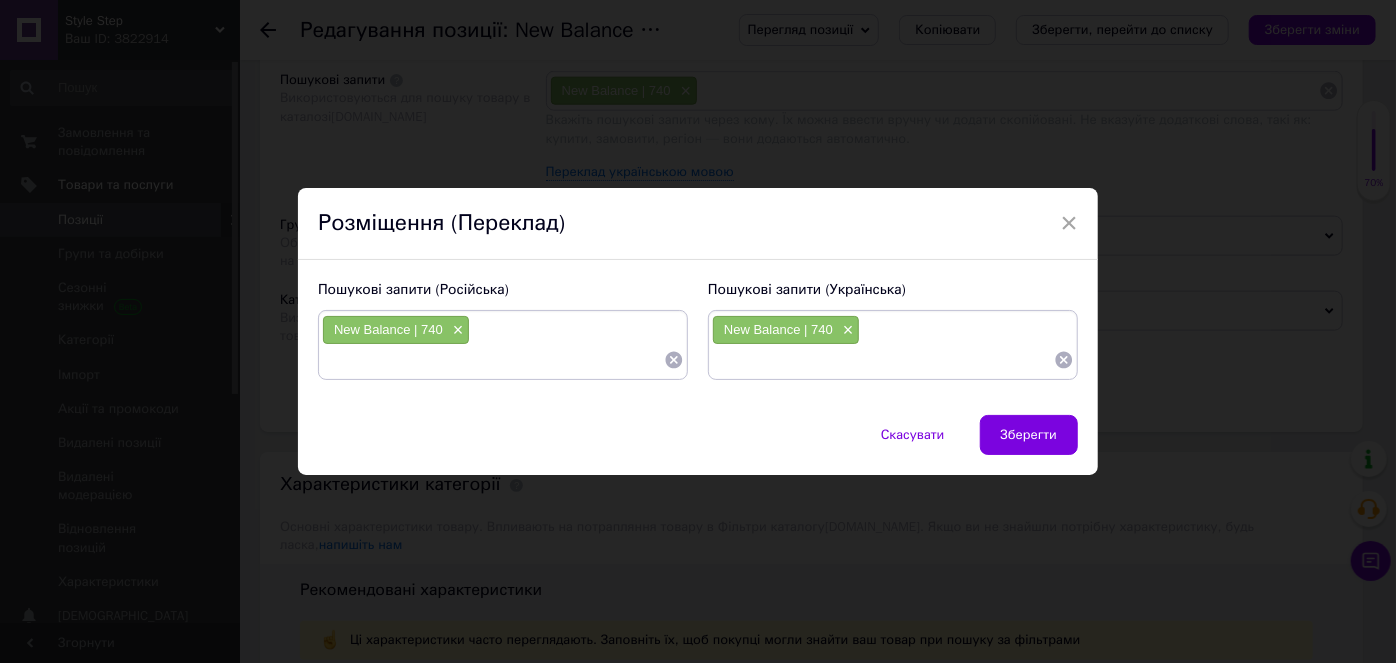 click at bounding box center [493, 360] 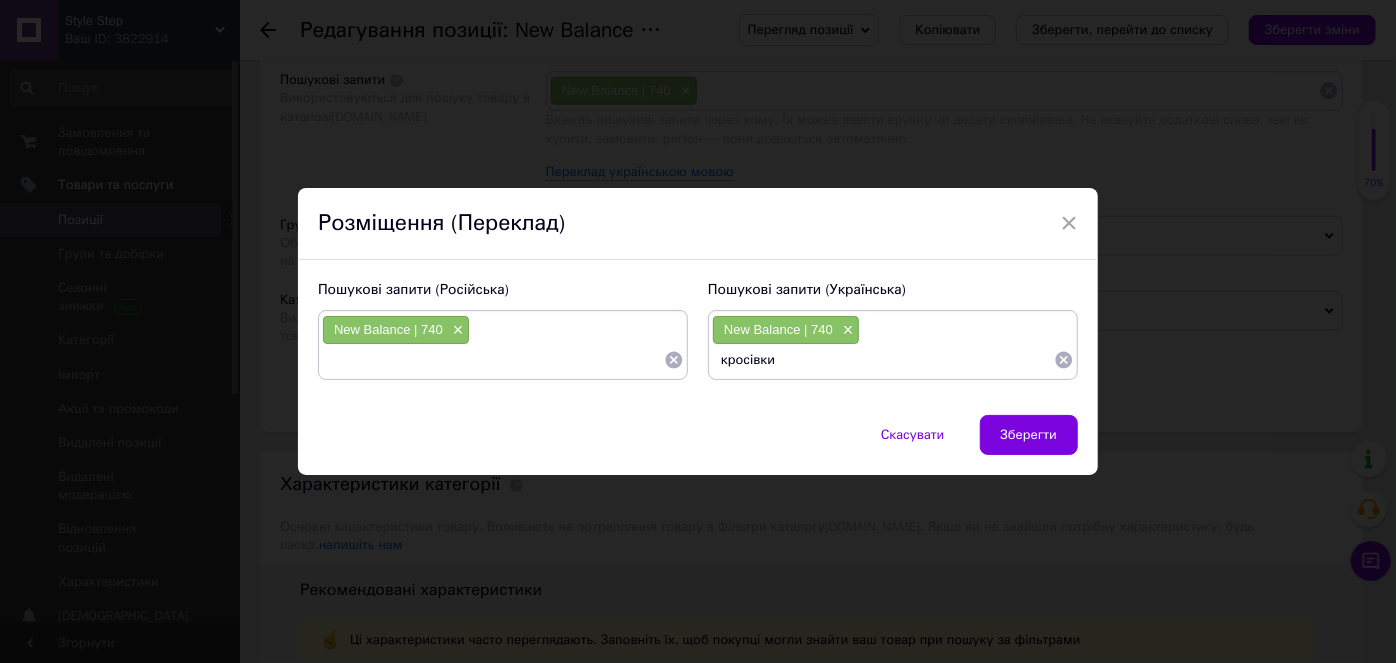 paste on "New Balance 740" 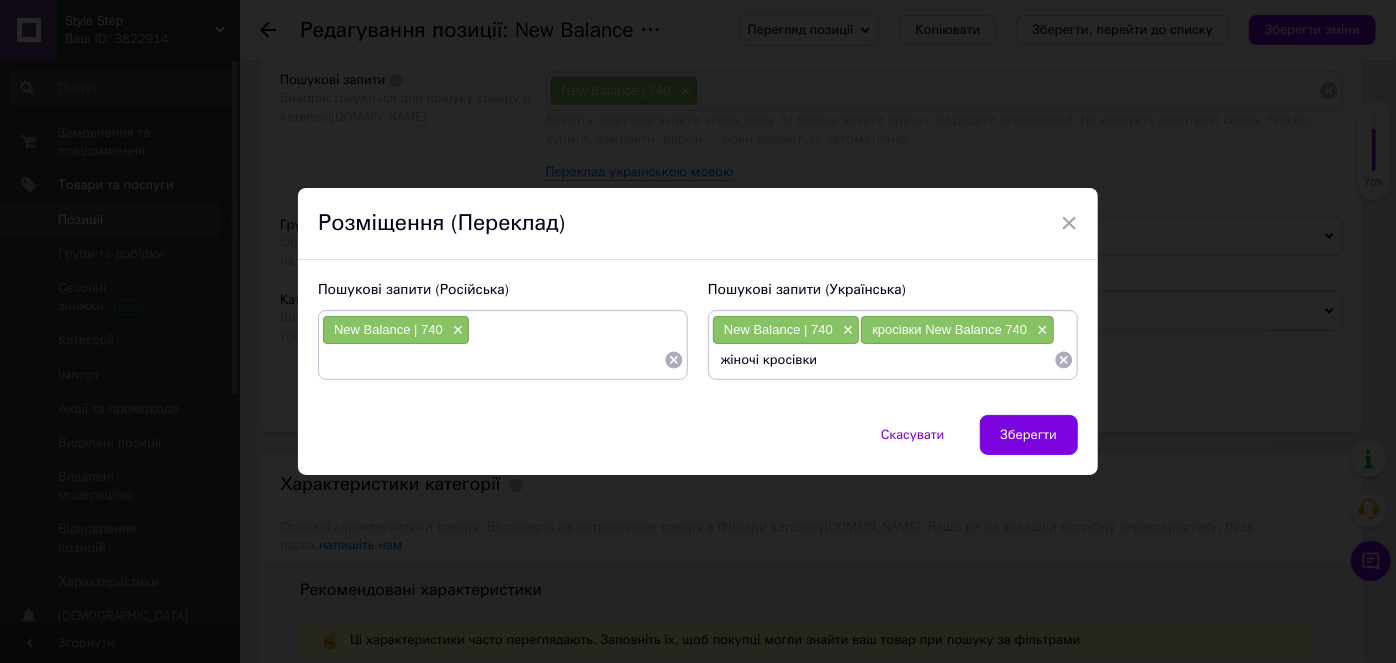 paste on "New Balance 740" 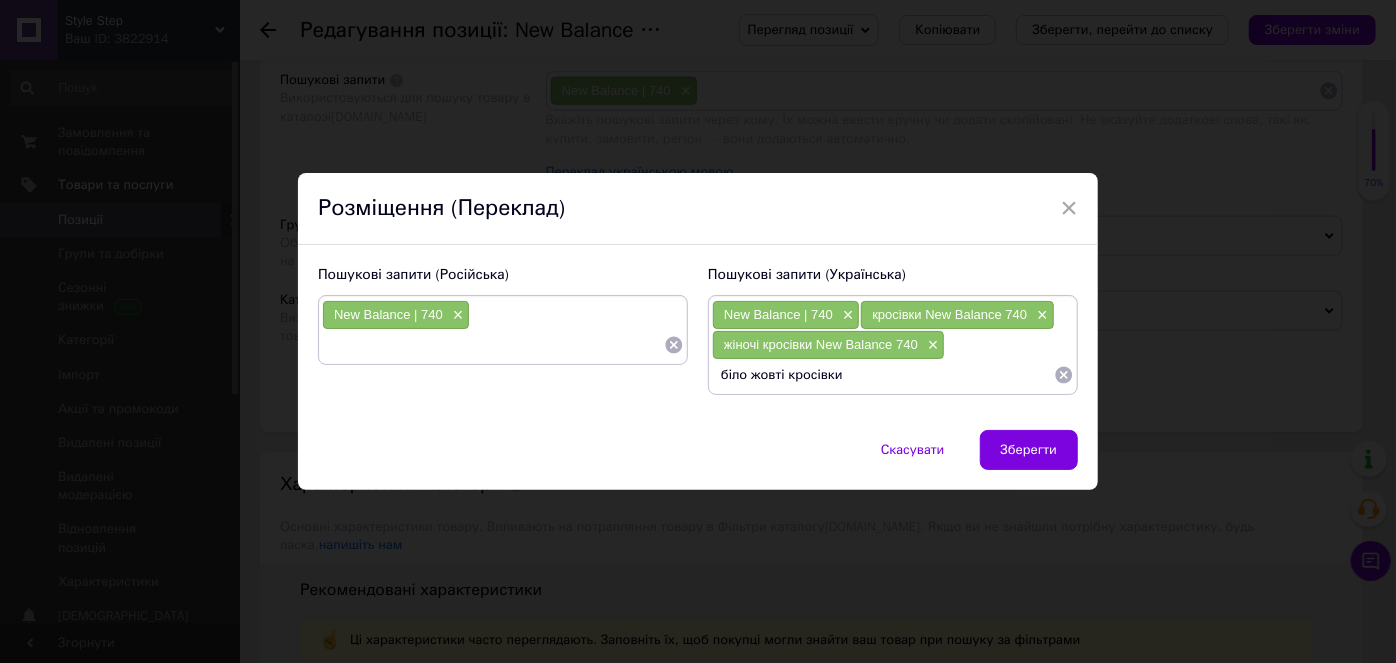 paste on "New Balance 740" 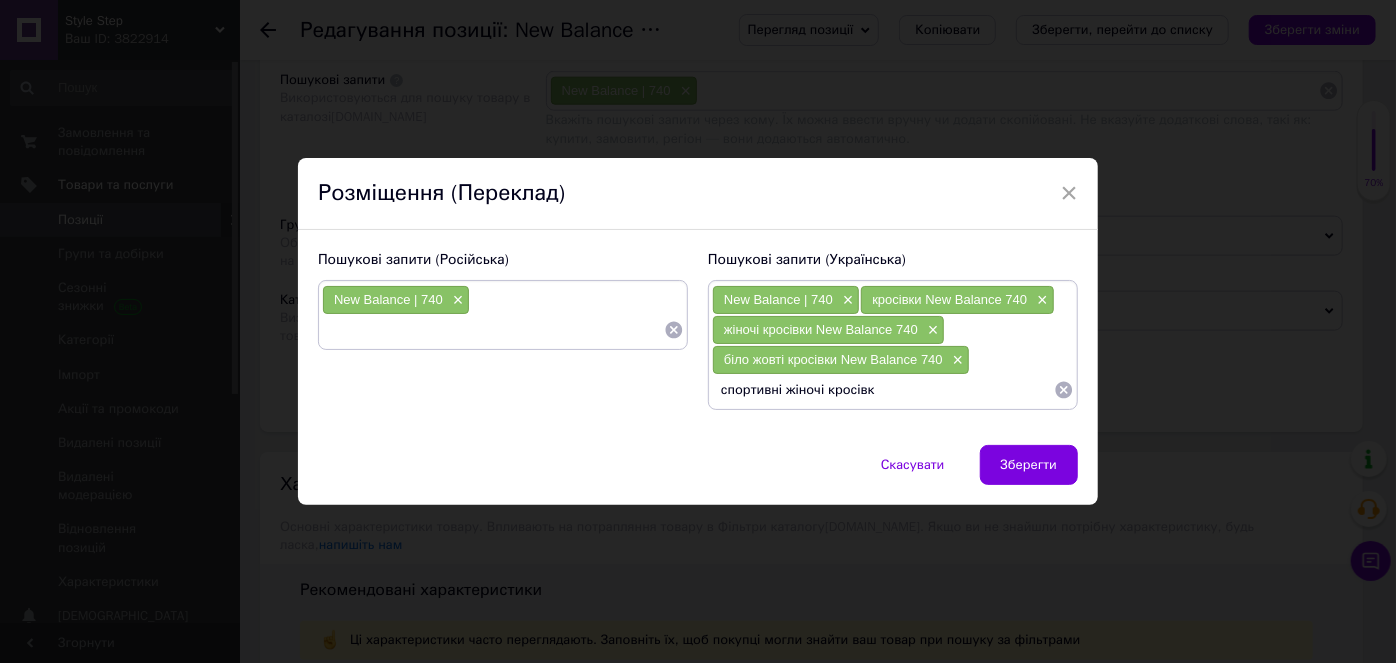 type on "спортивні жіночі кросівки" 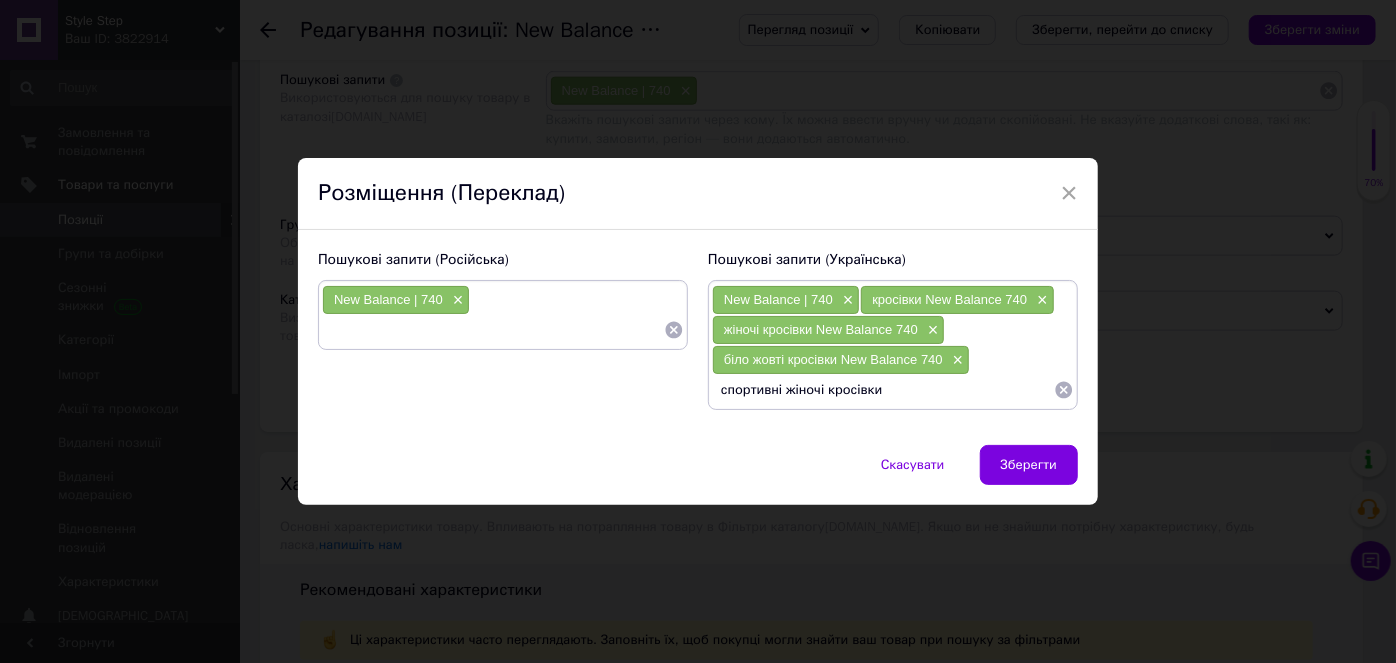 type 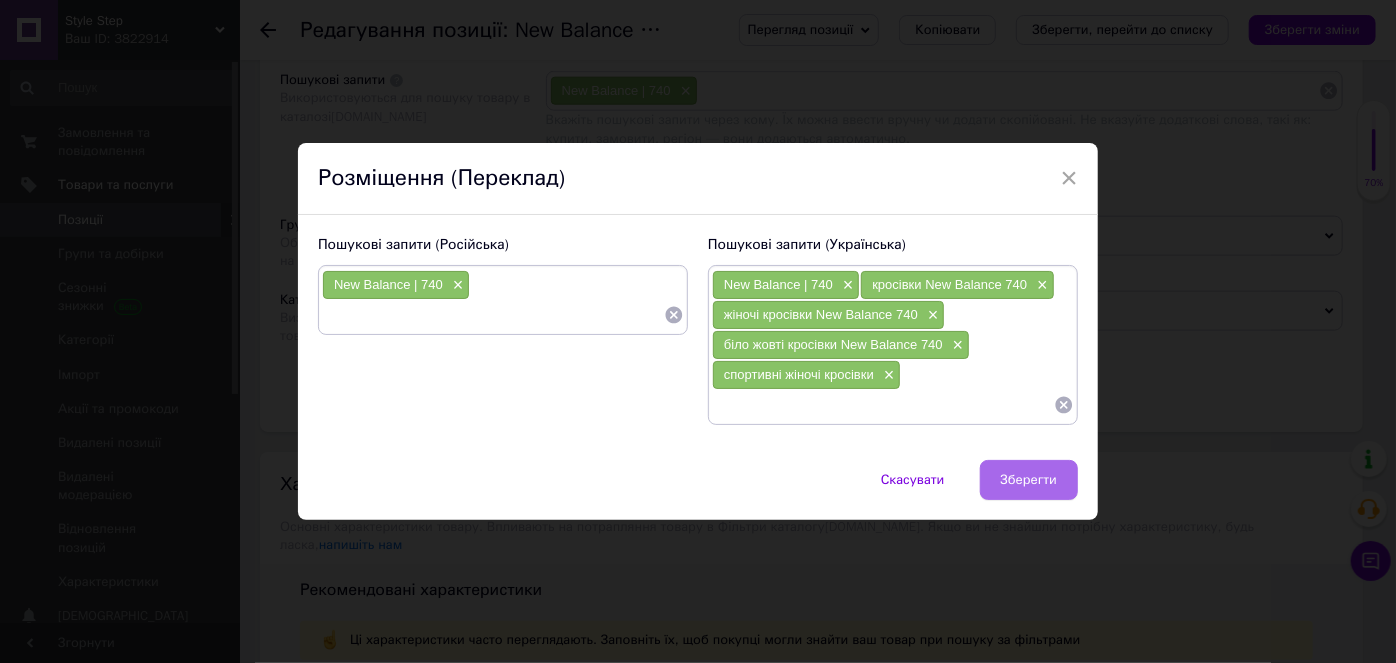 click on "Зберегти" at bounding box center [1029, 480] 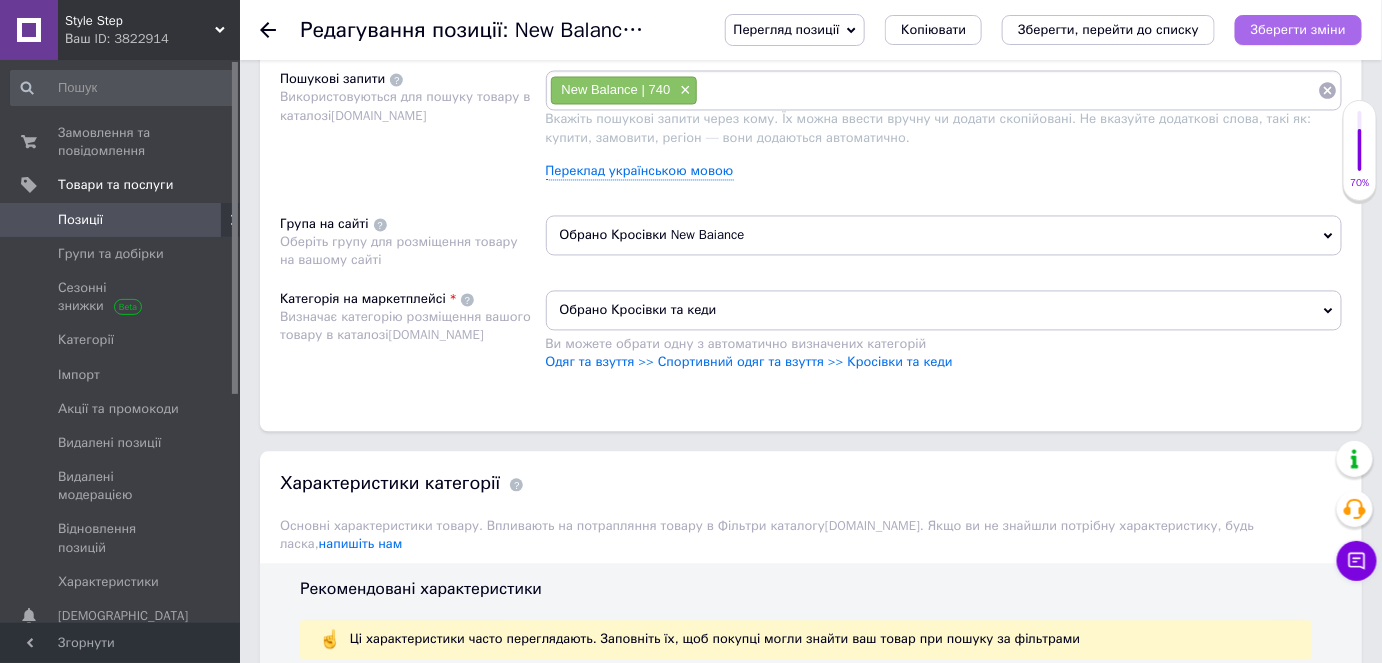 click on "Зберегти зміни" at bounding box center [1298, 29] 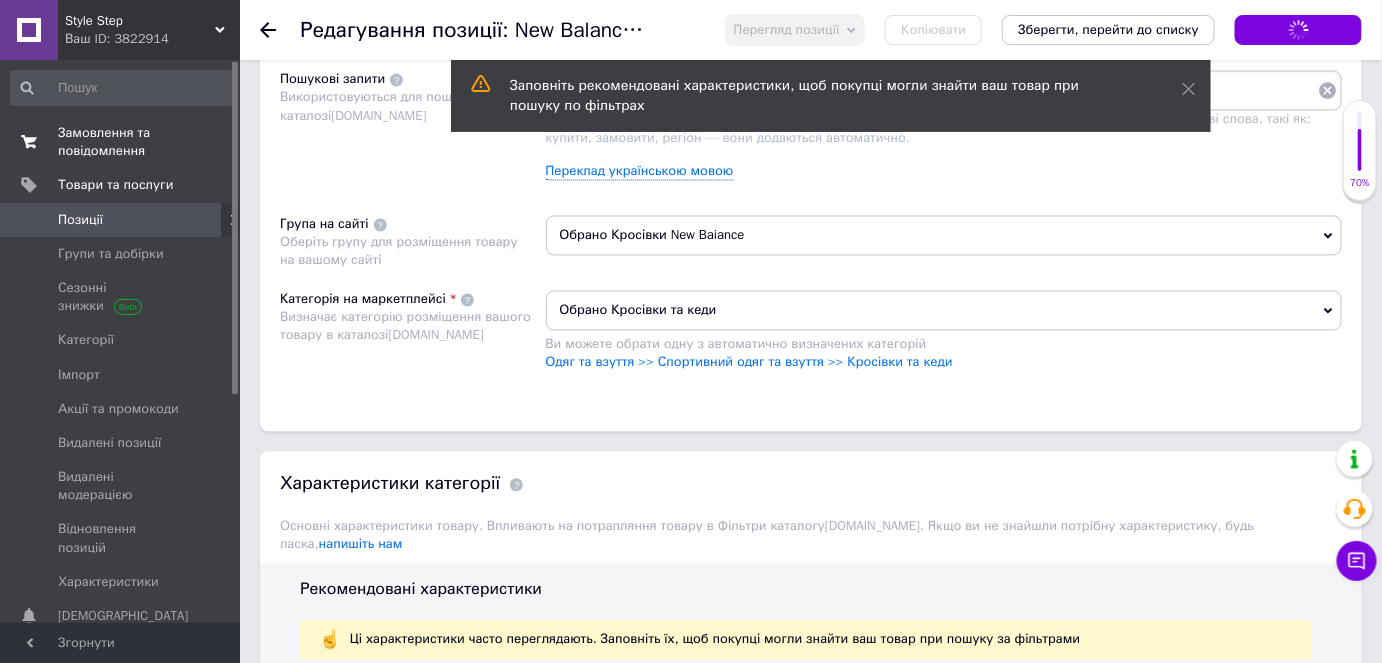 click on "Замовлення та повідомлення" at bounding box center (121, 142) 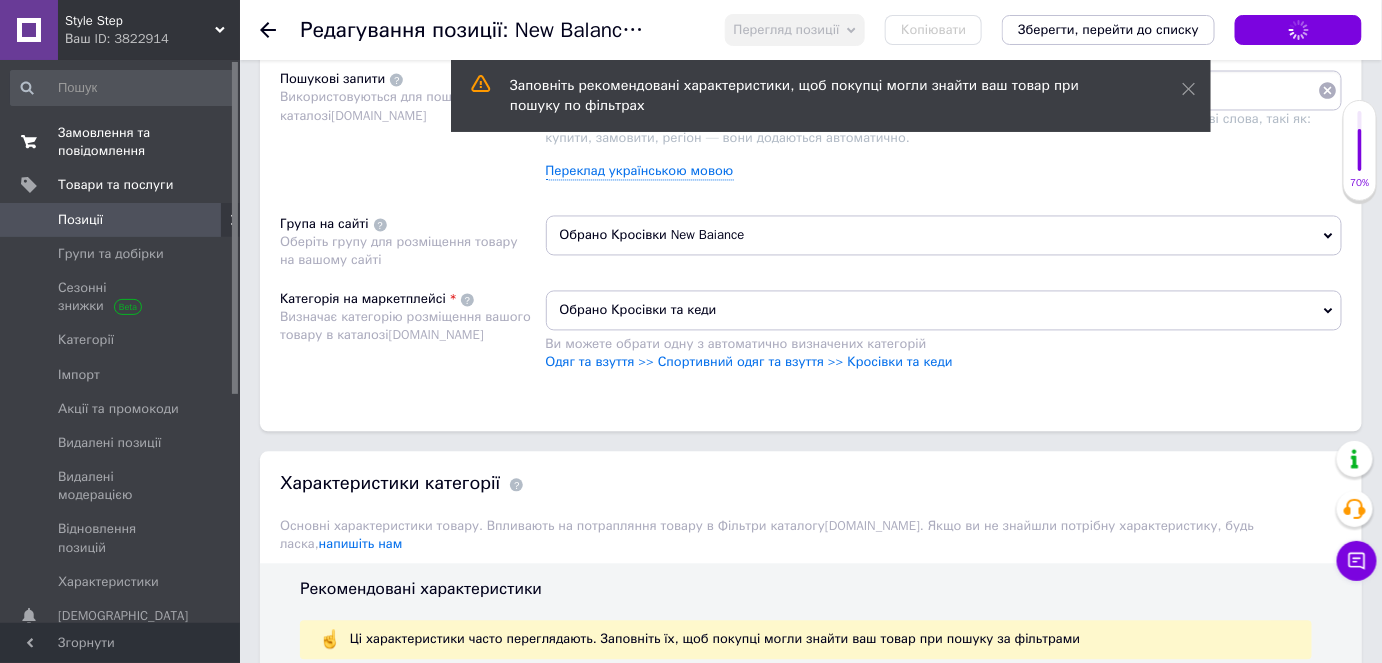 scroll, scrollTop: 0, scrollLeft: 0, axis: both 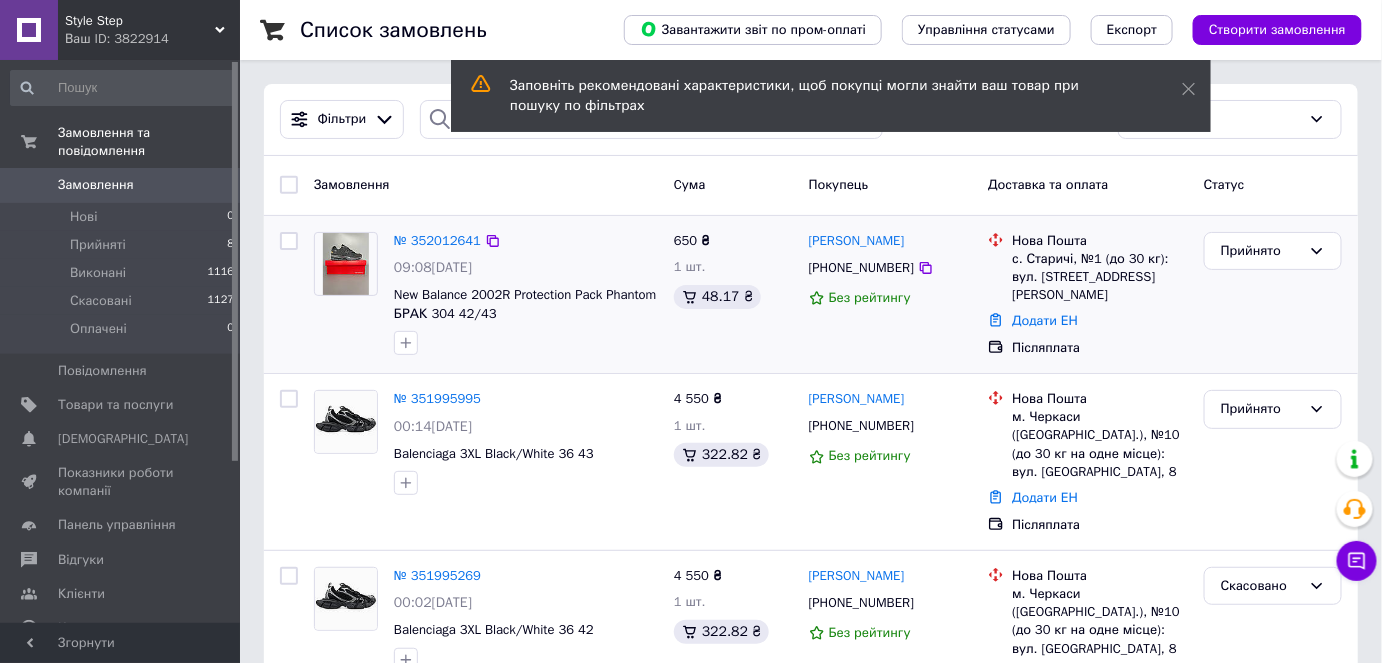 click at bounding box center [346, 264] 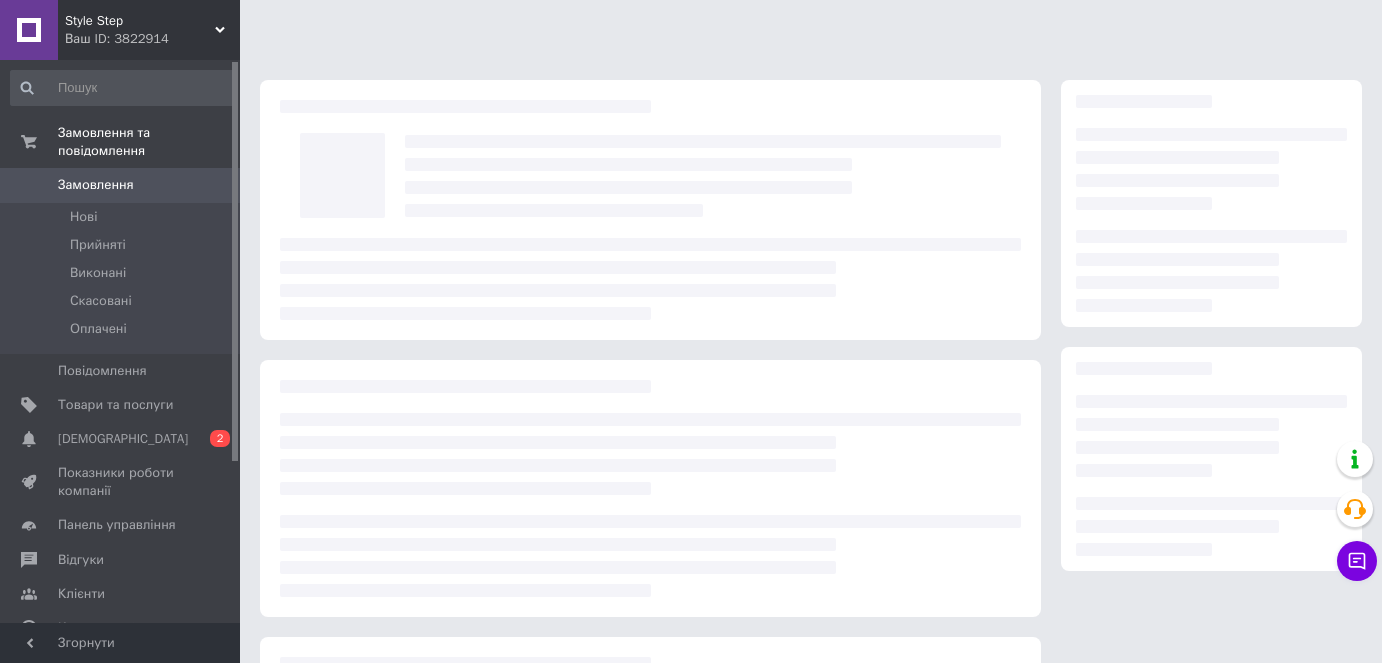 scroll, scrollTop: 0, scrollLeft: 0, axis: both 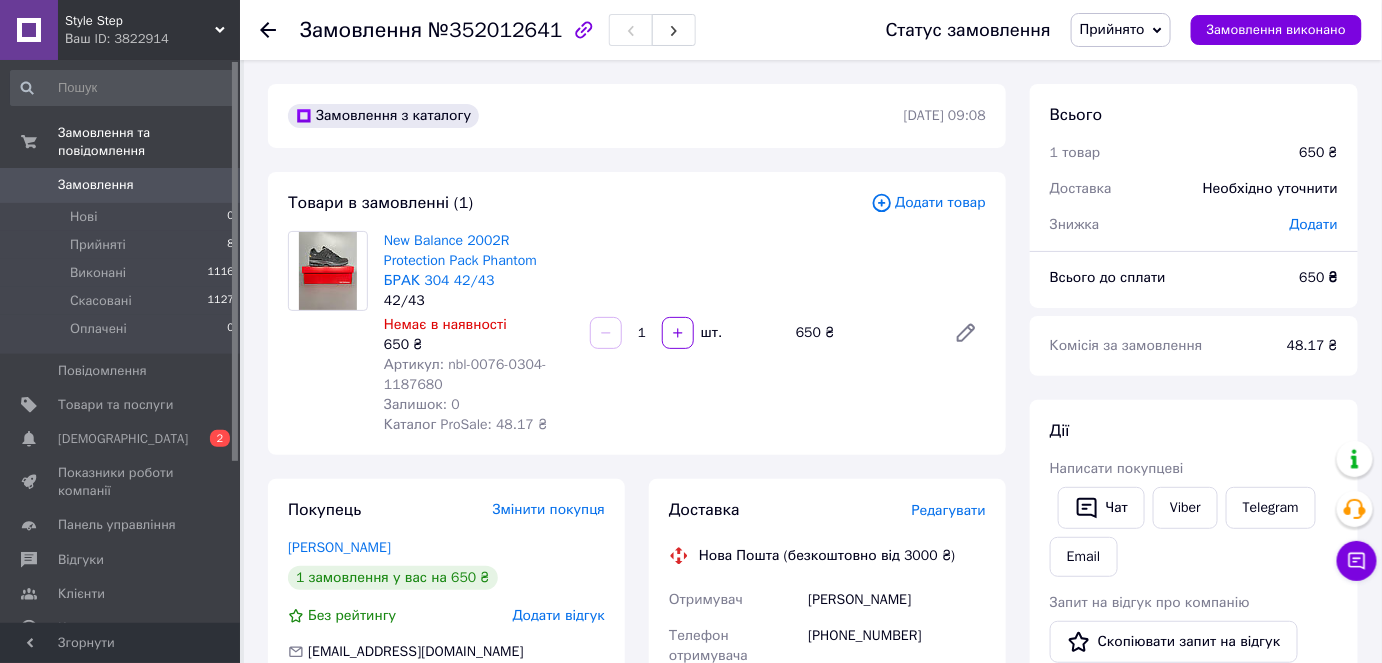 click 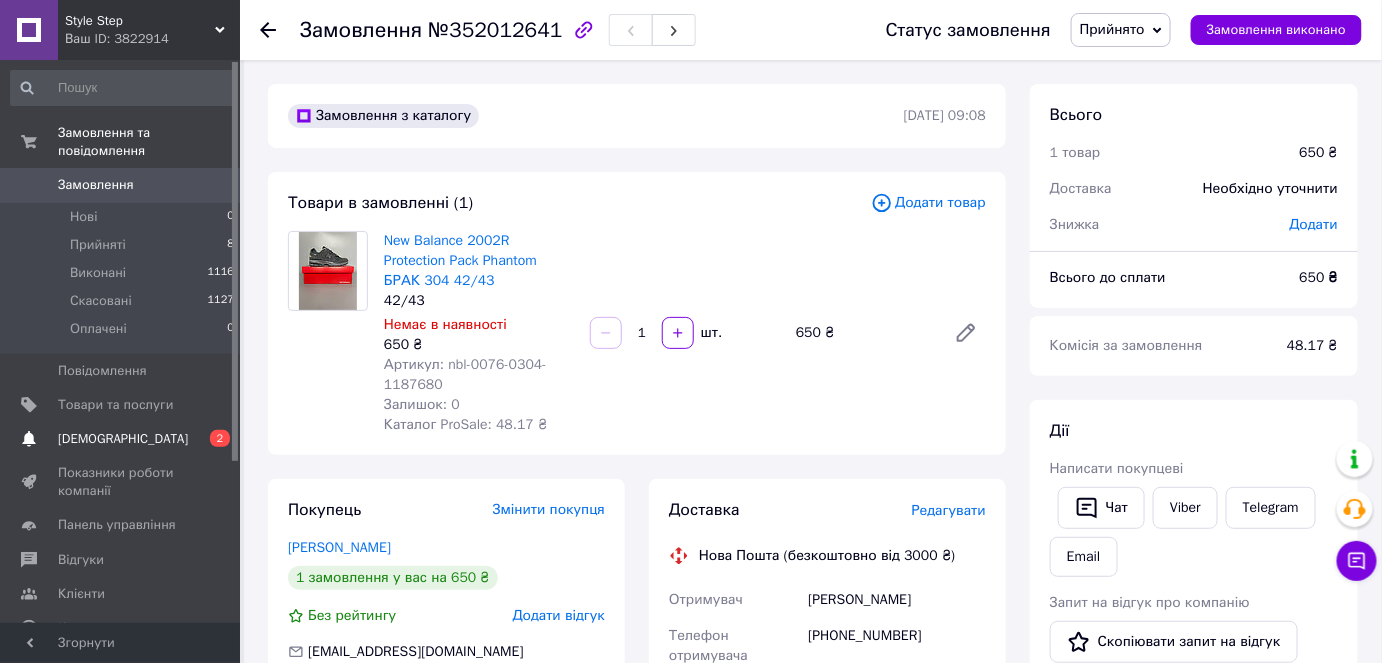 click on "[DEMOGRAPHIC_DATA]" at bounding box center (123, 439) 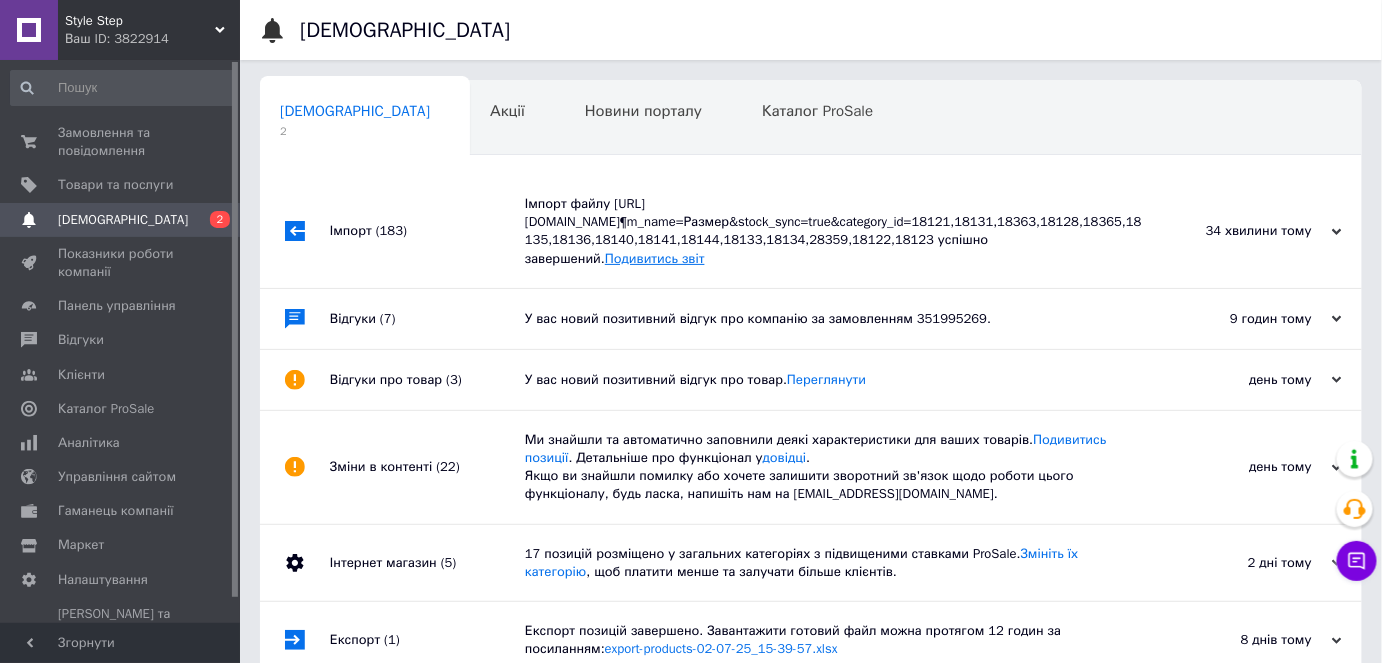 click on "Подивитись звіт" at bounding box center (655, 258) 